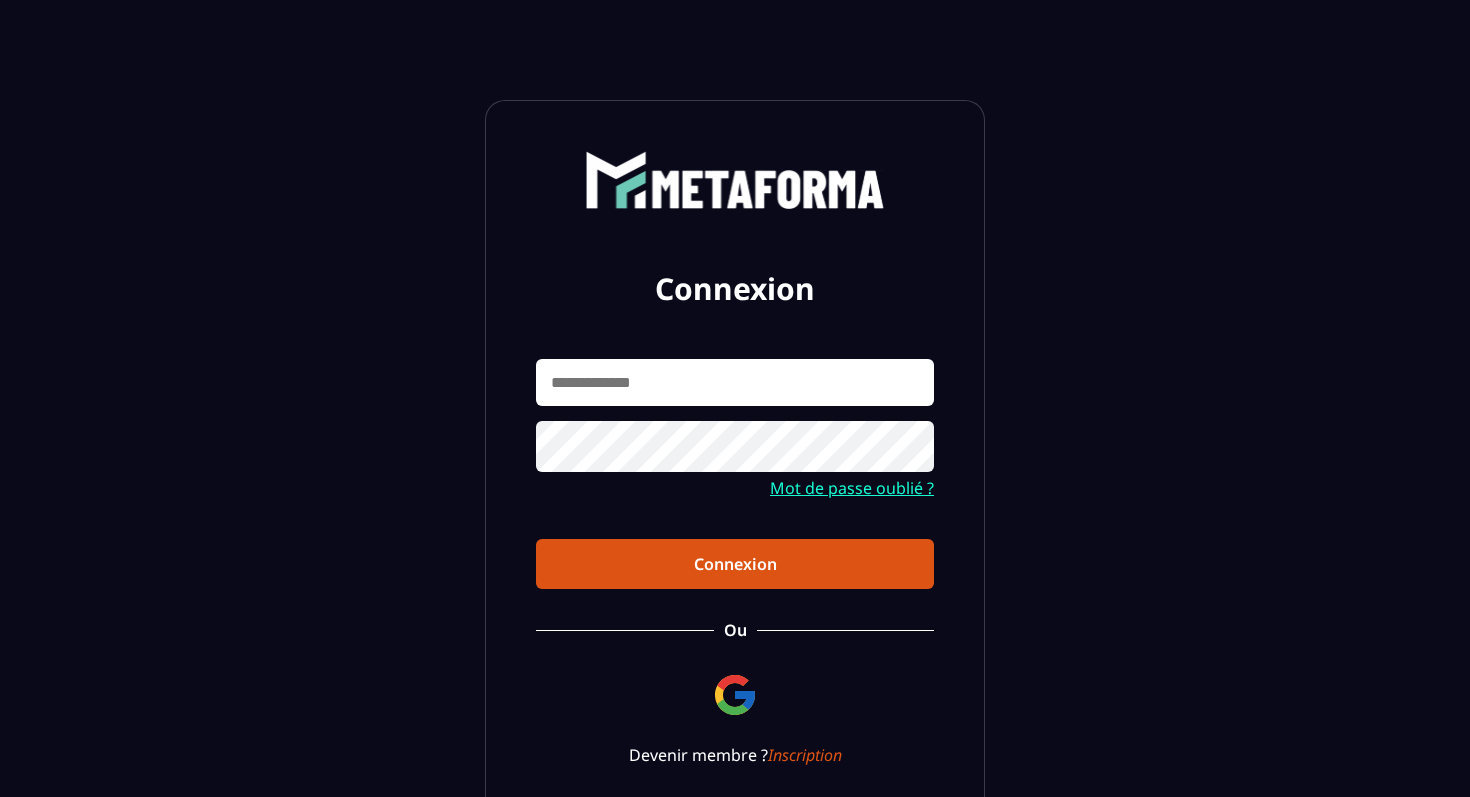 scroll, scrollTop: 0, scrollLeft: 0, axis: both 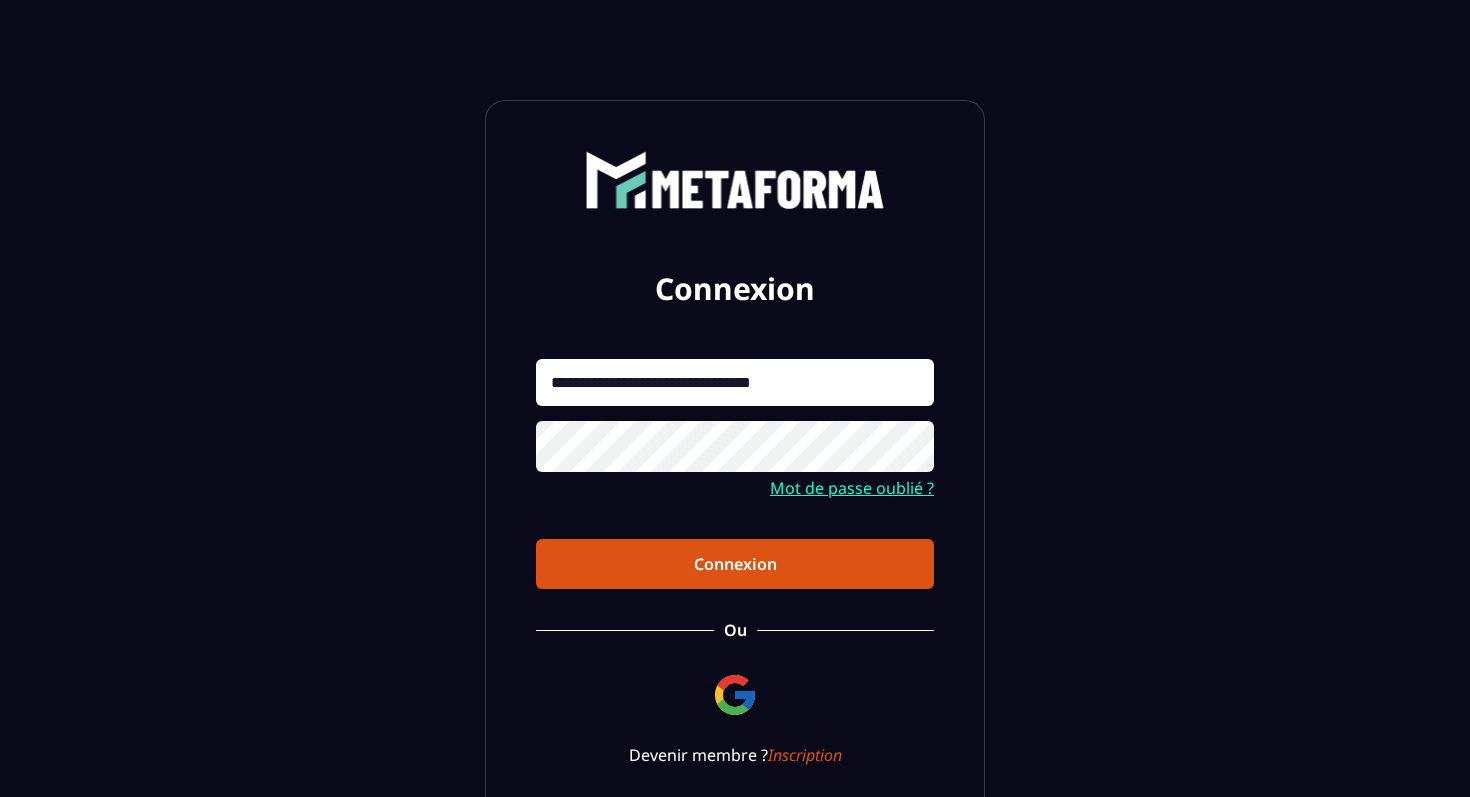 click on "Connexion" at bounding box center (735, 564) 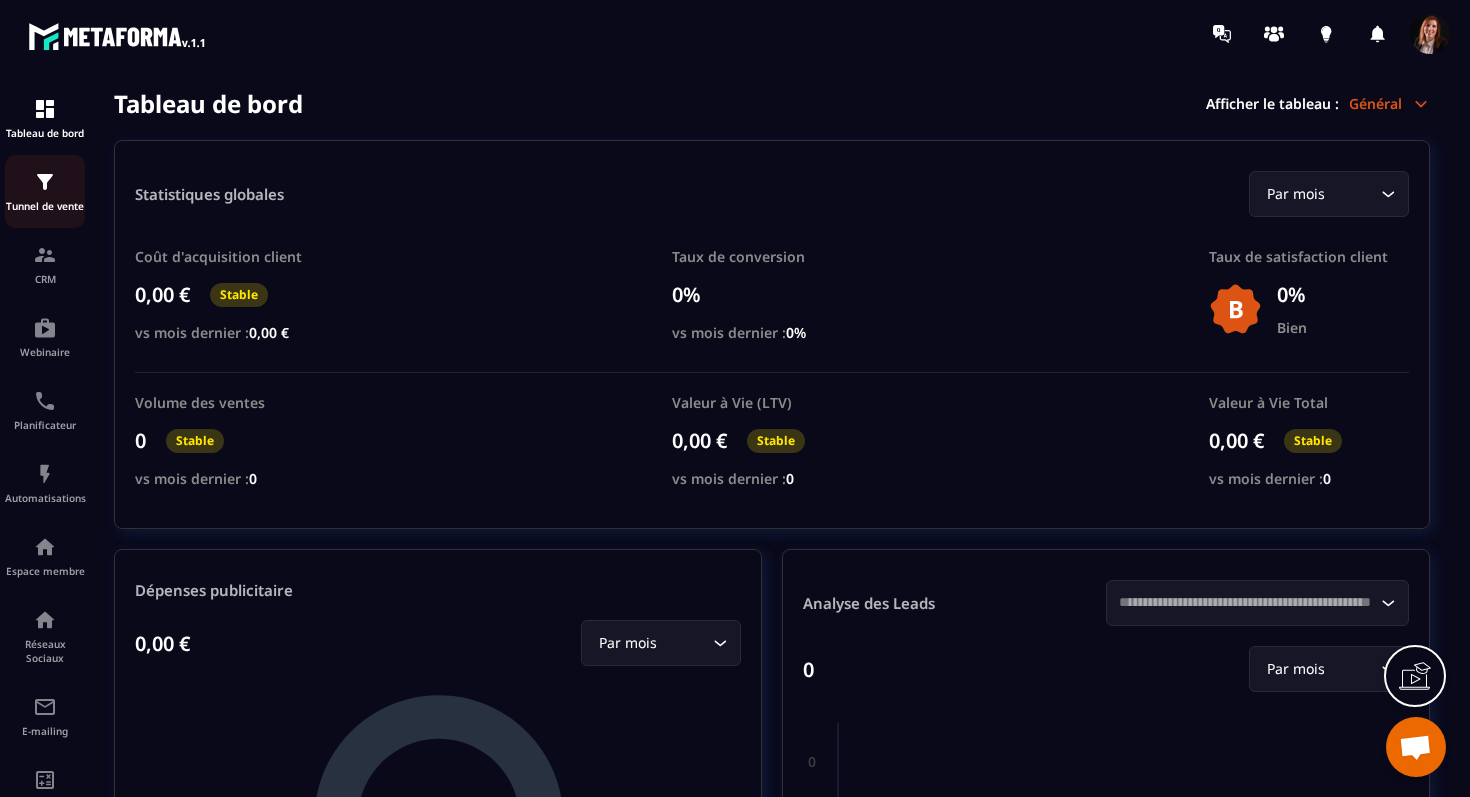 click at bounding box center (45, 182) 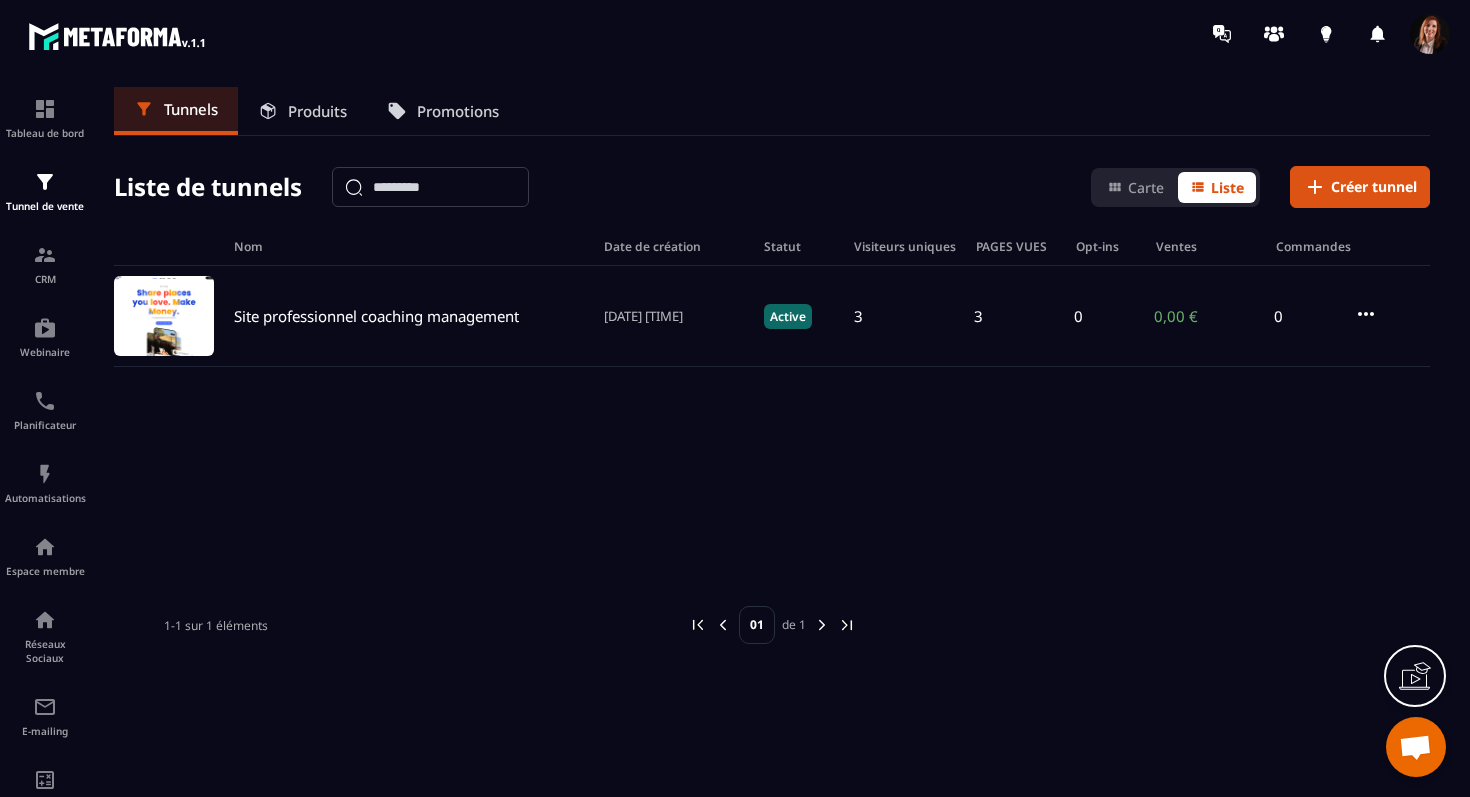 click on "Produits" at bounding box center (317, 111) 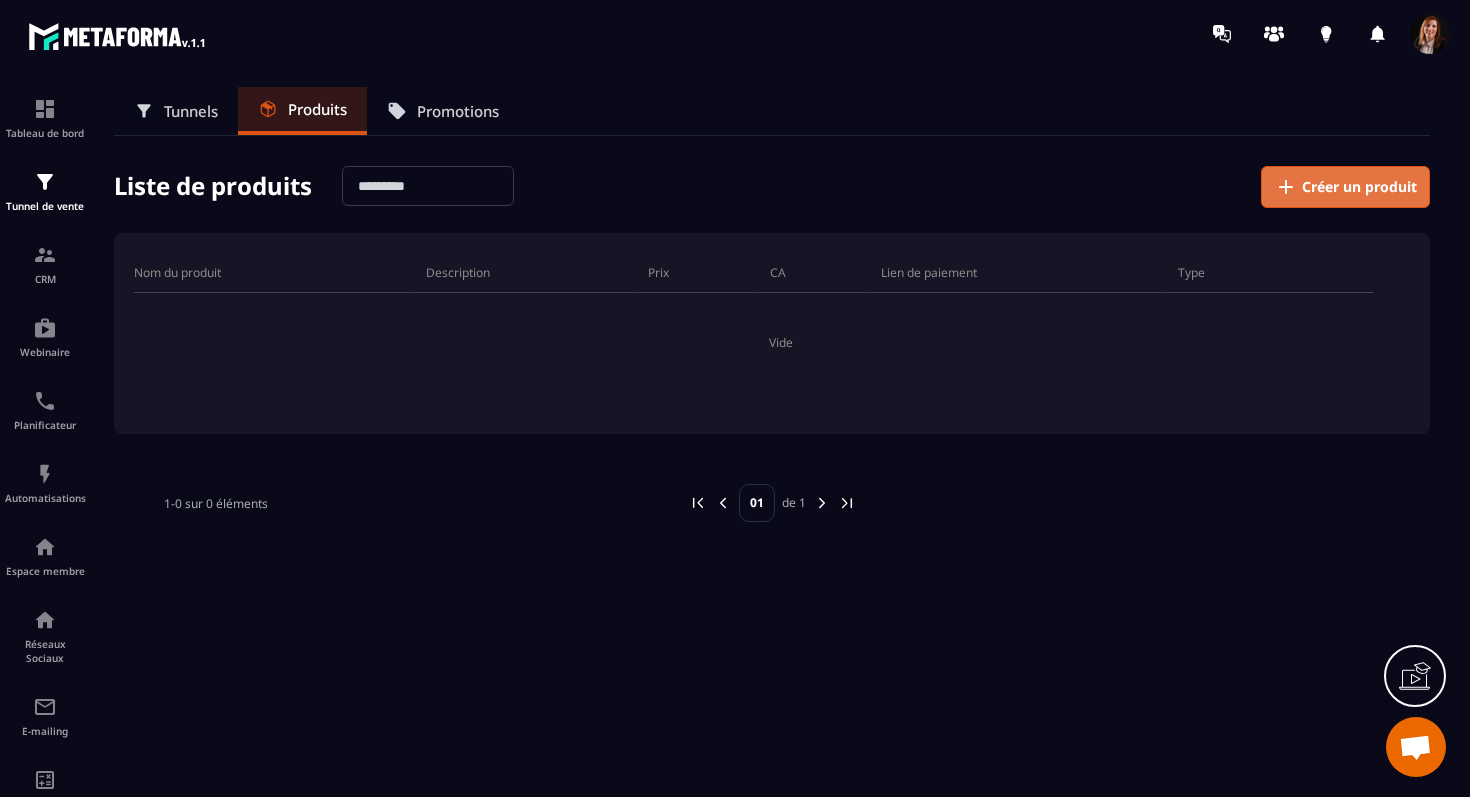 click on "Créer un produit" at bounding box center [1359, 187] 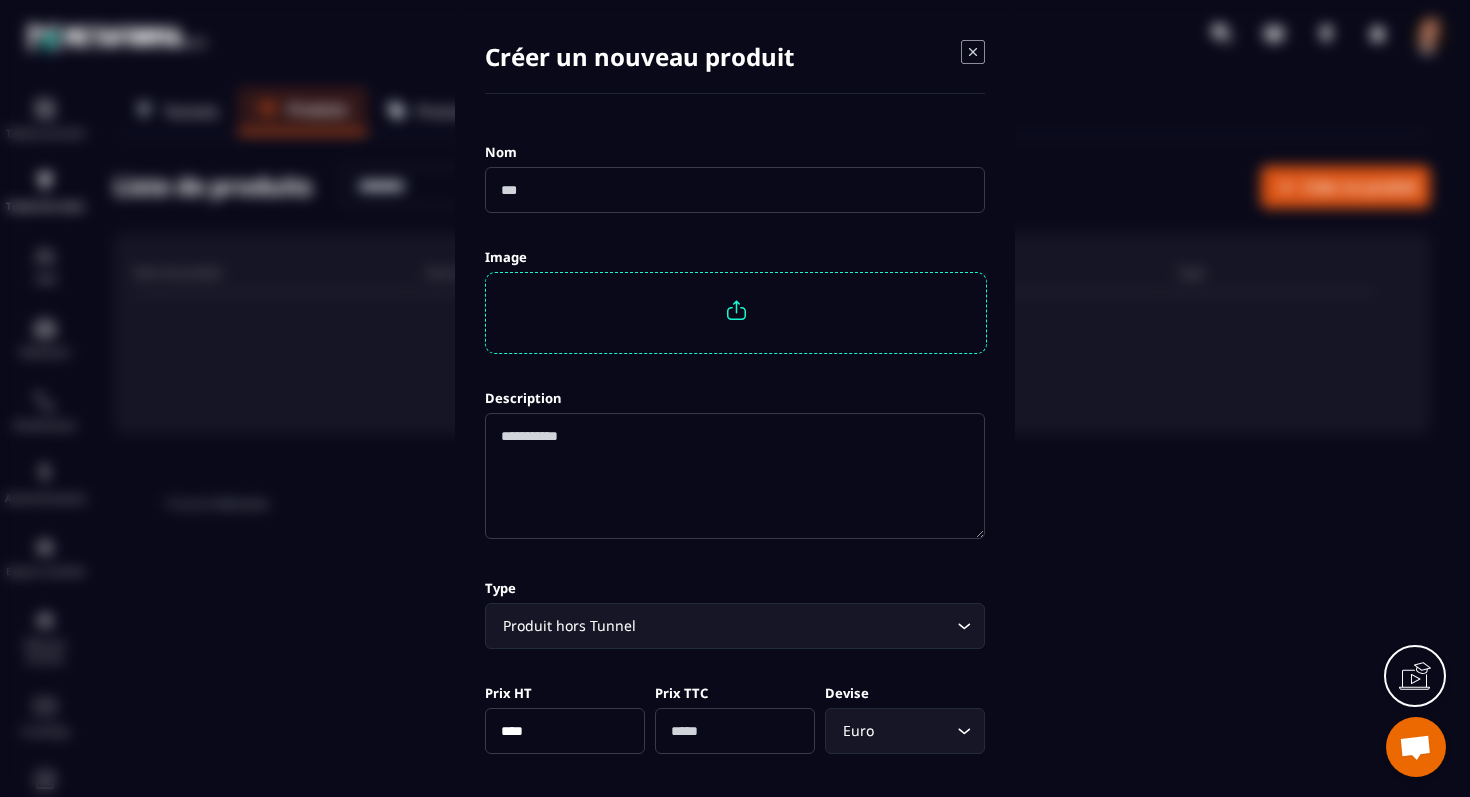 click at bounding box center [735, 190] 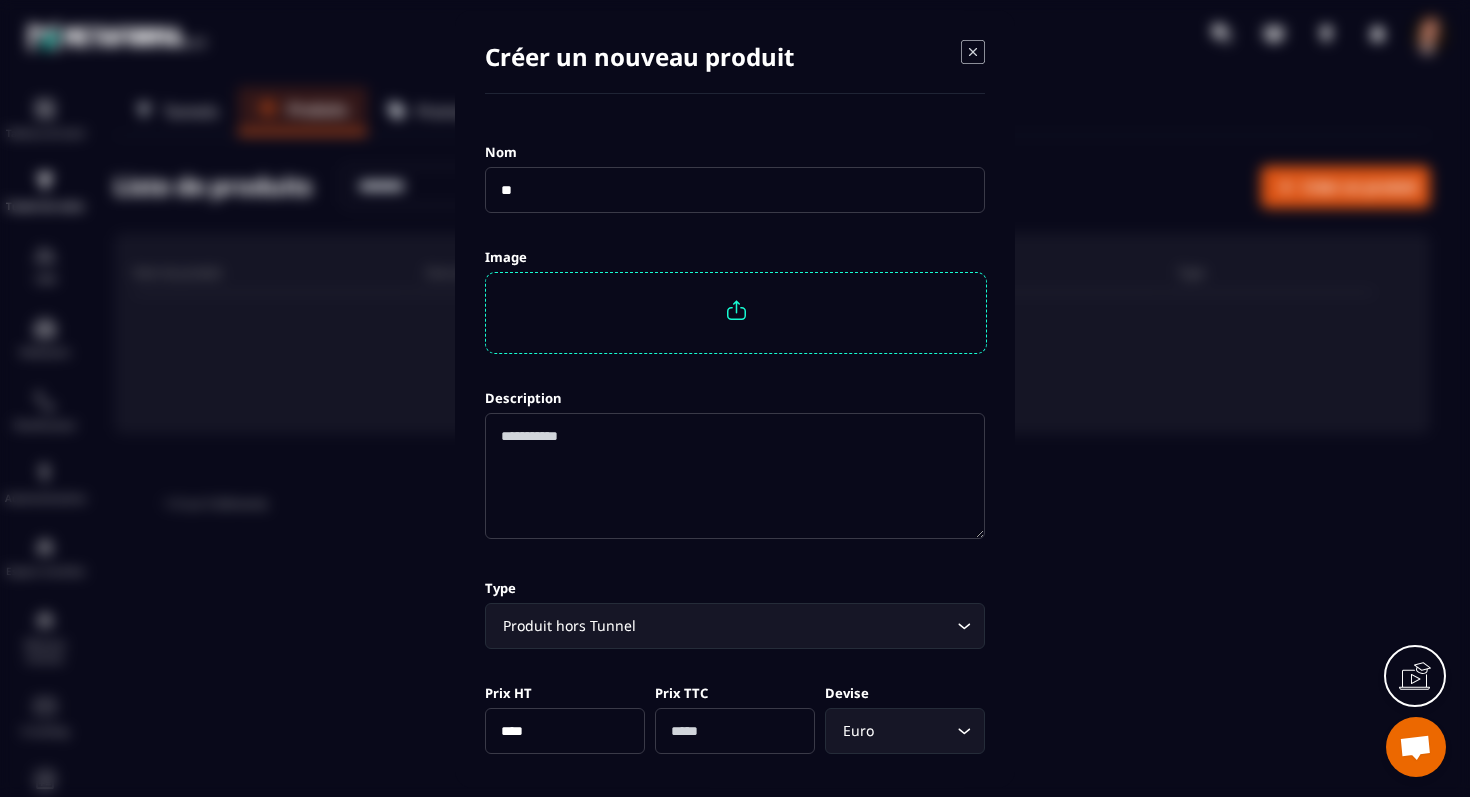 type on "*" 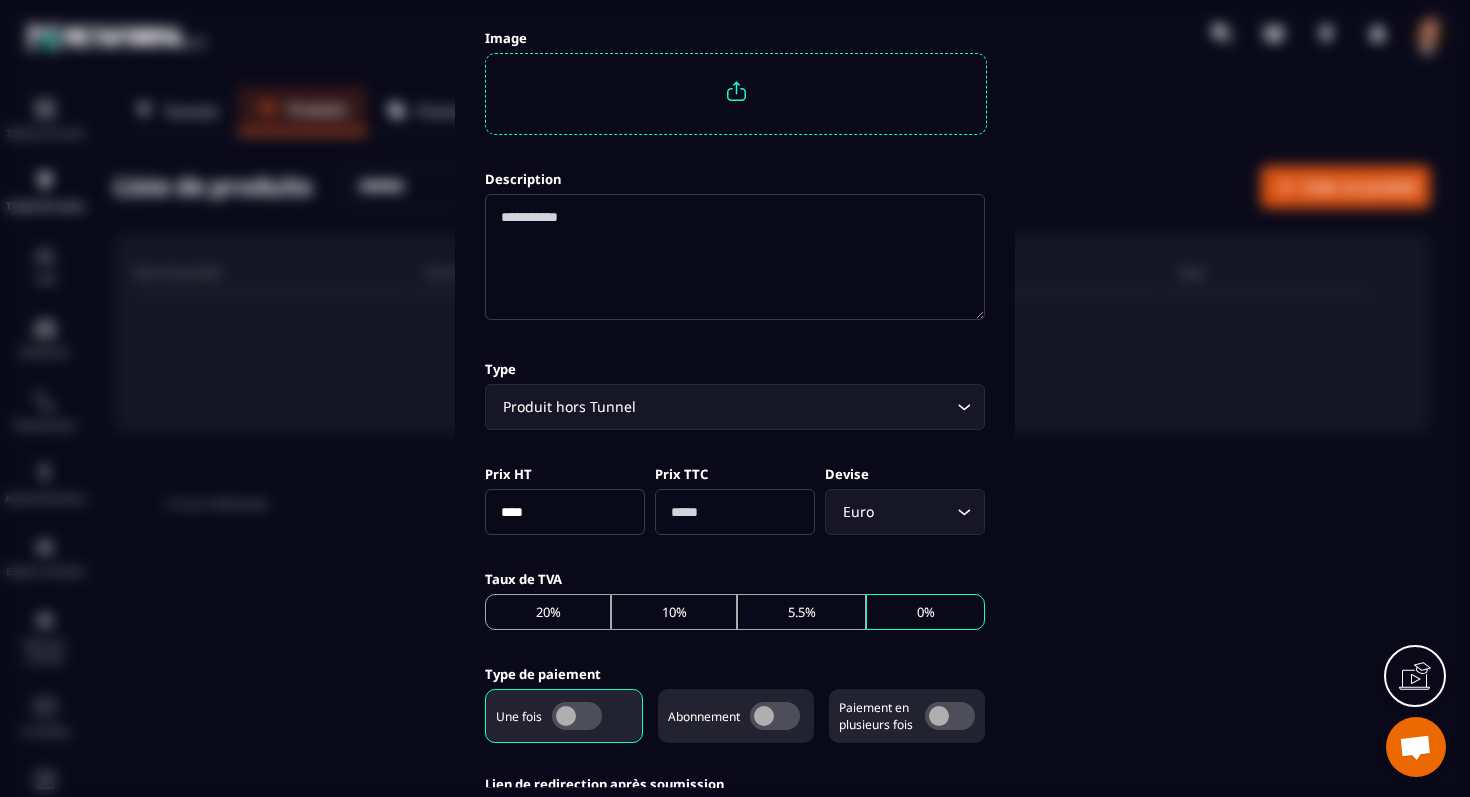 scroll, scrollTop: 223, scrollLeft: 0, axis: vertical 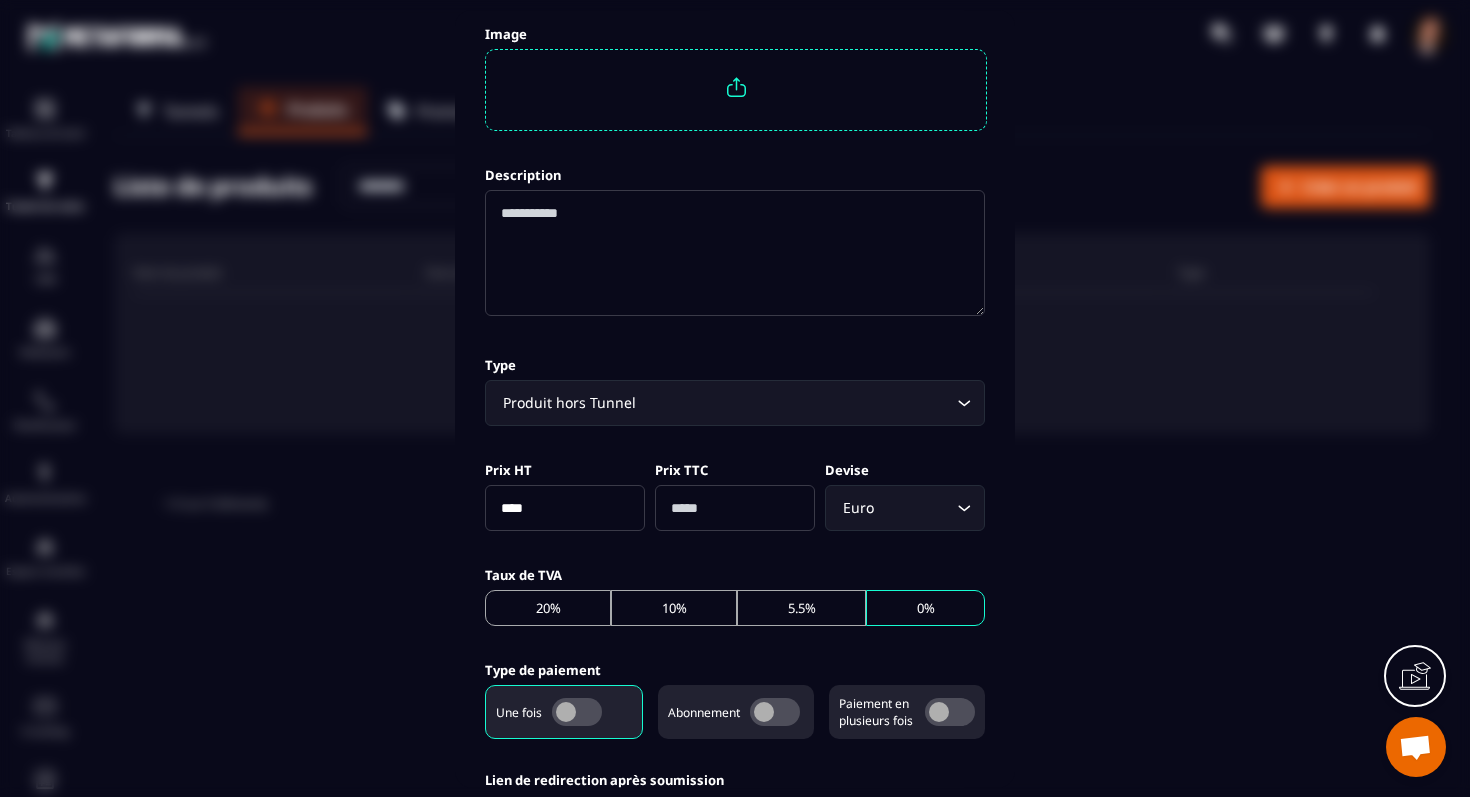 type on "**********" 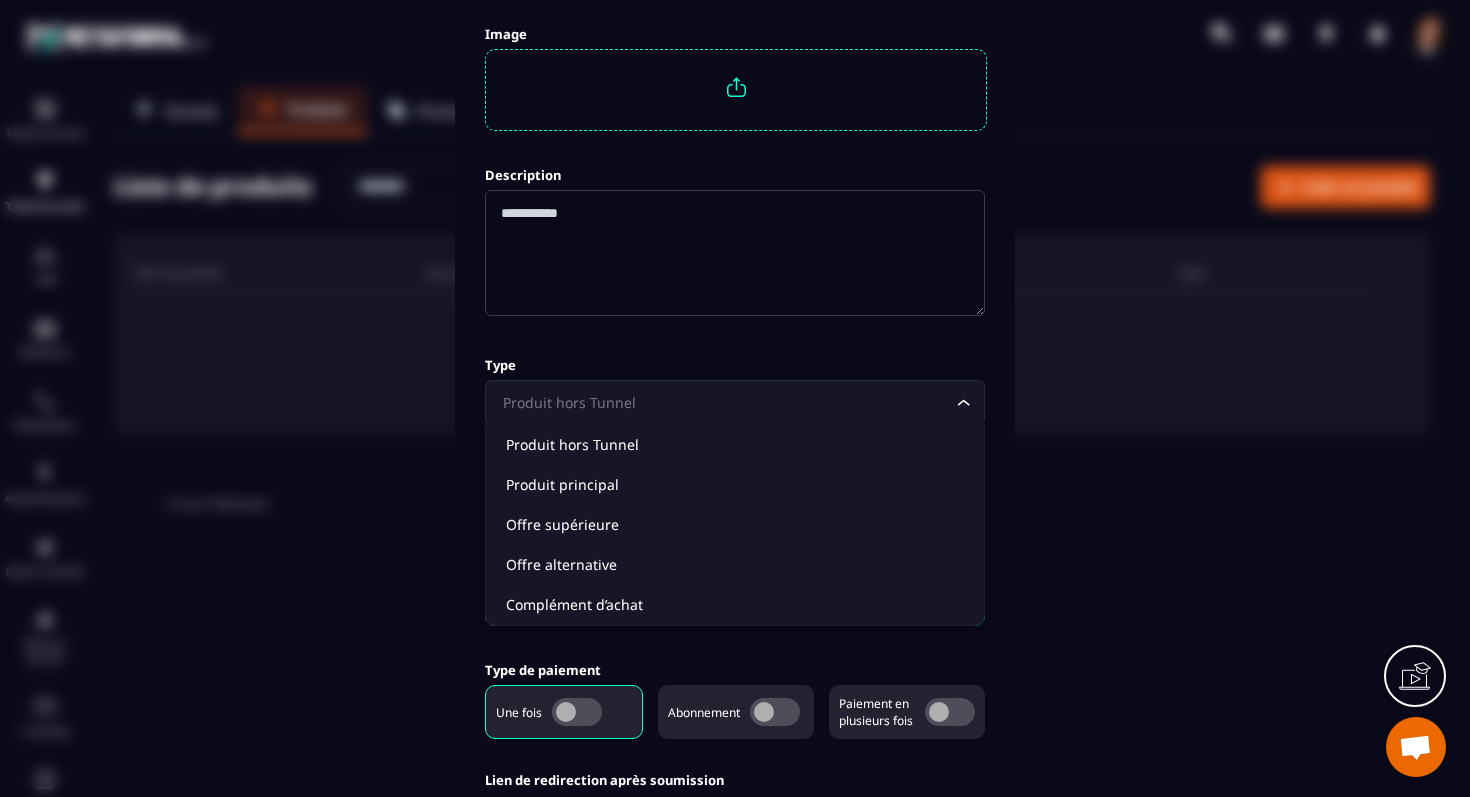 click on "Produit hors Tunnel" at bounding box center (725, 403) 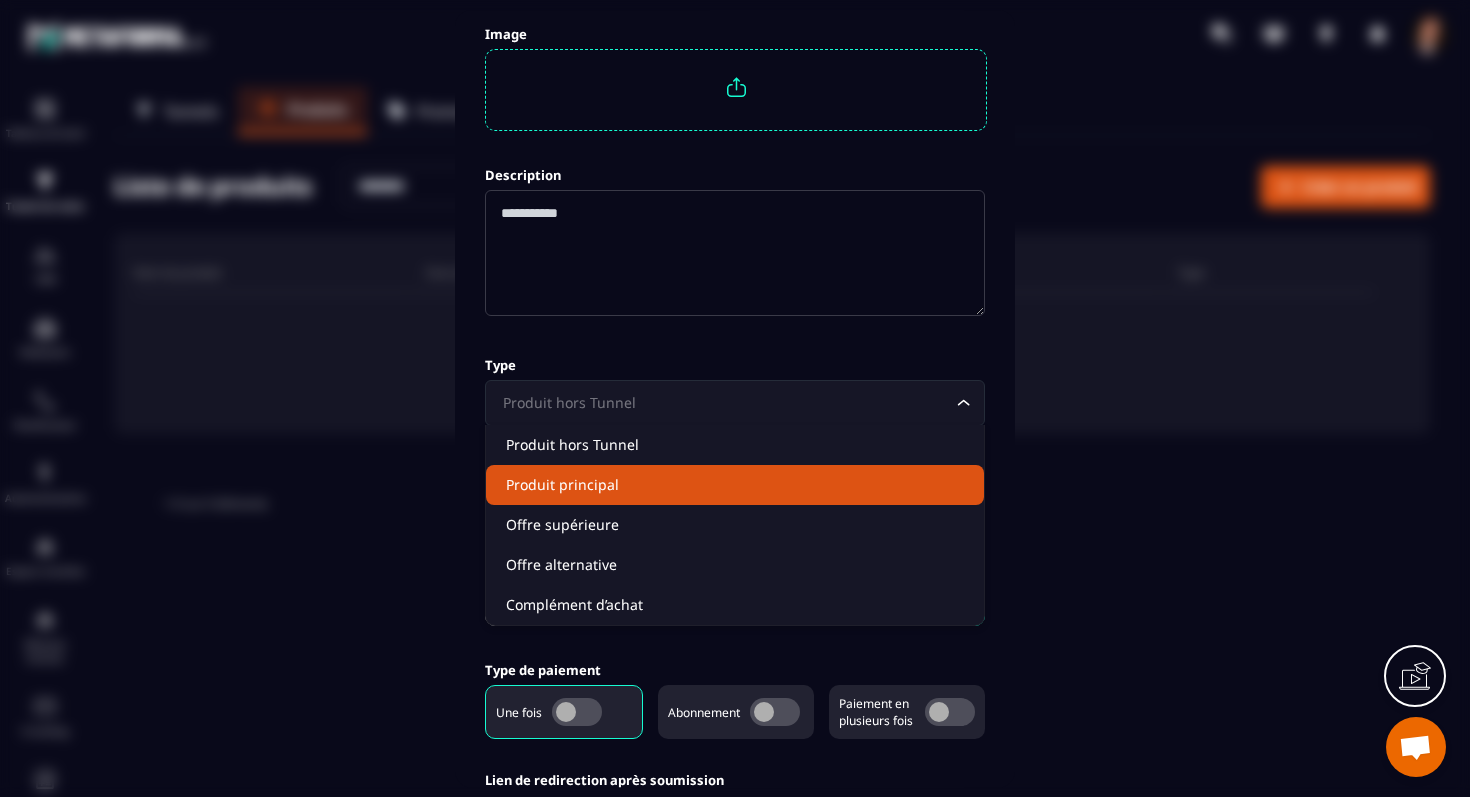 click on "Produit principal" 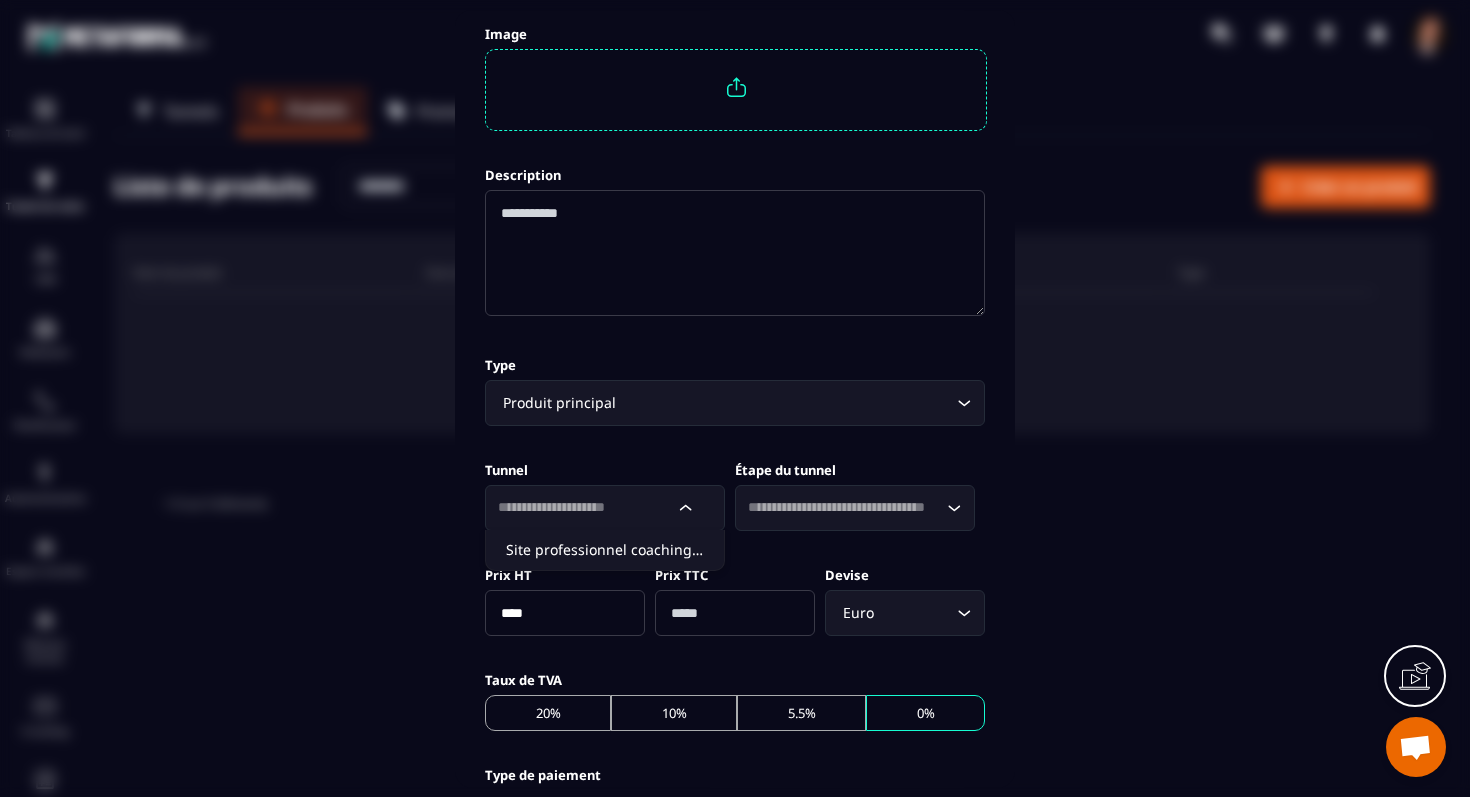 click 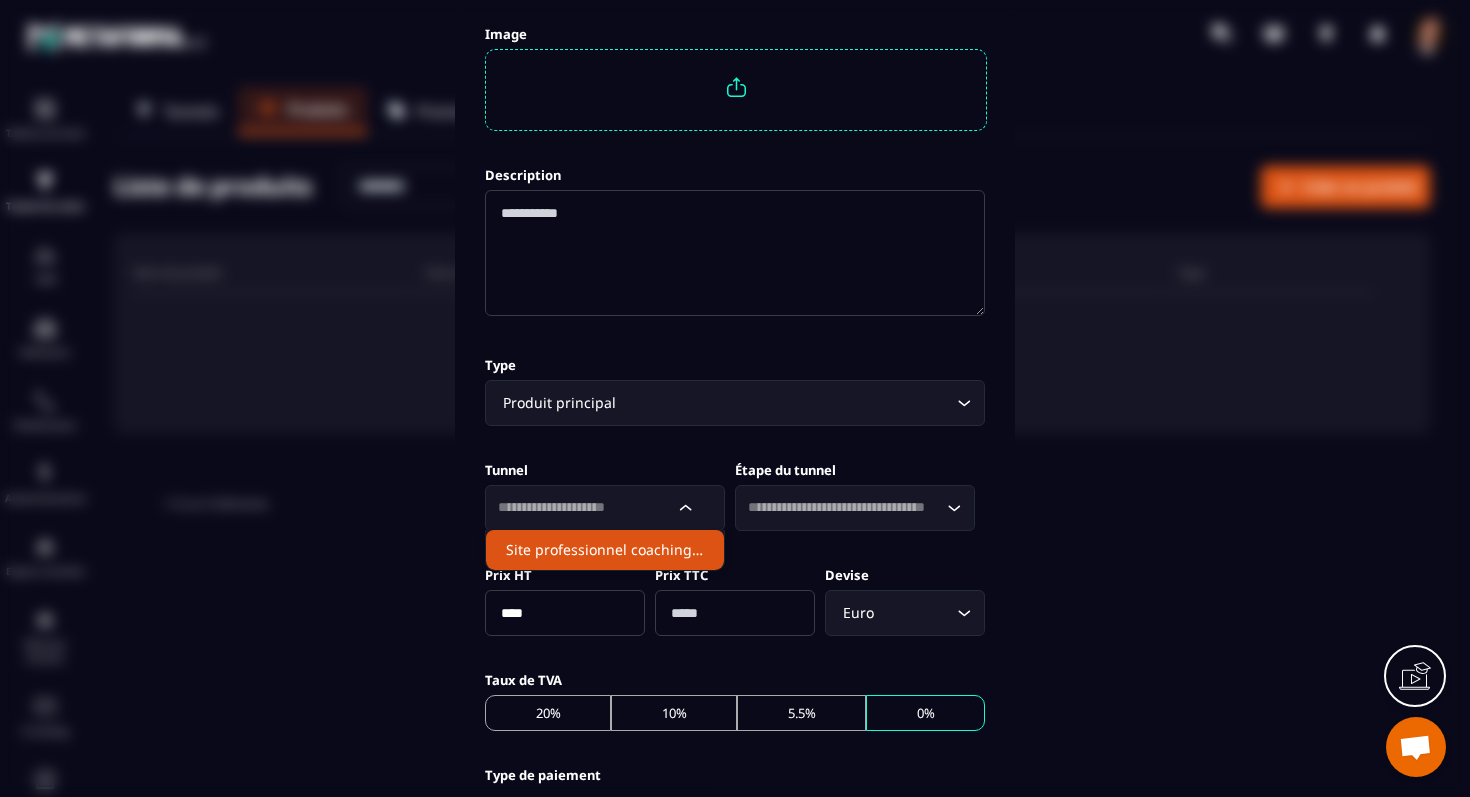 click on "Site professionnel coaching management" 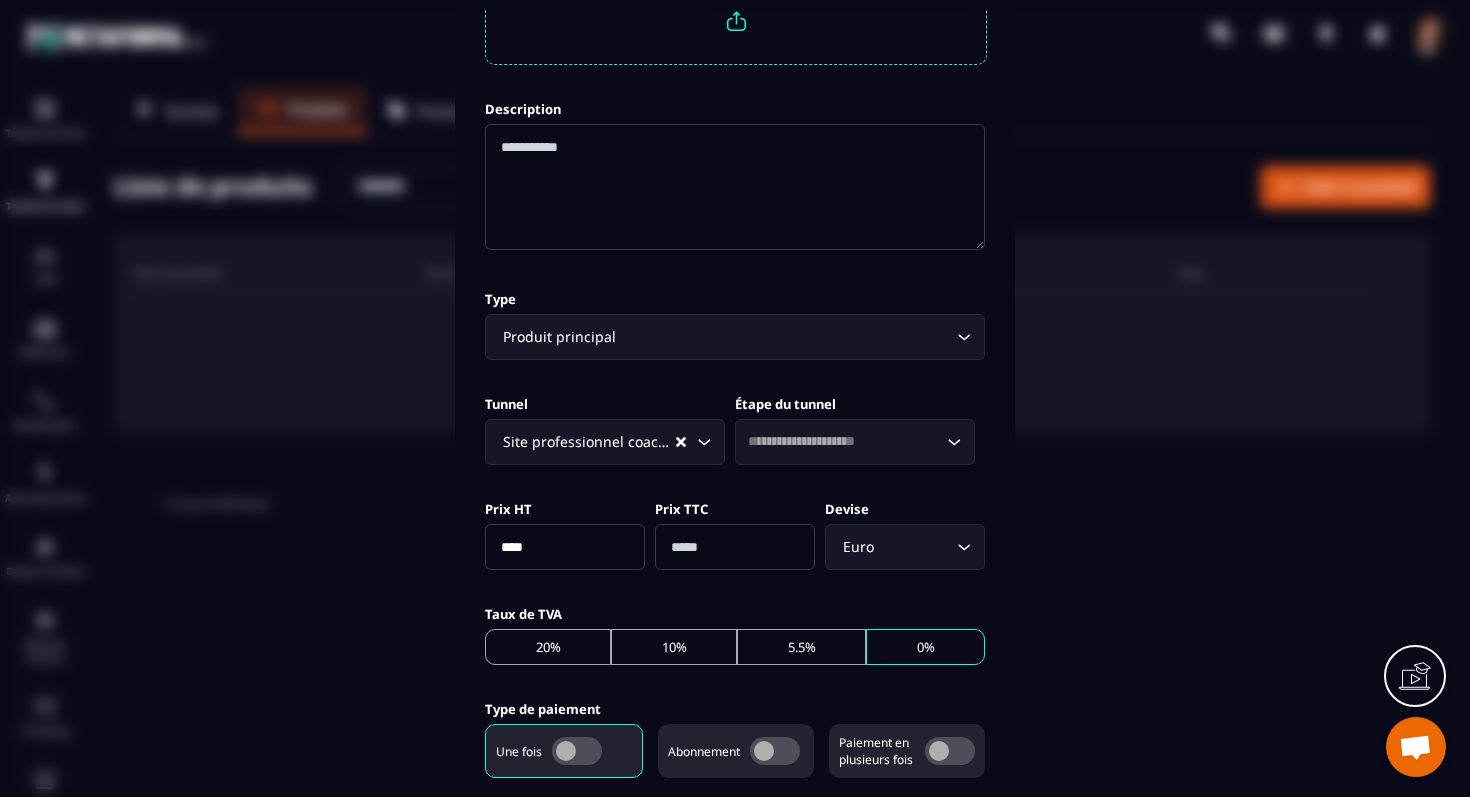 scroll, scrollTop: 308, scrollLeft: 0, axis: vertical 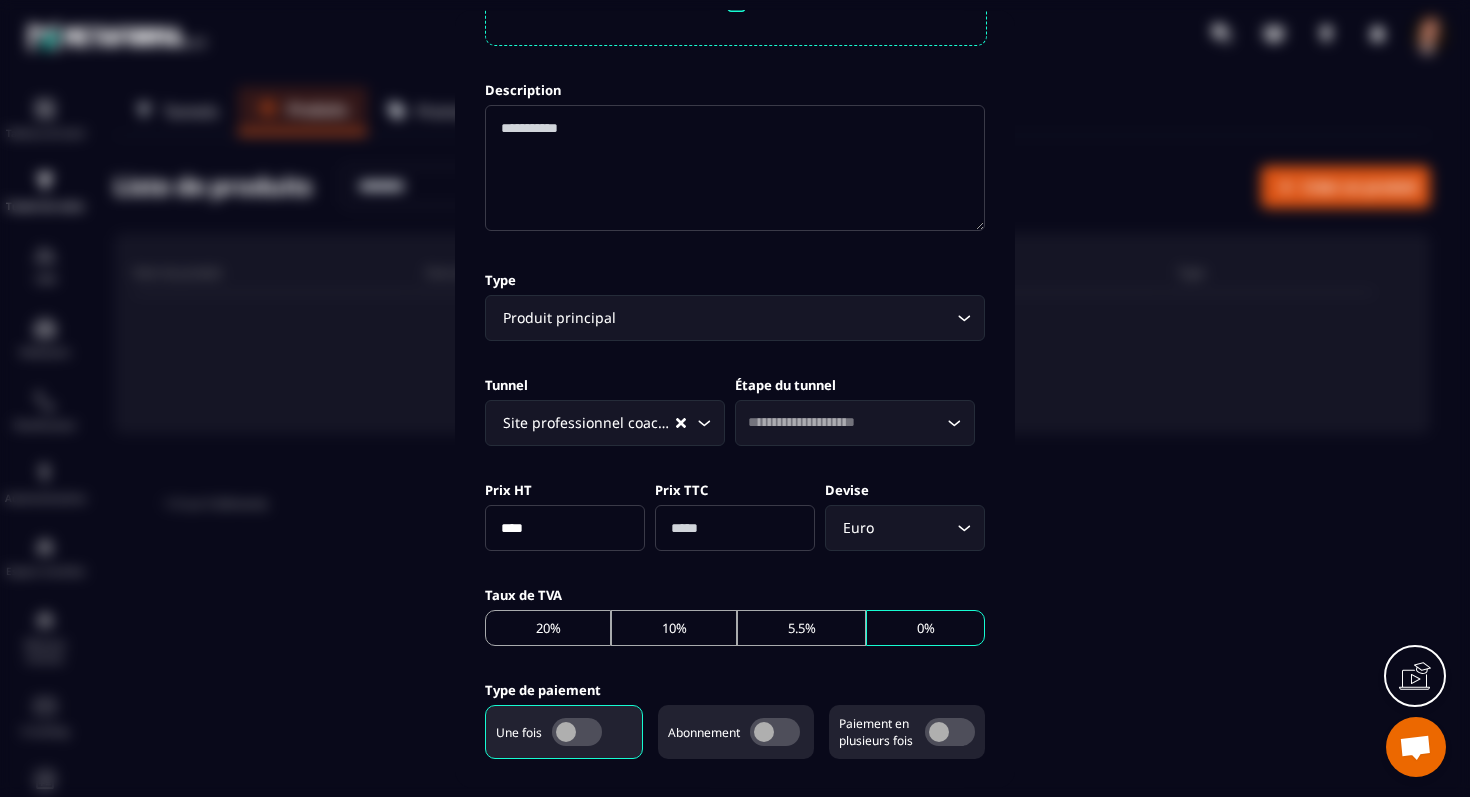 click on "****" at bounding box center (565, 528) 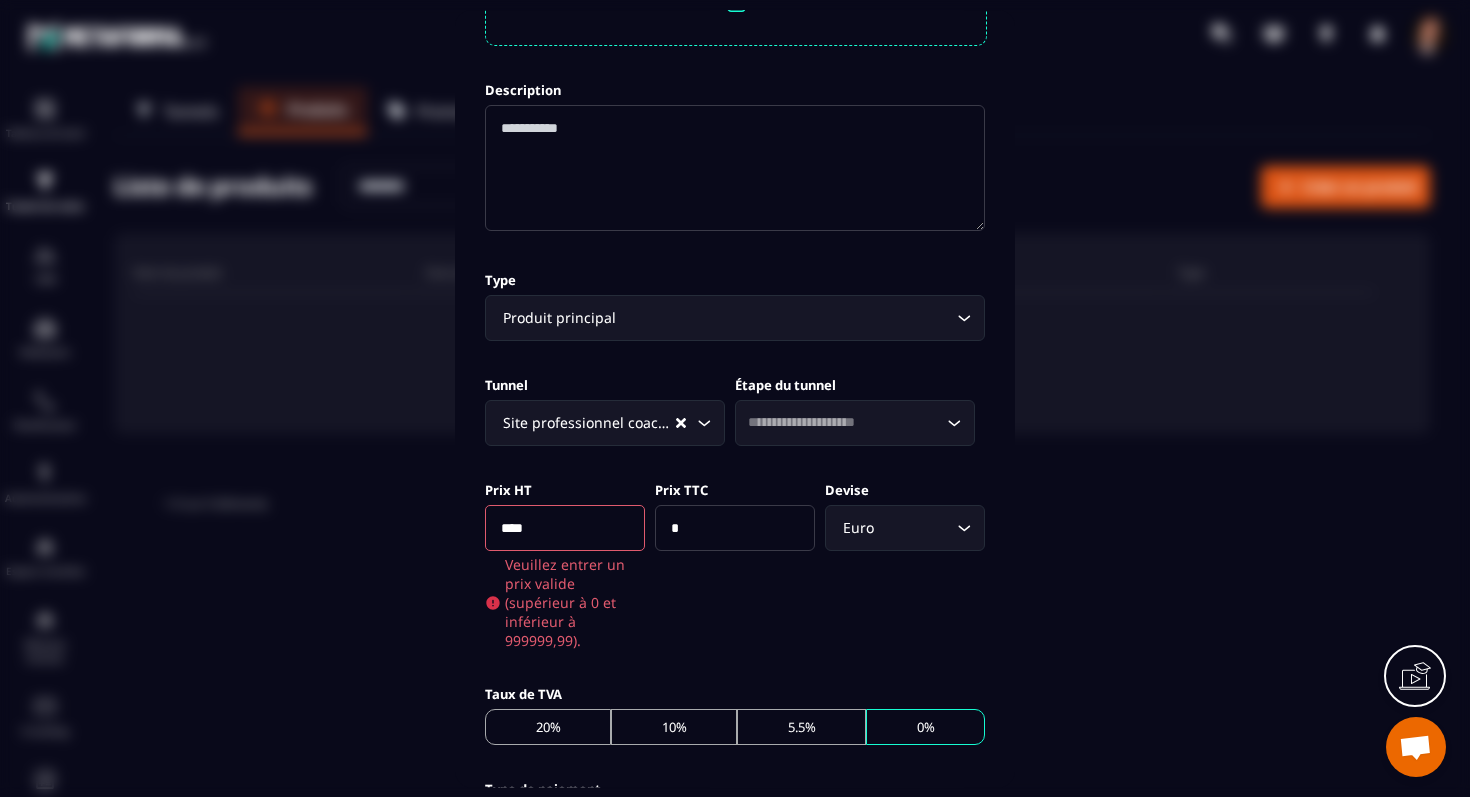 click on "Prix HT **** Veuillez entrer un prix valide (supérieur à 0 et inférieur à 999999,99). Prix TTC * Devise Euro Loading..." at bounding box center (735, 564) 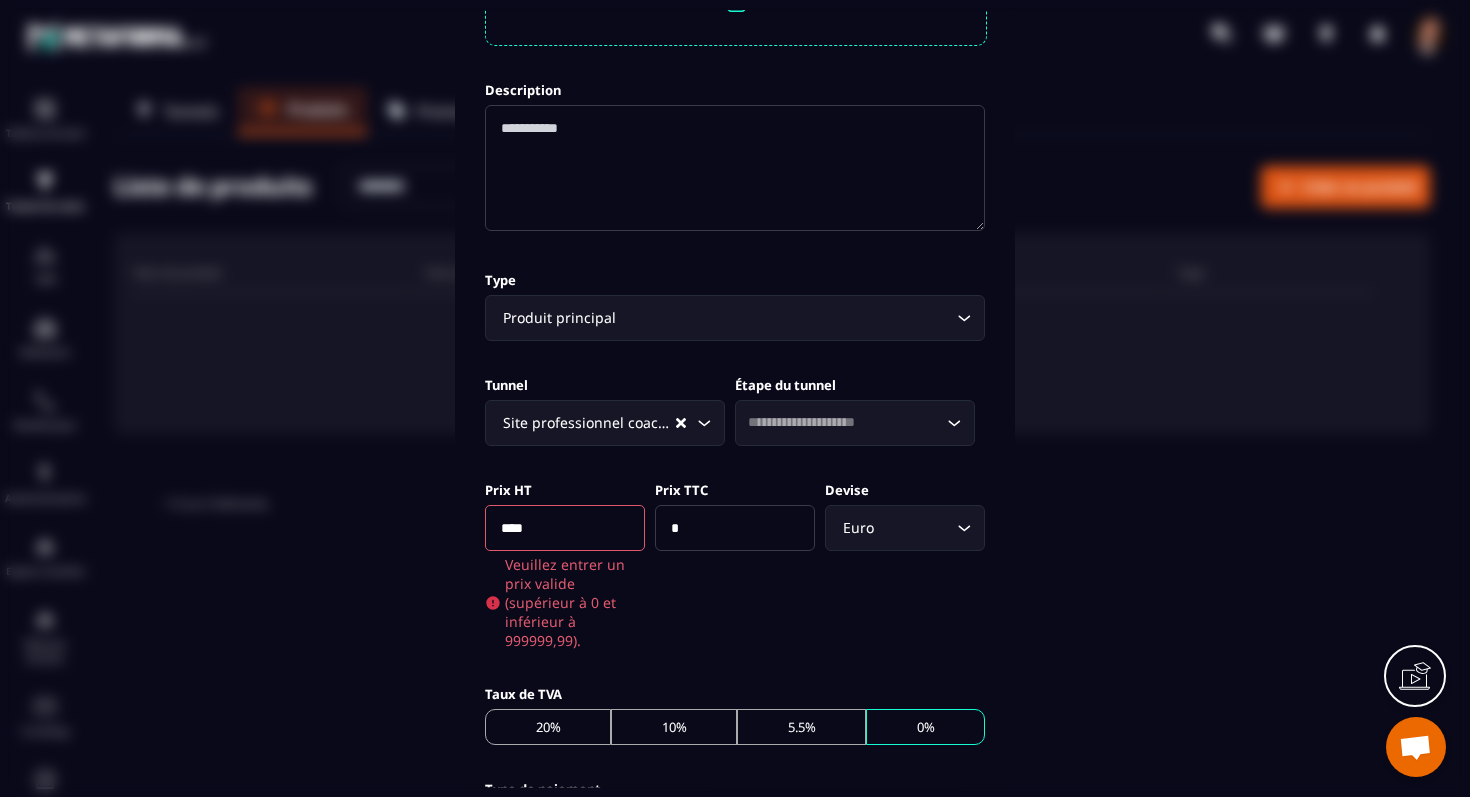 click on "Prix TTC" at bounding box center (735, 489) 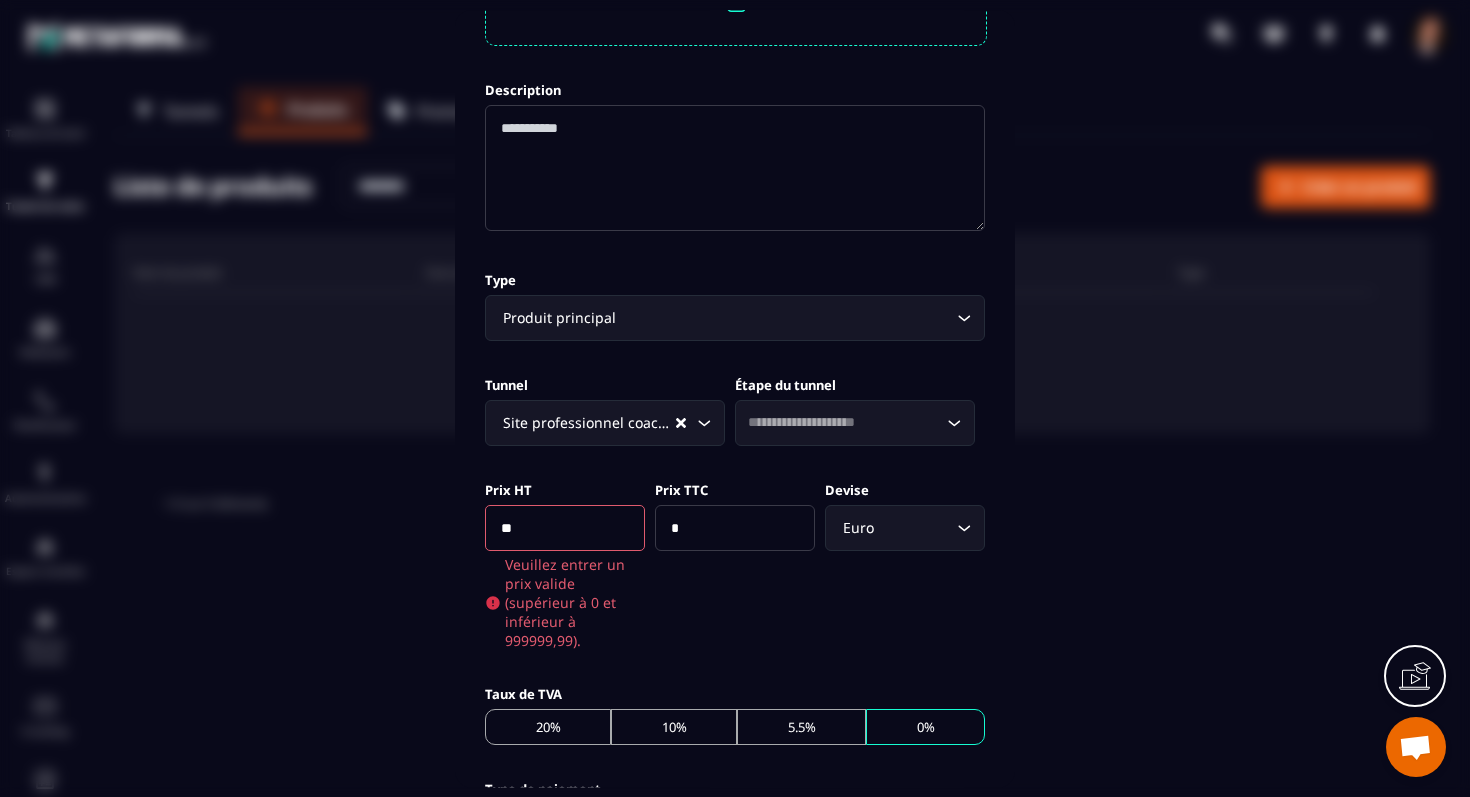 type on "*" 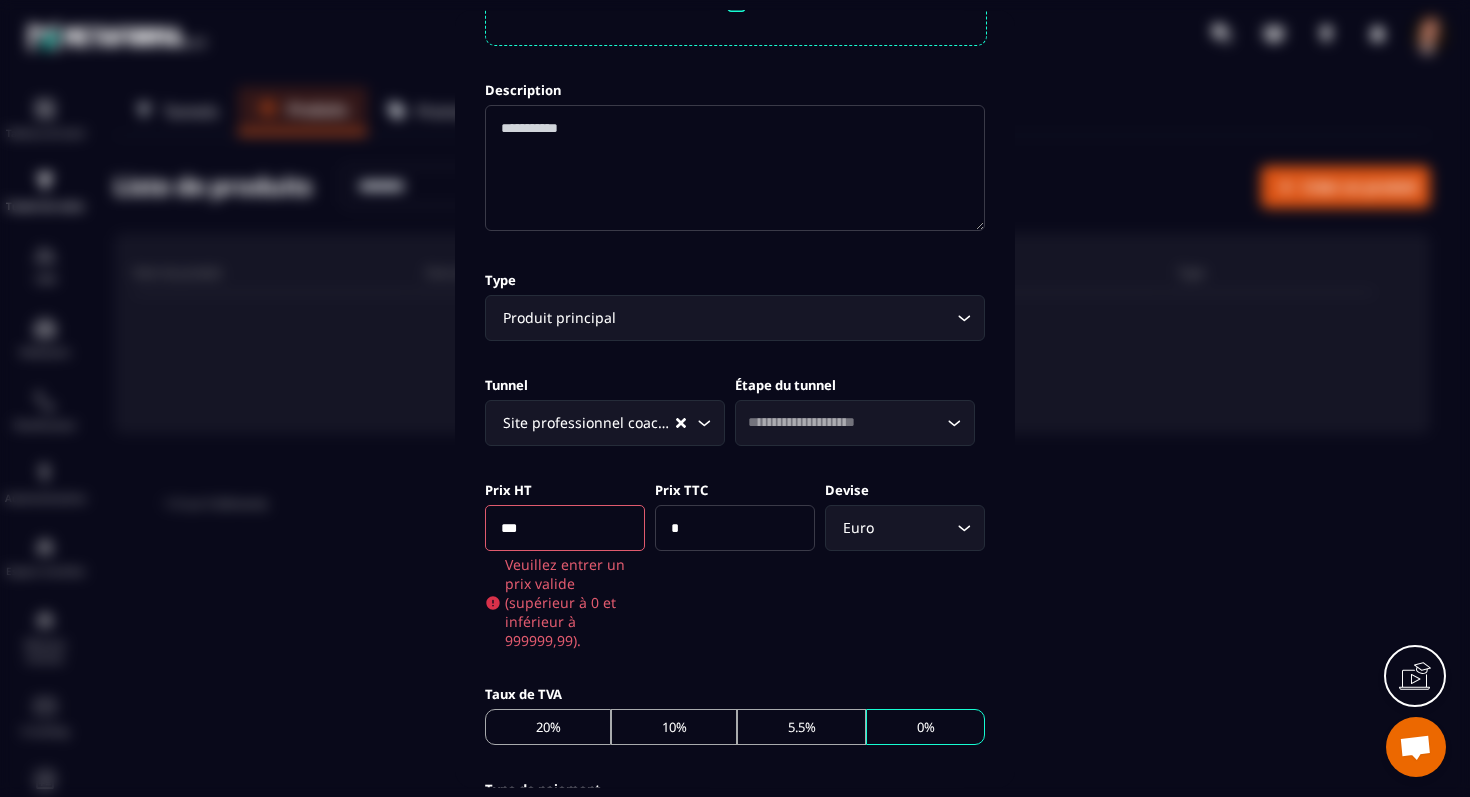 type on "***" 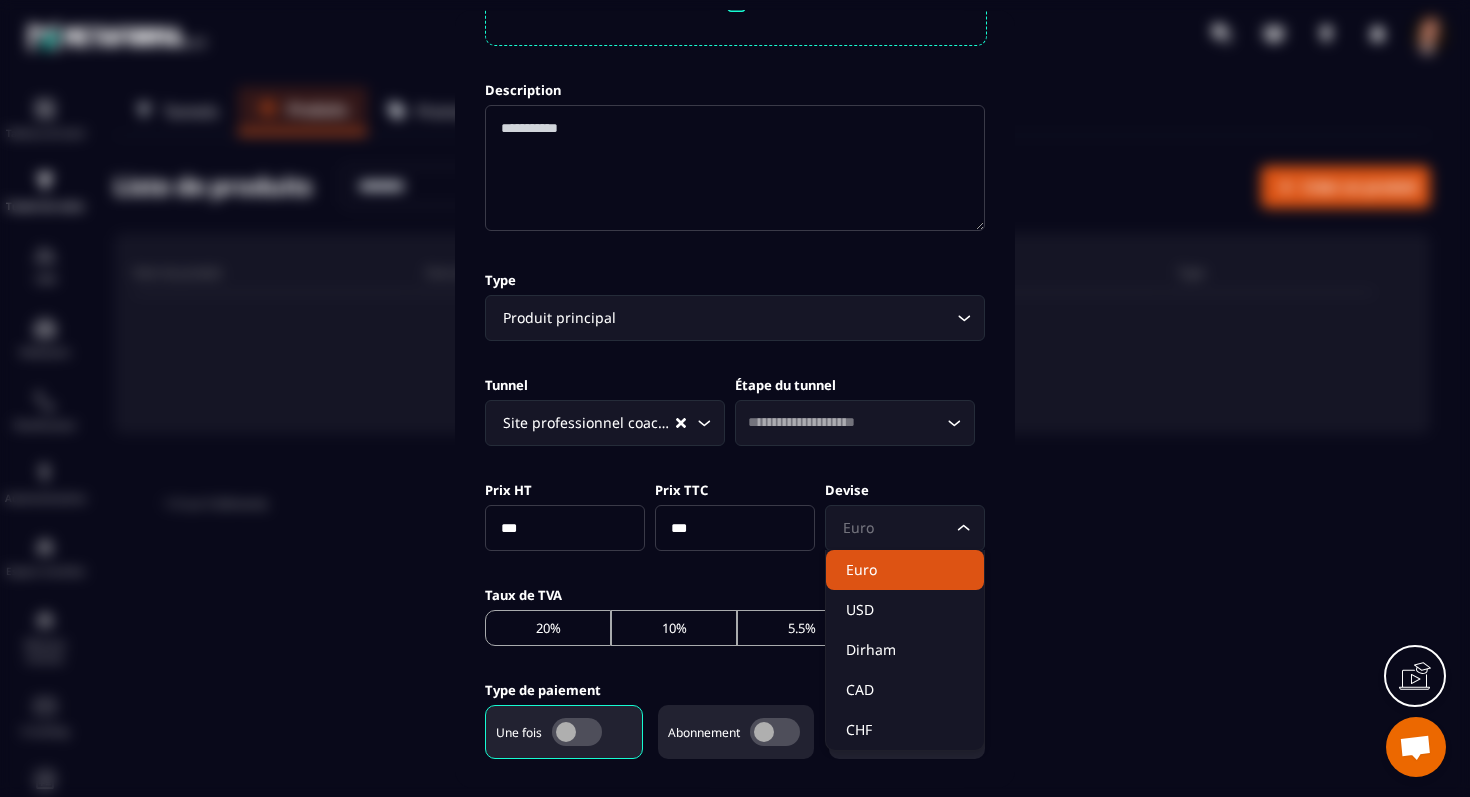 click on "Euro" 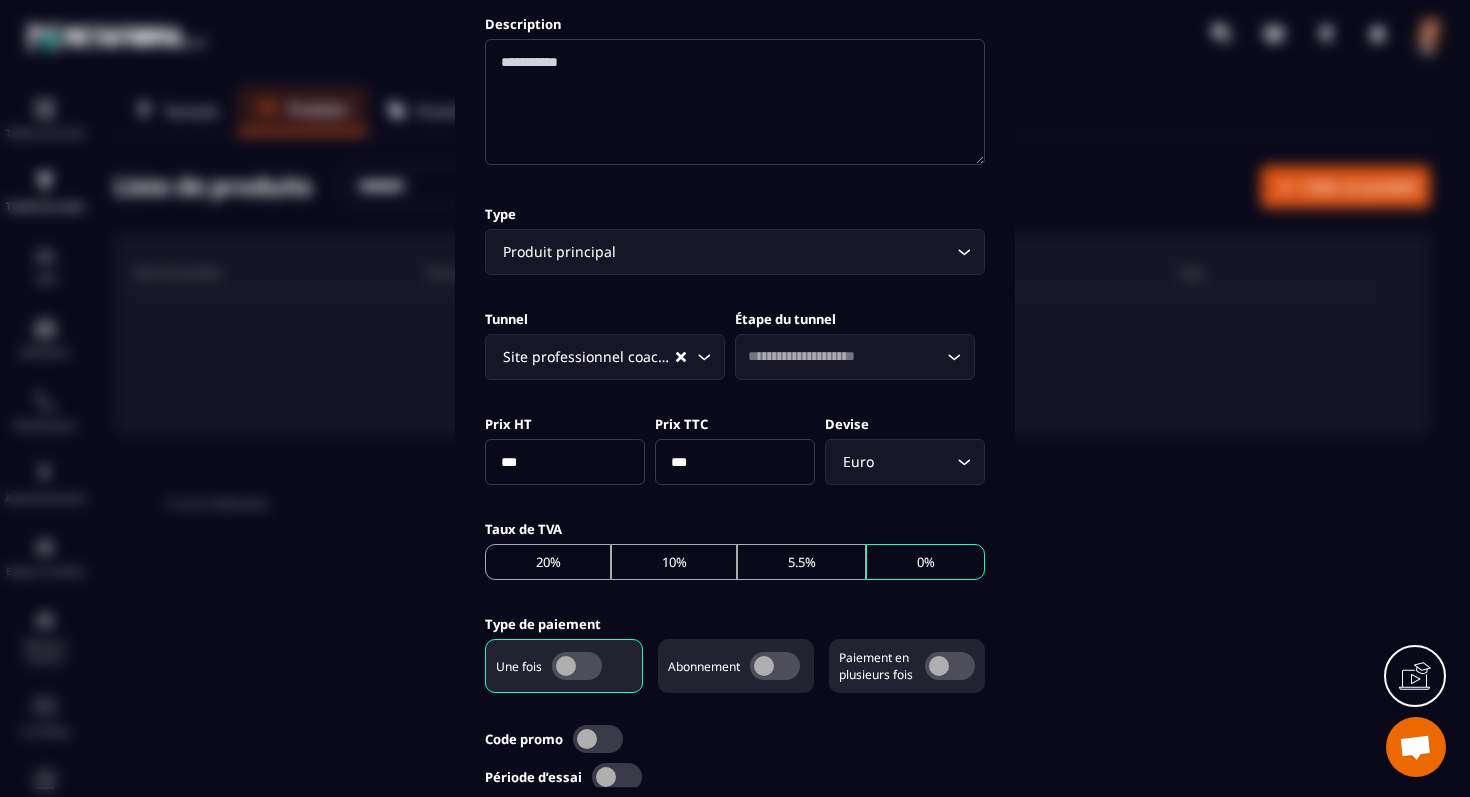scroll, scrollTop: 398, scrollLeft: 0, axis: vertical 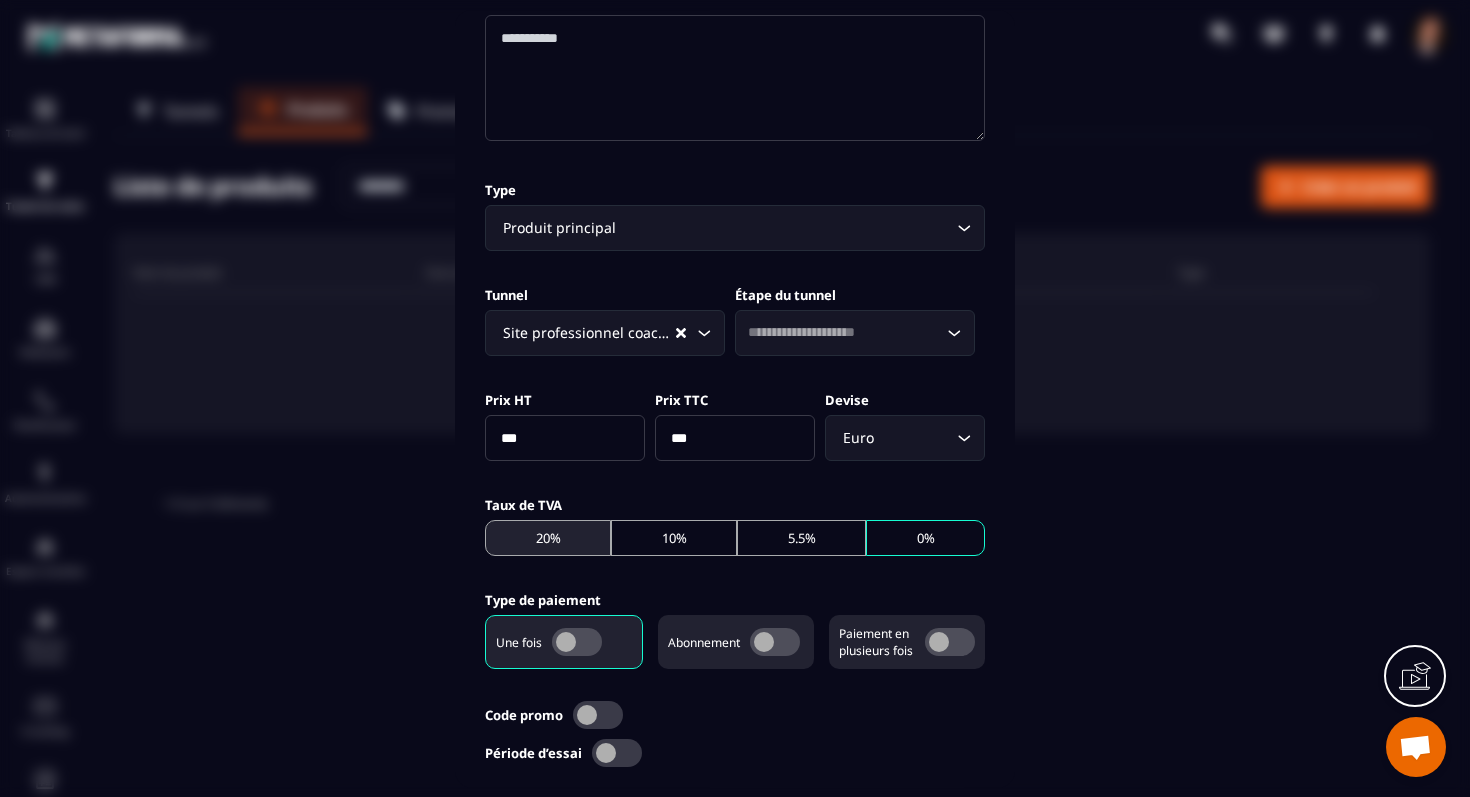 click on "20%" at bounding box center [548, 538] 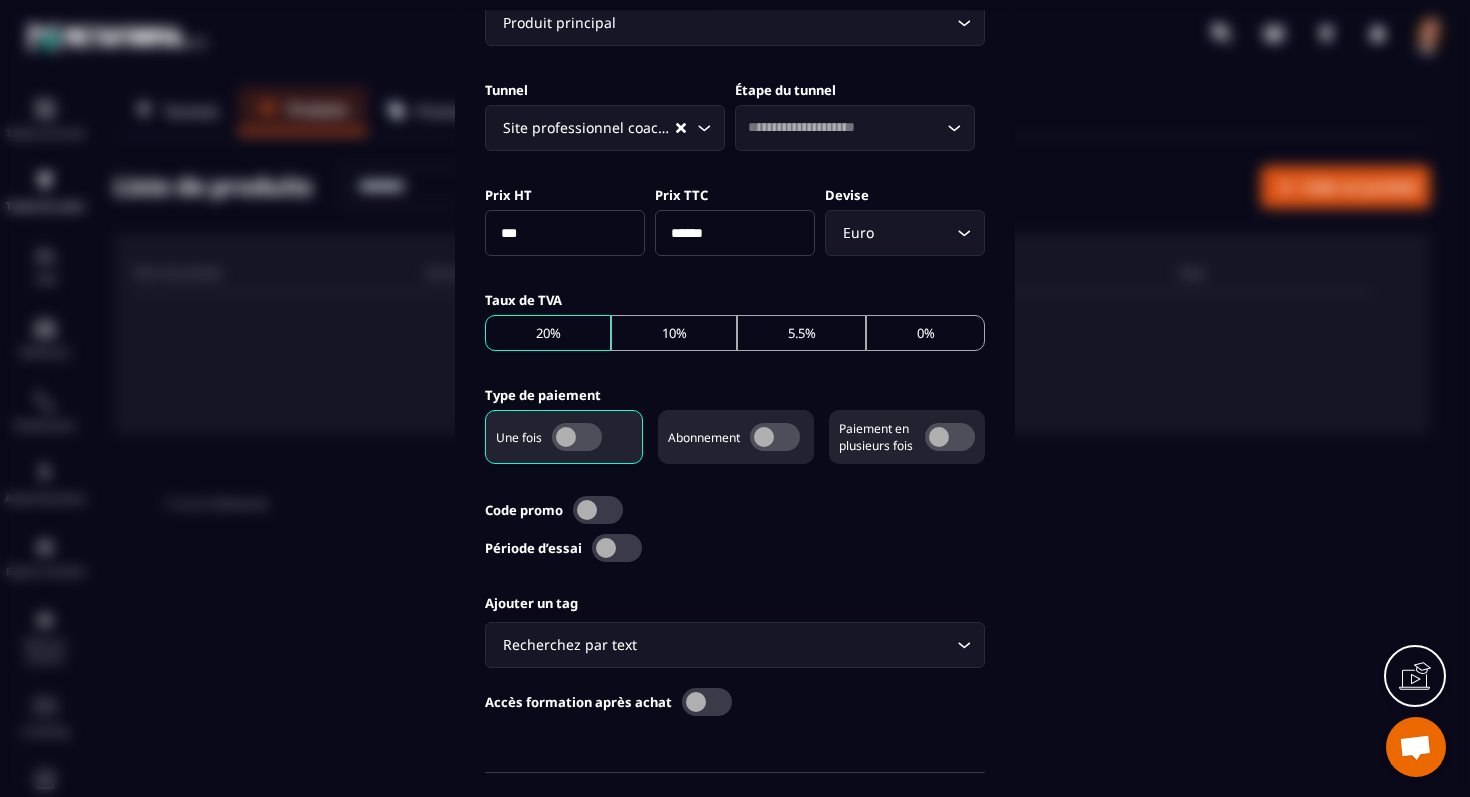 scroll, scrollTop: 606, scrollLeft: 0, axis: vertical 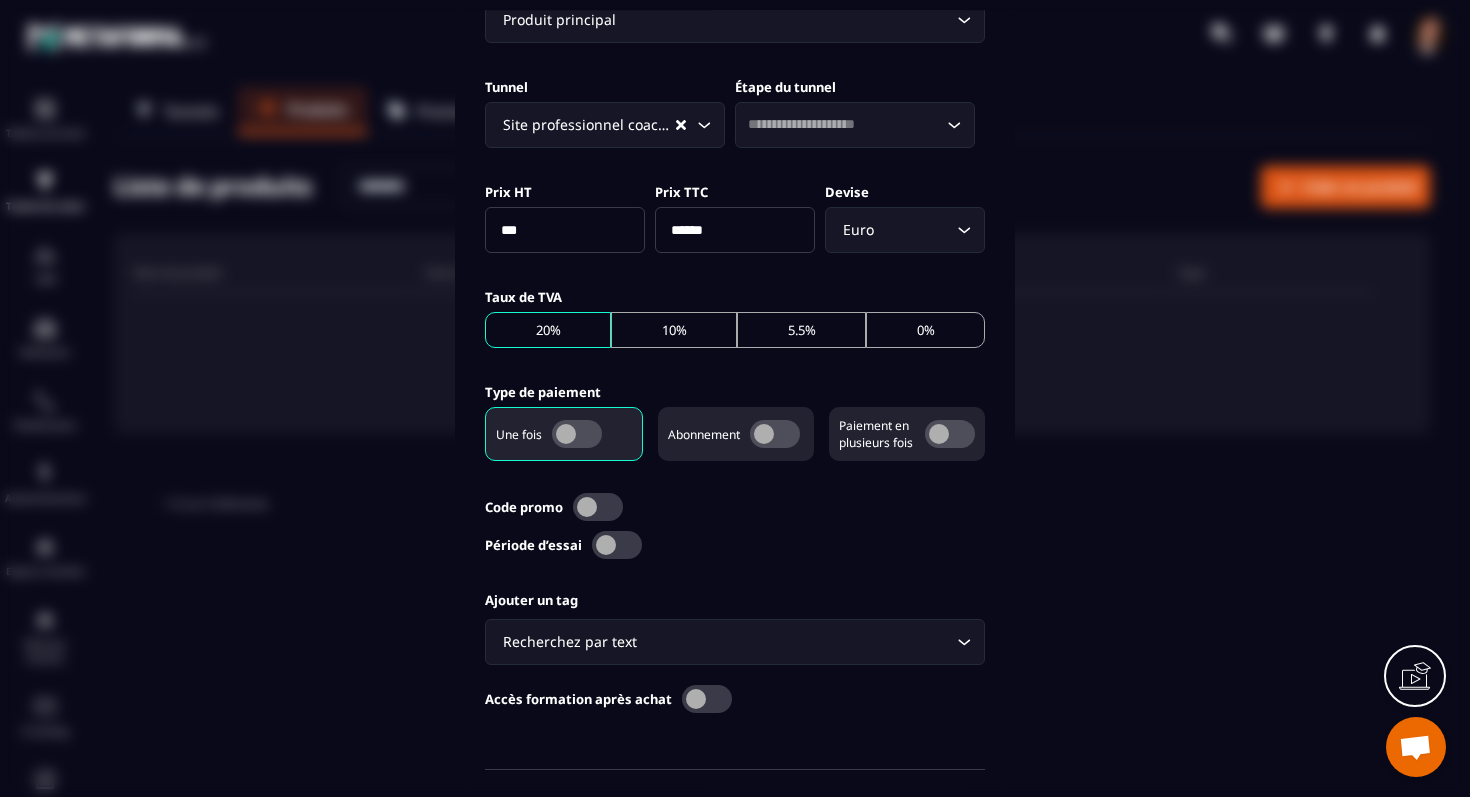 click at bounding box center (577, 434) 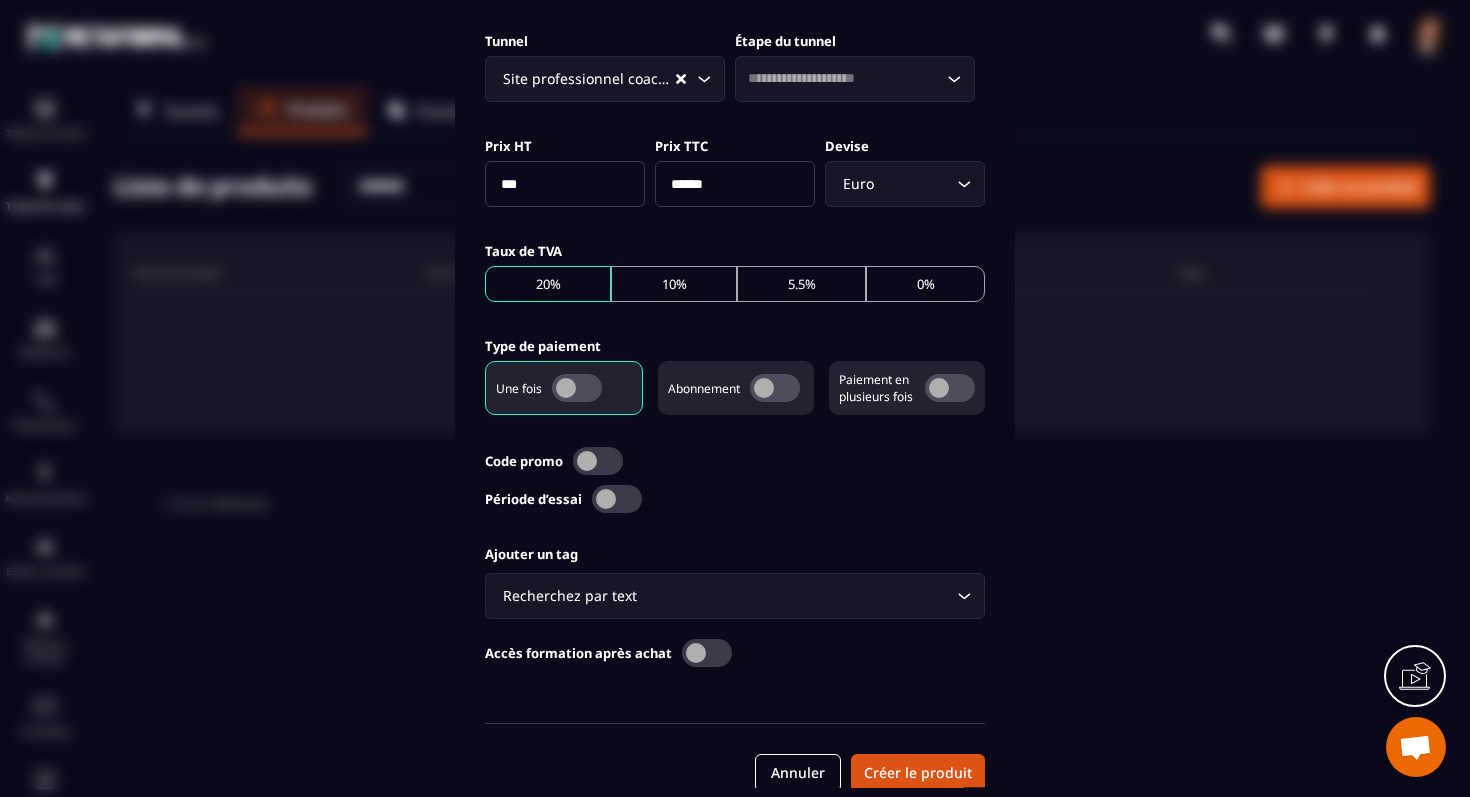 scroll, scrollTop: 656, scrollLeft: 0, axis: vertical 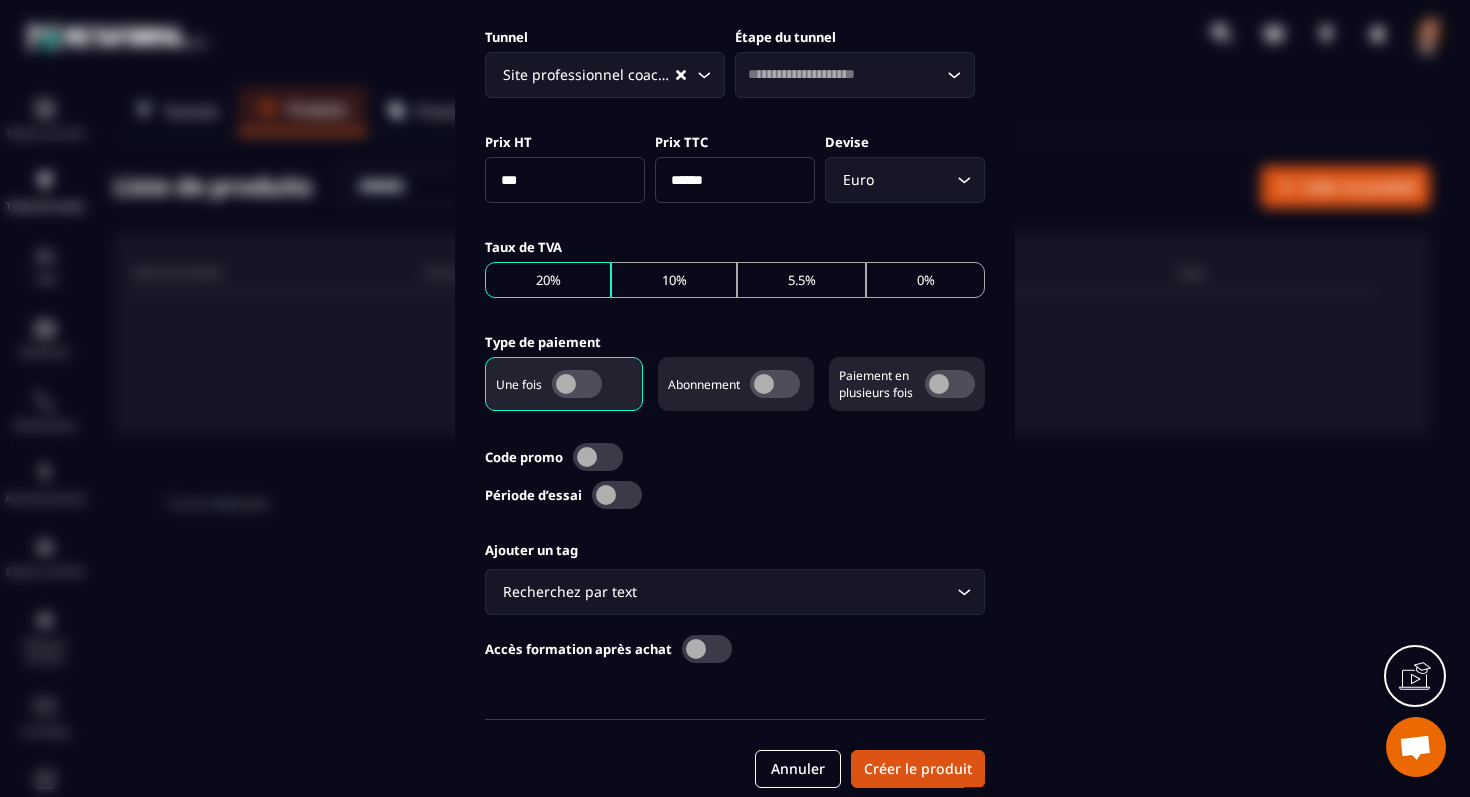 click at bounding box center (617, 495) 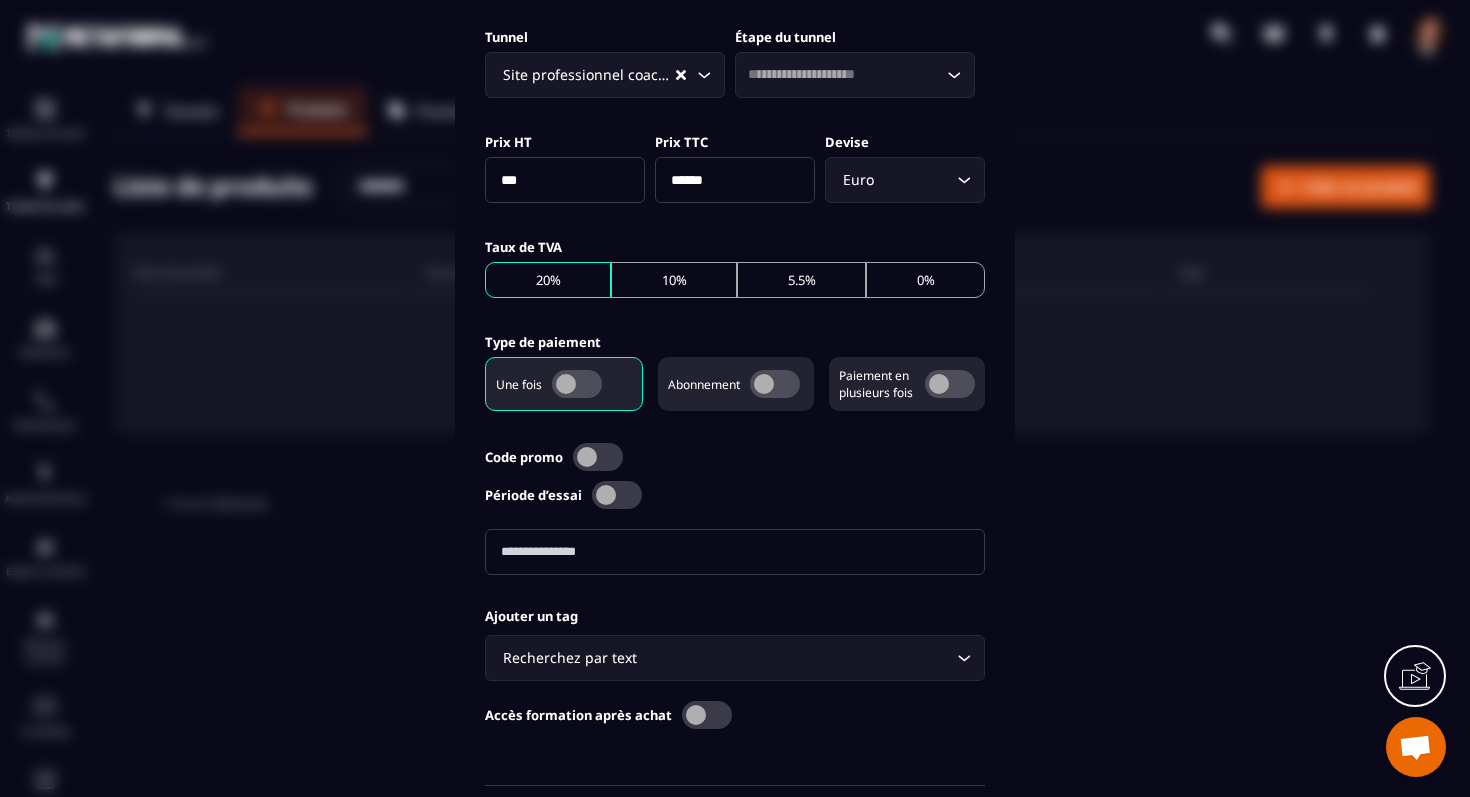 click at bounding box center [735, 552] 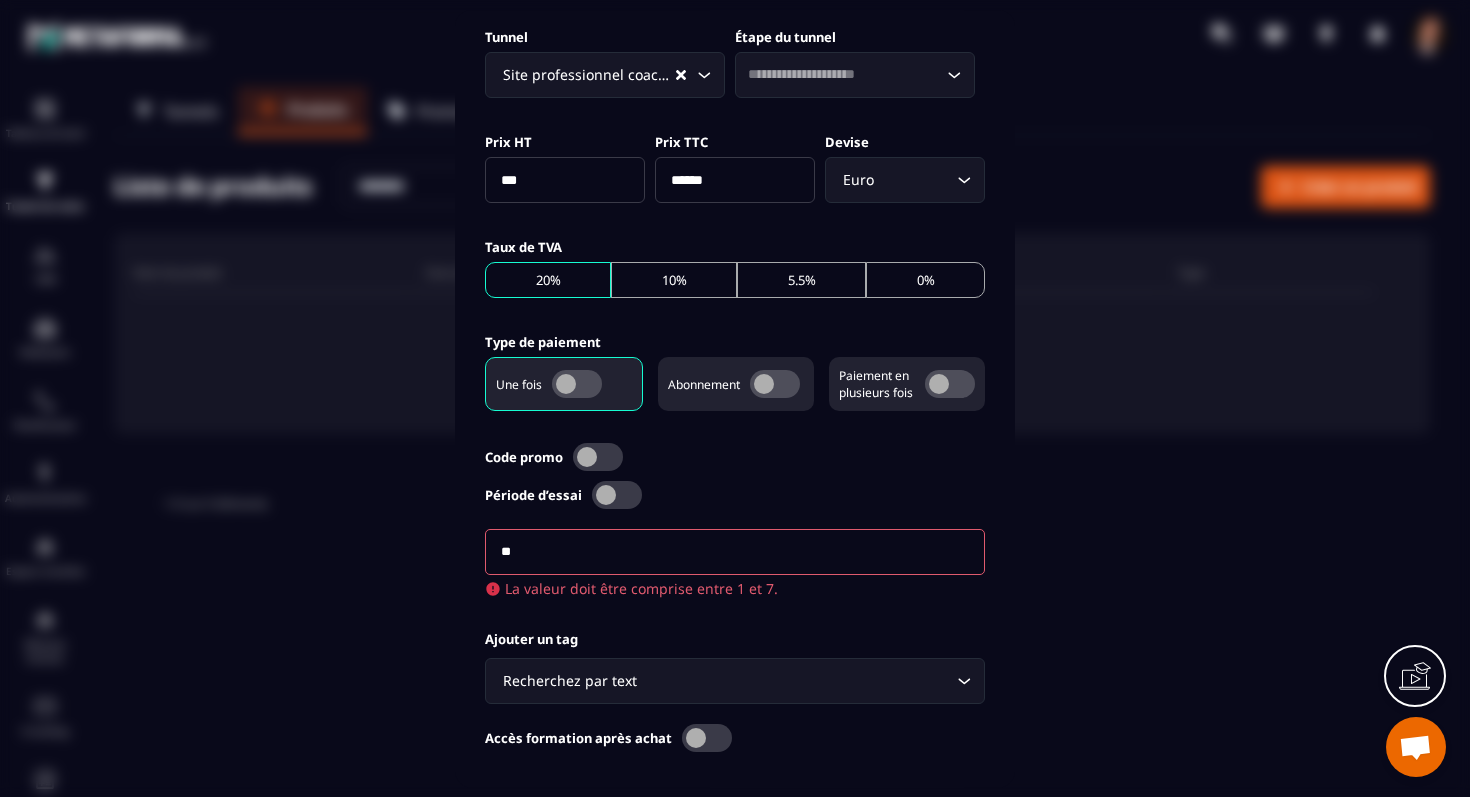 click on "Code promo Période d’essai ** La valeur doit être comprise entre 1 et 7." at bounding box center [735, 520] 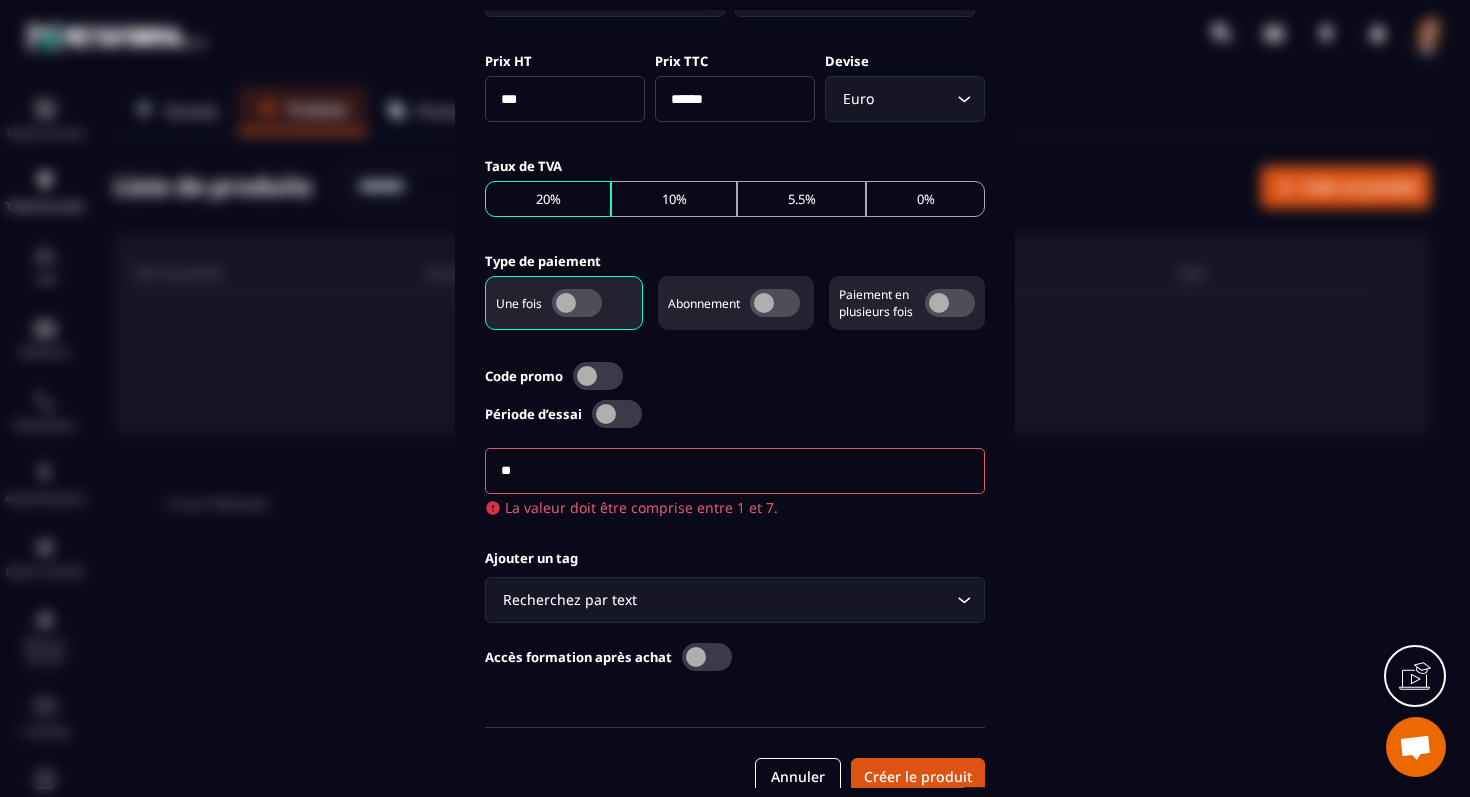 scroll, scrollTop: 740, scrollLeft: 0, axis: vertical 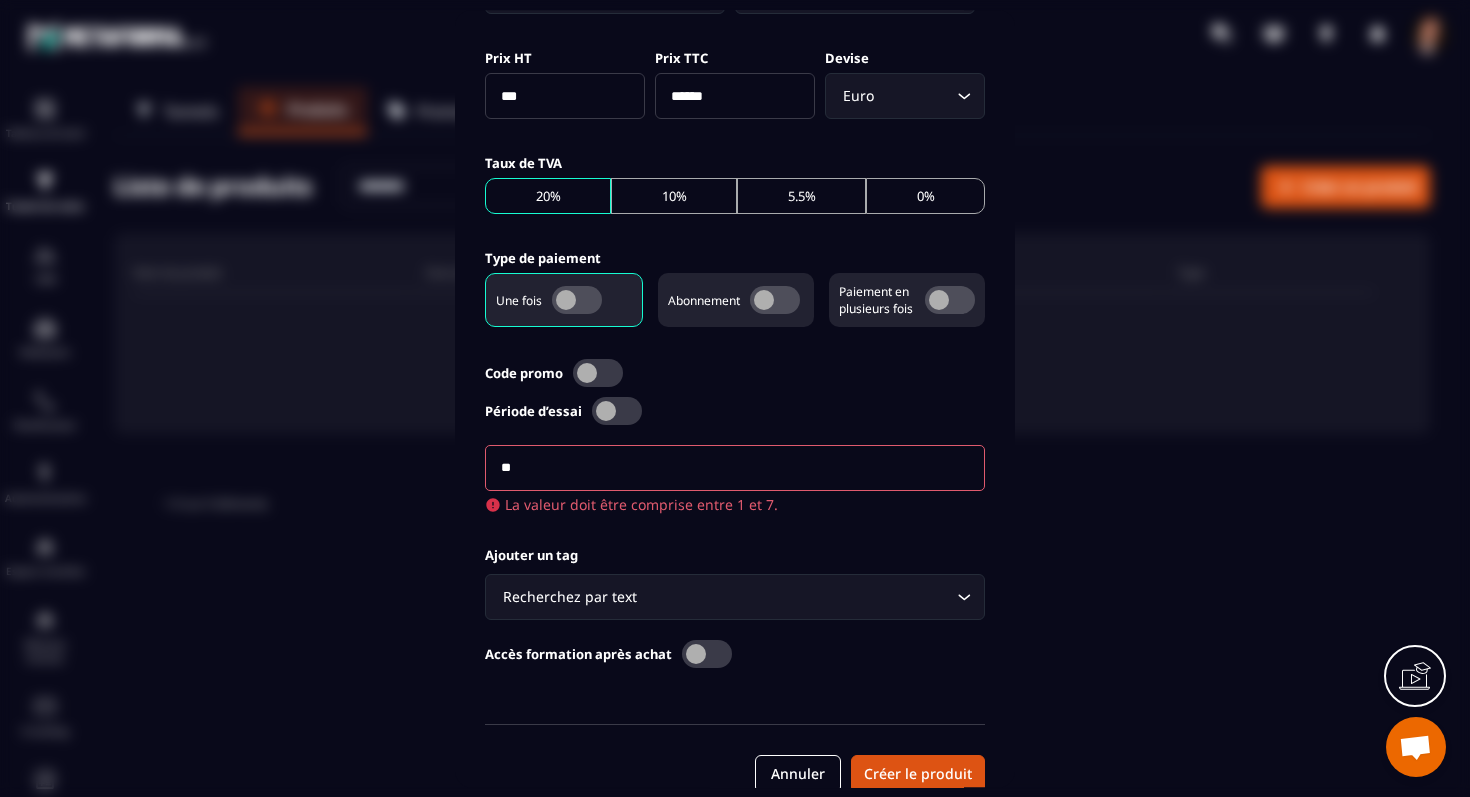 click on "**" at bounding box center (735, 468) 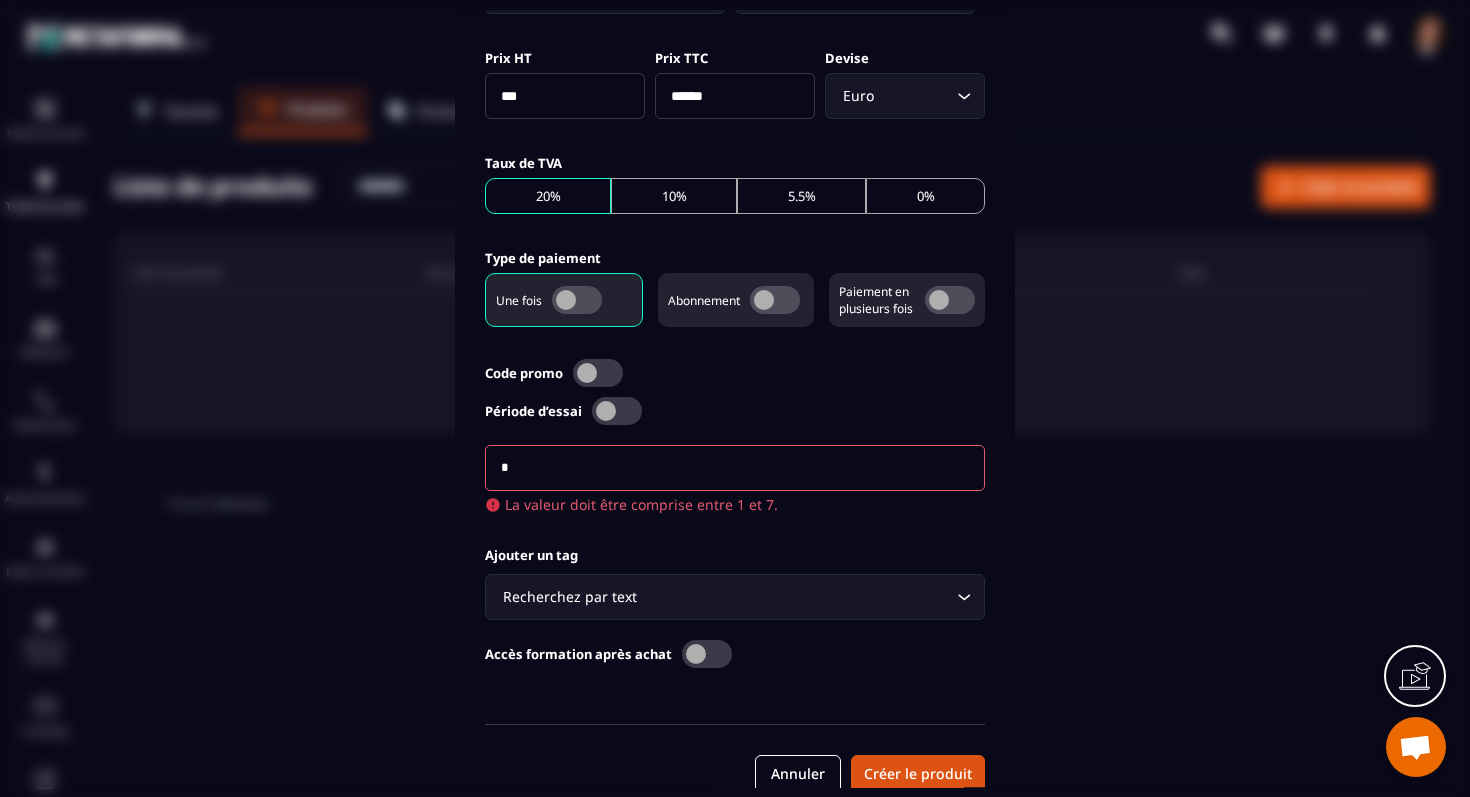 type on "*" 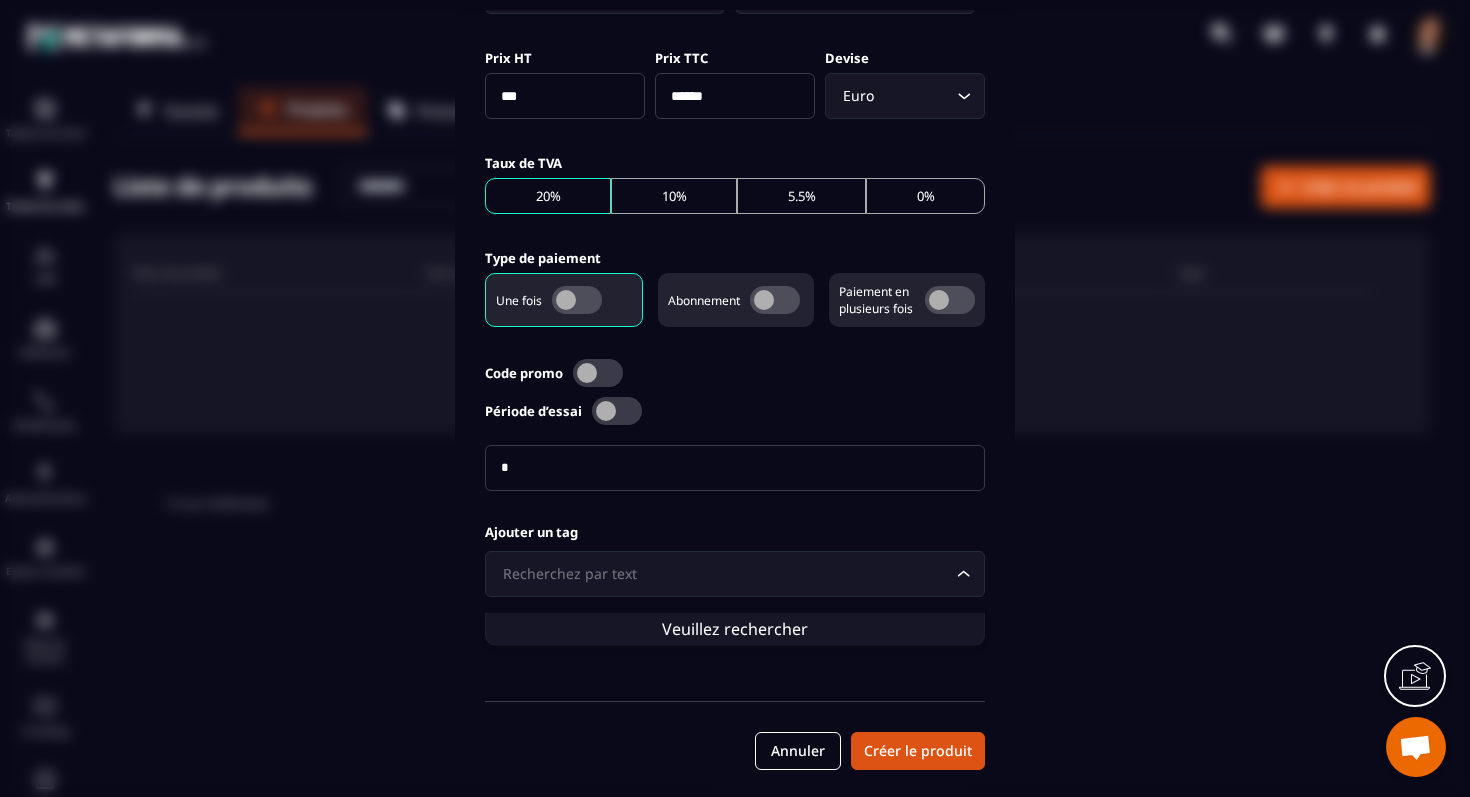 scroll, scrollTop: 746, scrollLeft: 0, axis: vertical 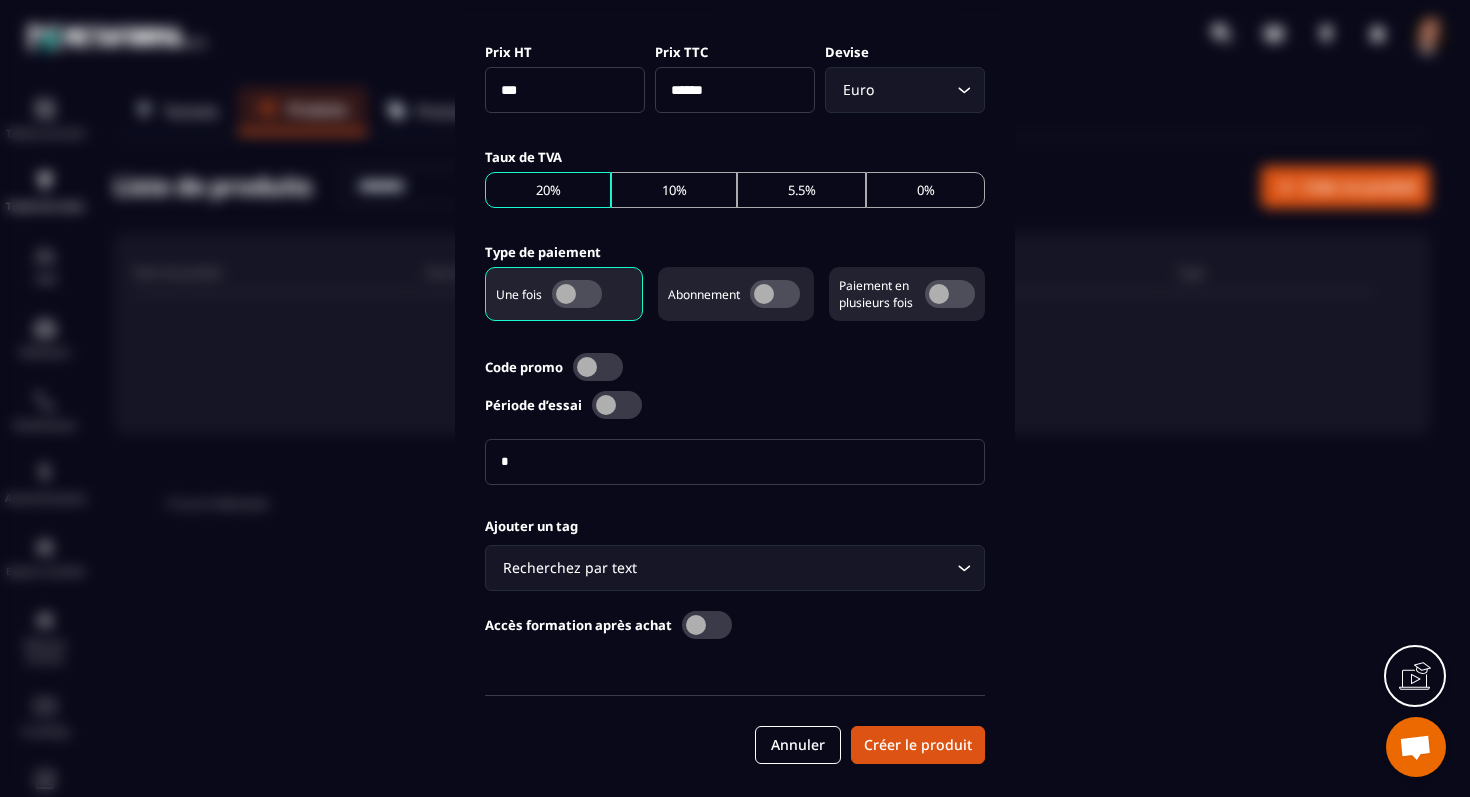 click on "Ajouter un tag Recherchez par text Loading... Accès formation après achat" at bounding box center [735, 583] 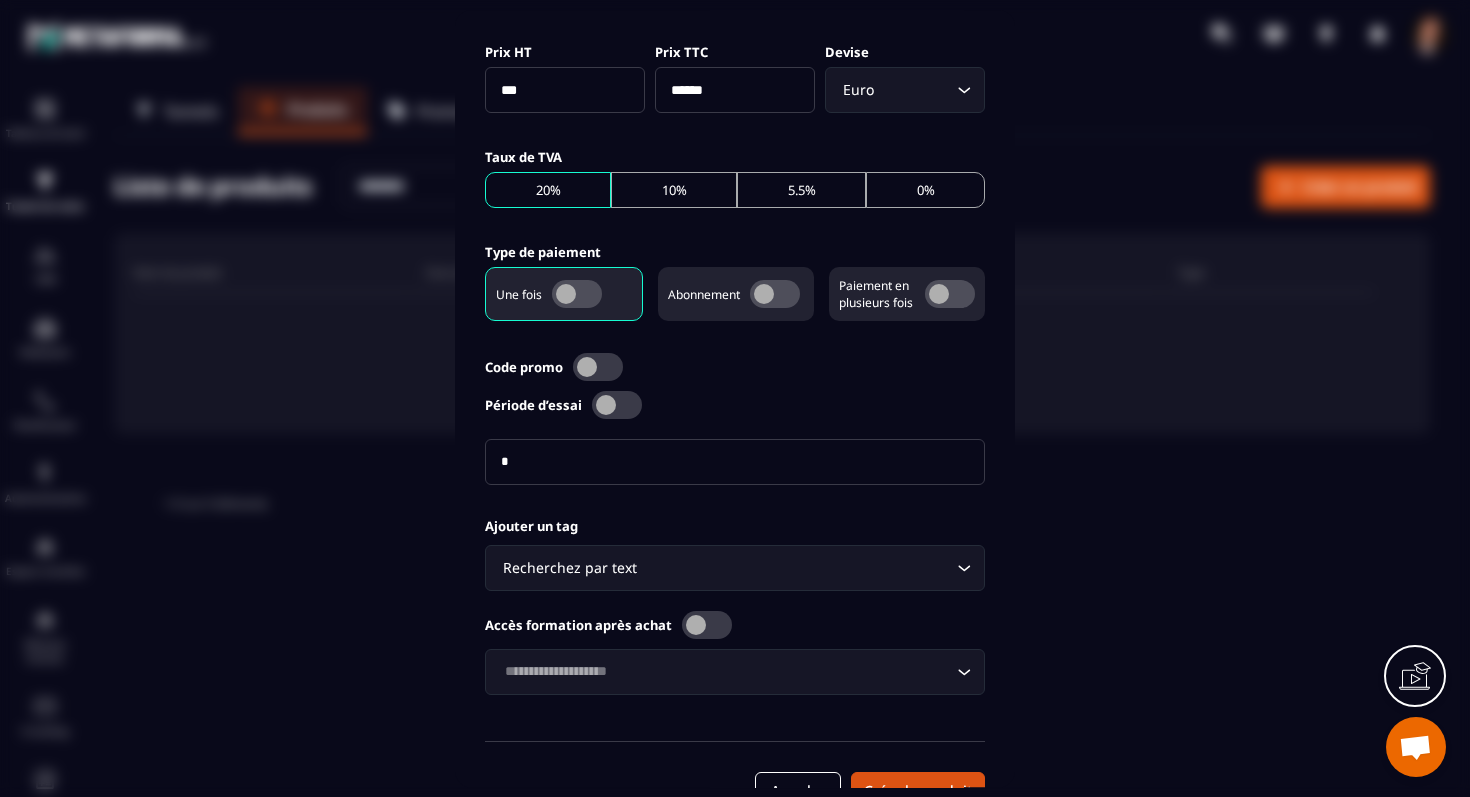 click 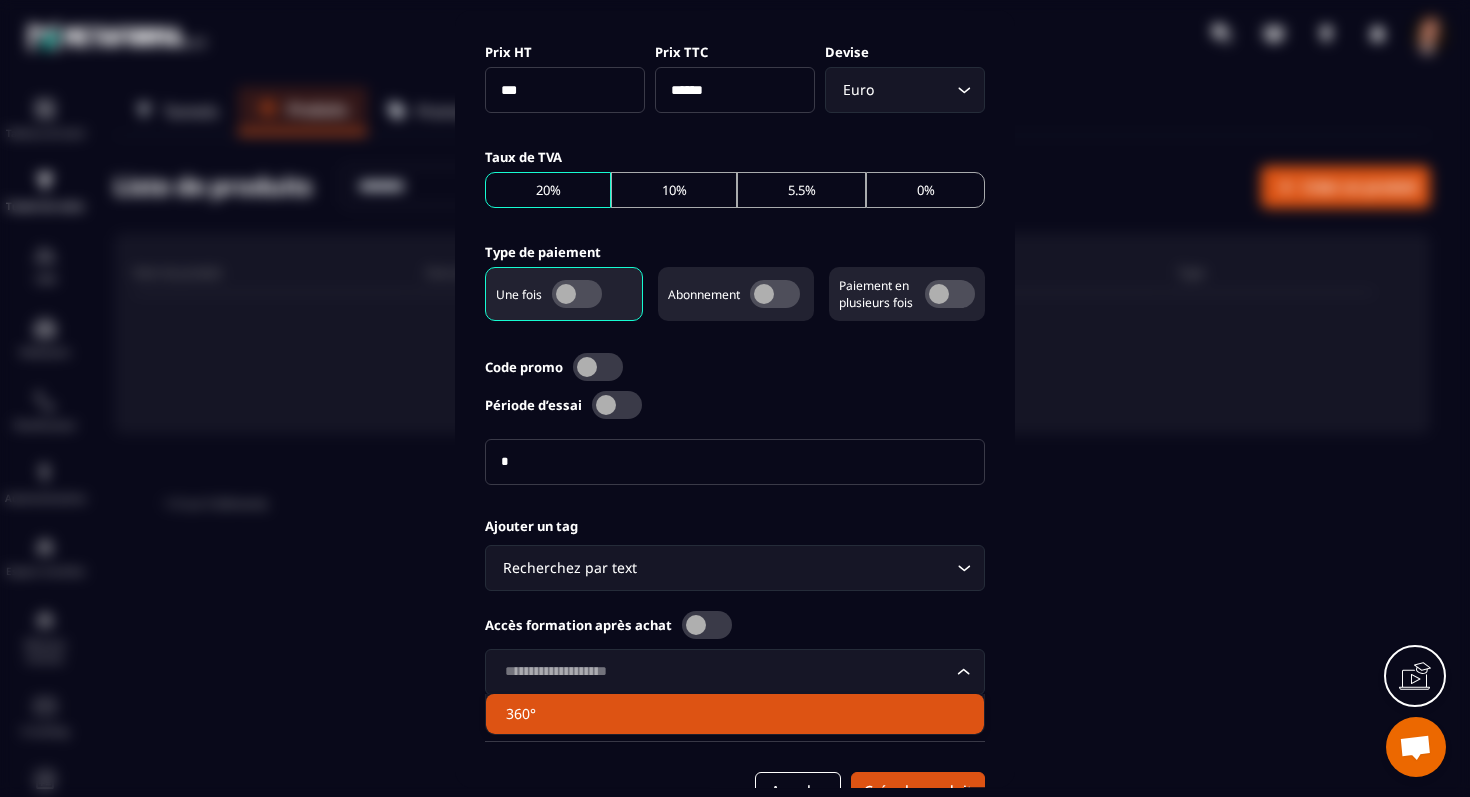 click on "360°" 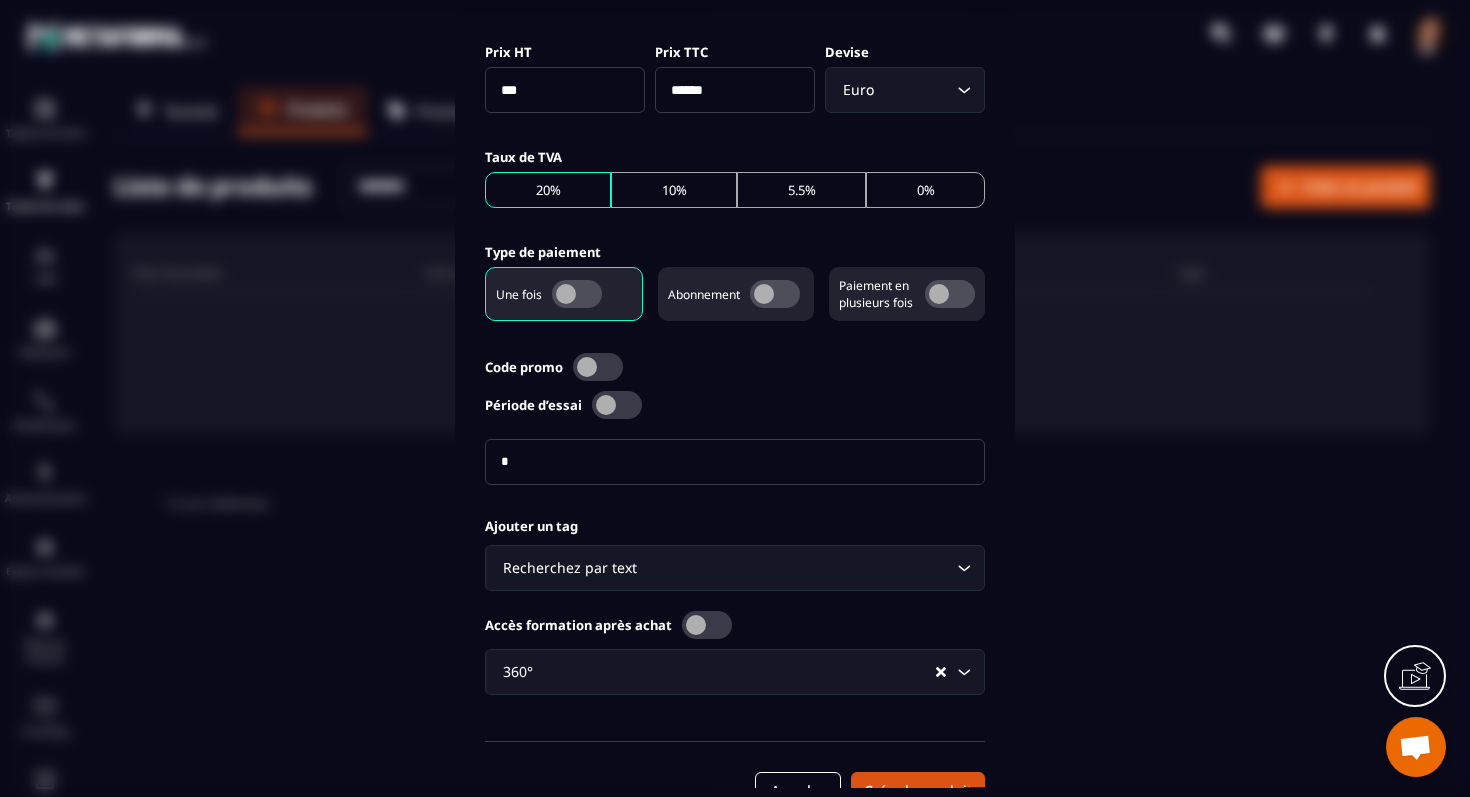 scroll, scrollTop: 792, scrollLeft: 0, axis: vertical 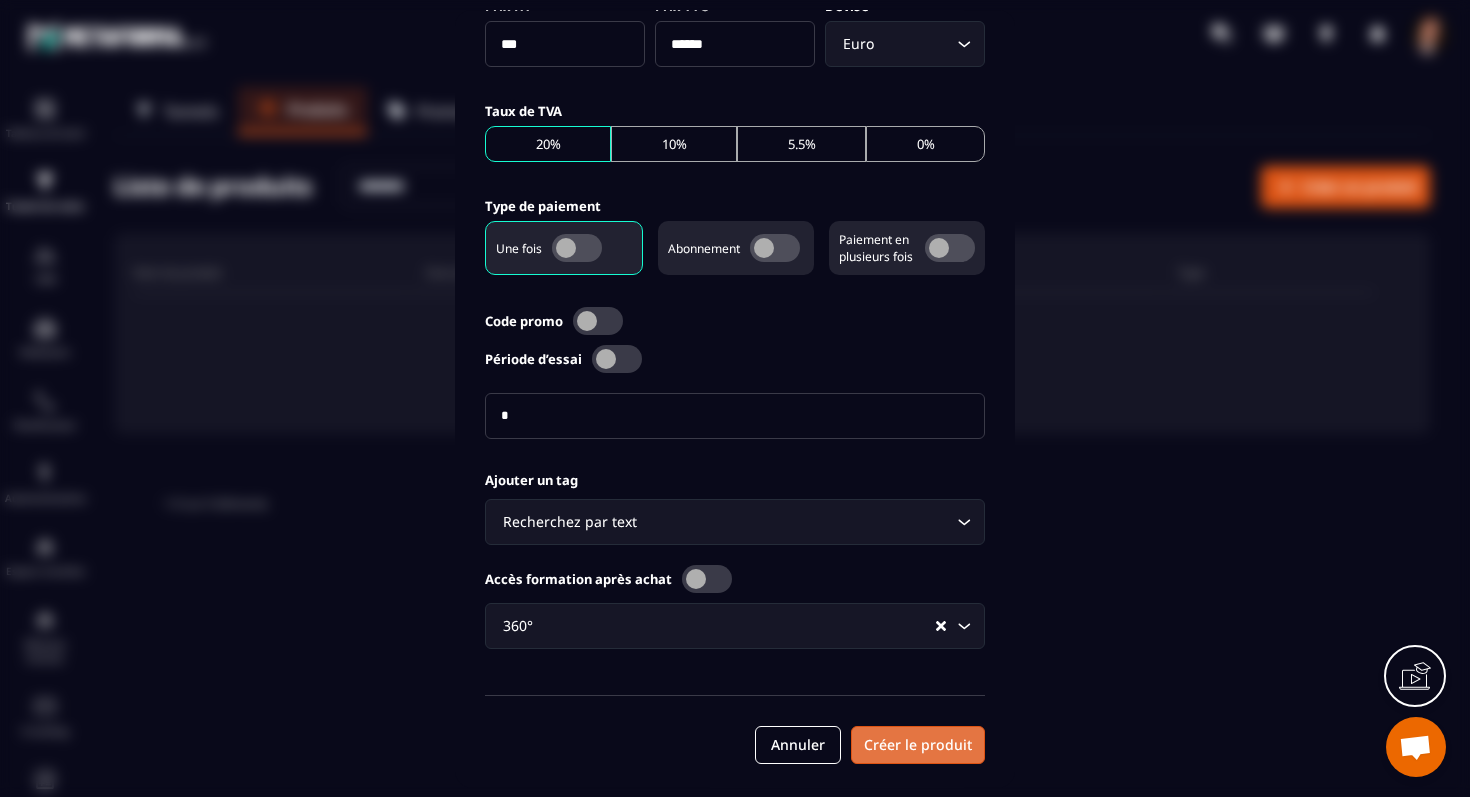 click on "Créer le produit" at bounding box center [918, 745] 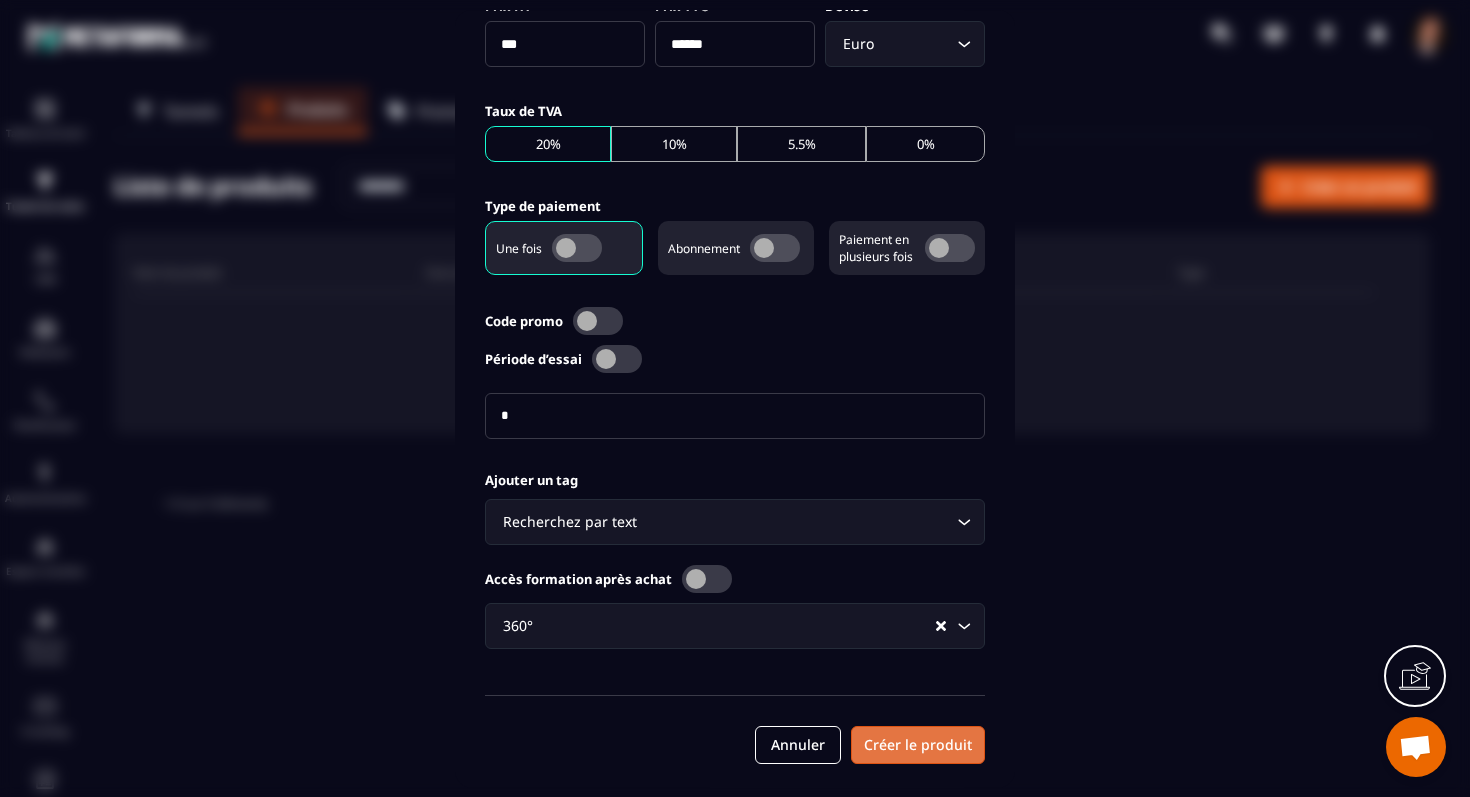click on "Créer le produit" at bounding box center [918, 745] 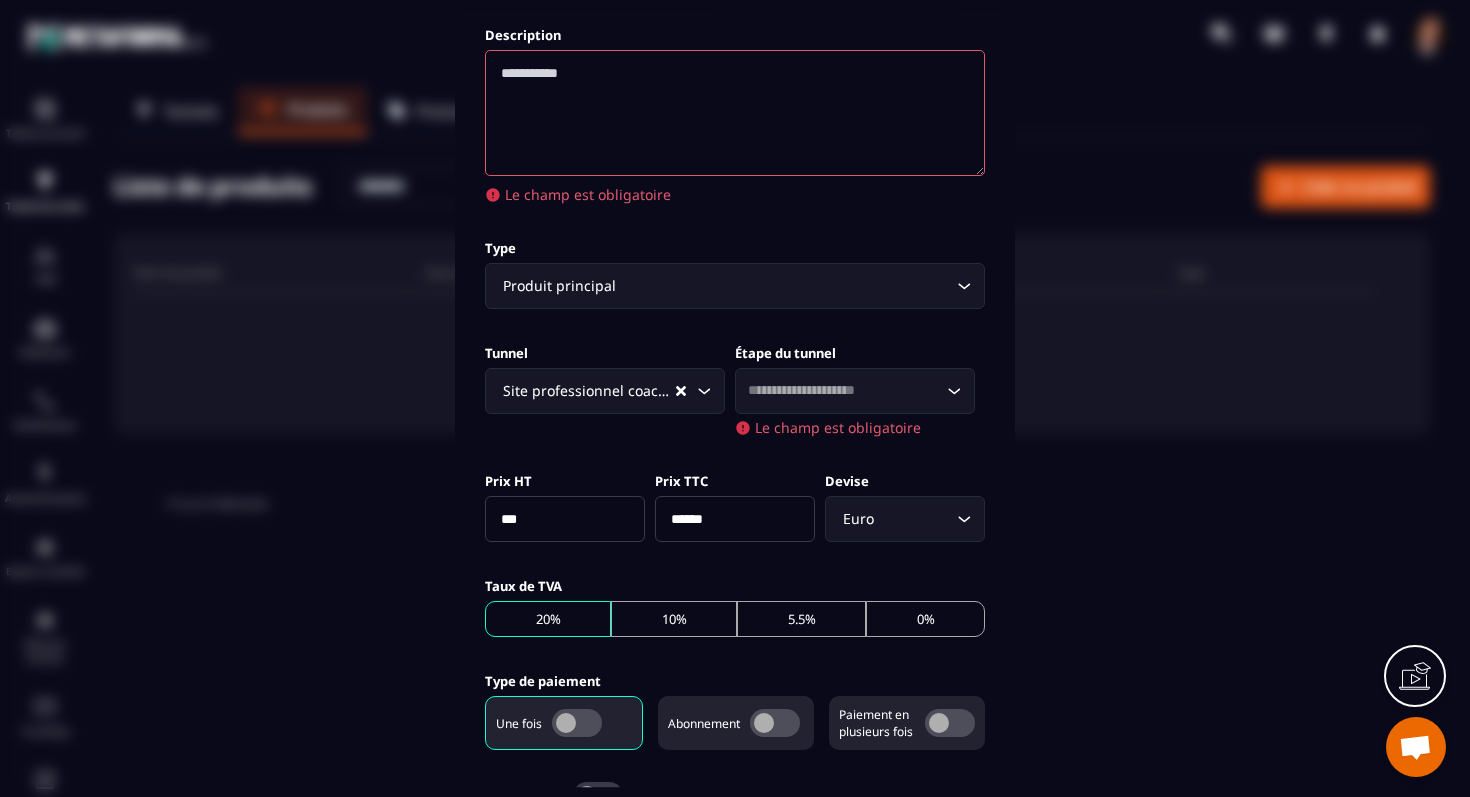 scroll, scrollTop: 360, scrollLeft: 0, axis: vertical 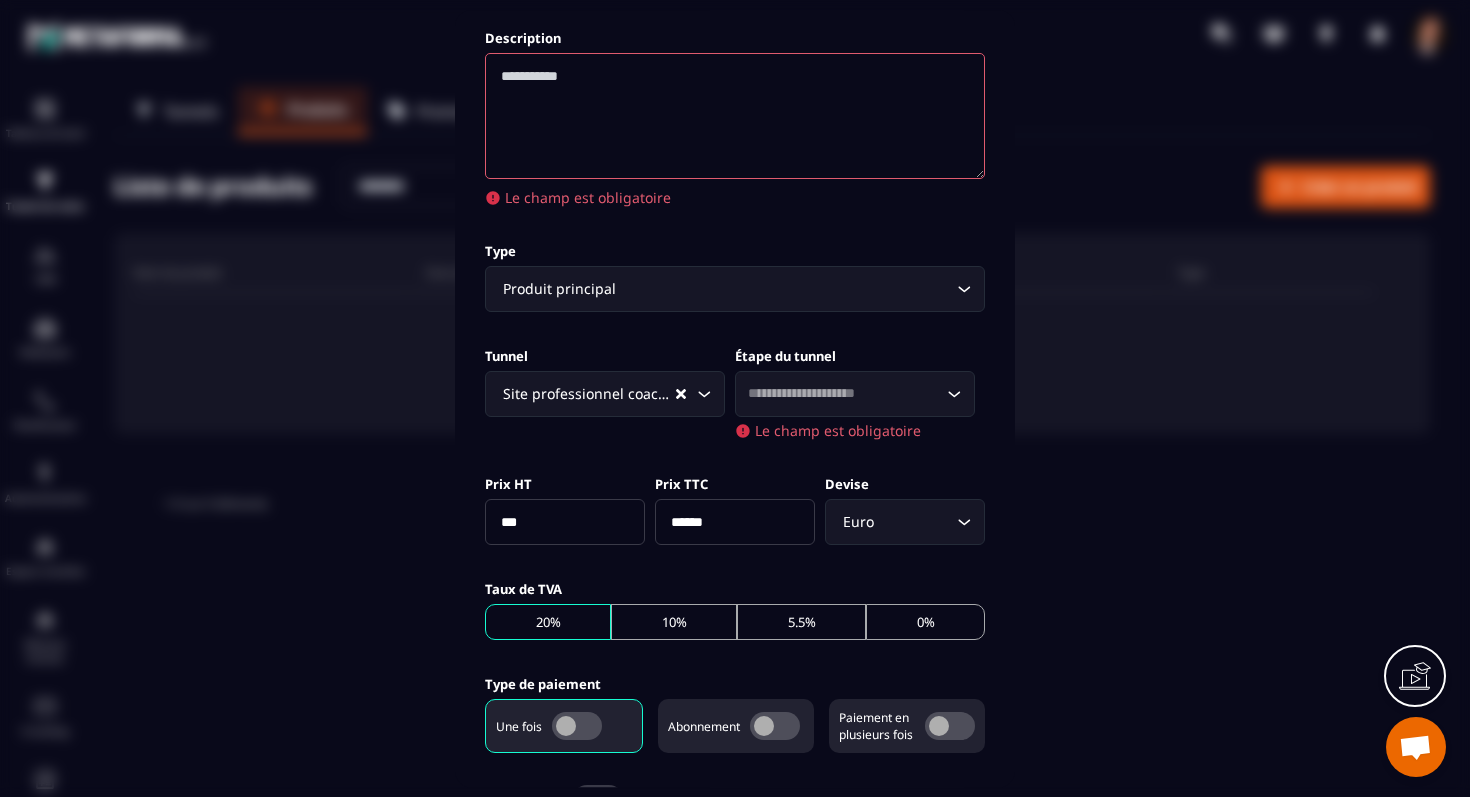 click 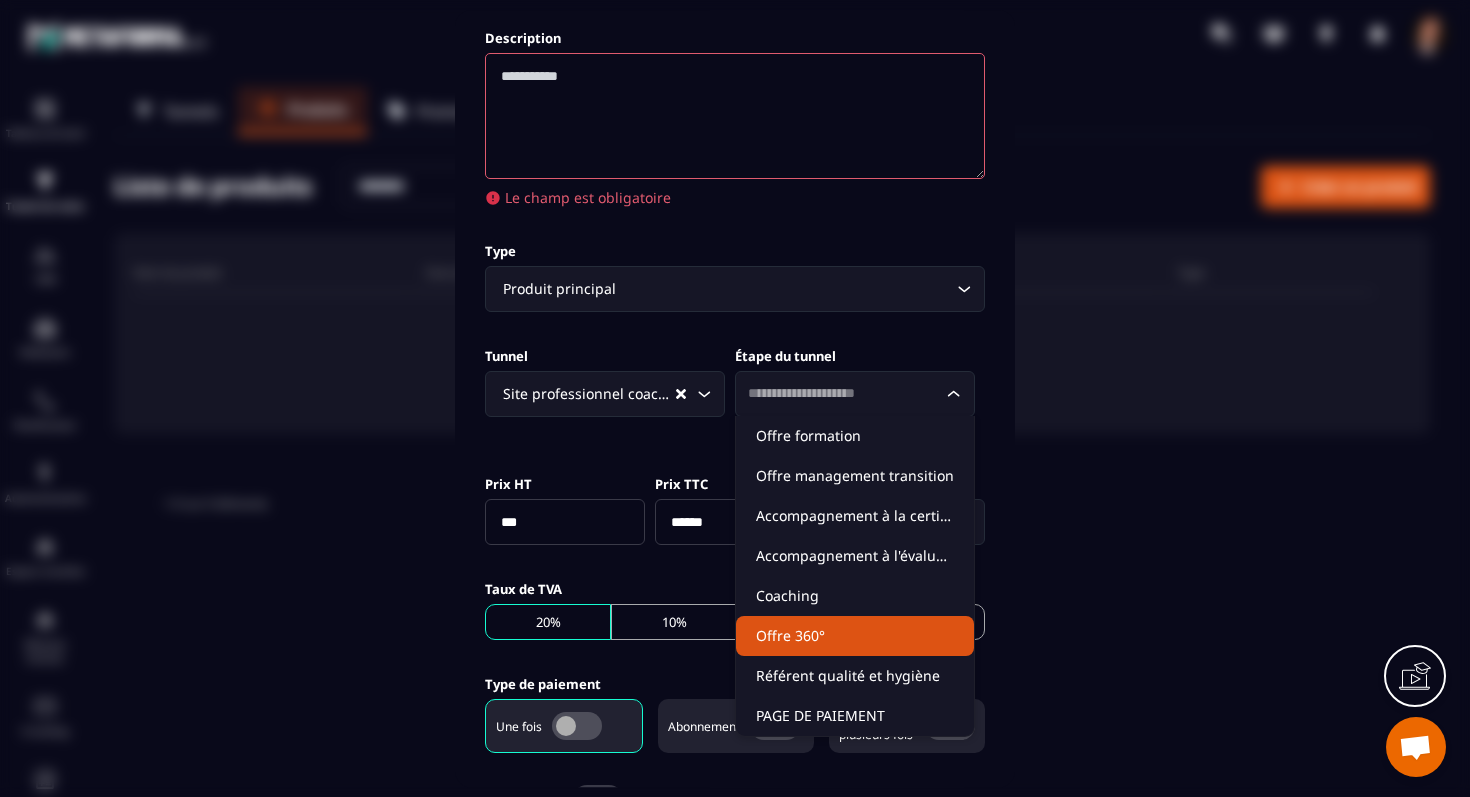 click on "Offre 360°" 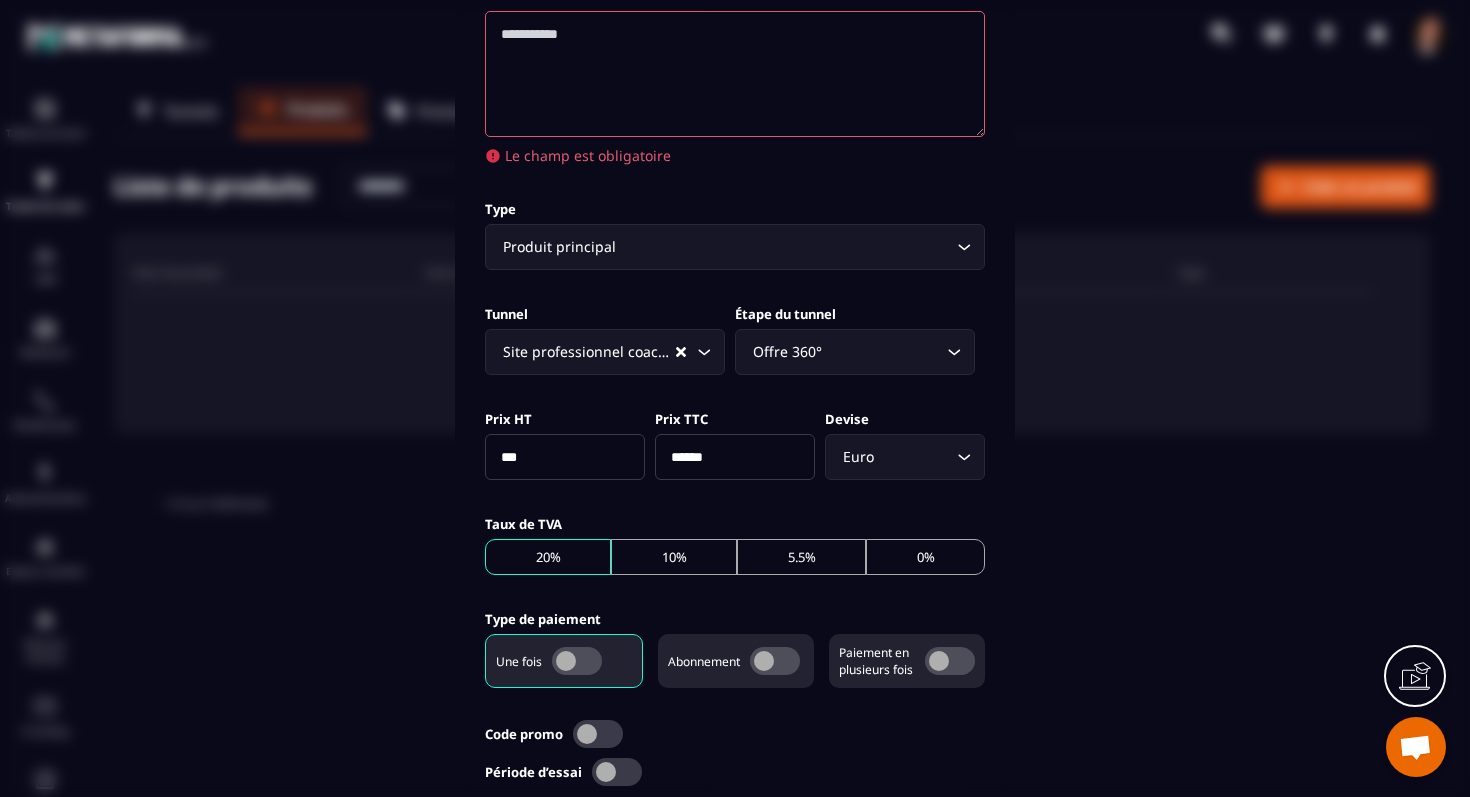 scroll, scrollTop: 416, scrollLeft: 0, axis: vertical 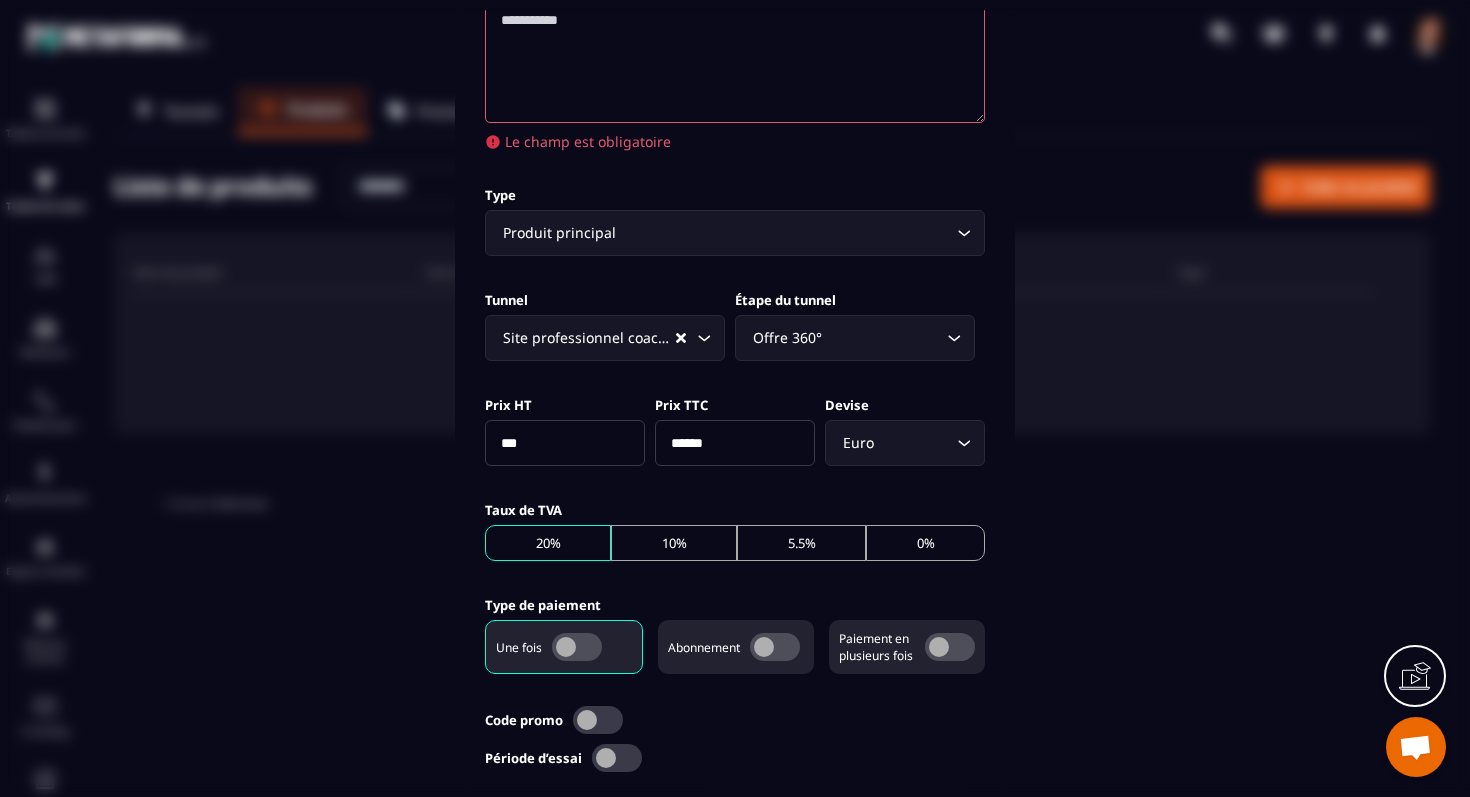 click on "***" at bounding box center [565, 443] 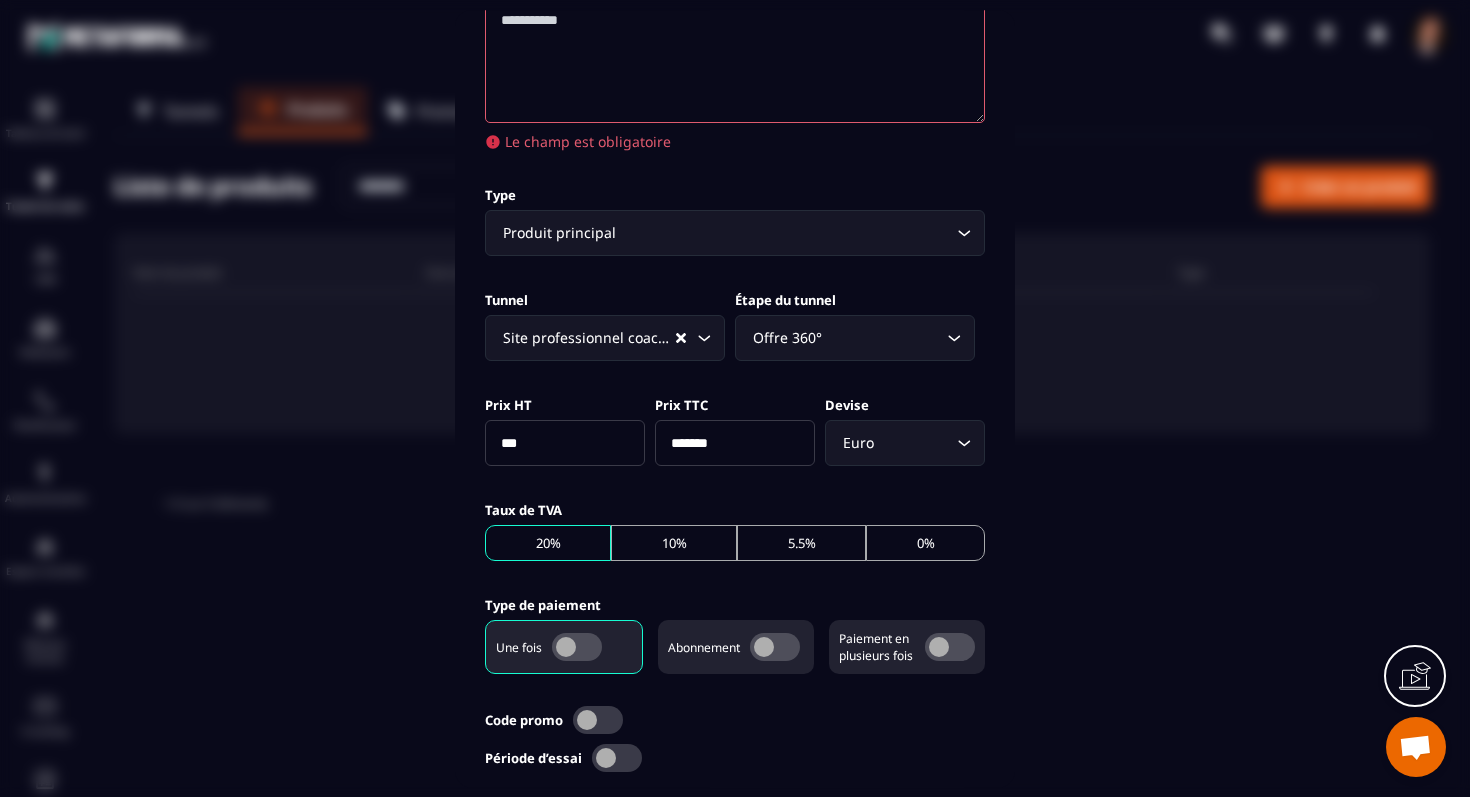 click on "Prix HT ***" at bounding box center (565, 429) 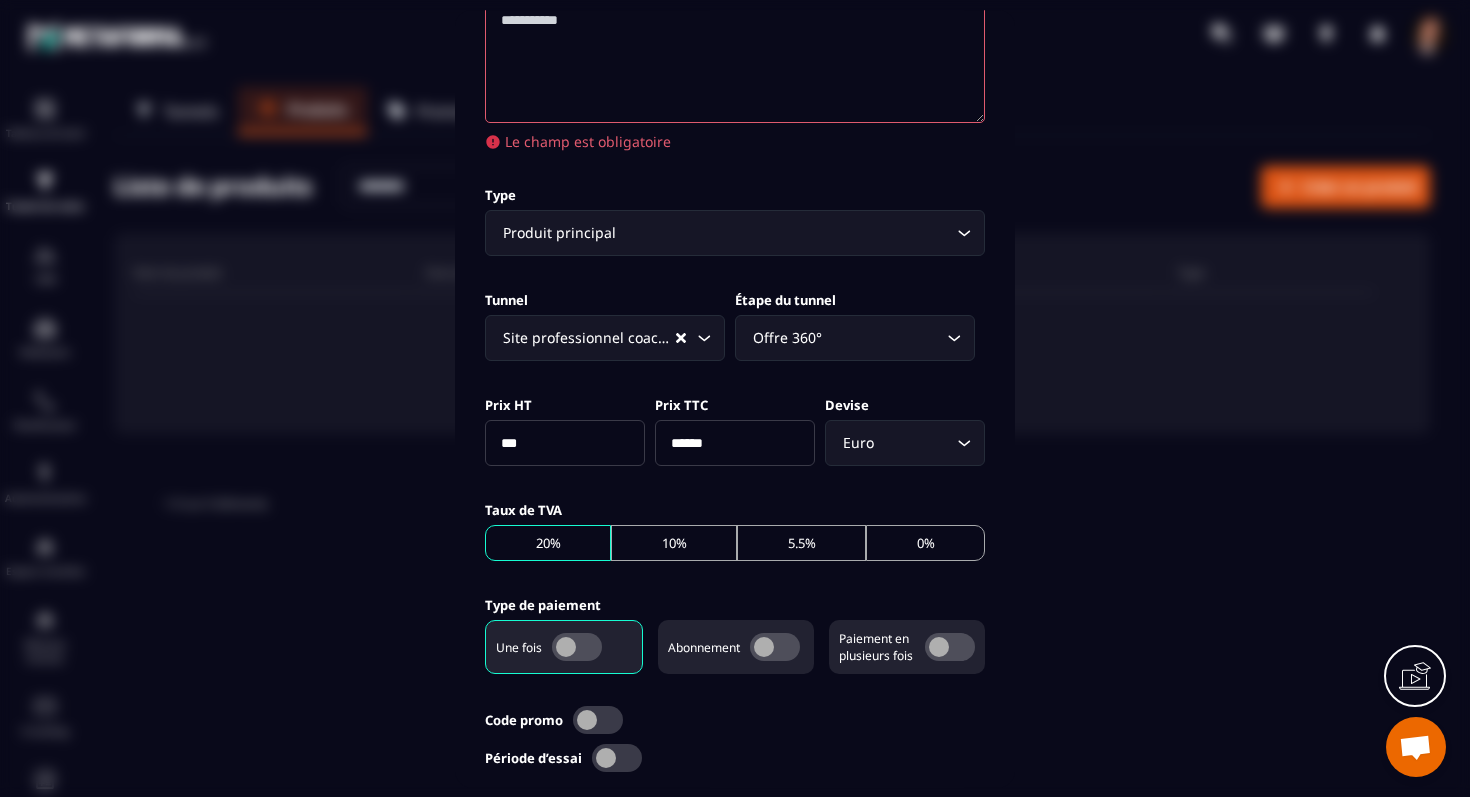 click on "Prix HT ***" at bounding box center [565, 429] 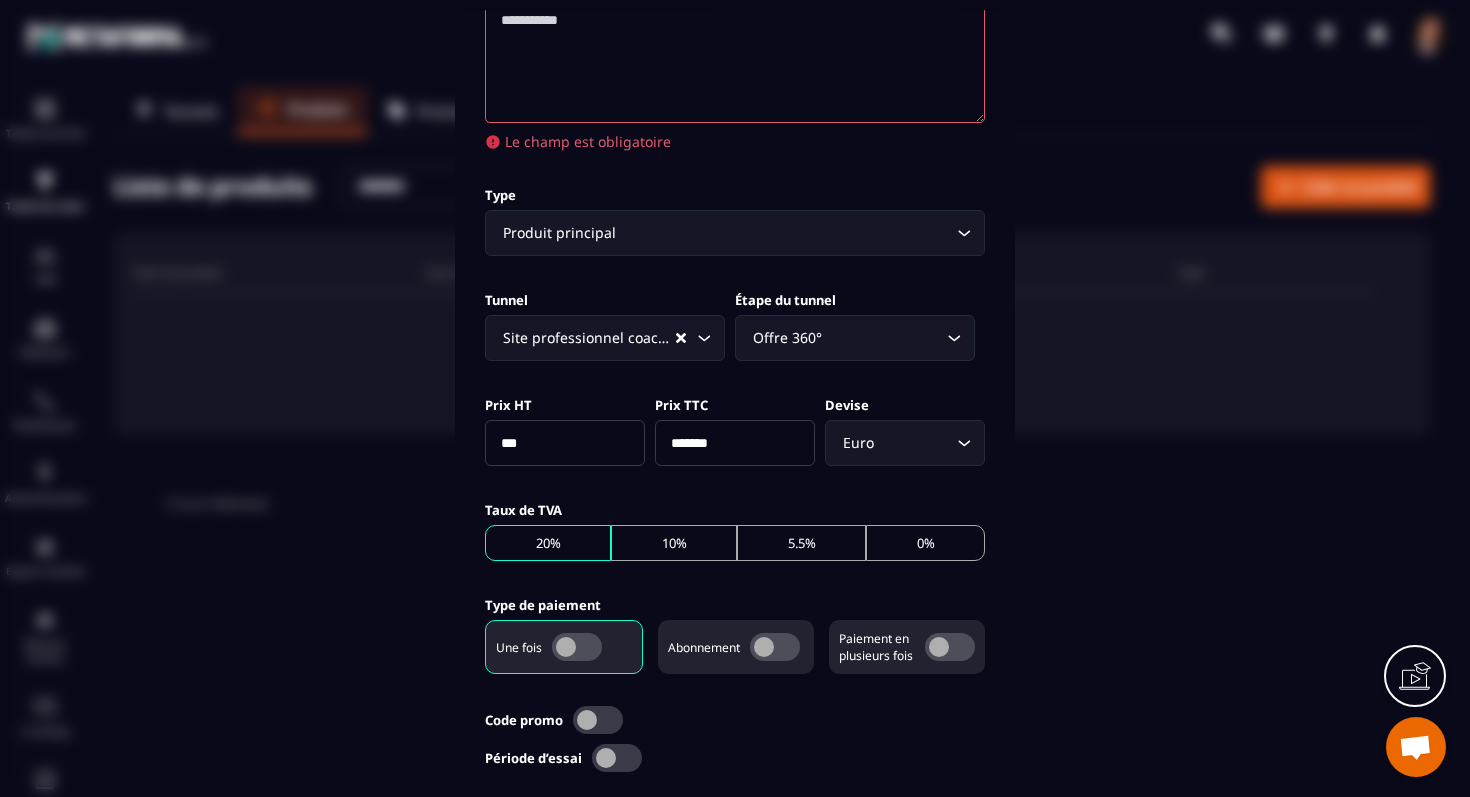 click on "Taux de TVA 20% 10% 5.5% 0%" at bounding box center (735, 529) 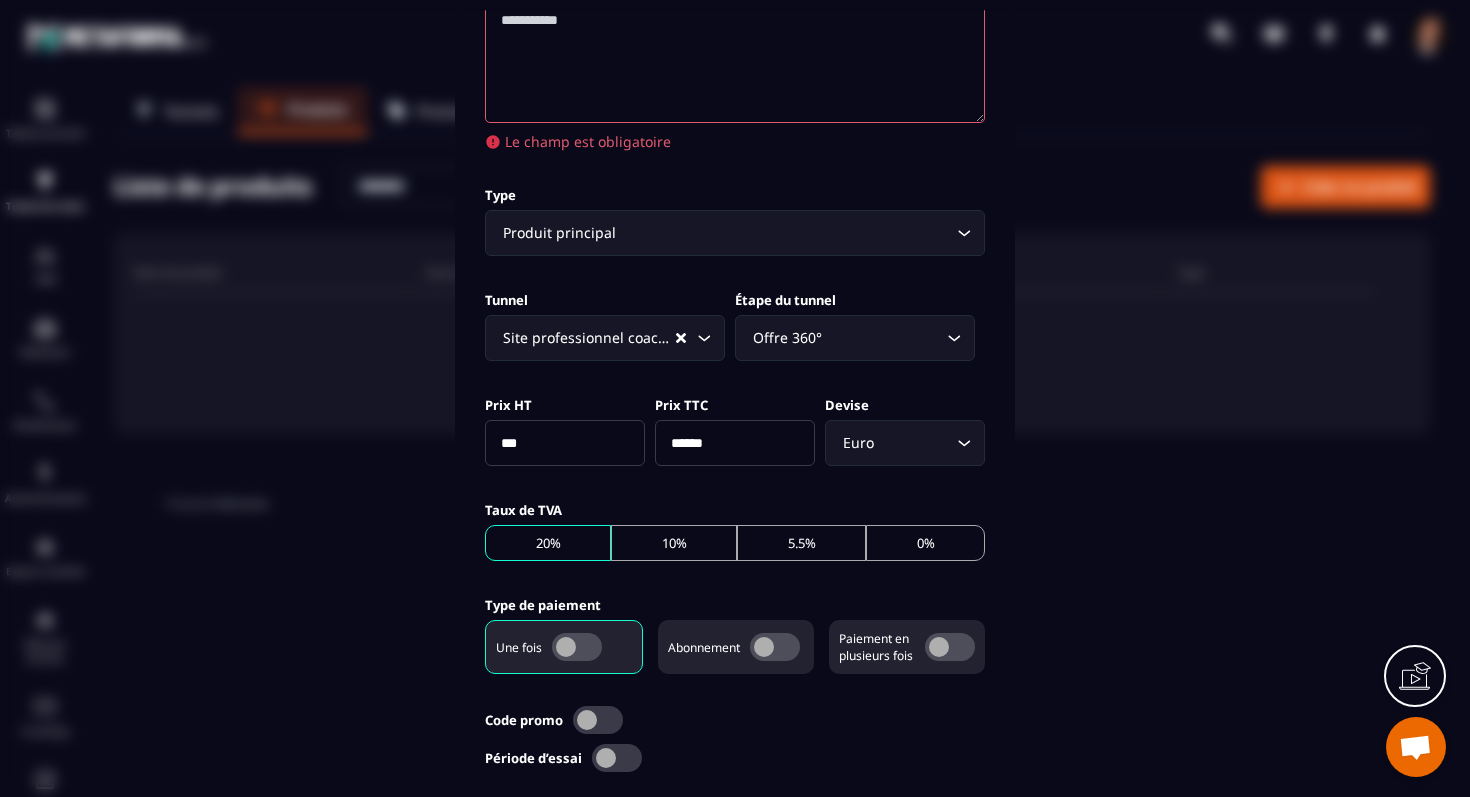 click on "Taux de TVA 20% 10% 5.5% 0%" at bounding box center (735, 529) 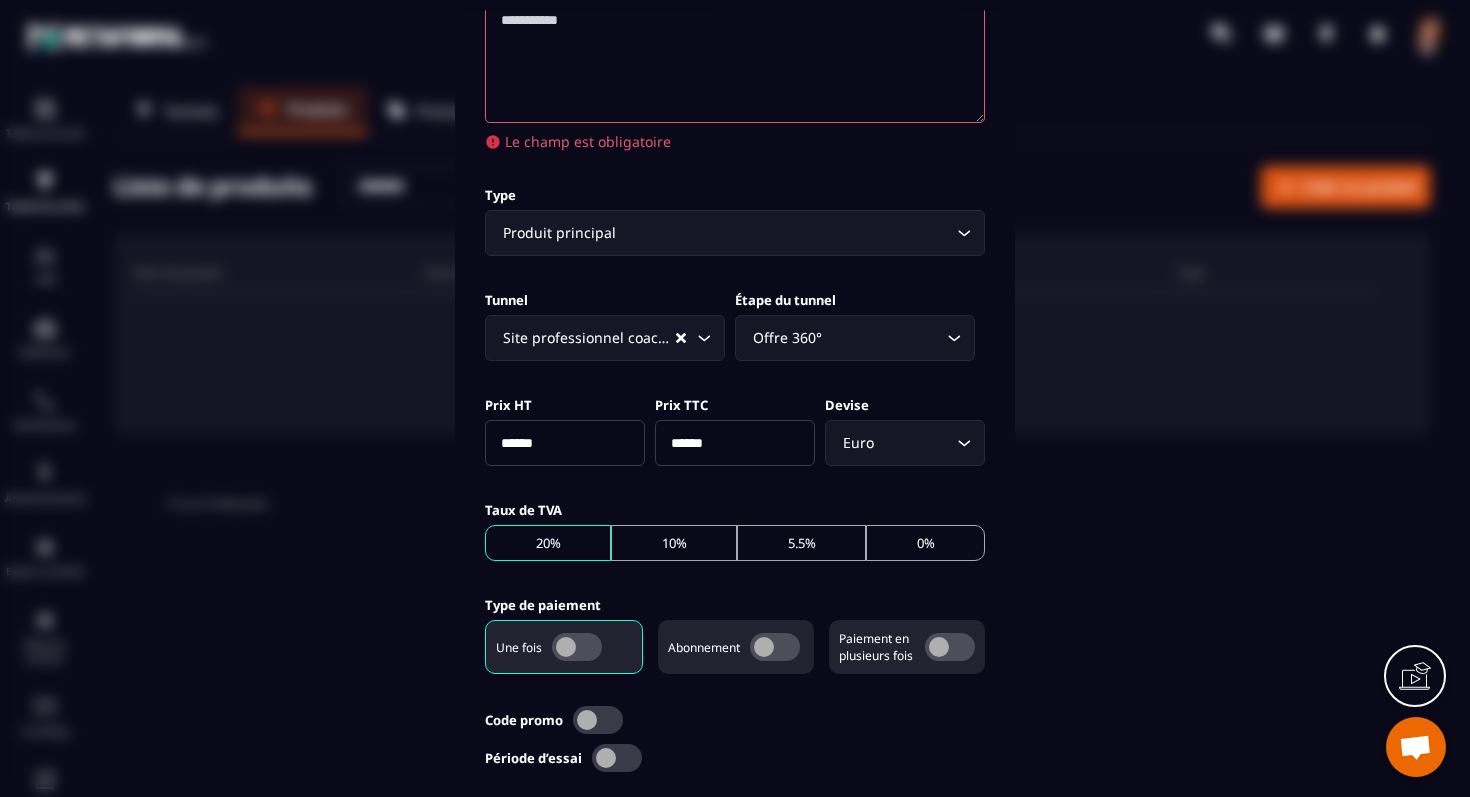 type on "******" 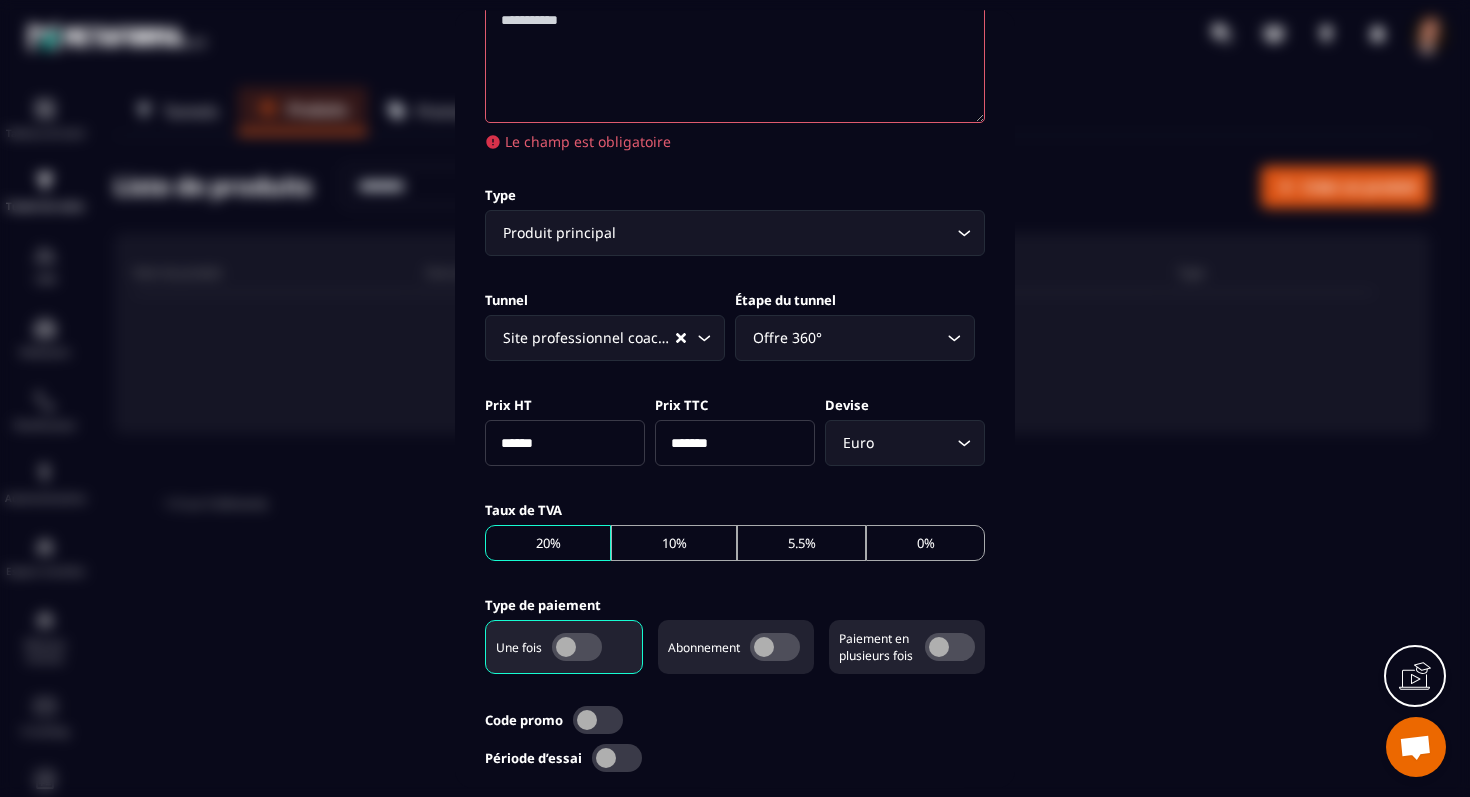 click on "Taux de TVA 20% 10% 5.5% 0%" at bounding box center [735, 529] 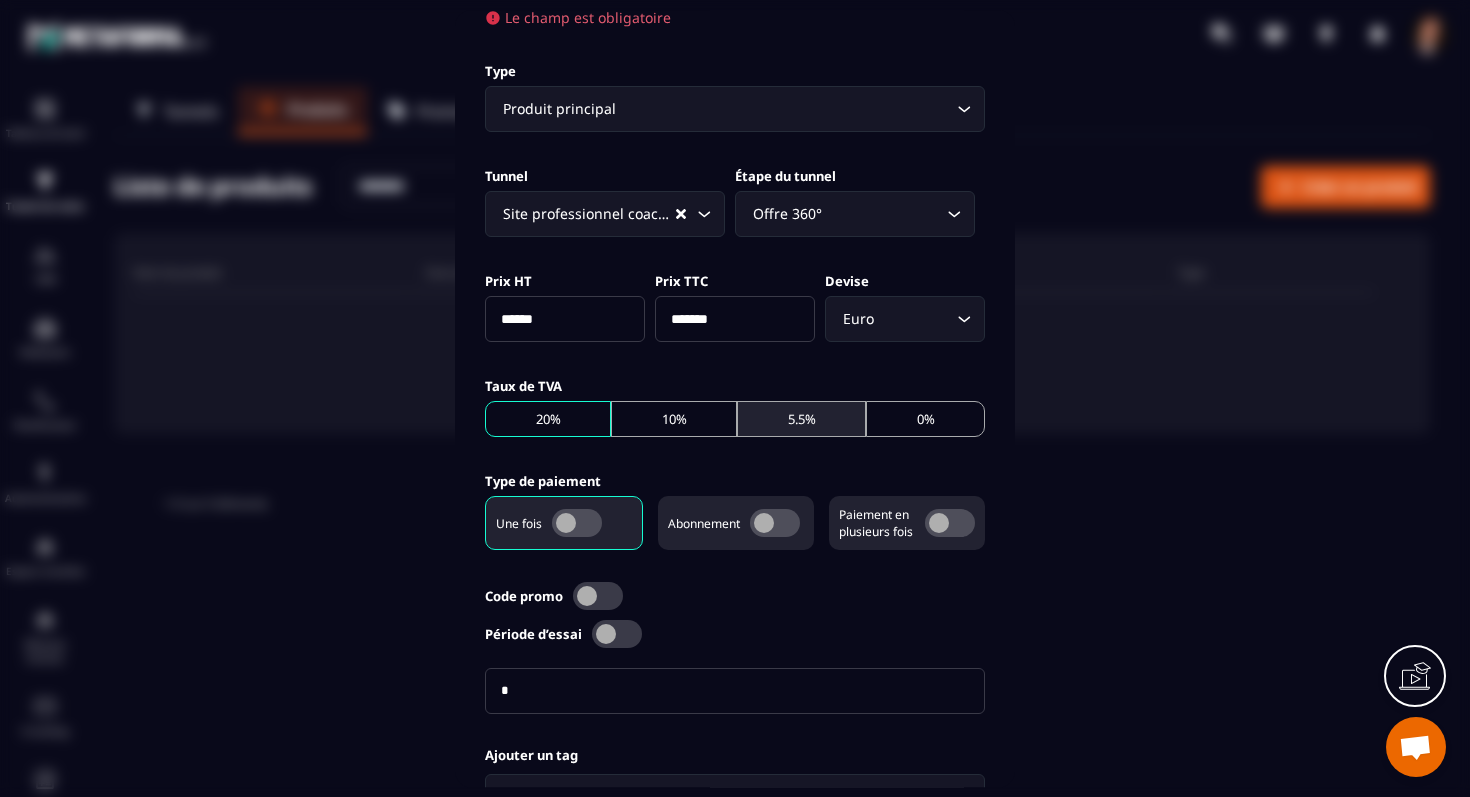 scroll, scrollTop: 553, scrollLeft: 0, axis: vertical 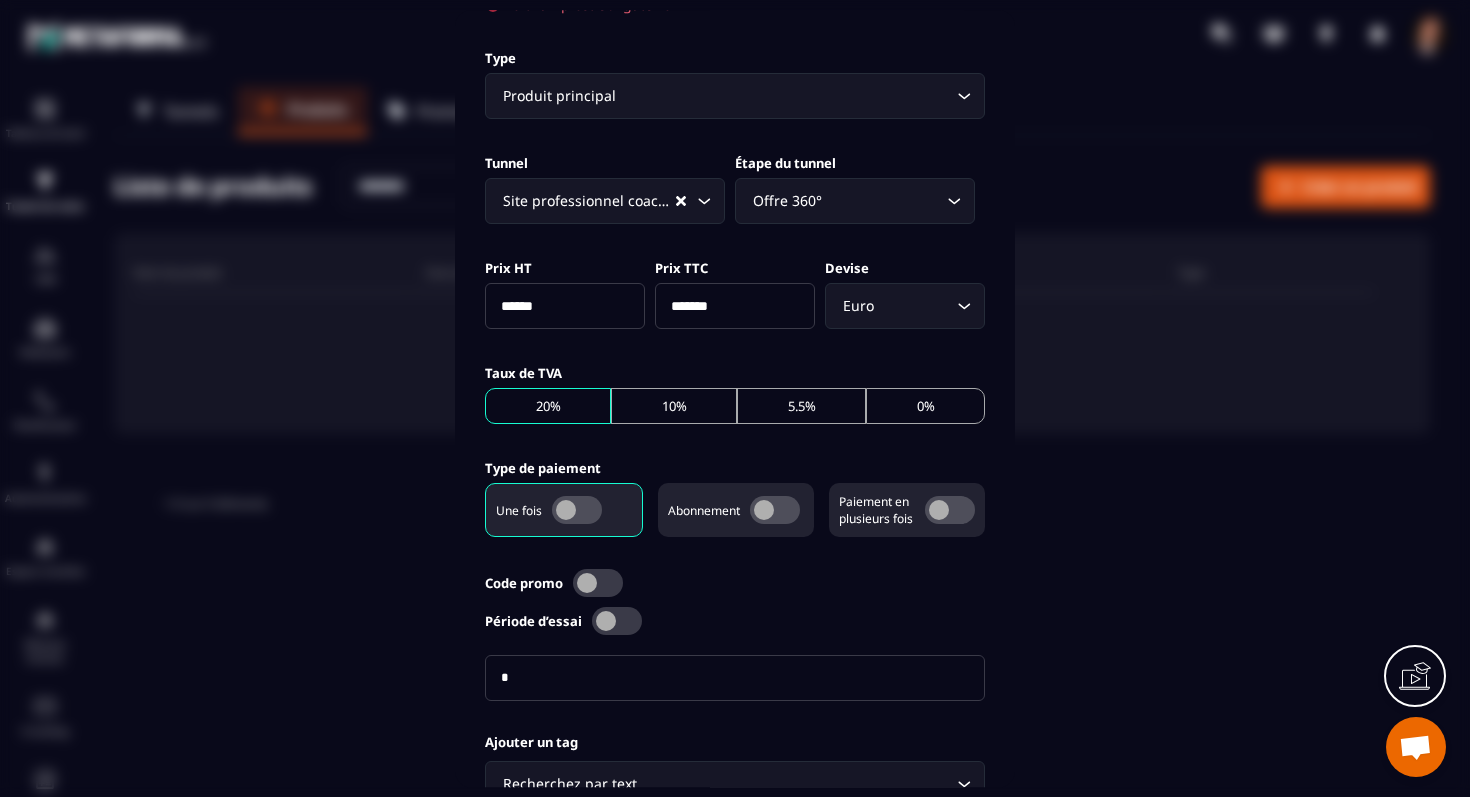 click at bounding box center (950, 510) 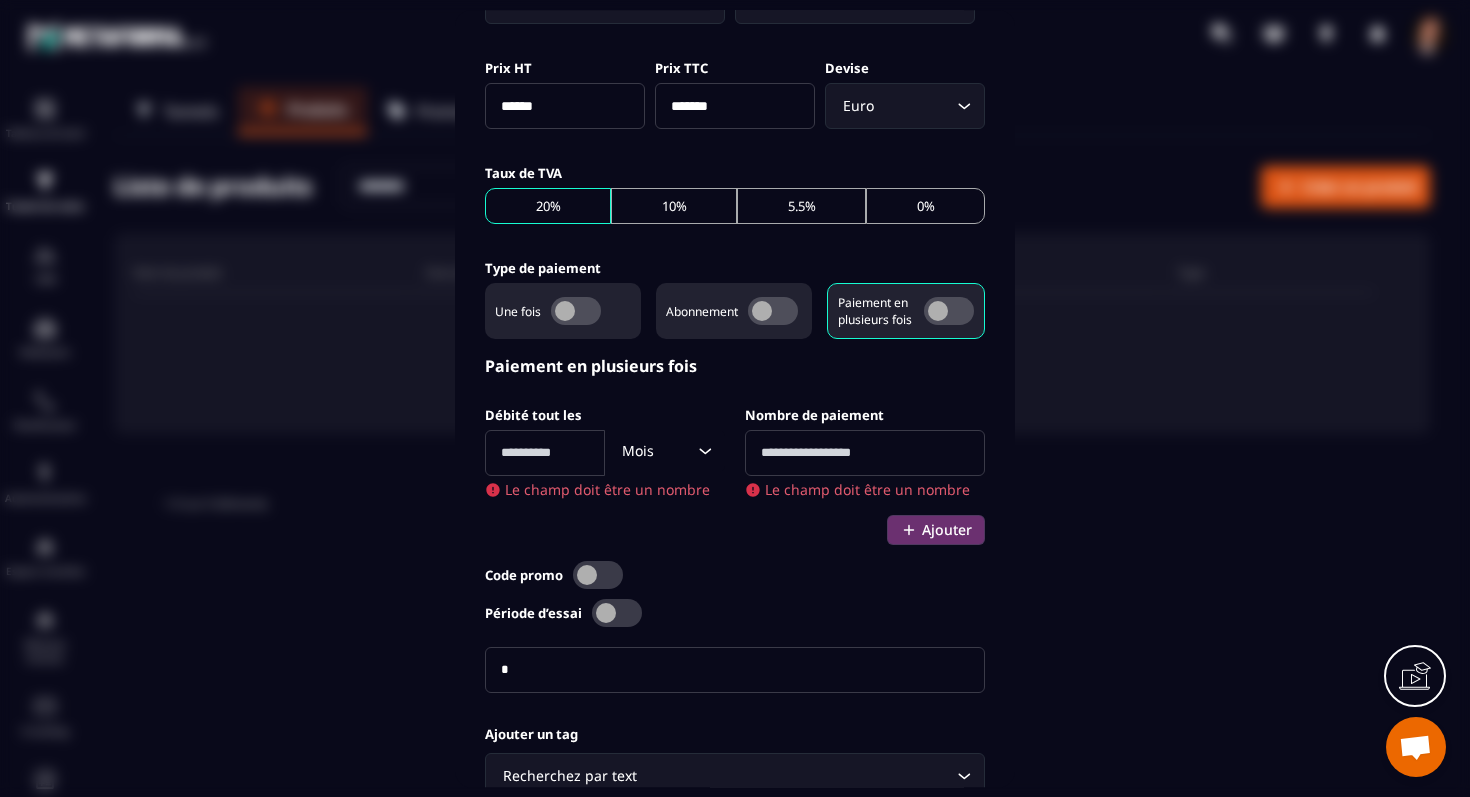 scroll, scrollTop: 759, scrollLeft: 0, axis: vertical 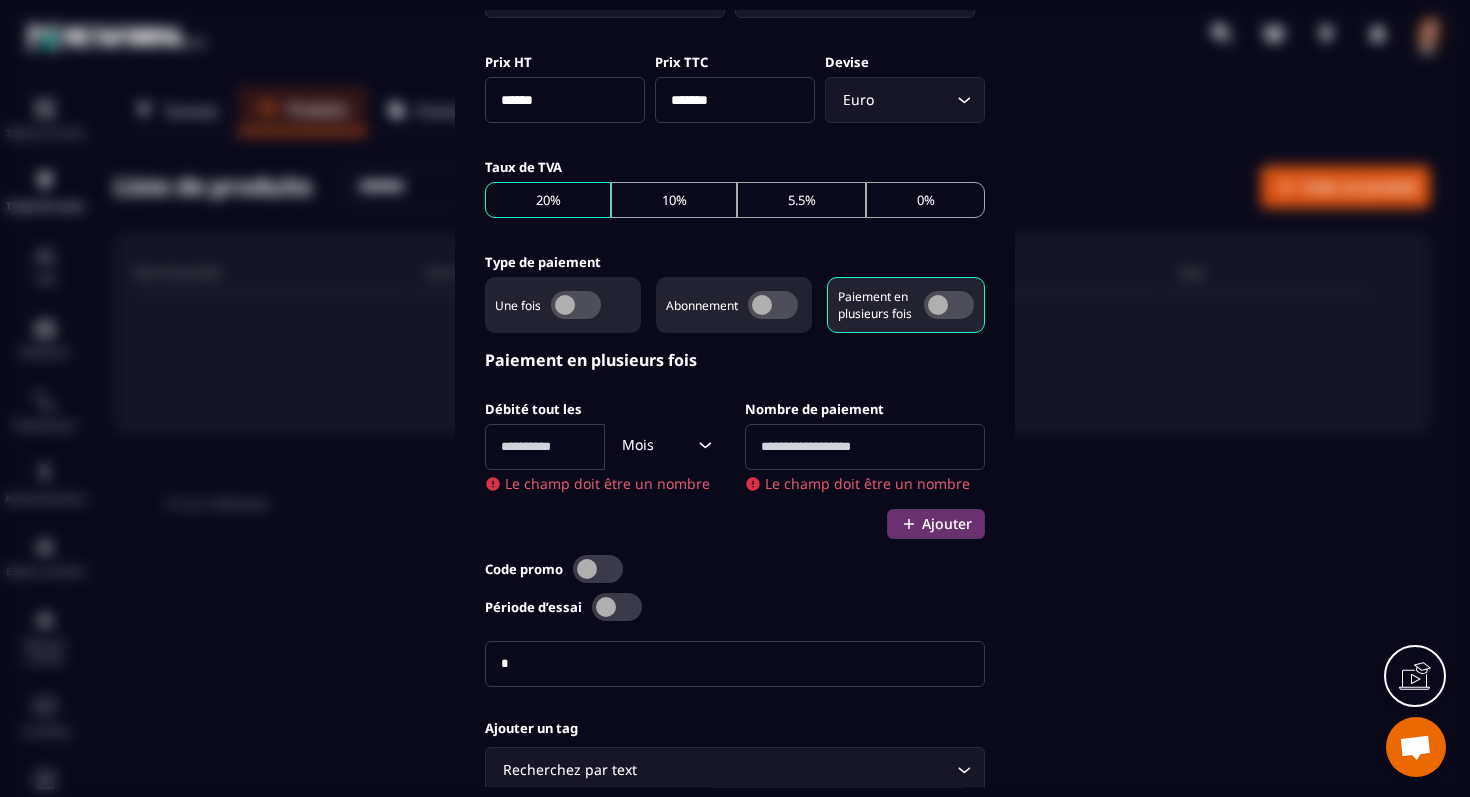 click 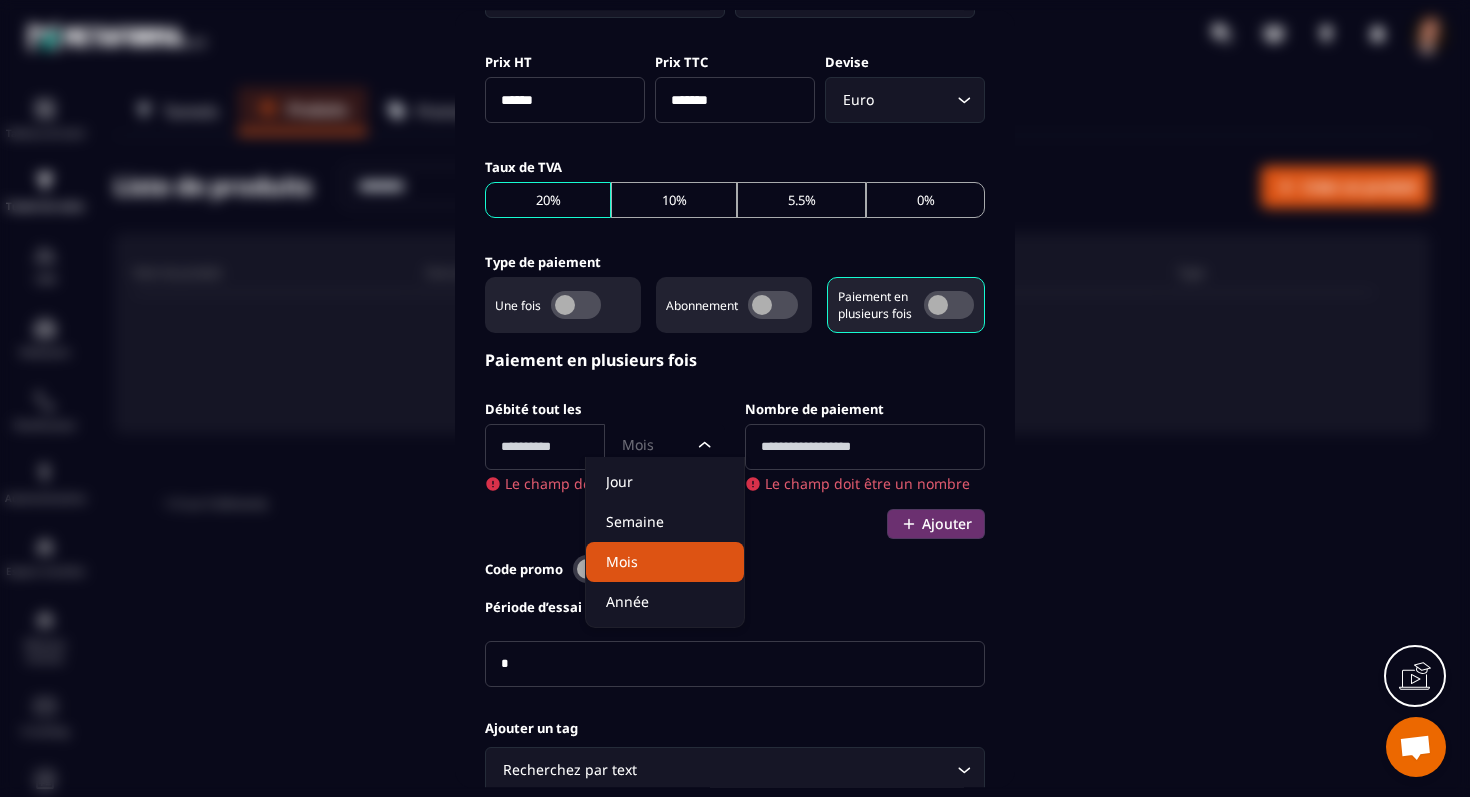 click on "Mois" 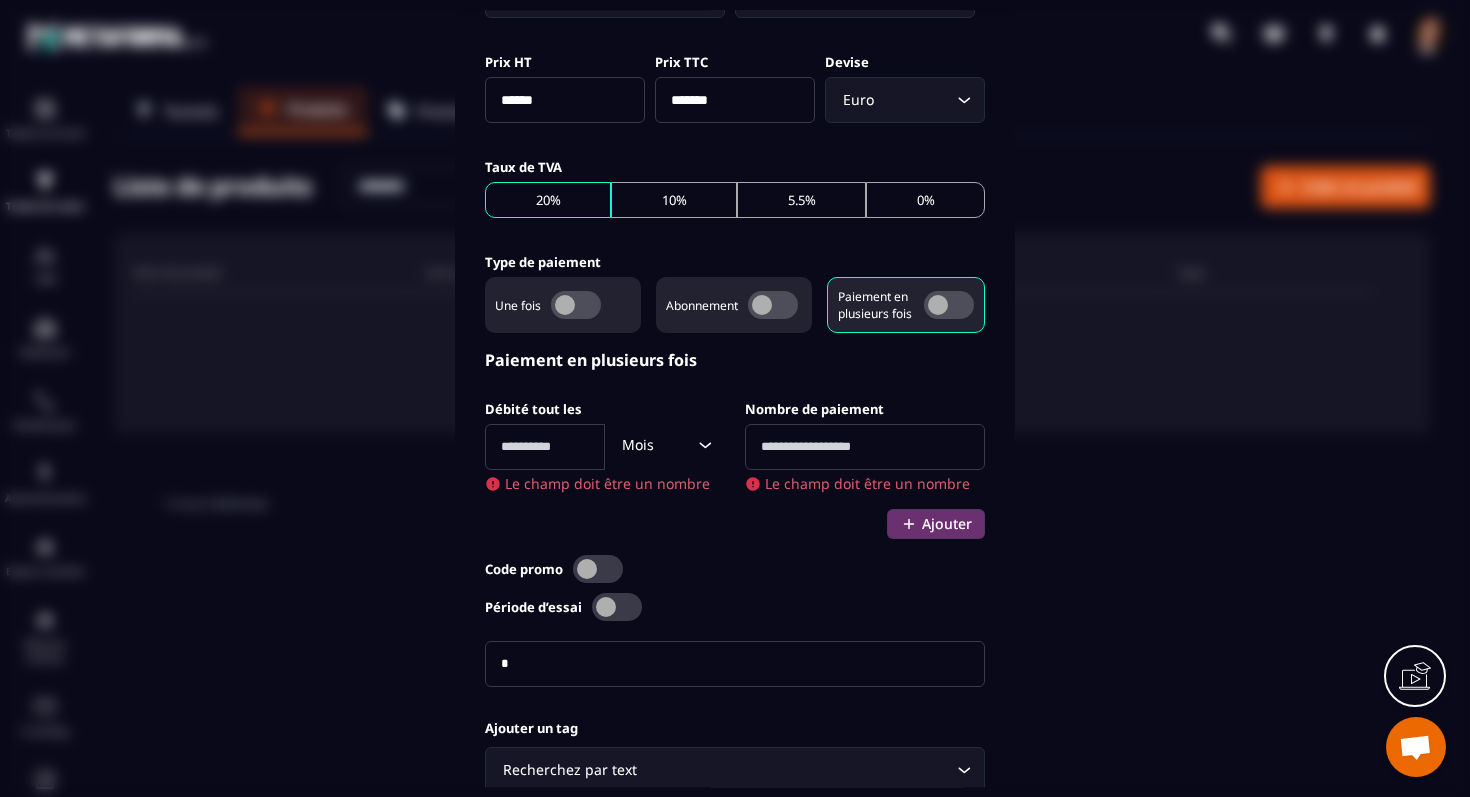 click at bounding box center [545, 447] 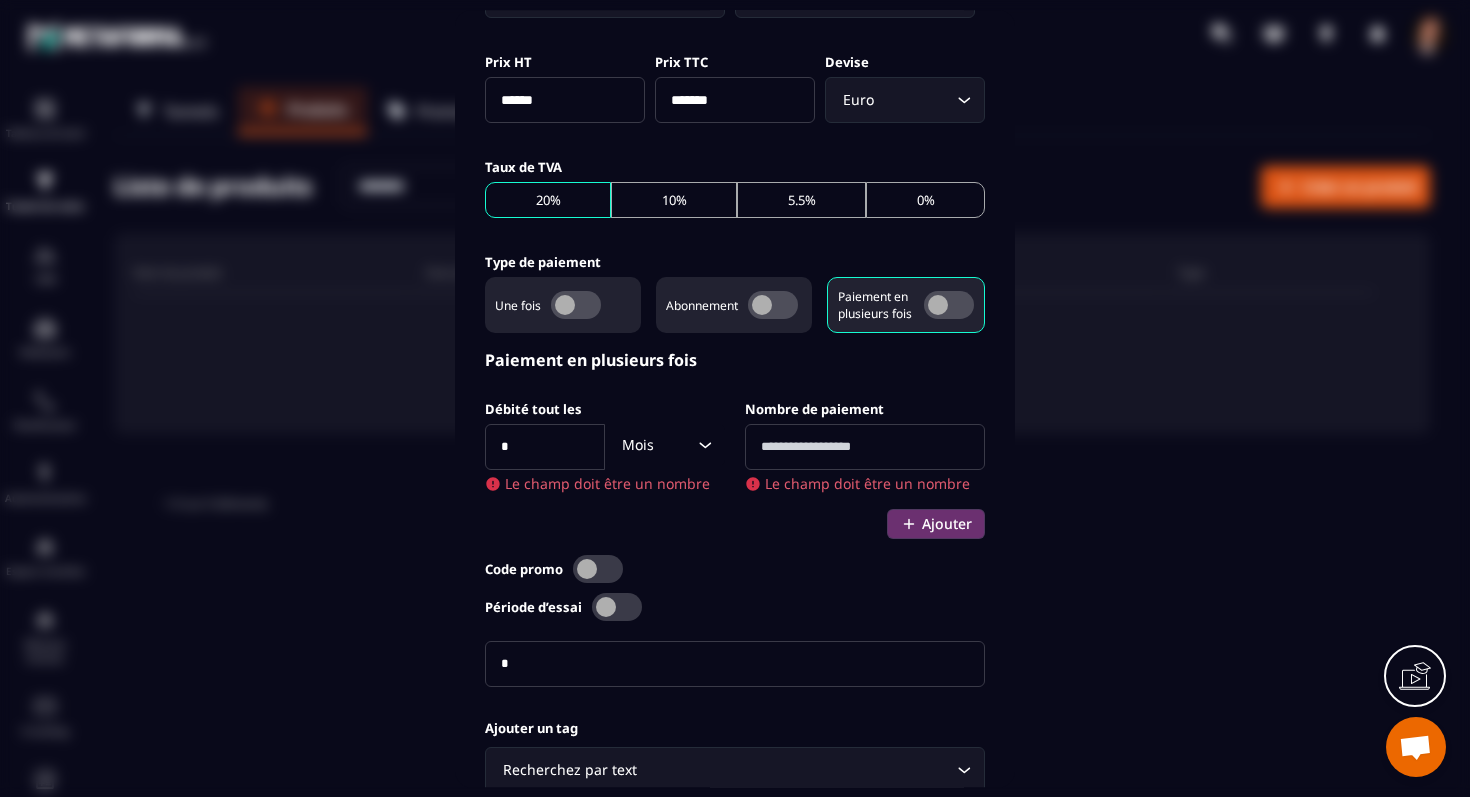 type on "*" 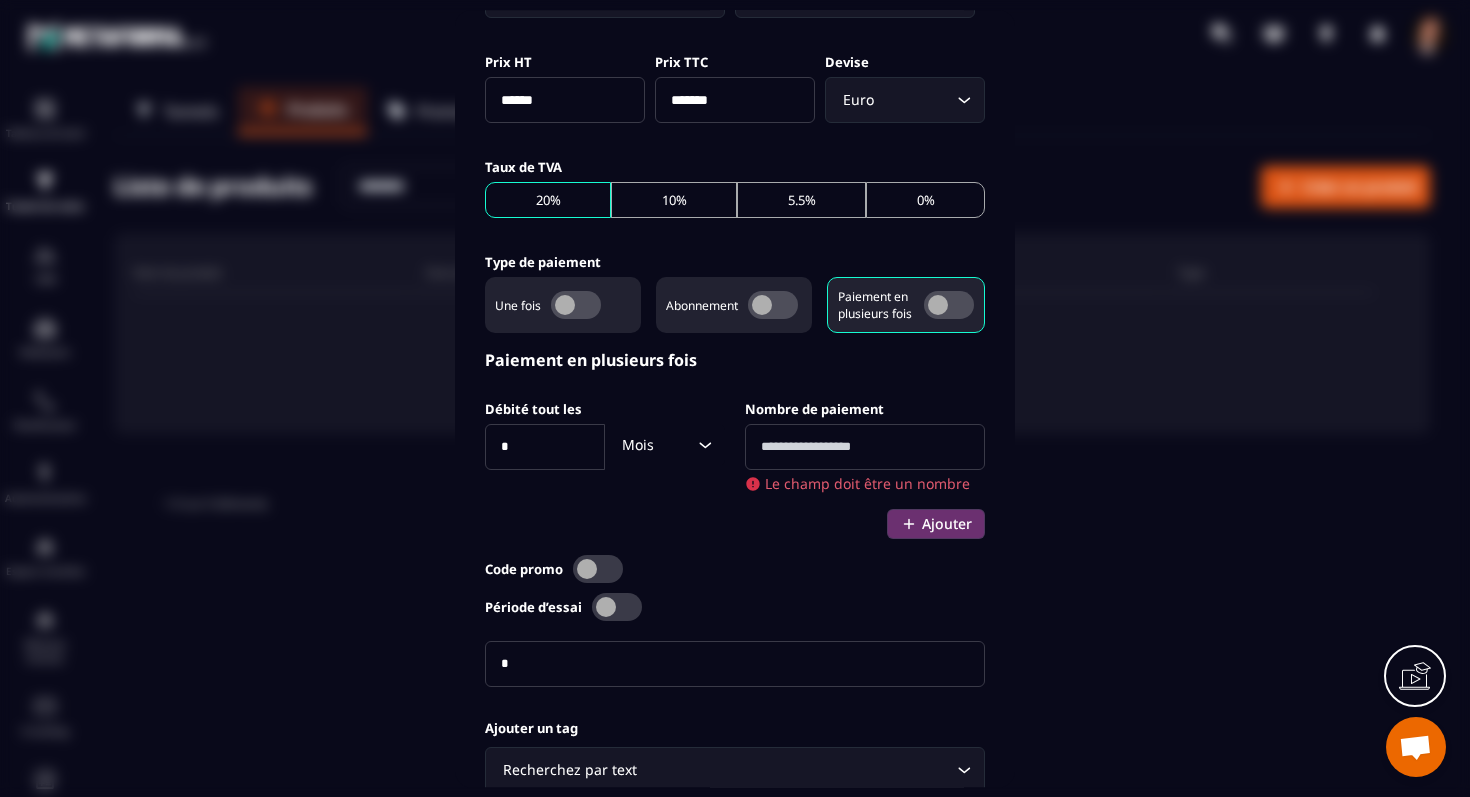 click at bounding box center [865, 447] 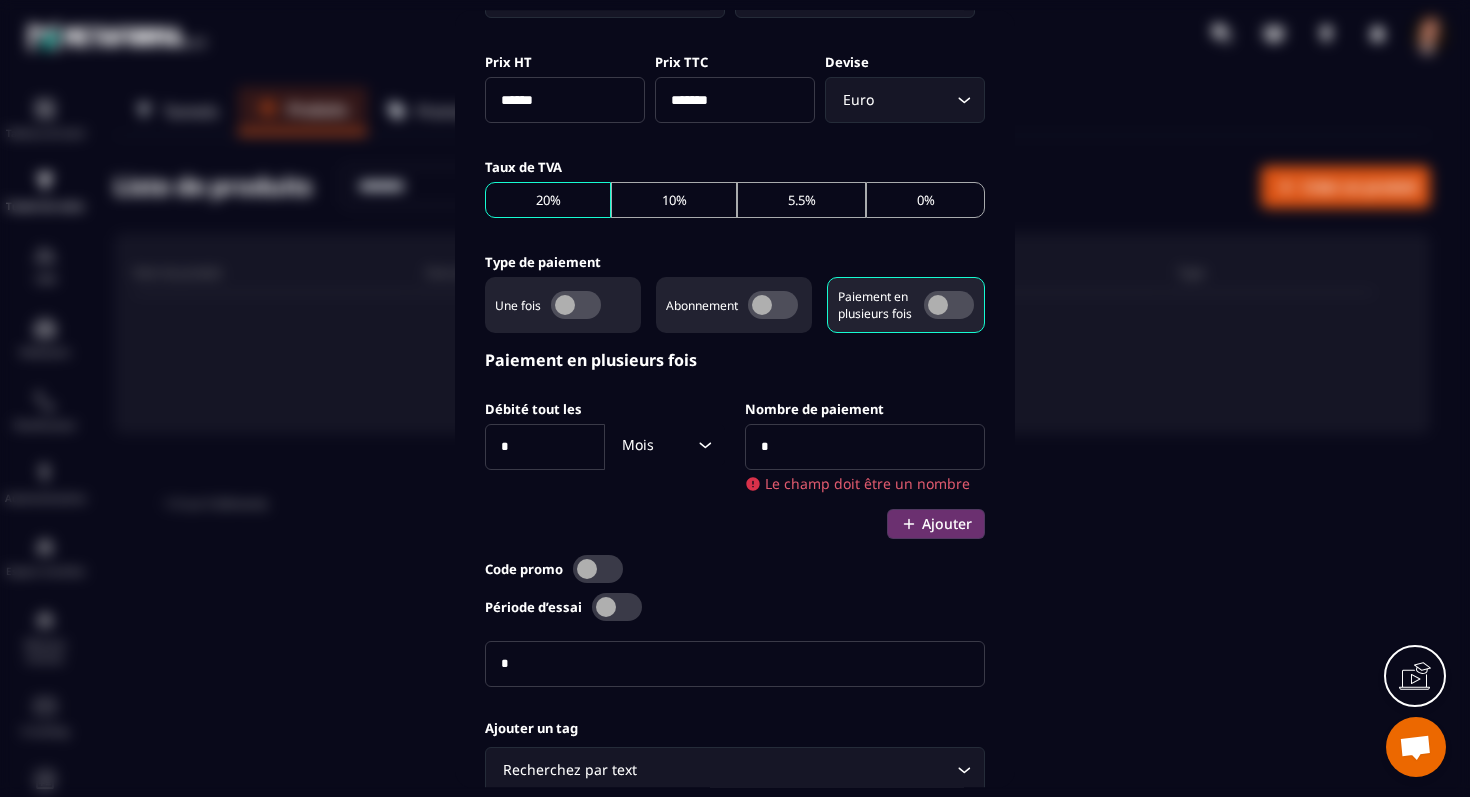 type on "*" 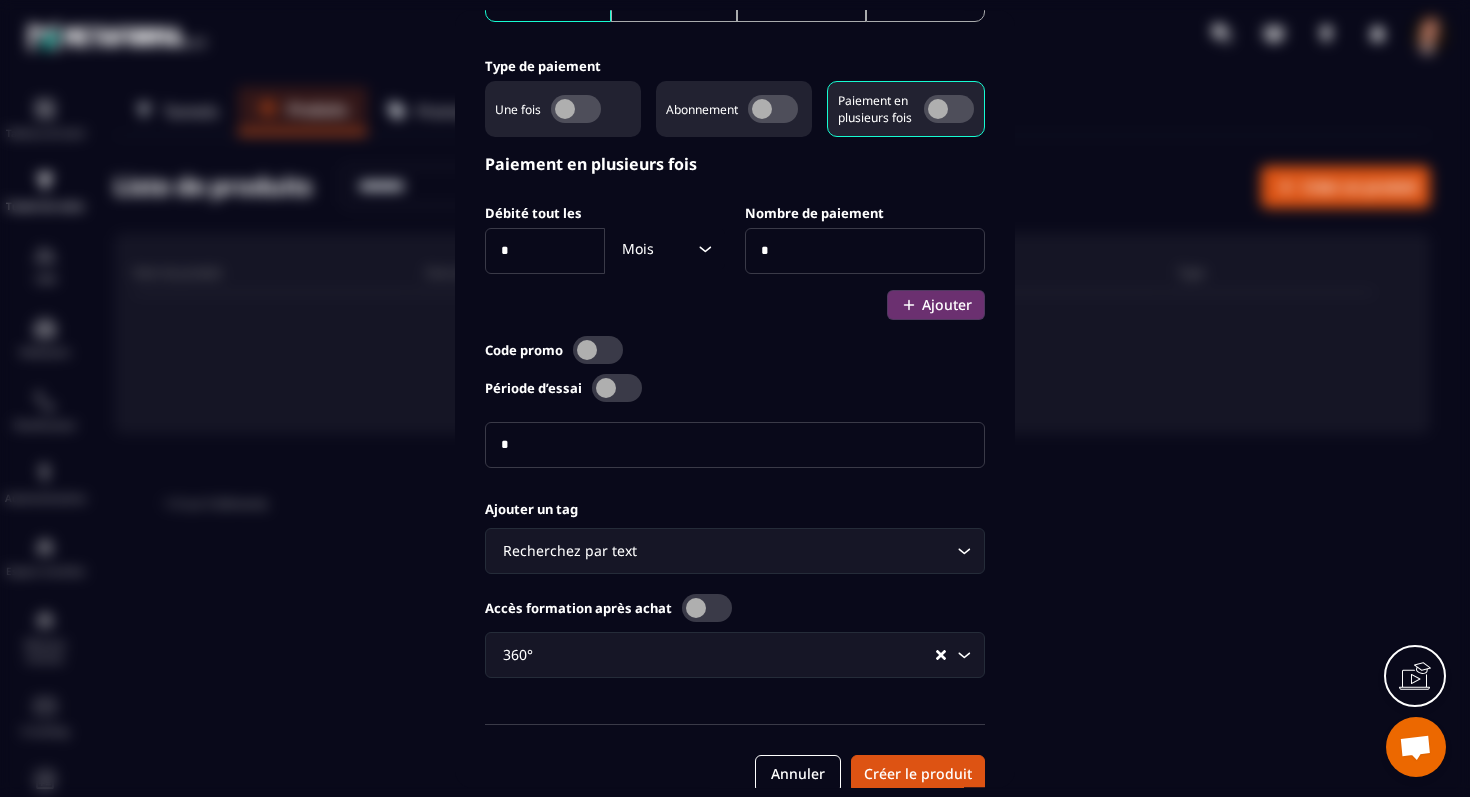 scroll, scrollTop: 983, scrollLeft: 0, axis: vertical 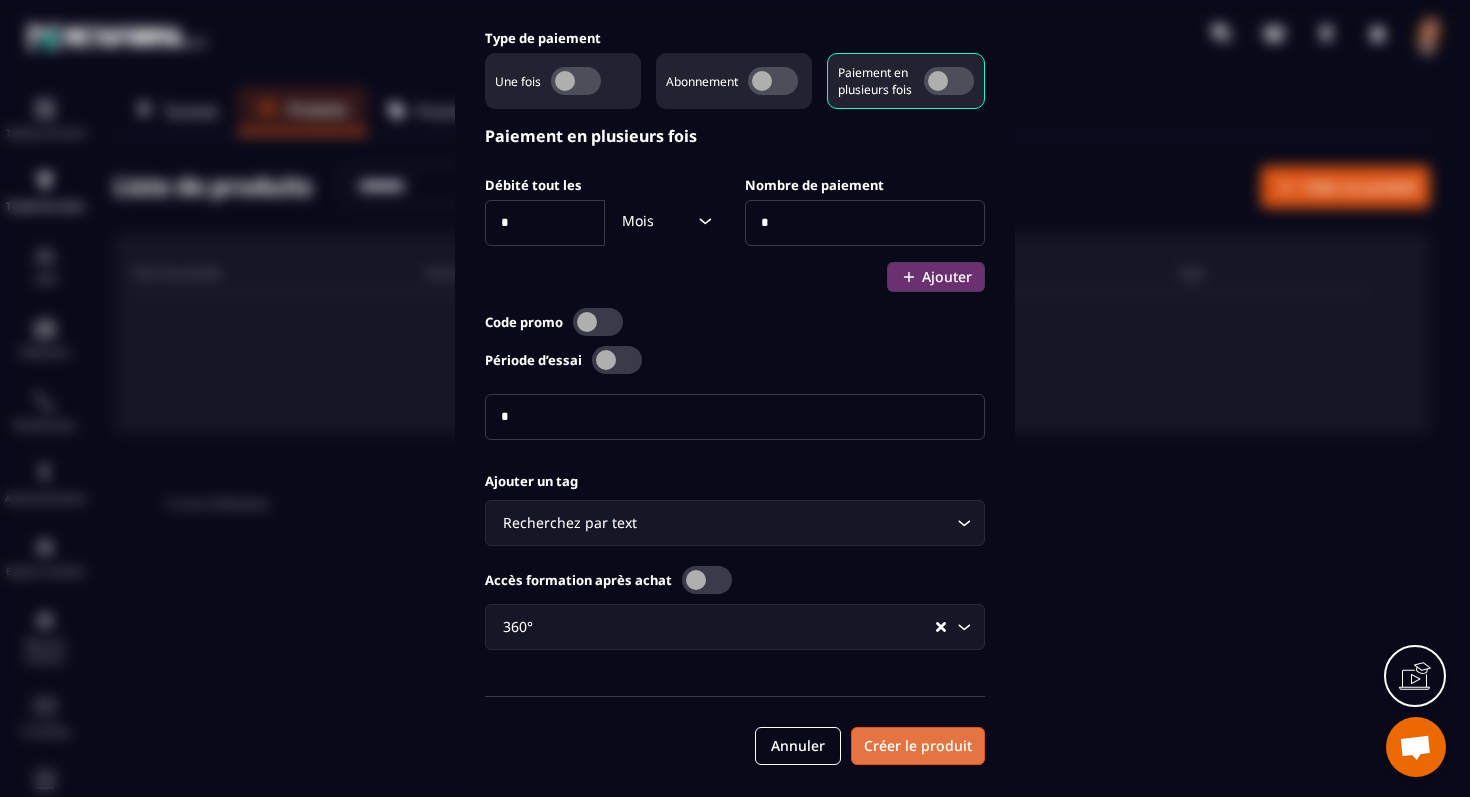 click on "Créer le produit" at bounding box center (918, 746) 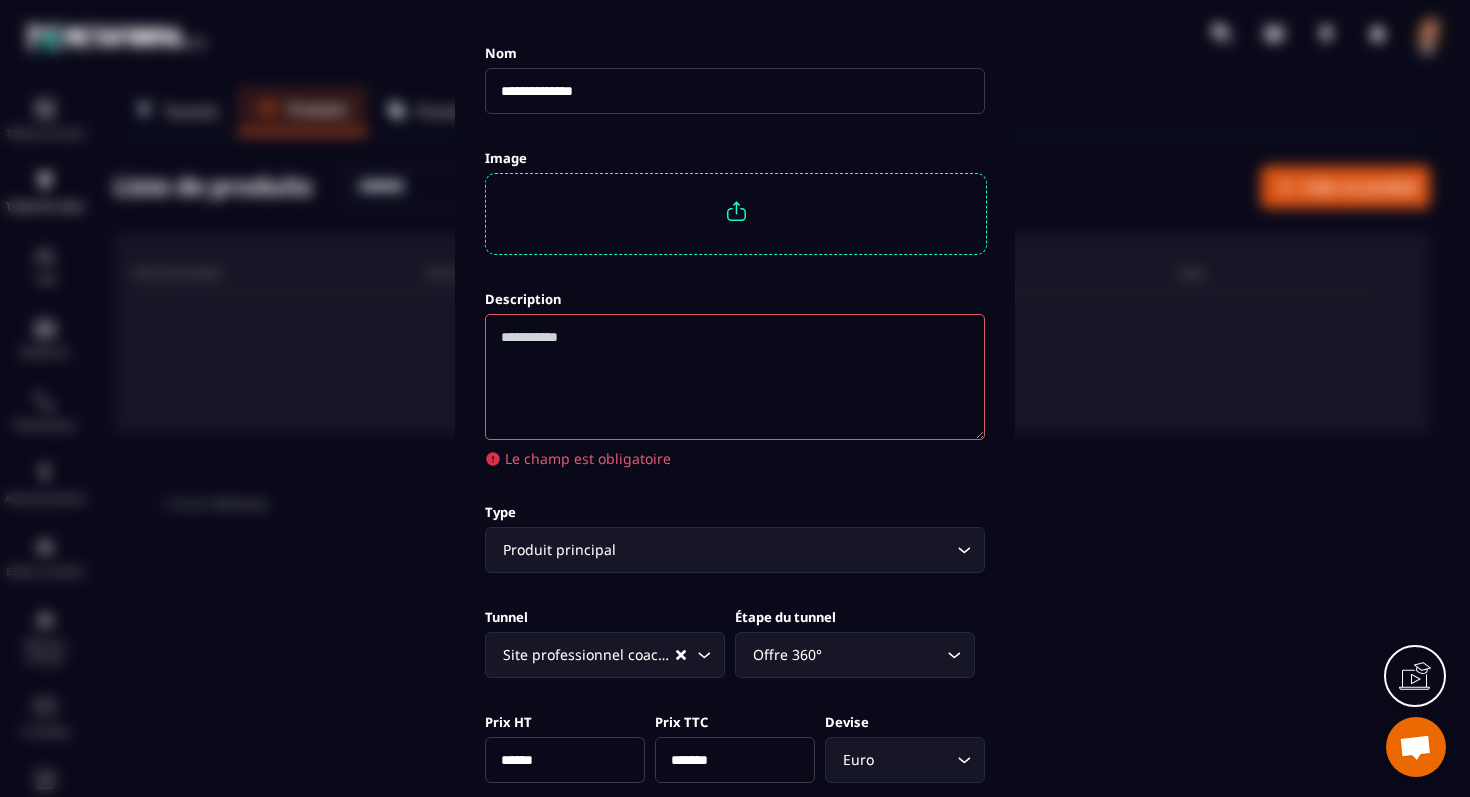 scroll, scrollTop: 0, scrollLeft: 0, axis: both 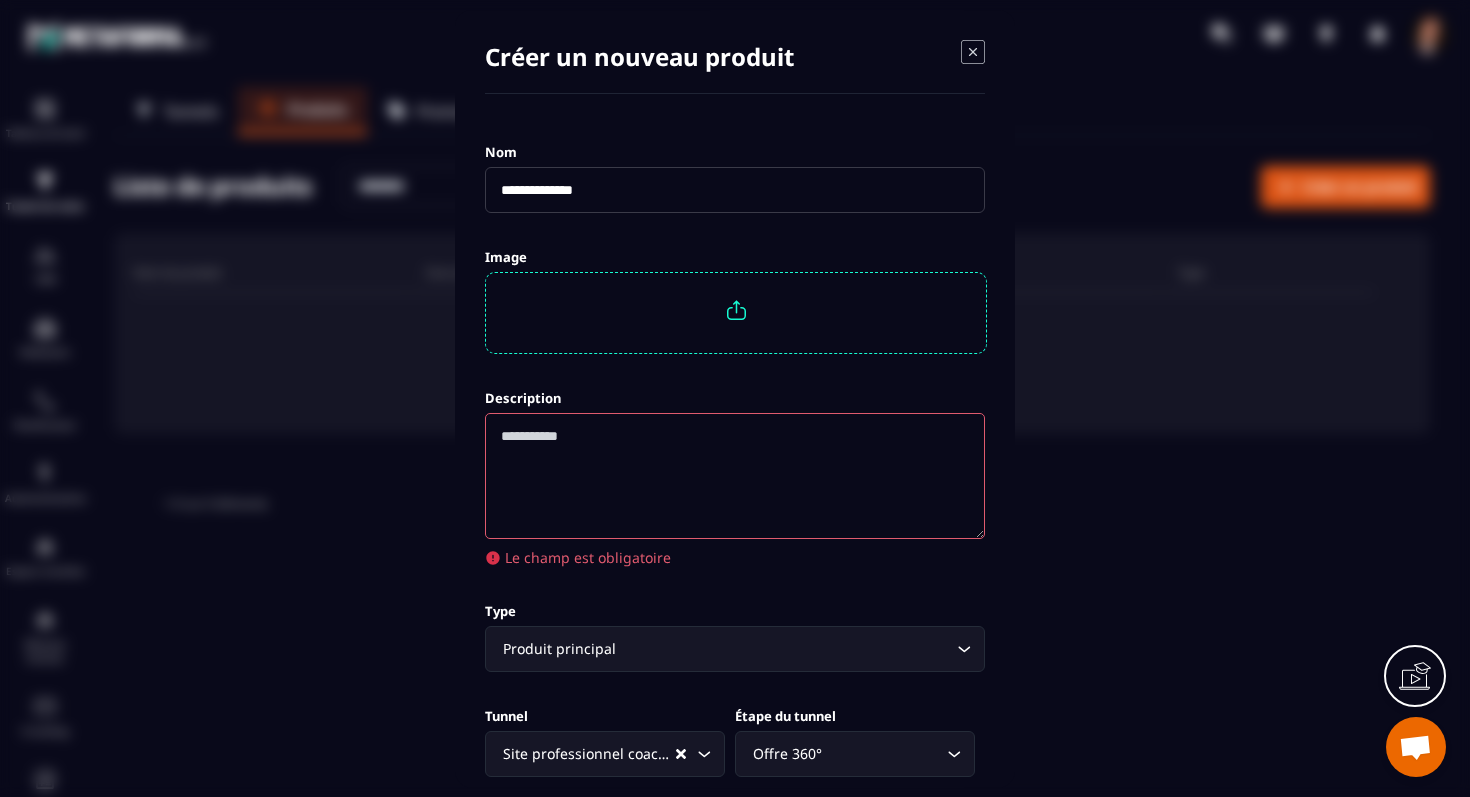 click 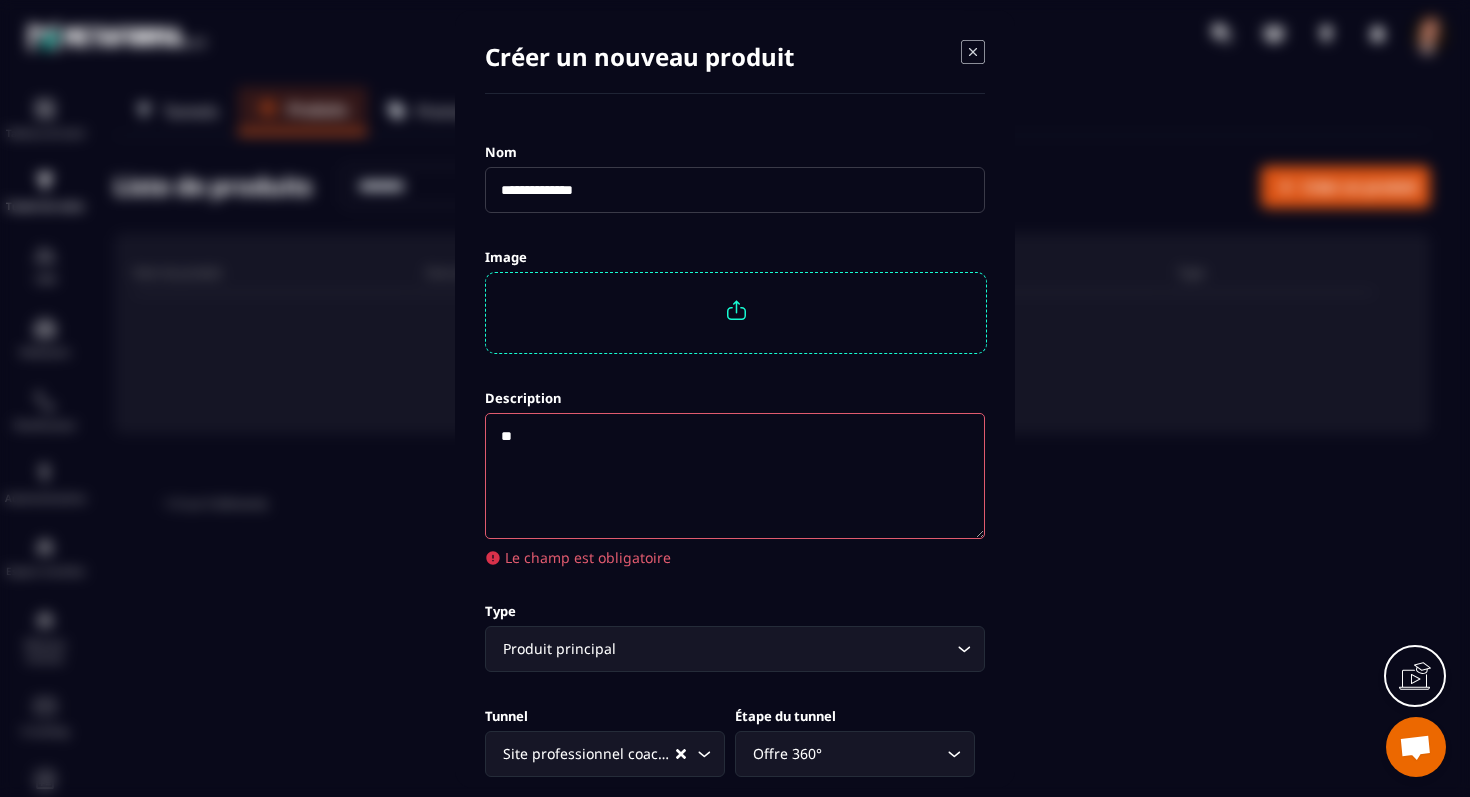 type on "*" 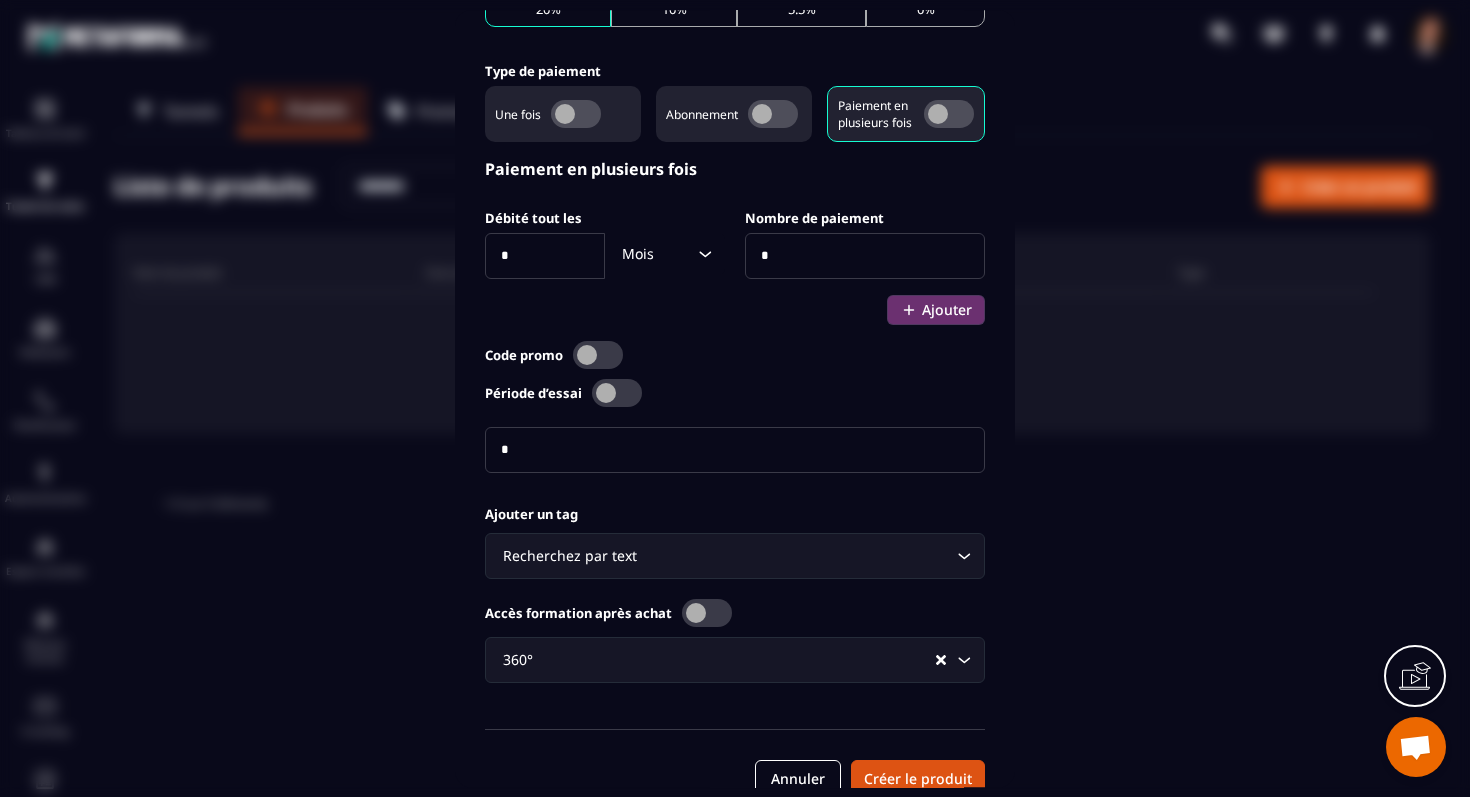 scroll, scrollTop: 983, scrollLeft: 0, axis: vertical 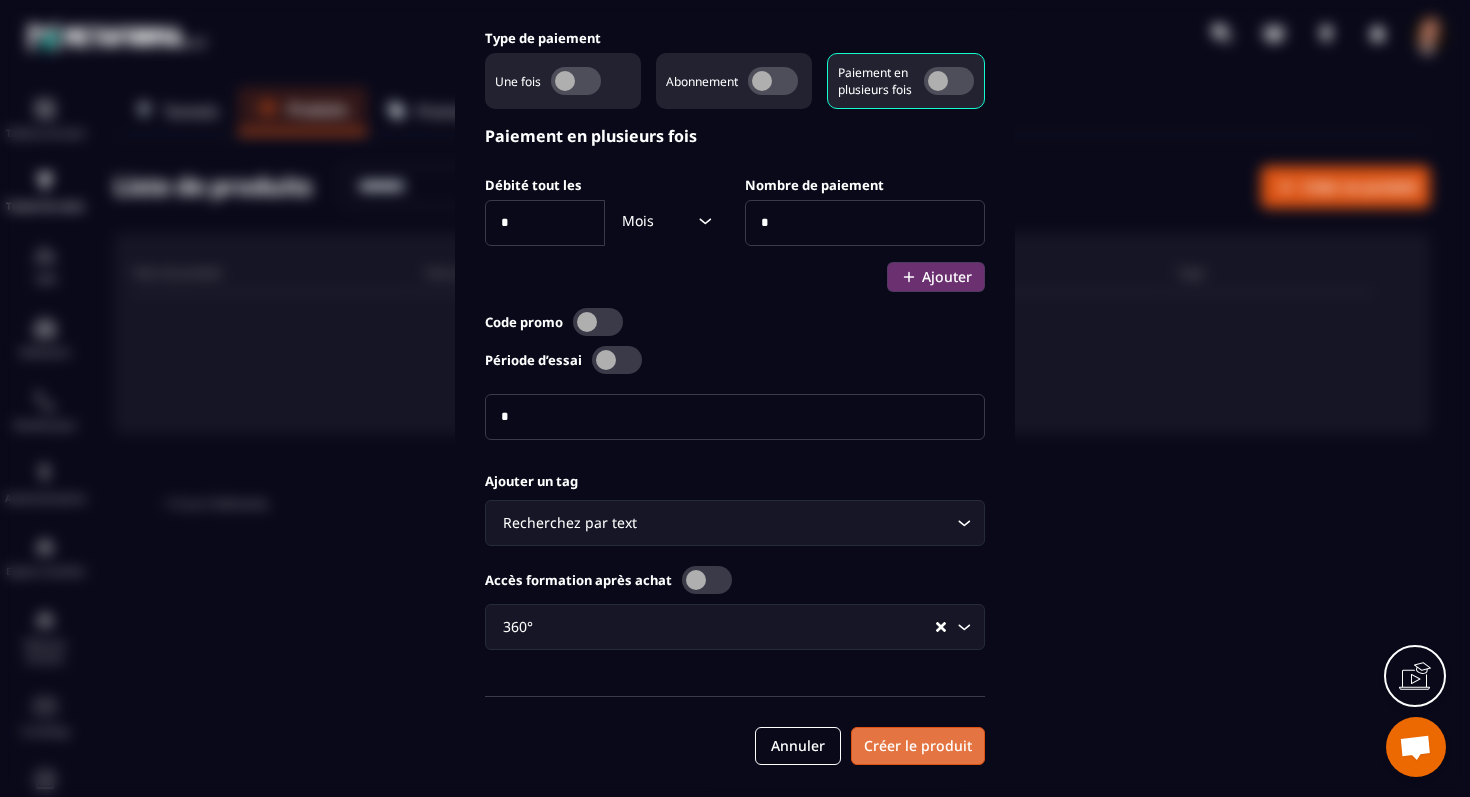 type on "**********" 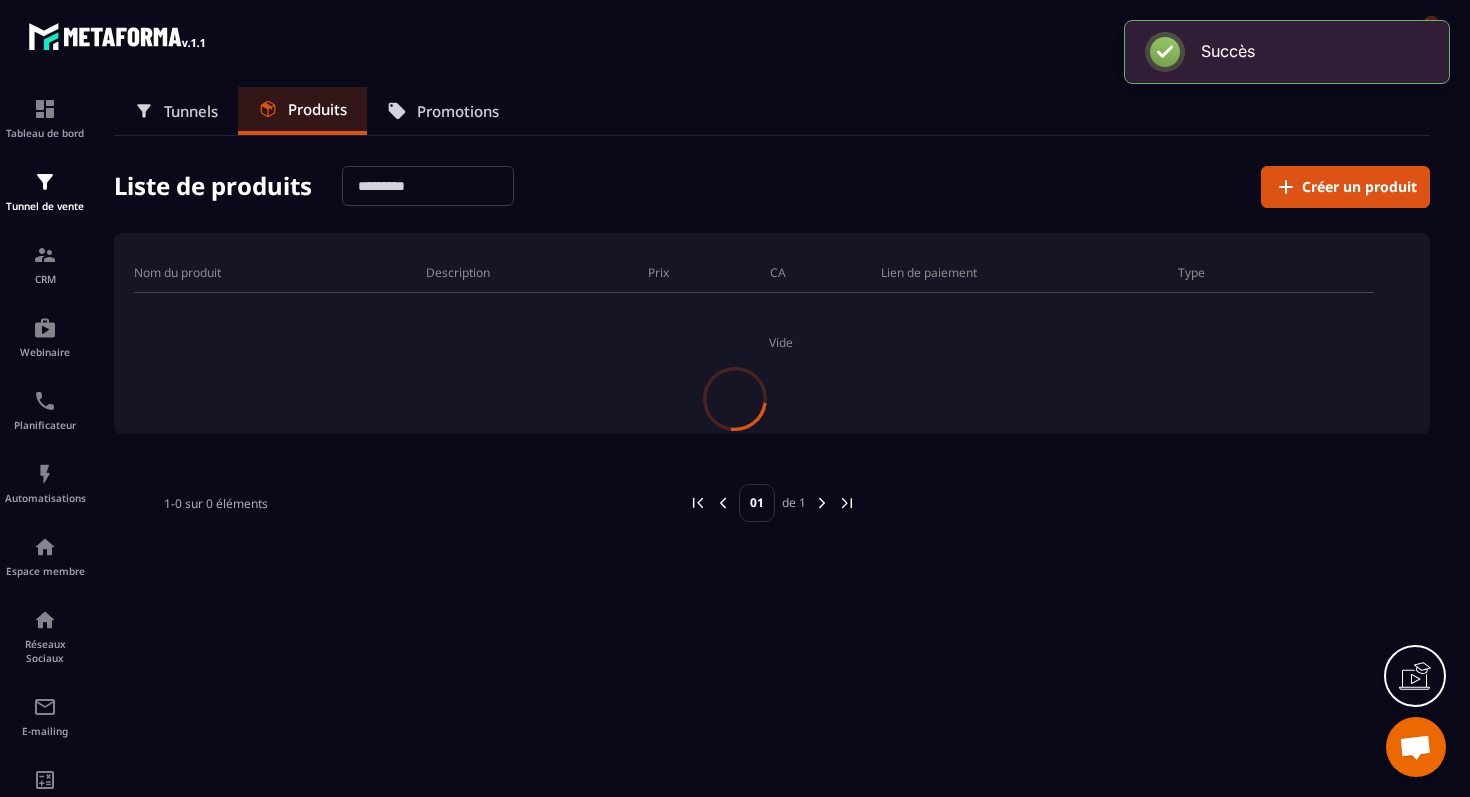 scroll, scrollTop: 960, scrollLeft: 0, axis: vertical 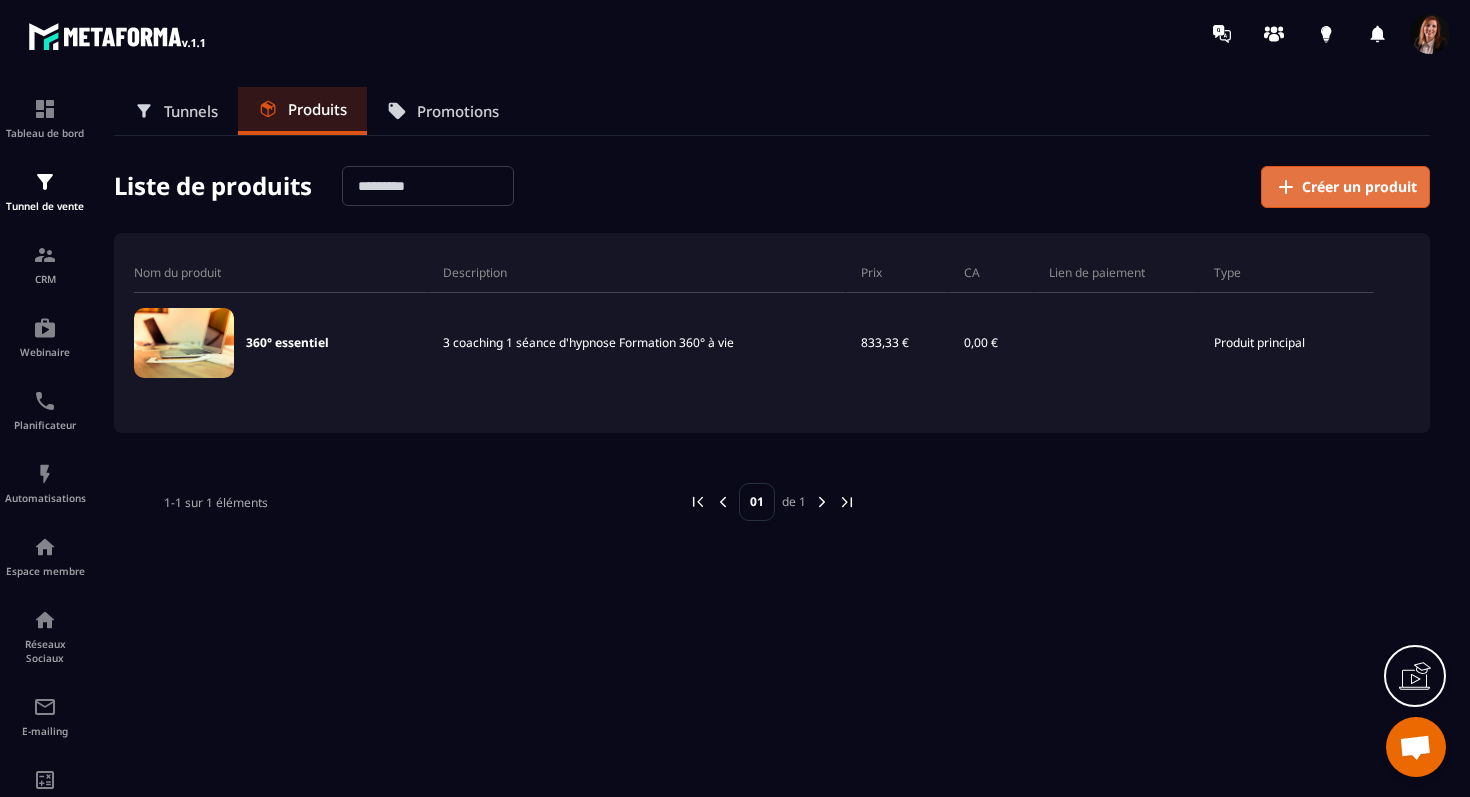 click on "Créer un produit" at bounding box center (1359, 187) 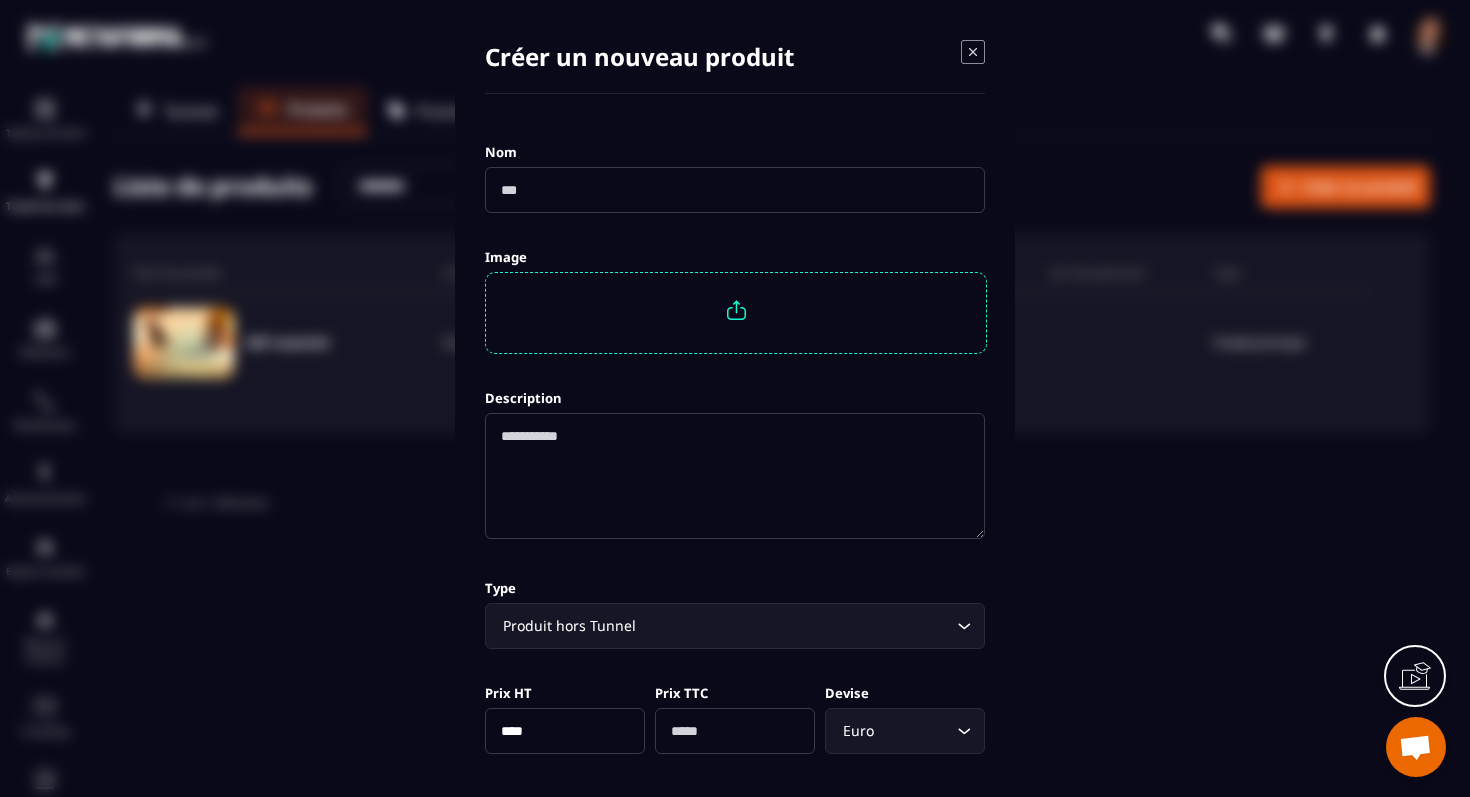 click at bounding box center (735, 190) 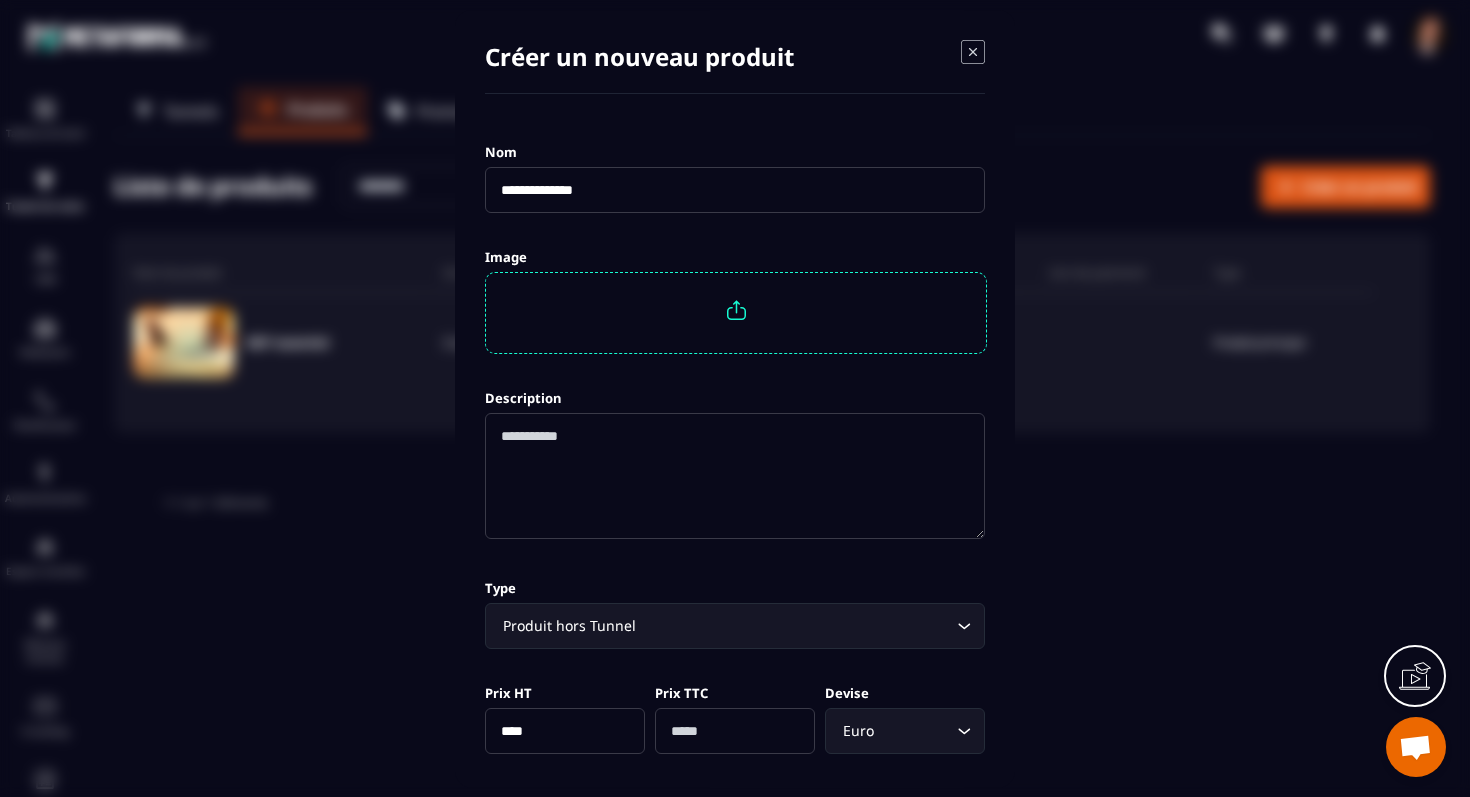 type on "**********" 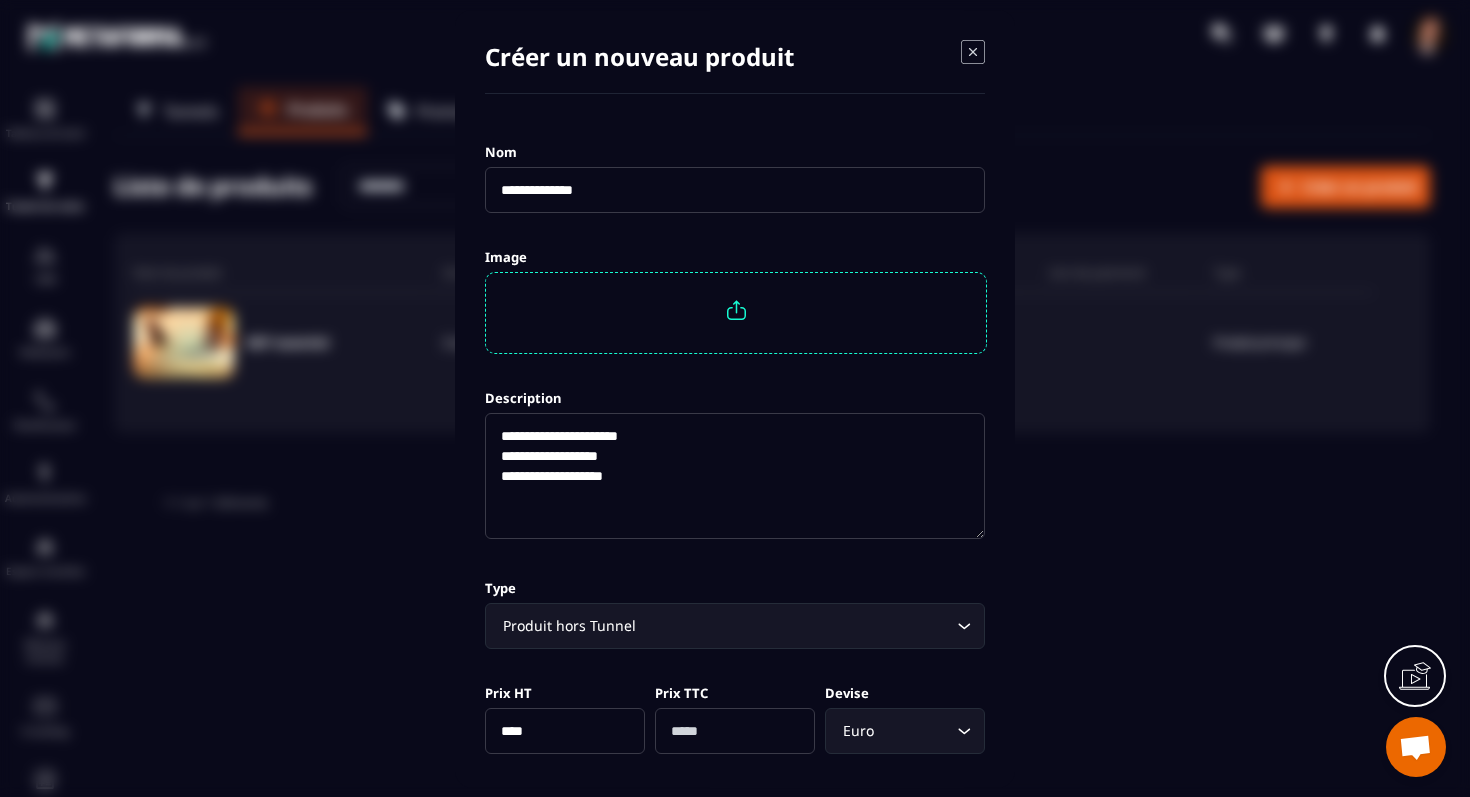 click on "**********" 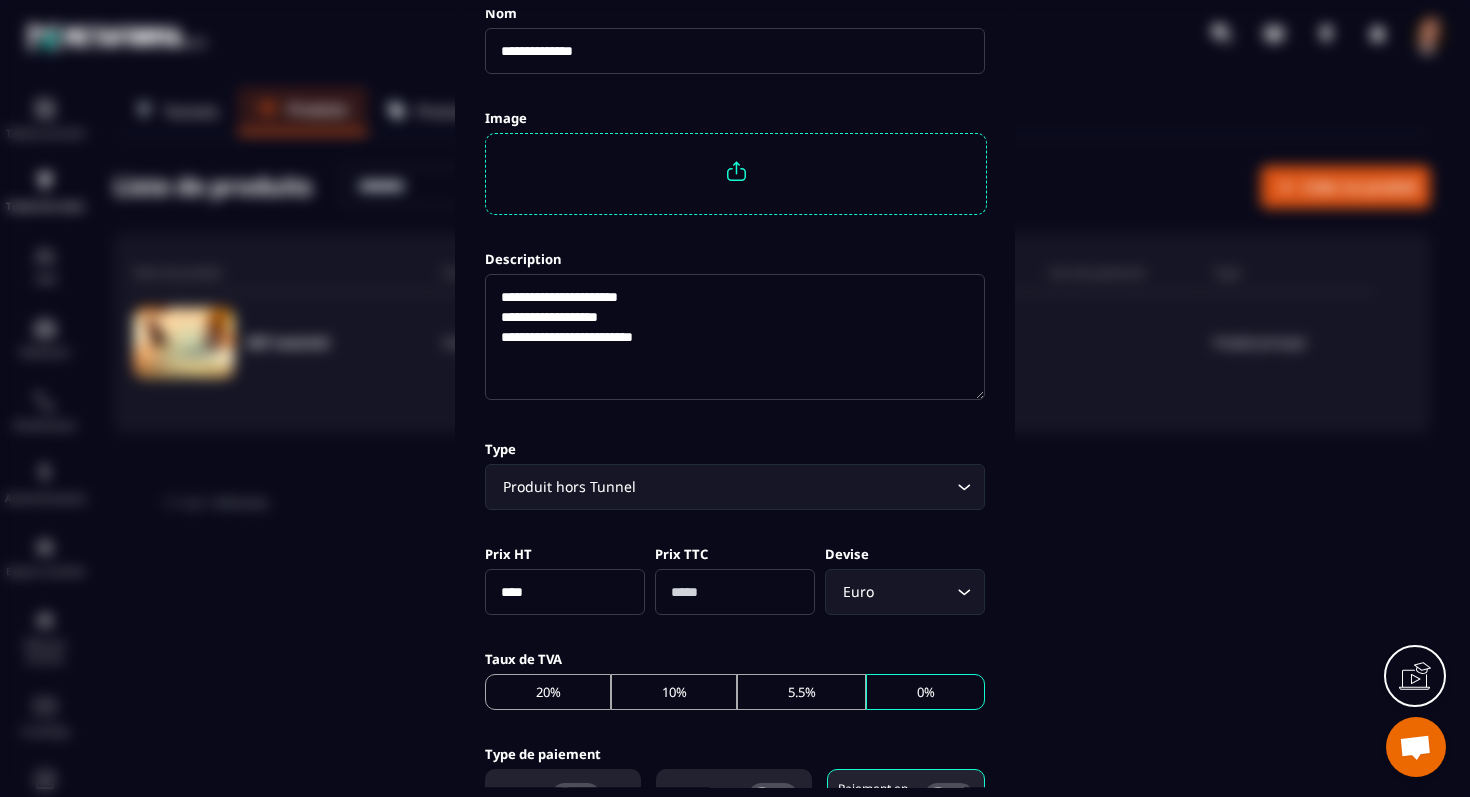 scroll, scrollTop: 161, scrollLeft: 0, axis: vertical 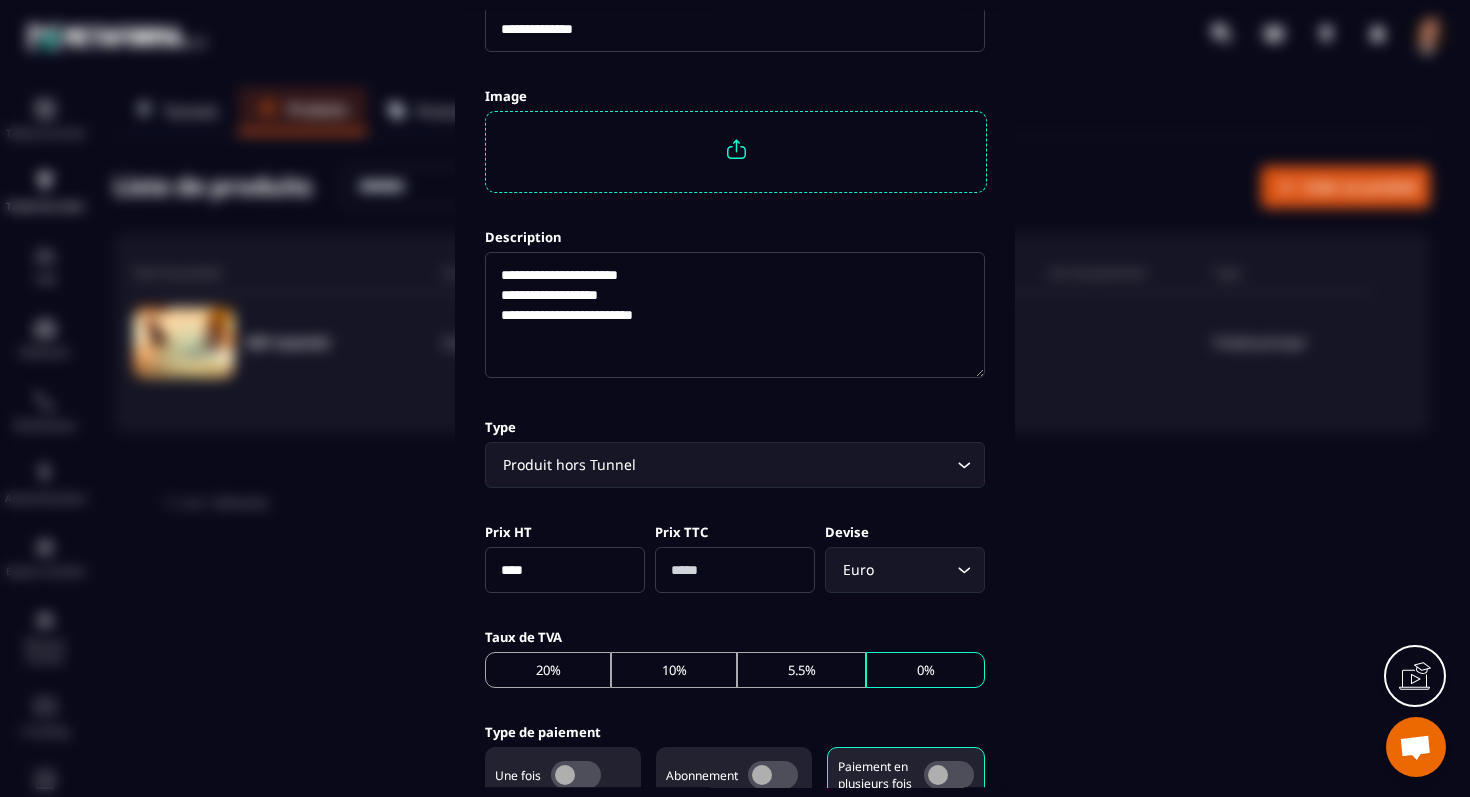type on "**********" 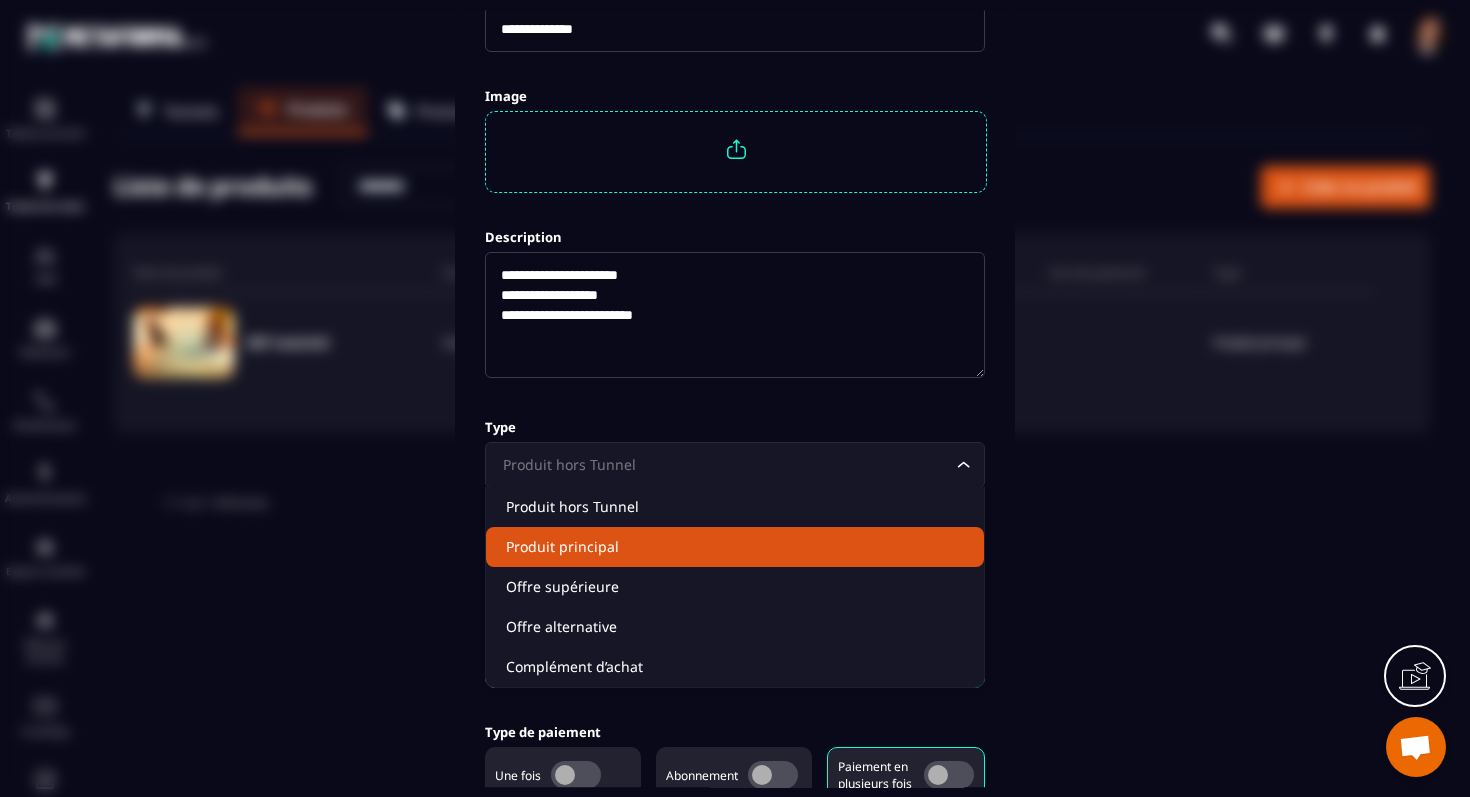 click on "Produit principal" 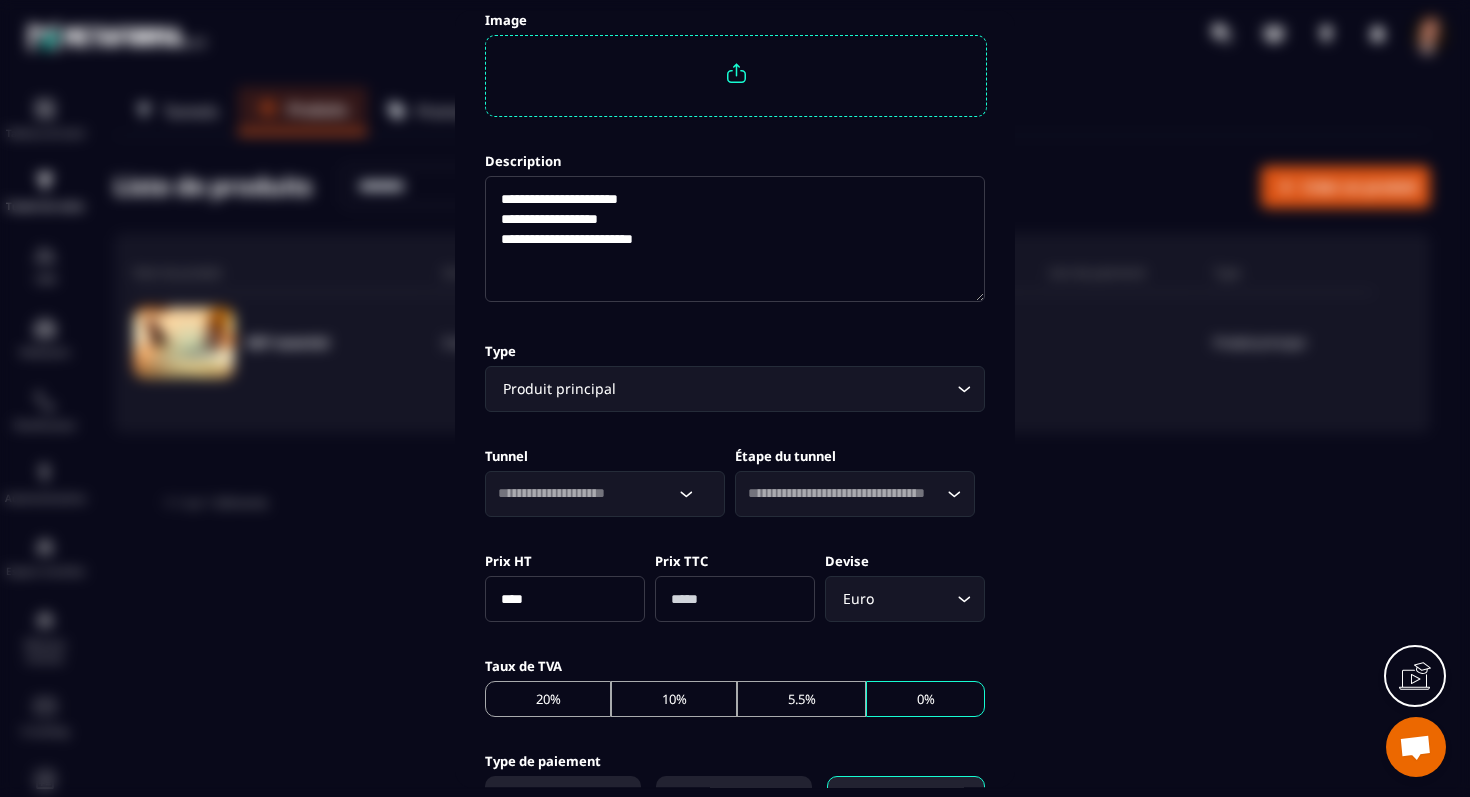 scroll, scrollTop: 289, scrollLeft: 0, axis: vertical 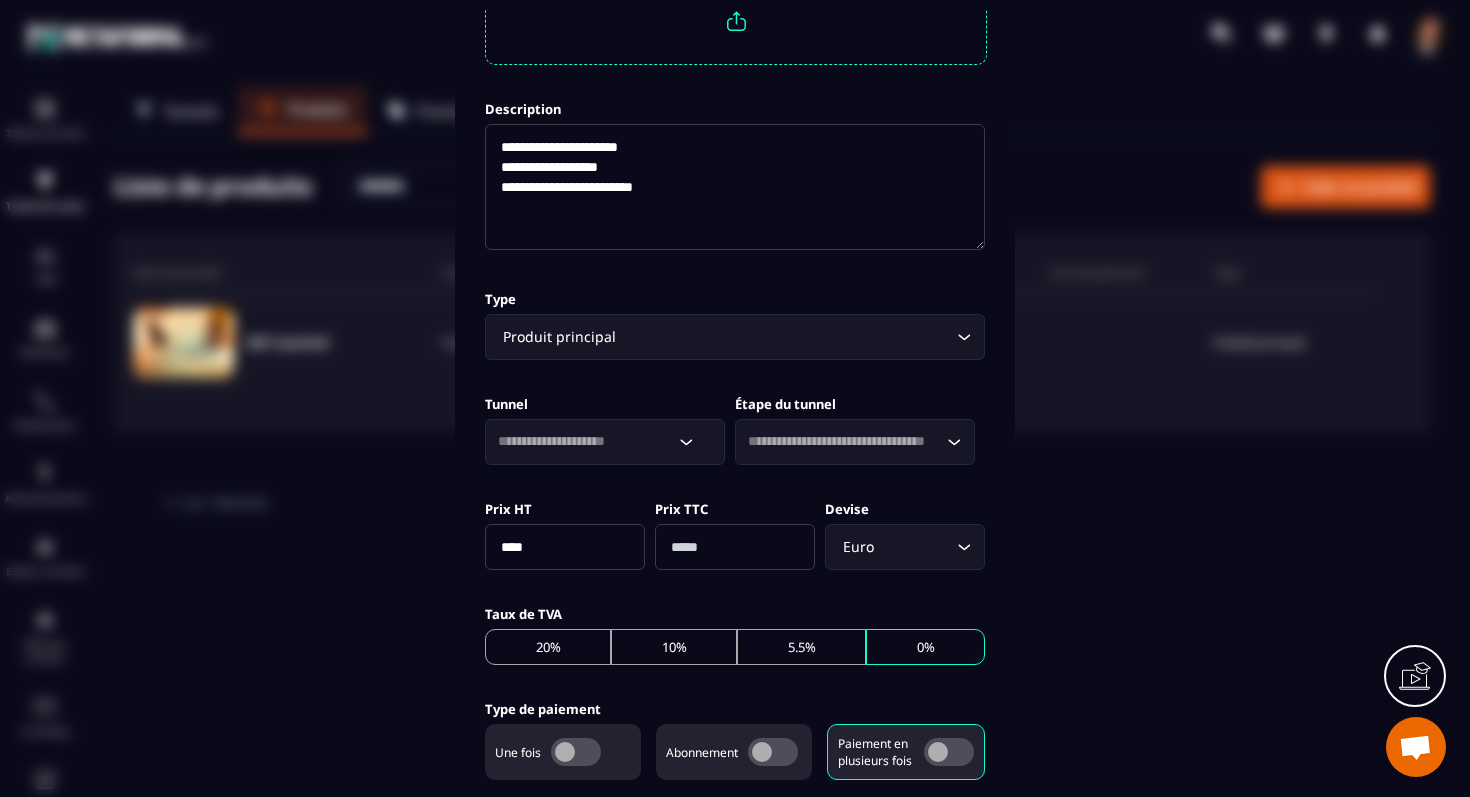 click 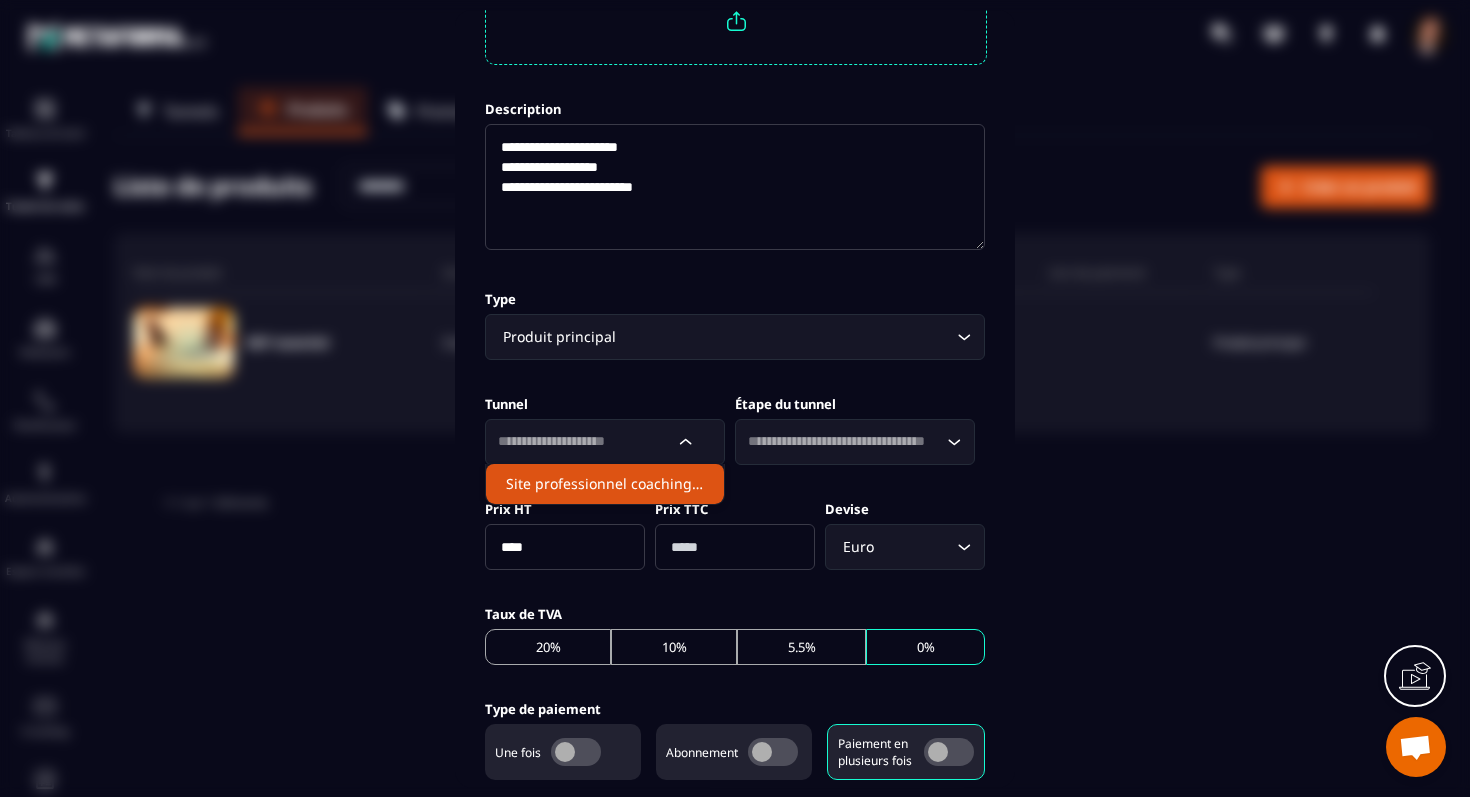 click on "Site professionnel coaching management" 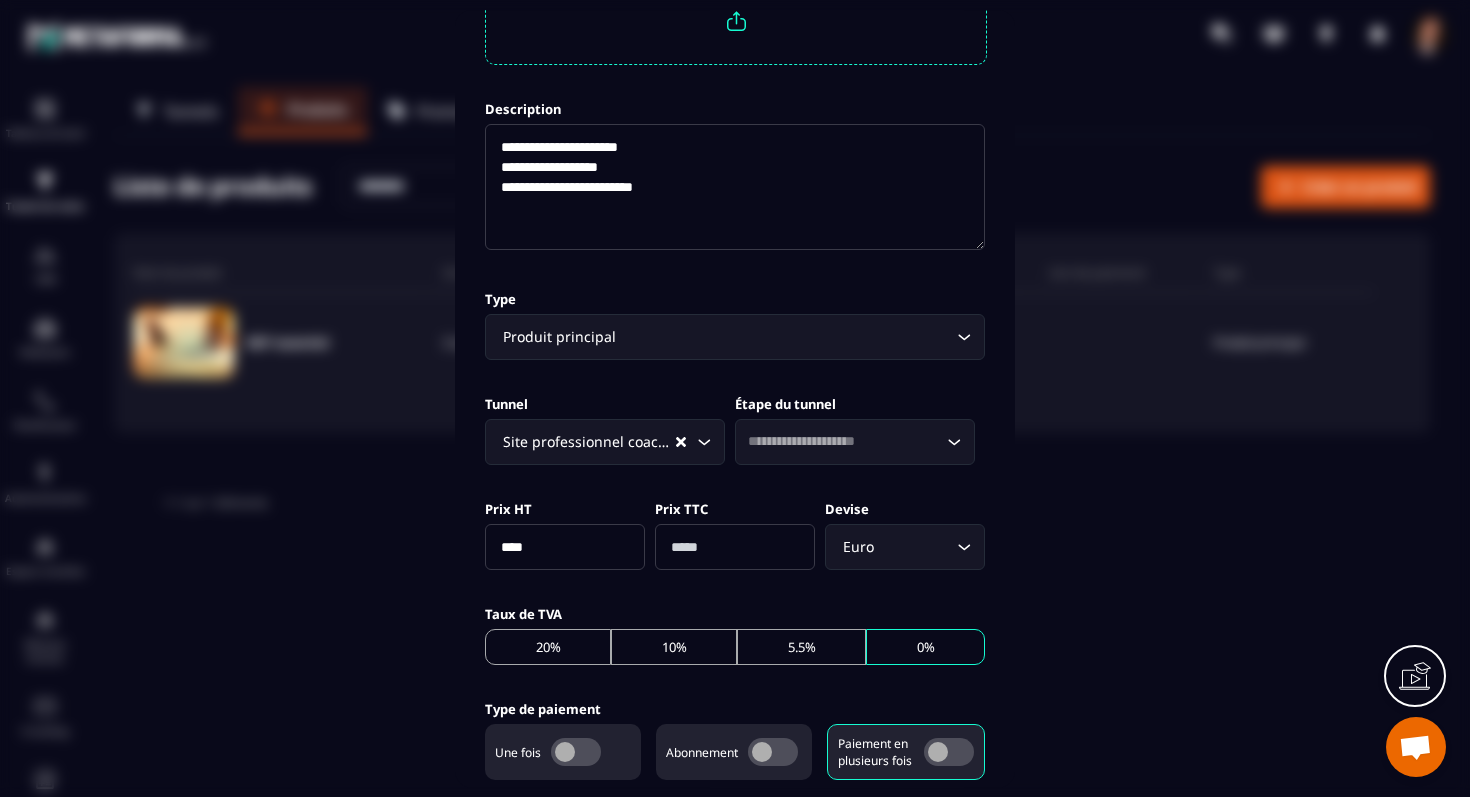 click 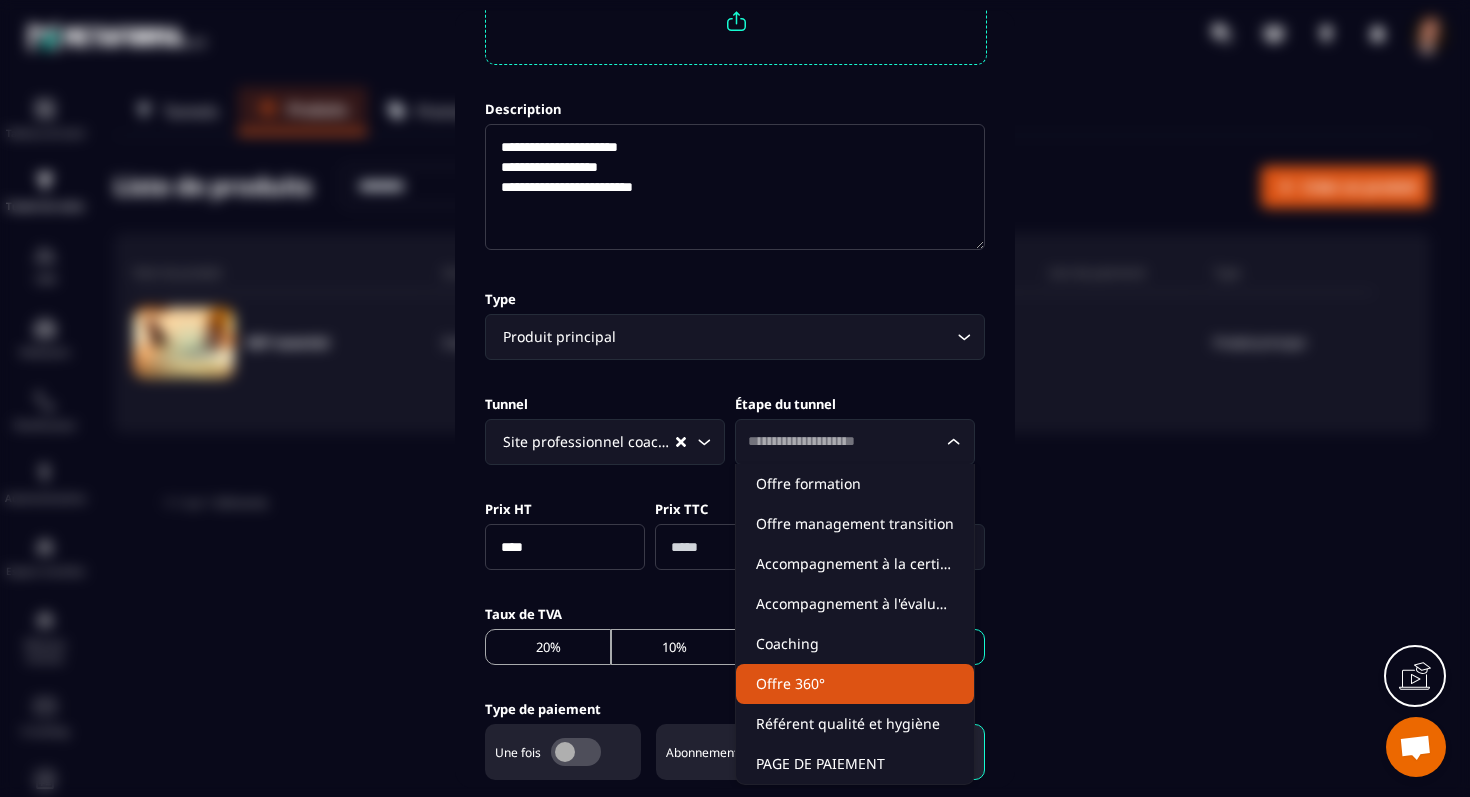 click on "Offre 360°" 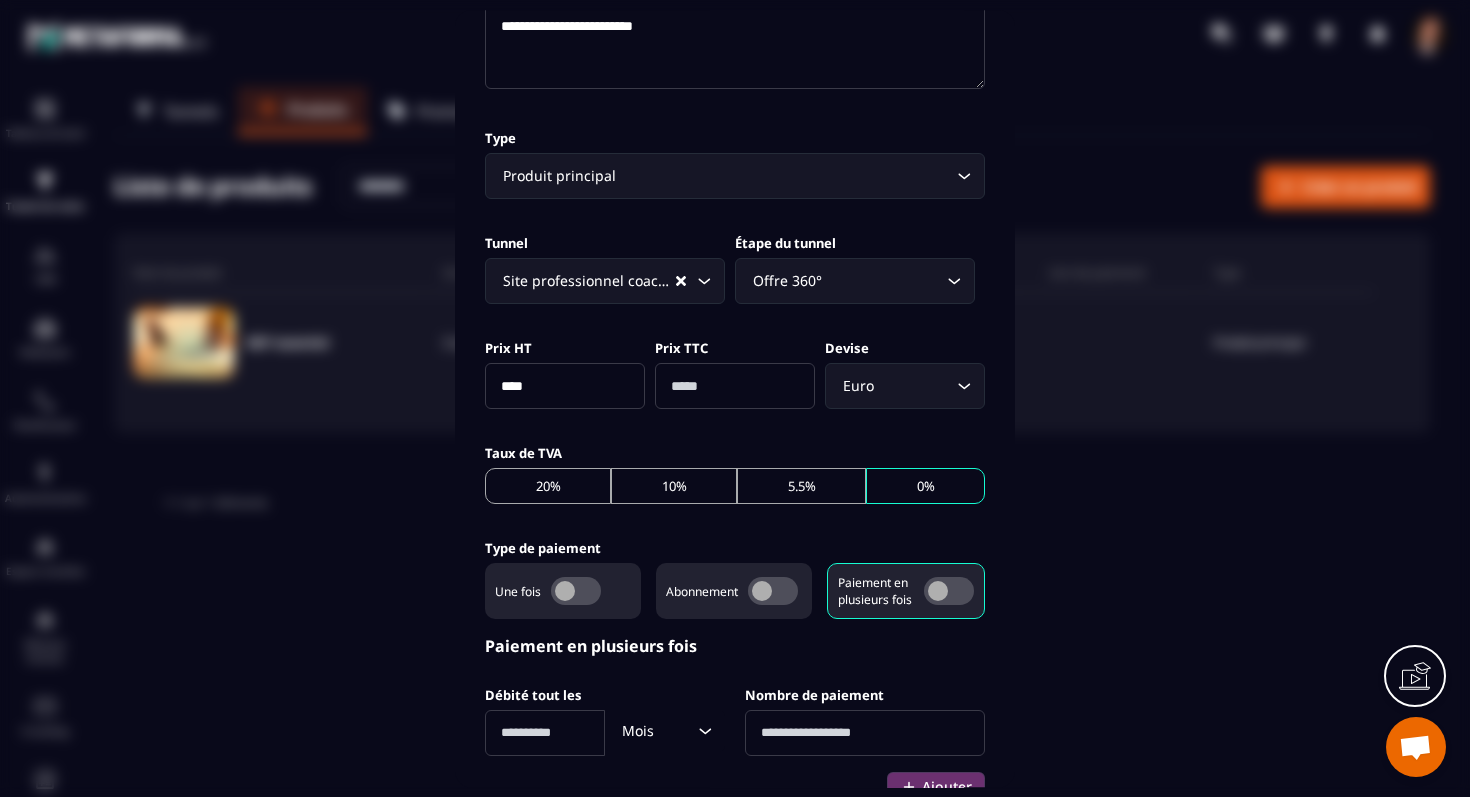 scroll, scrollTop: 485, scrollLeft: 0, axis: vertical 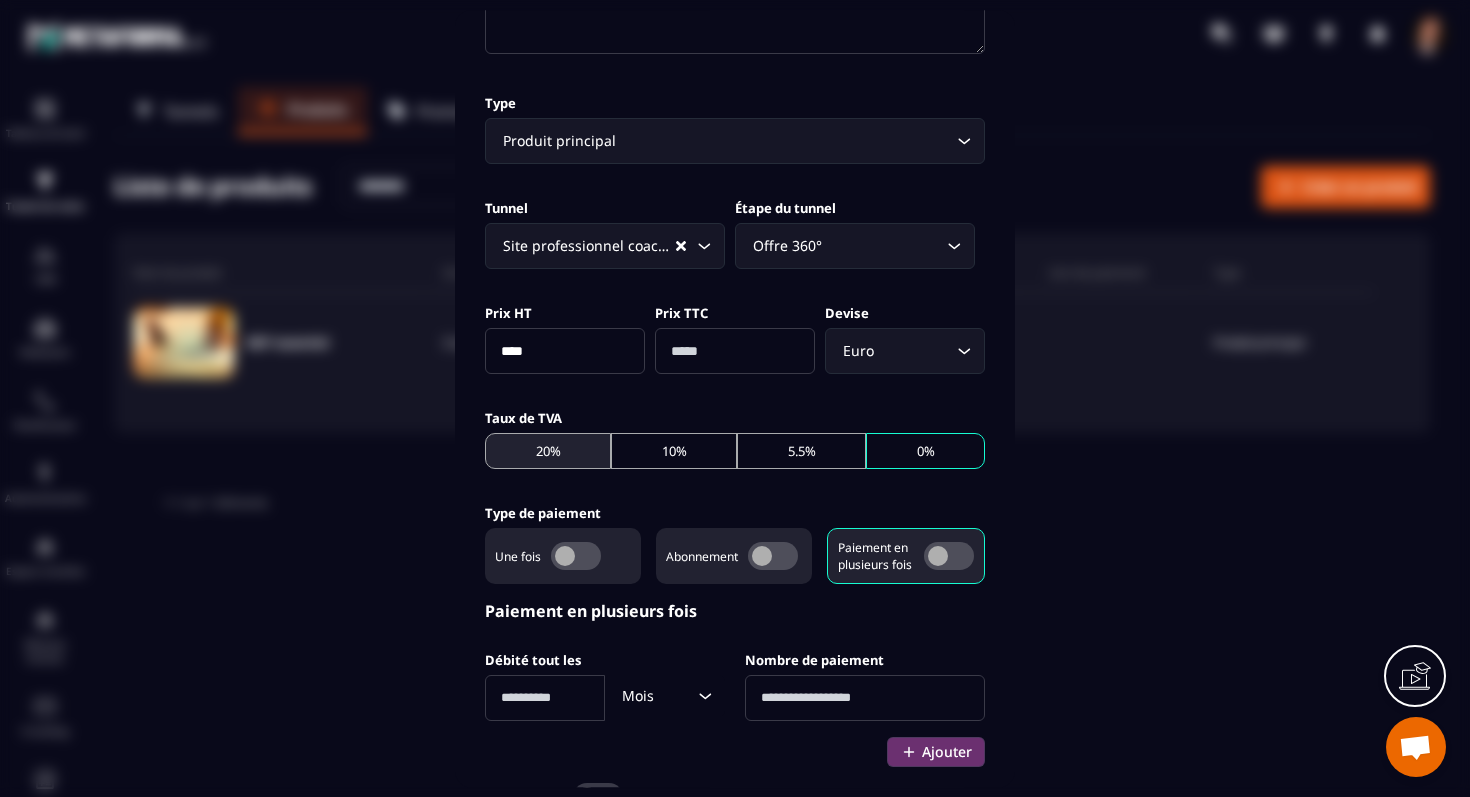 click on "20%" at bounding box center [548, 451] 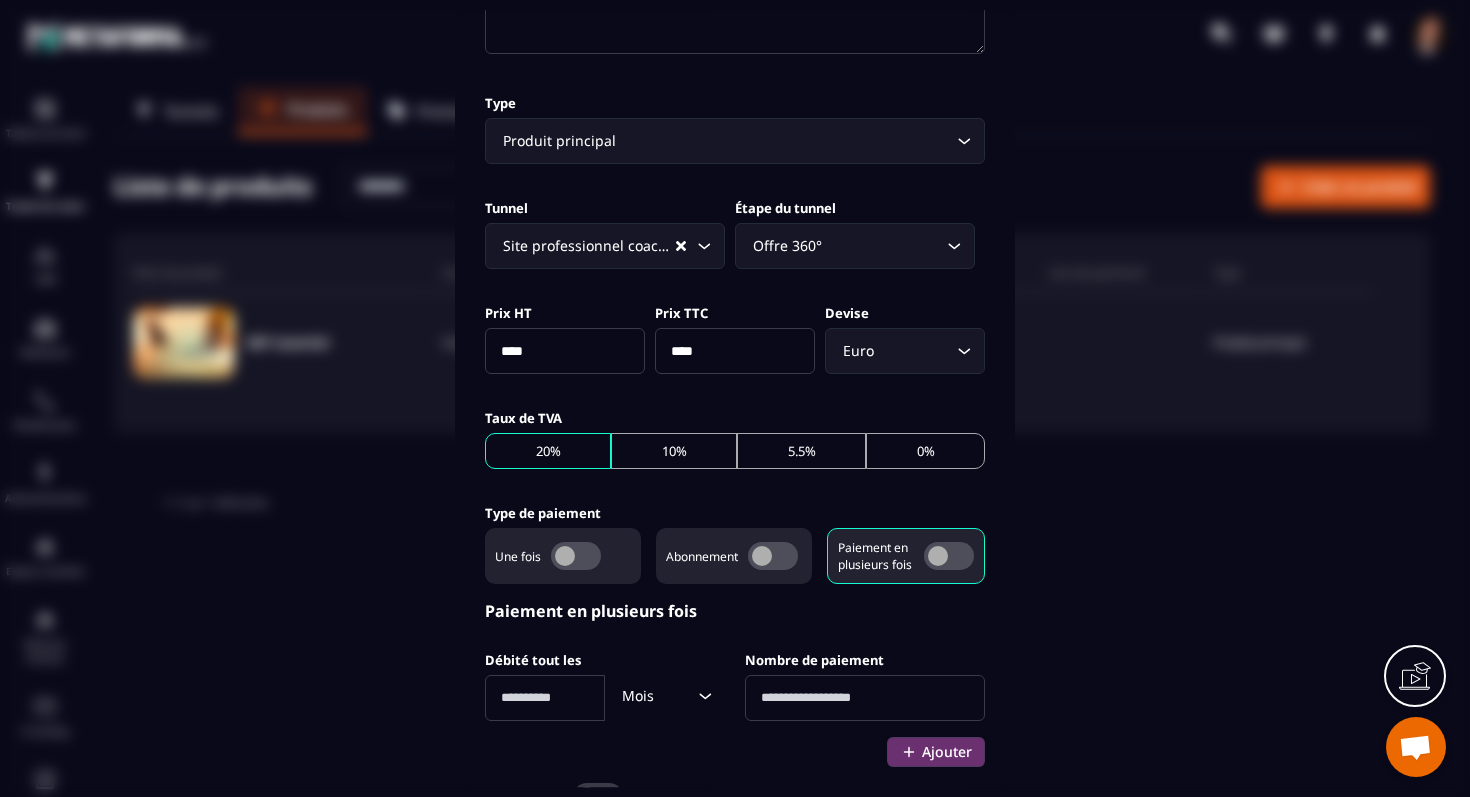 click on "****" at bounding box center (565, 351) 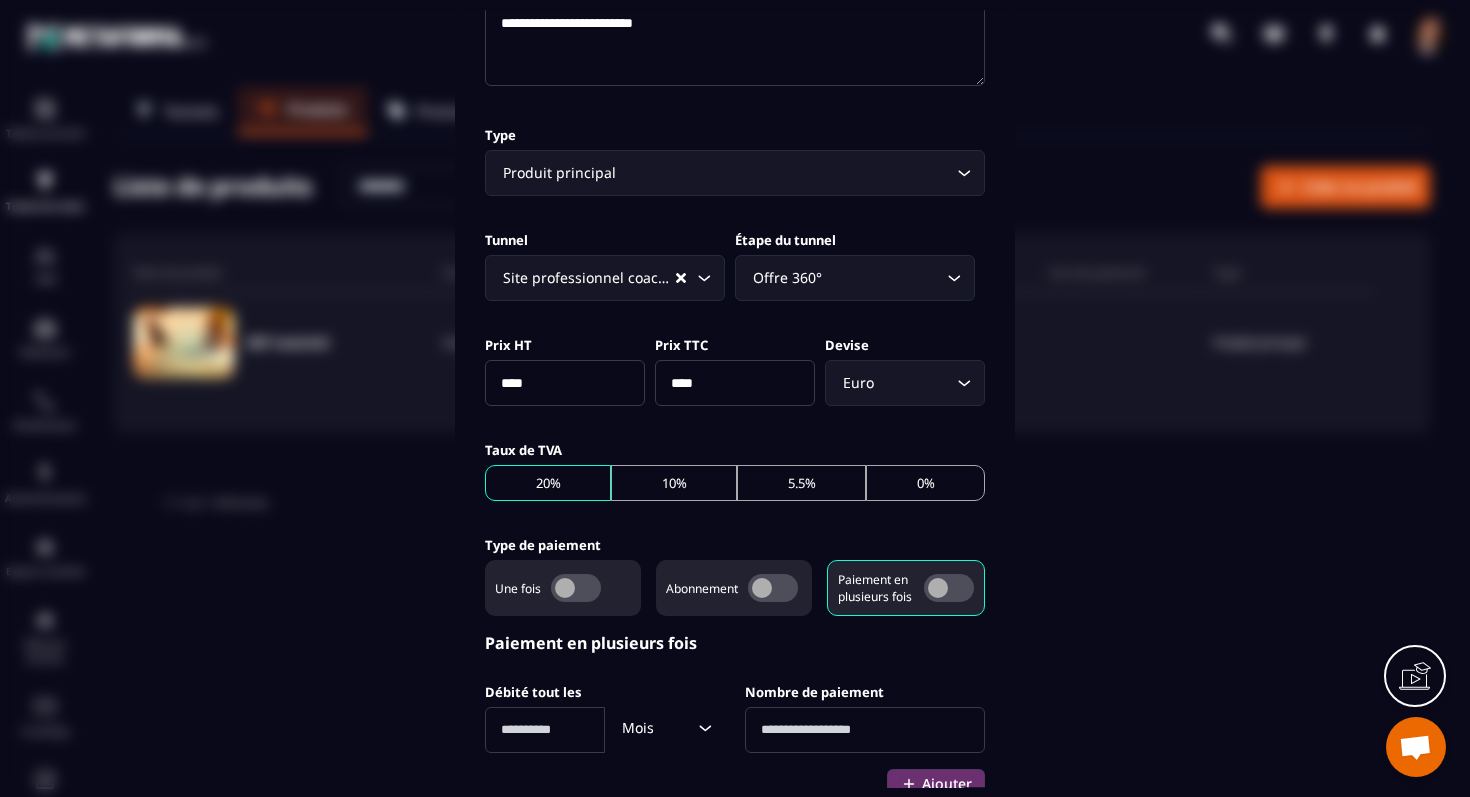 scroll, scrollTop: 451, scrollLeft: 0, axis: vertical 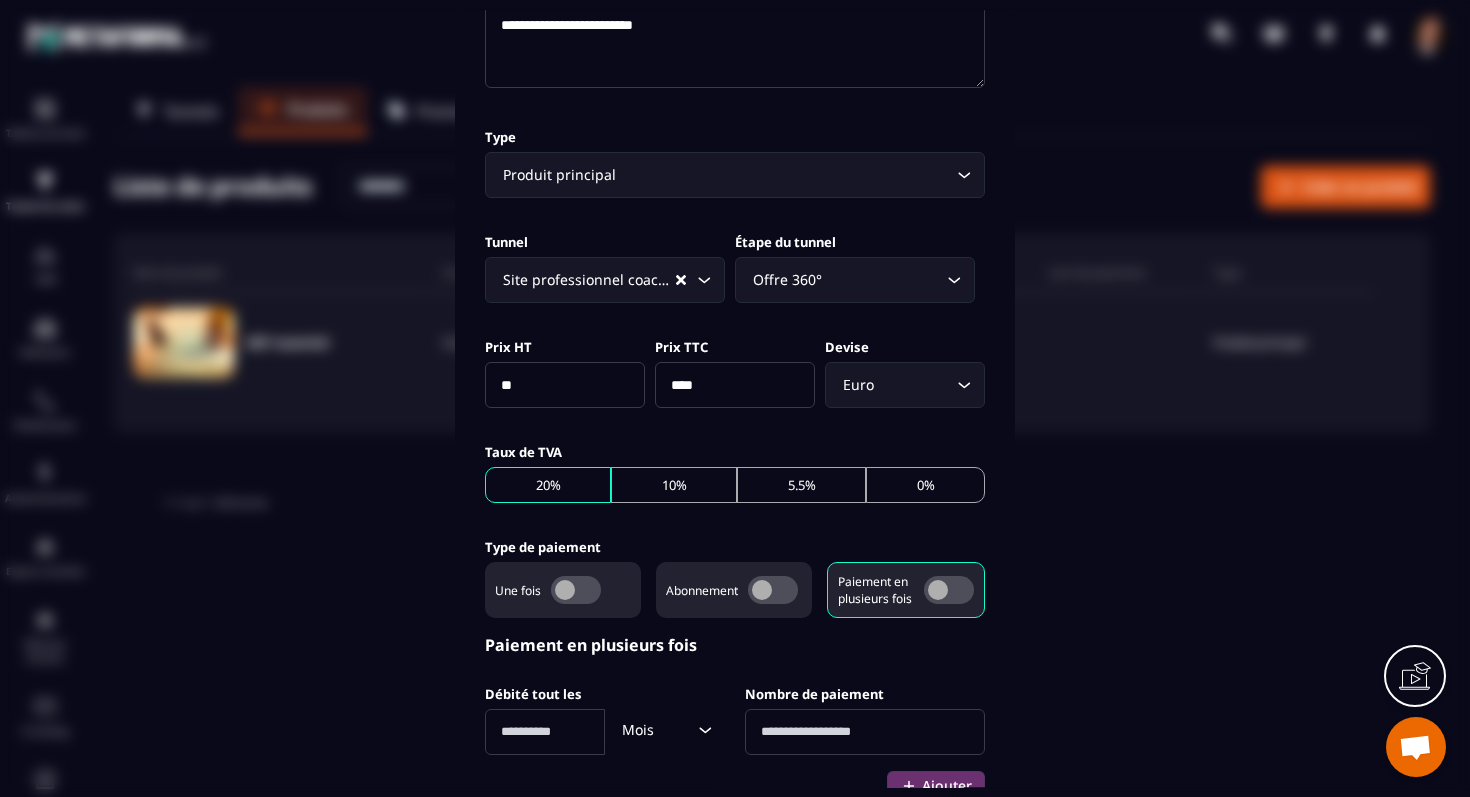 type on "*" 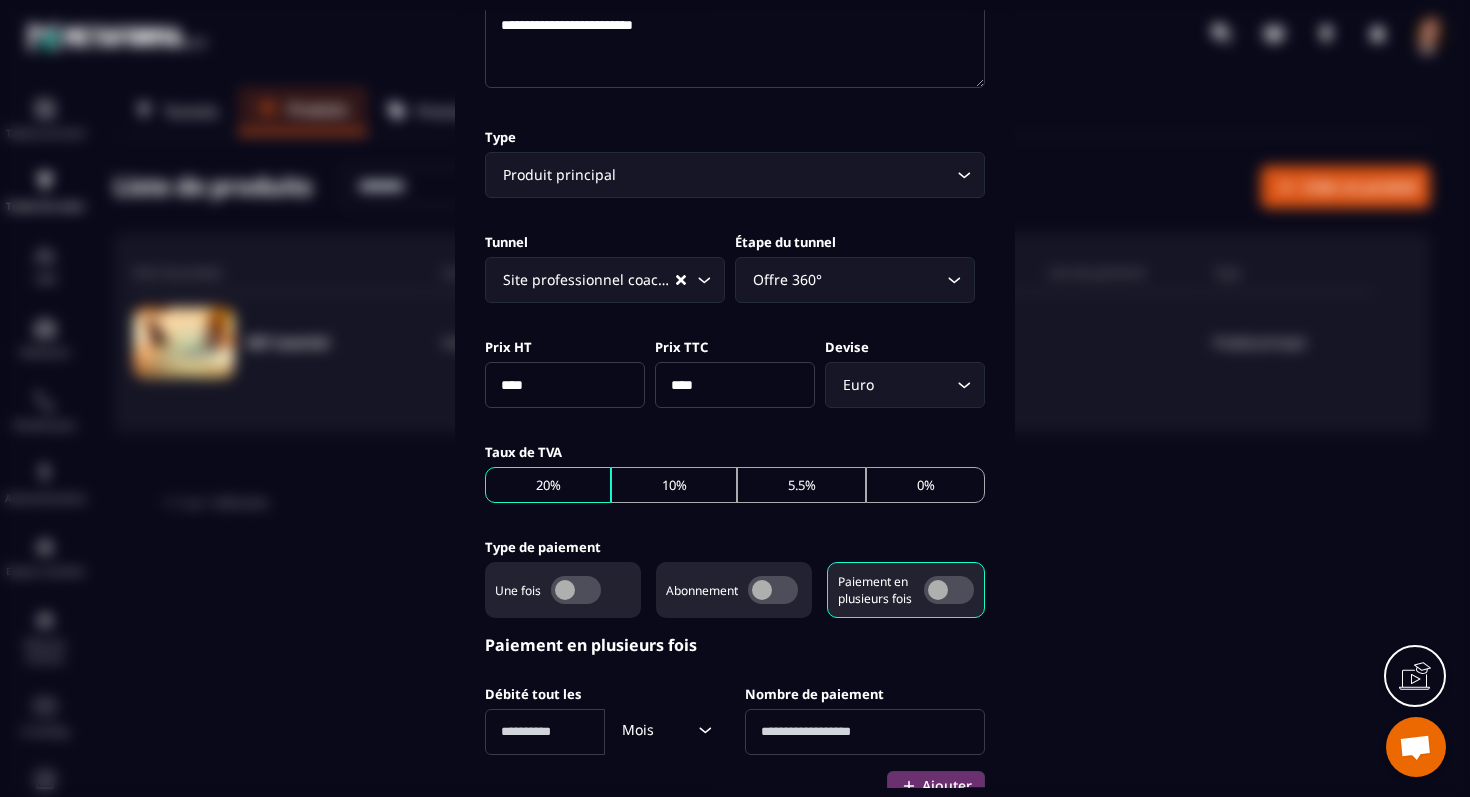 type on "****" 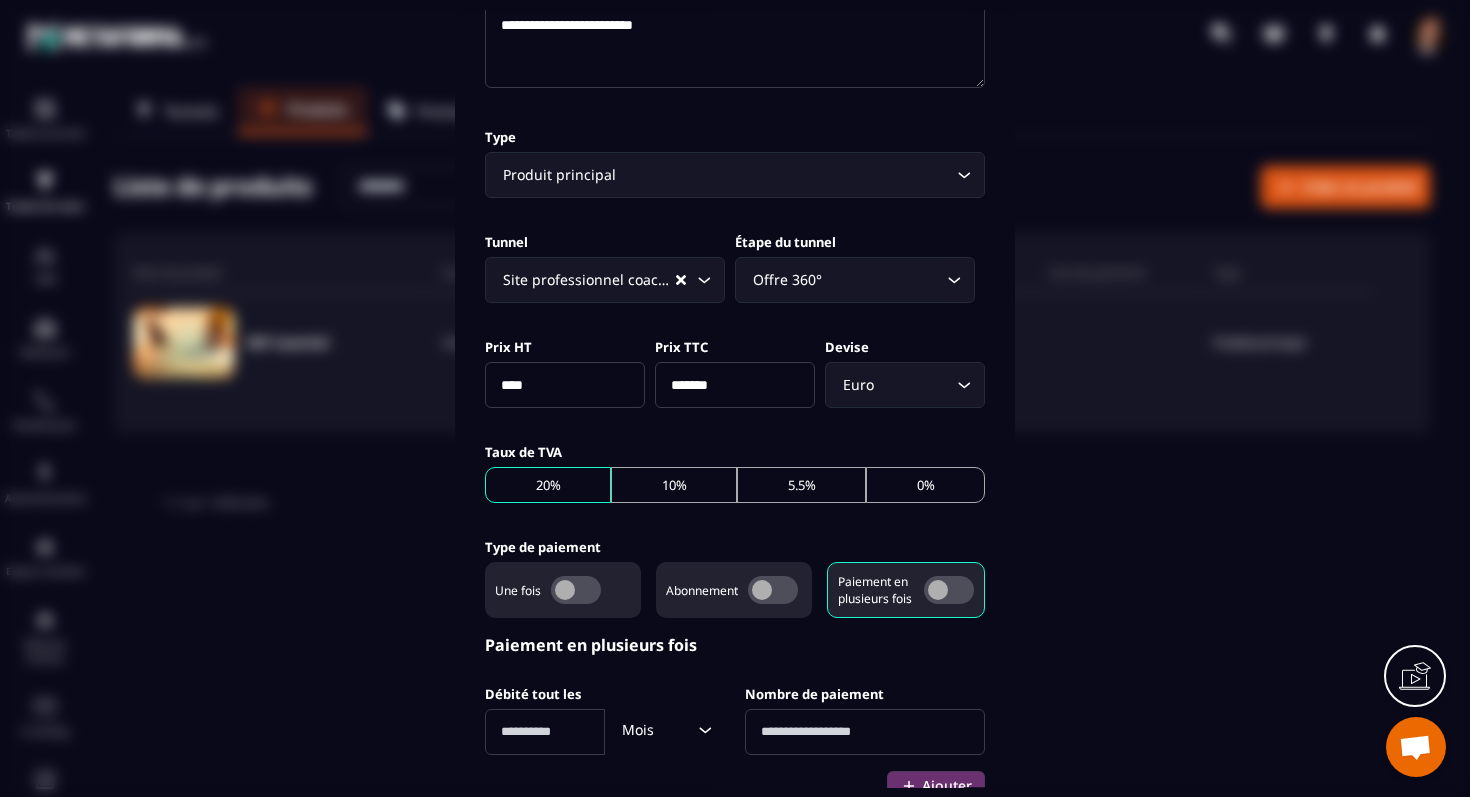 click on "Prix HT ****" at bounding box center (565, 371) 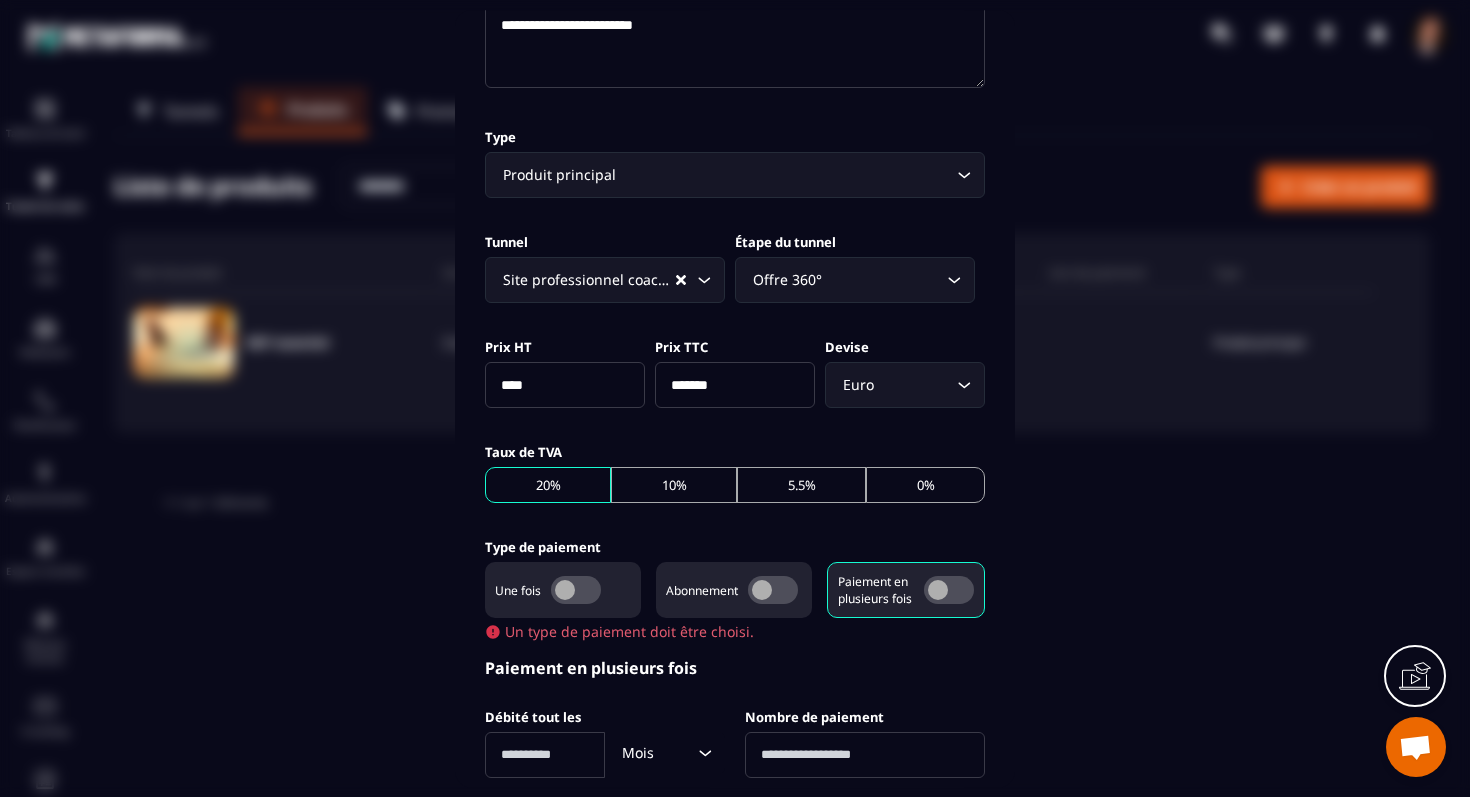 click on "****" at bounding box center (565, 385) 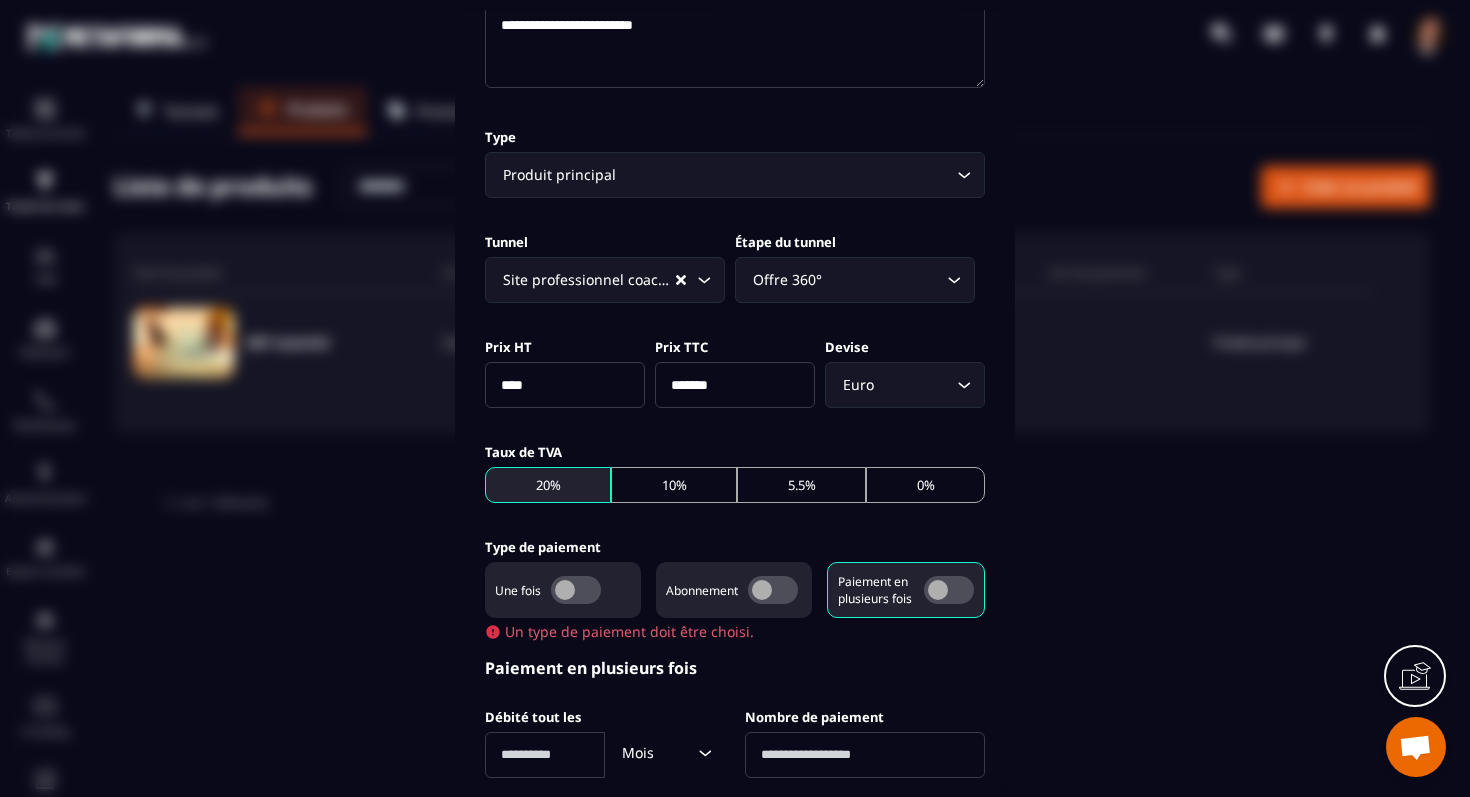 type on "*******" 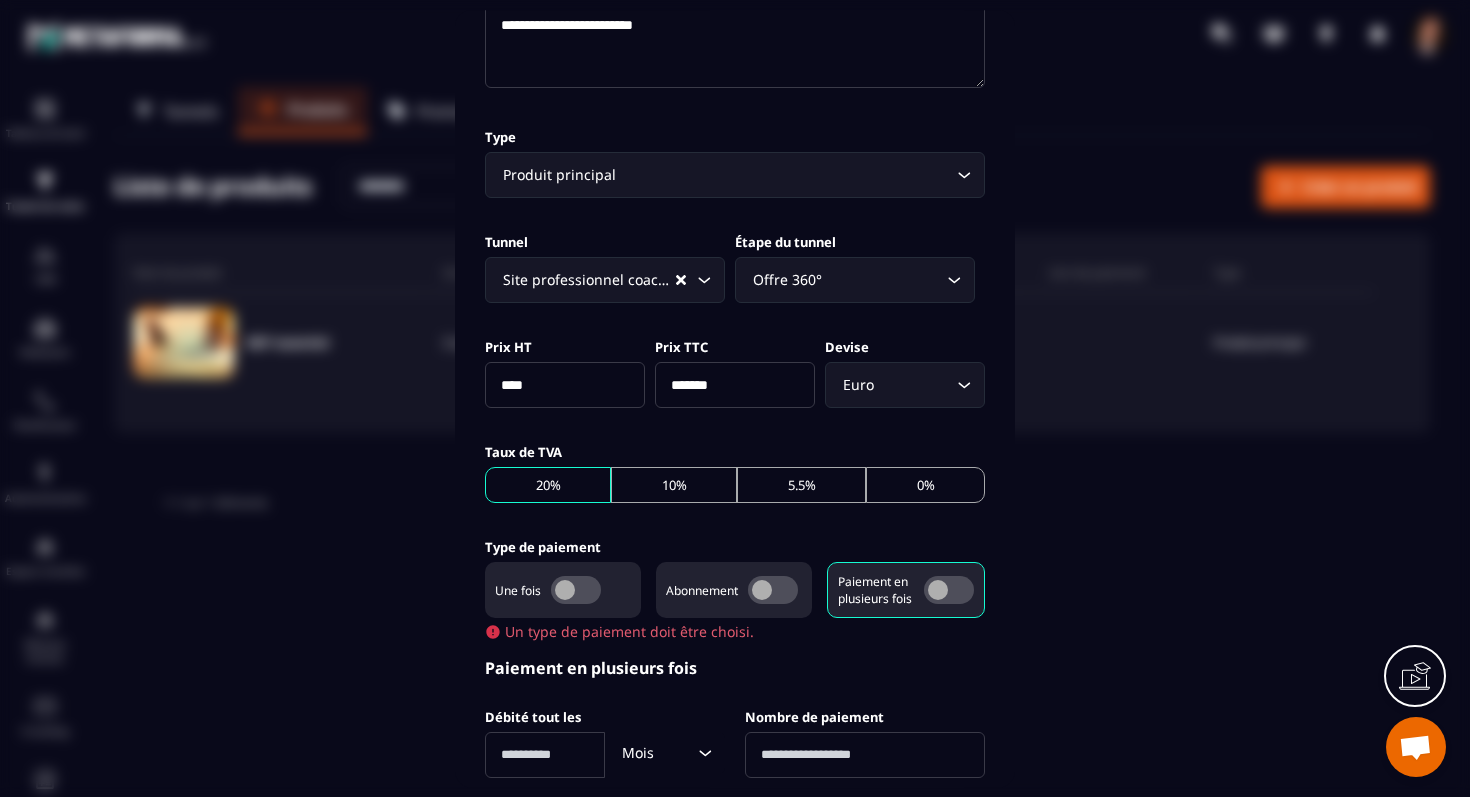 click on "****" at bounding box center (565, 385) 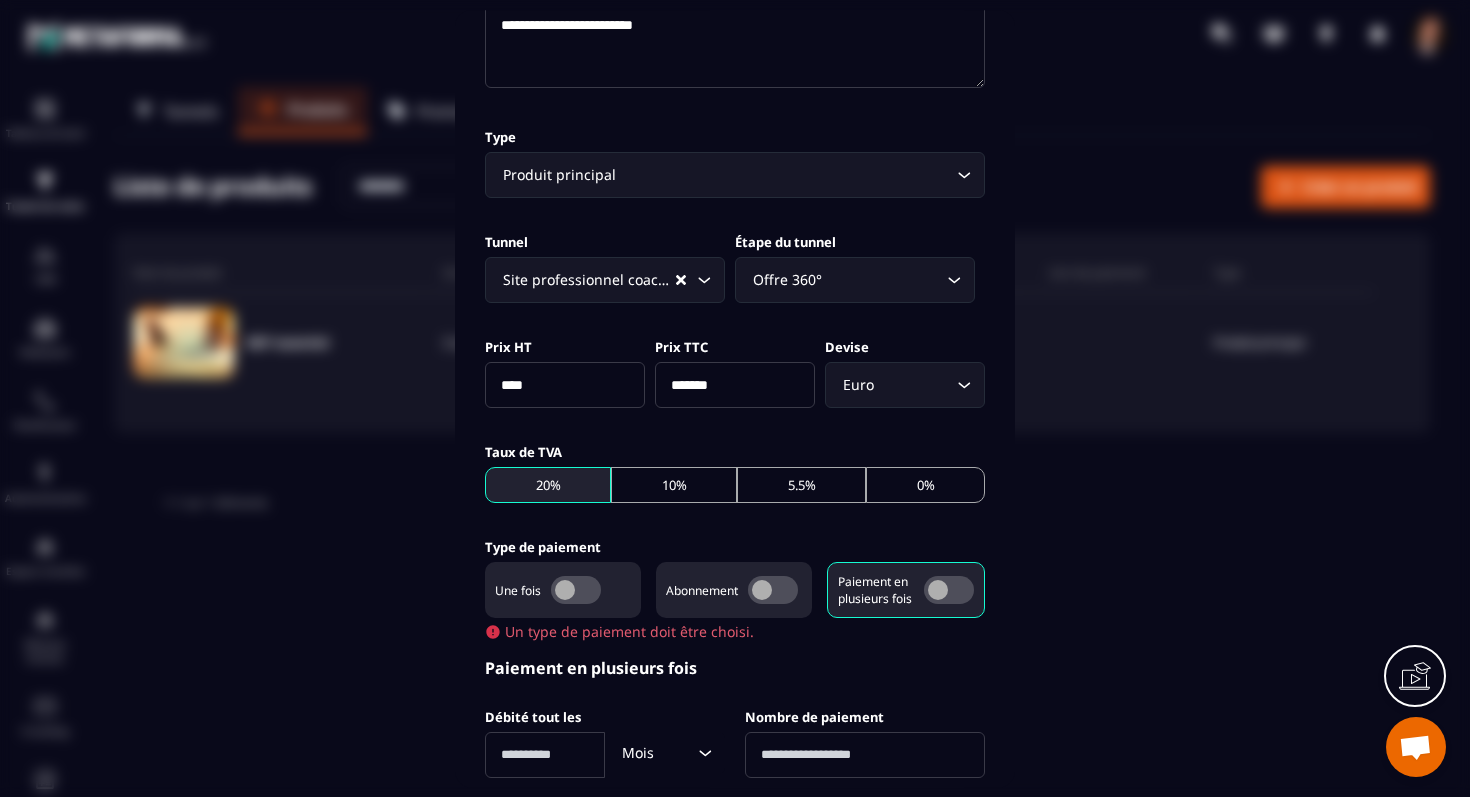 type on "****" 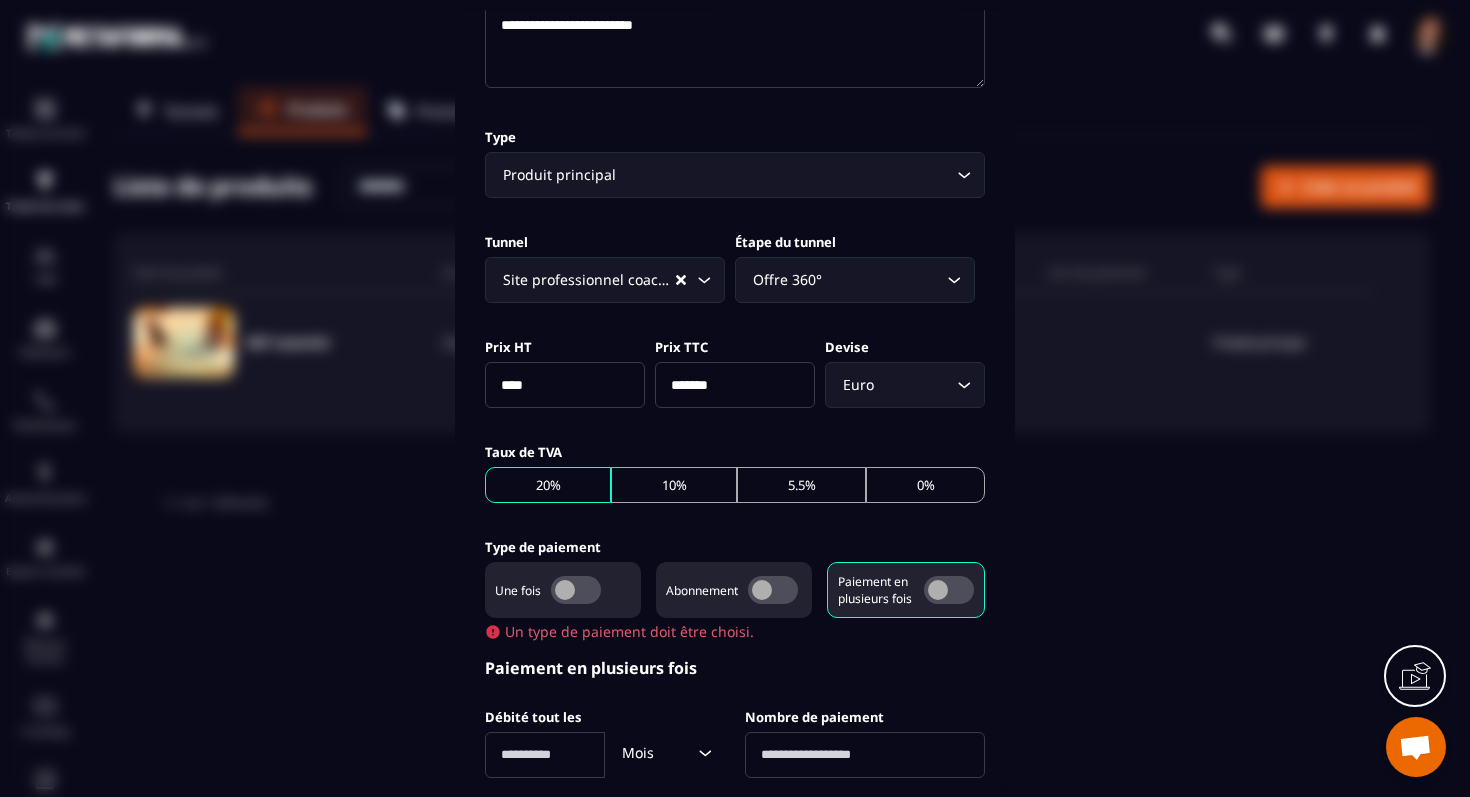 click on "****" at bounding box center (565, 385) 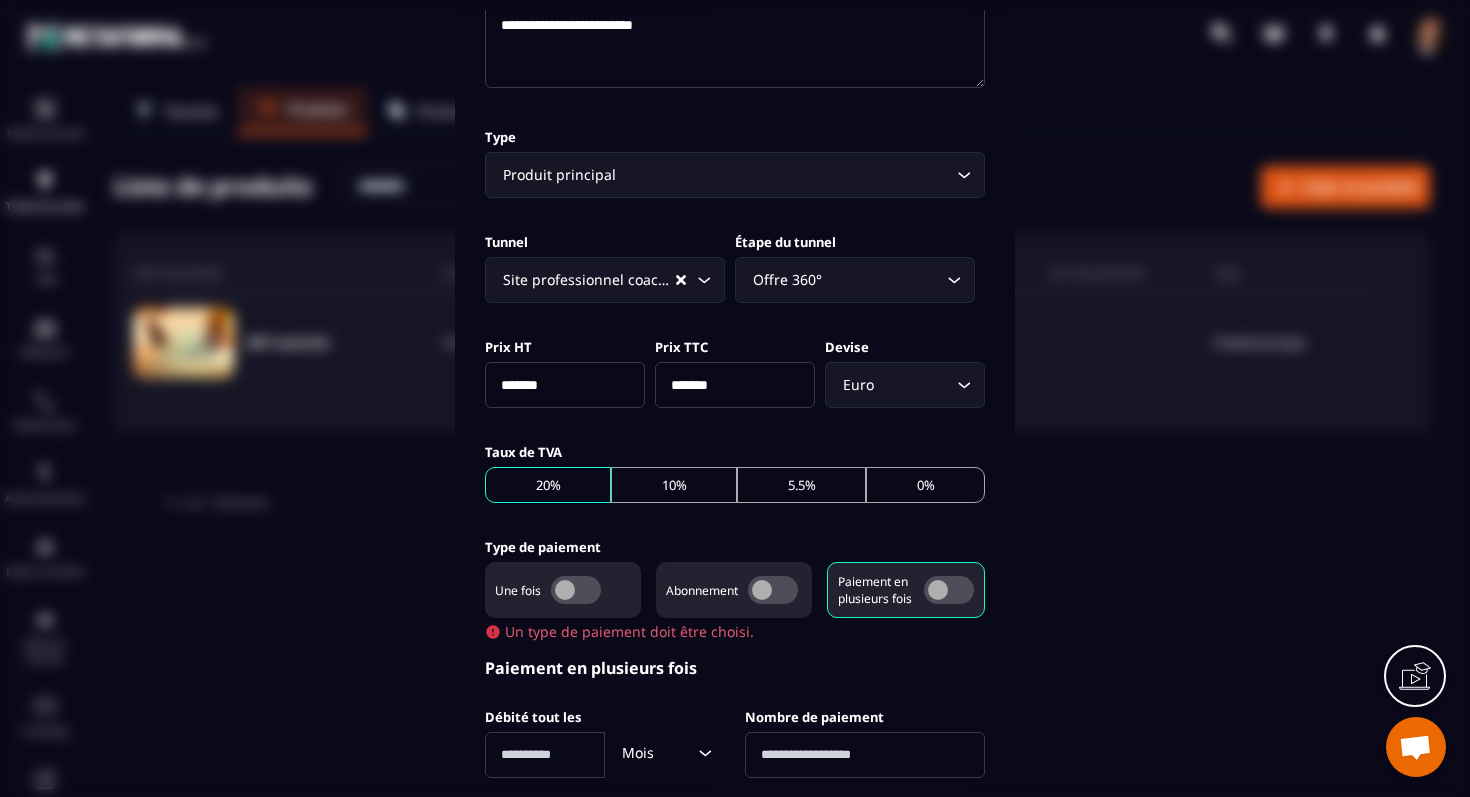 type on "*******" 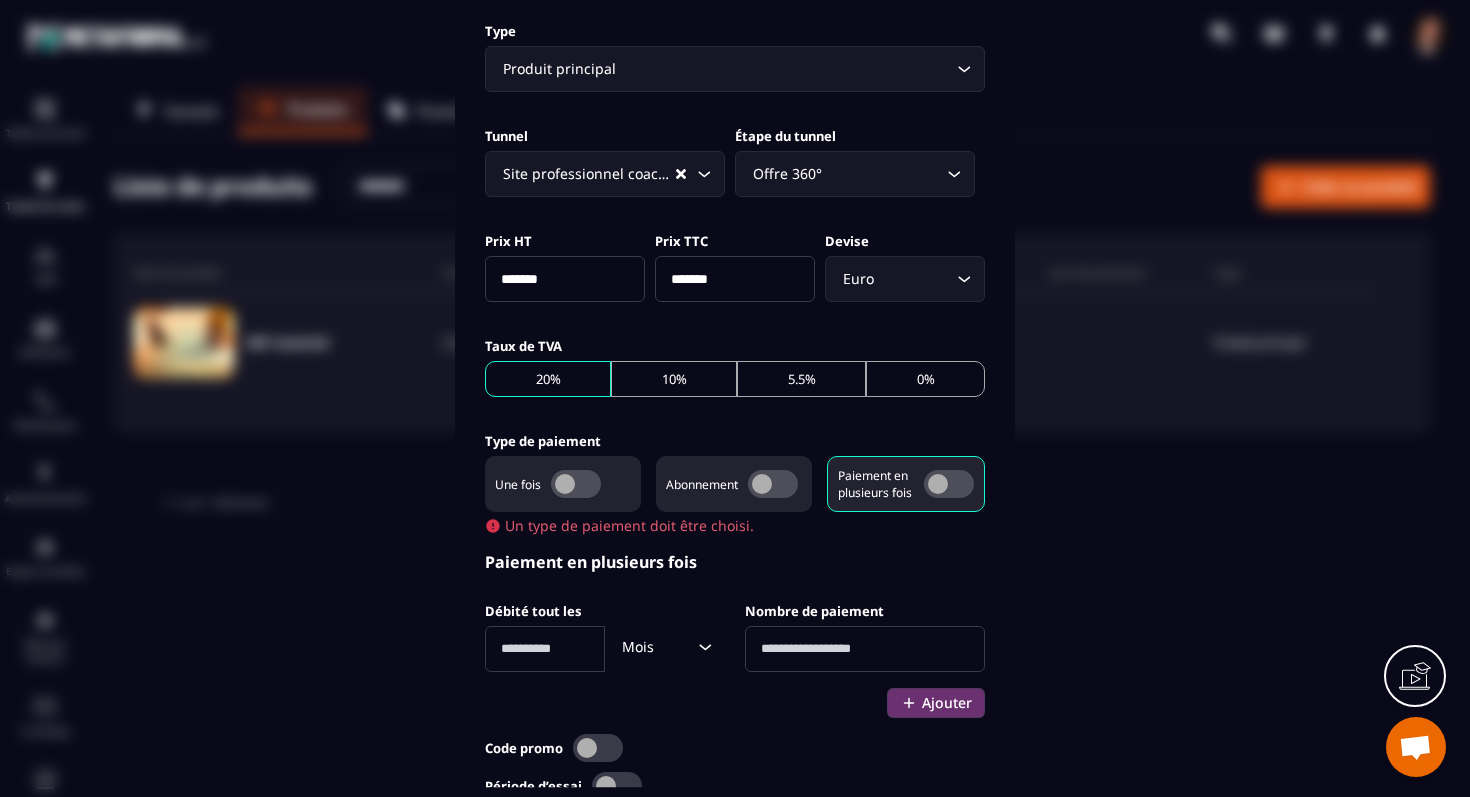 scroll, scrollTop: 577, scrollLeft: 0, axis: vertical 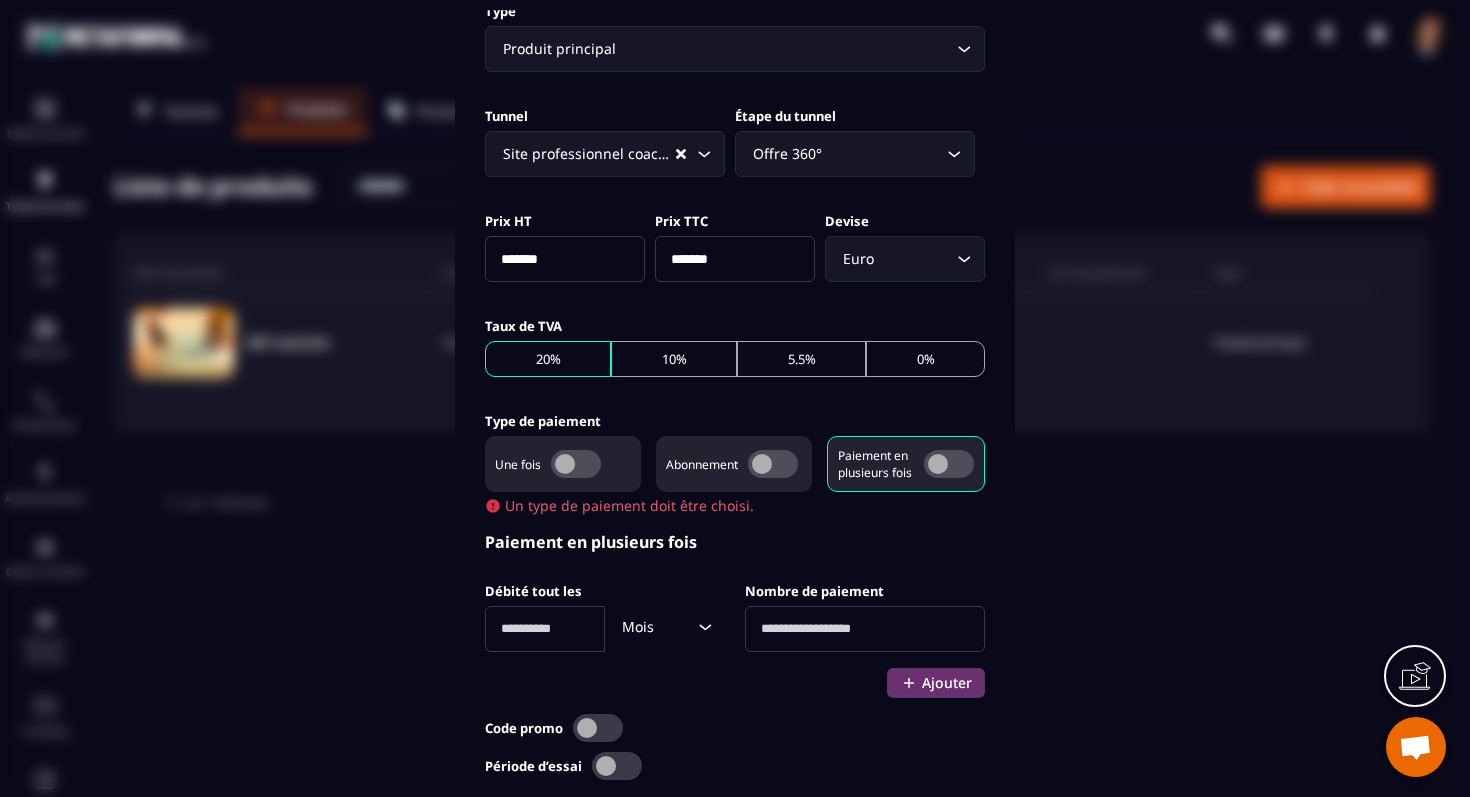 click at bounding box center [576, 464] 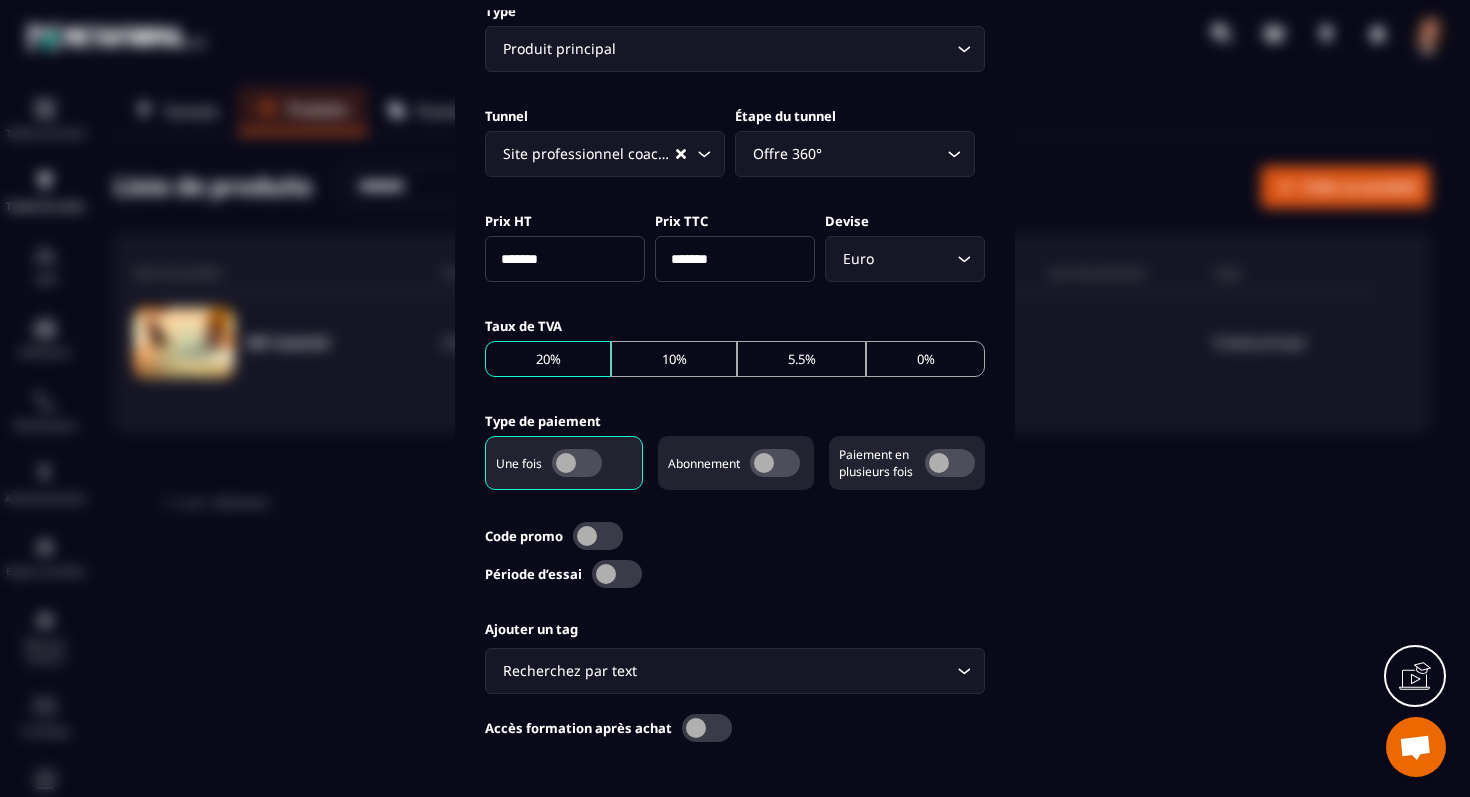 click at bounding box center [950, 463] 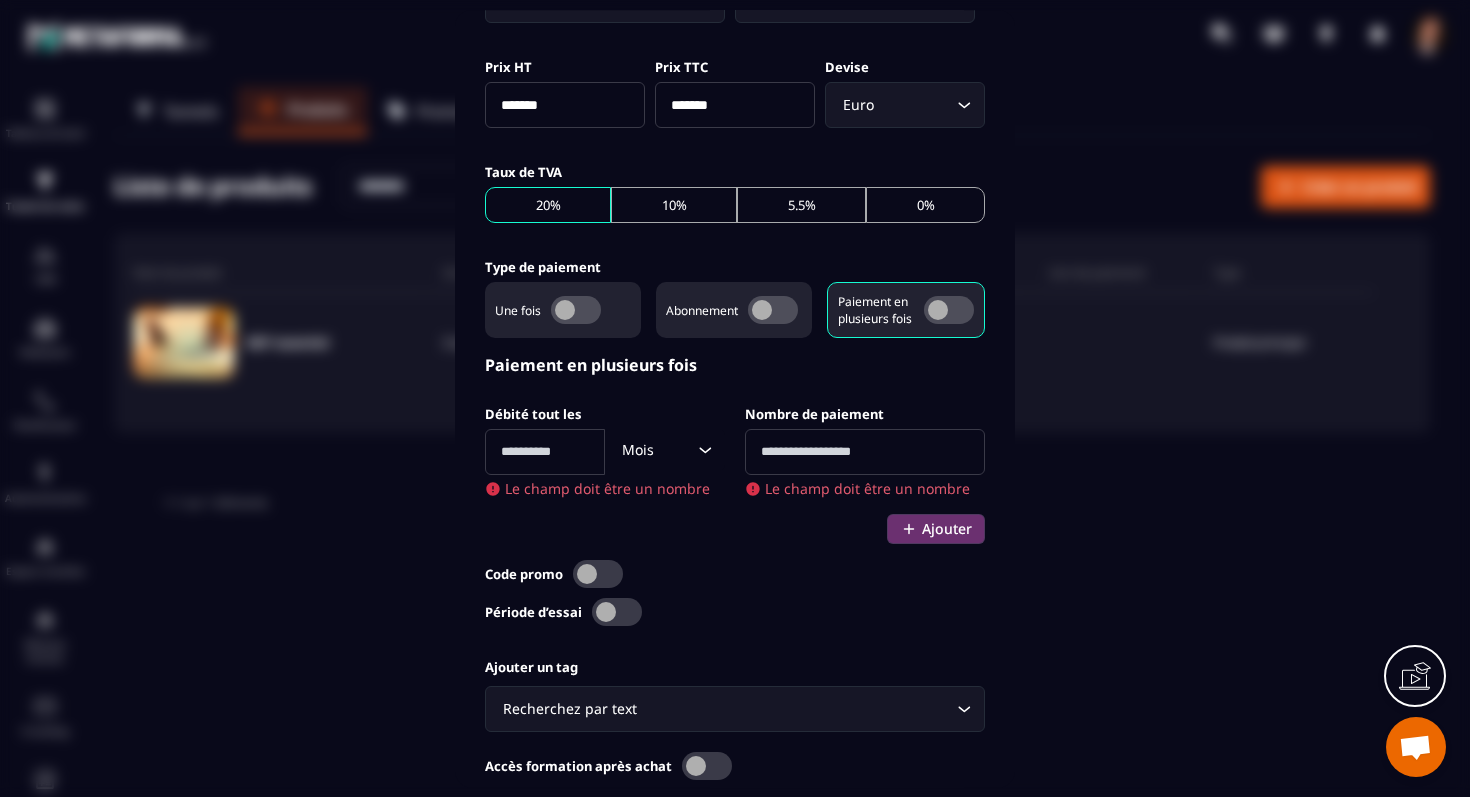 scroll, scrollTop: 760, scrollLeft: 0, axis: vertical 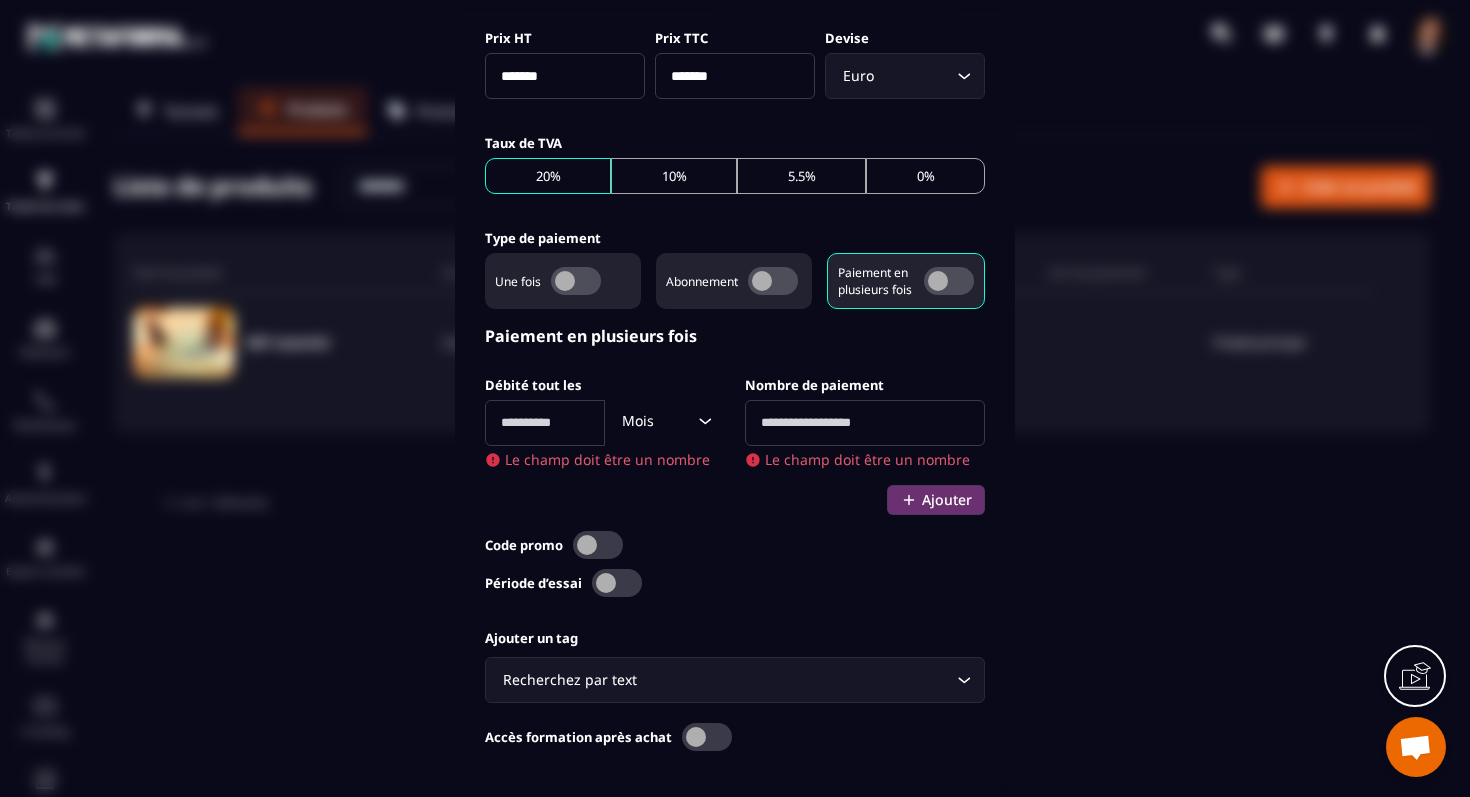 click 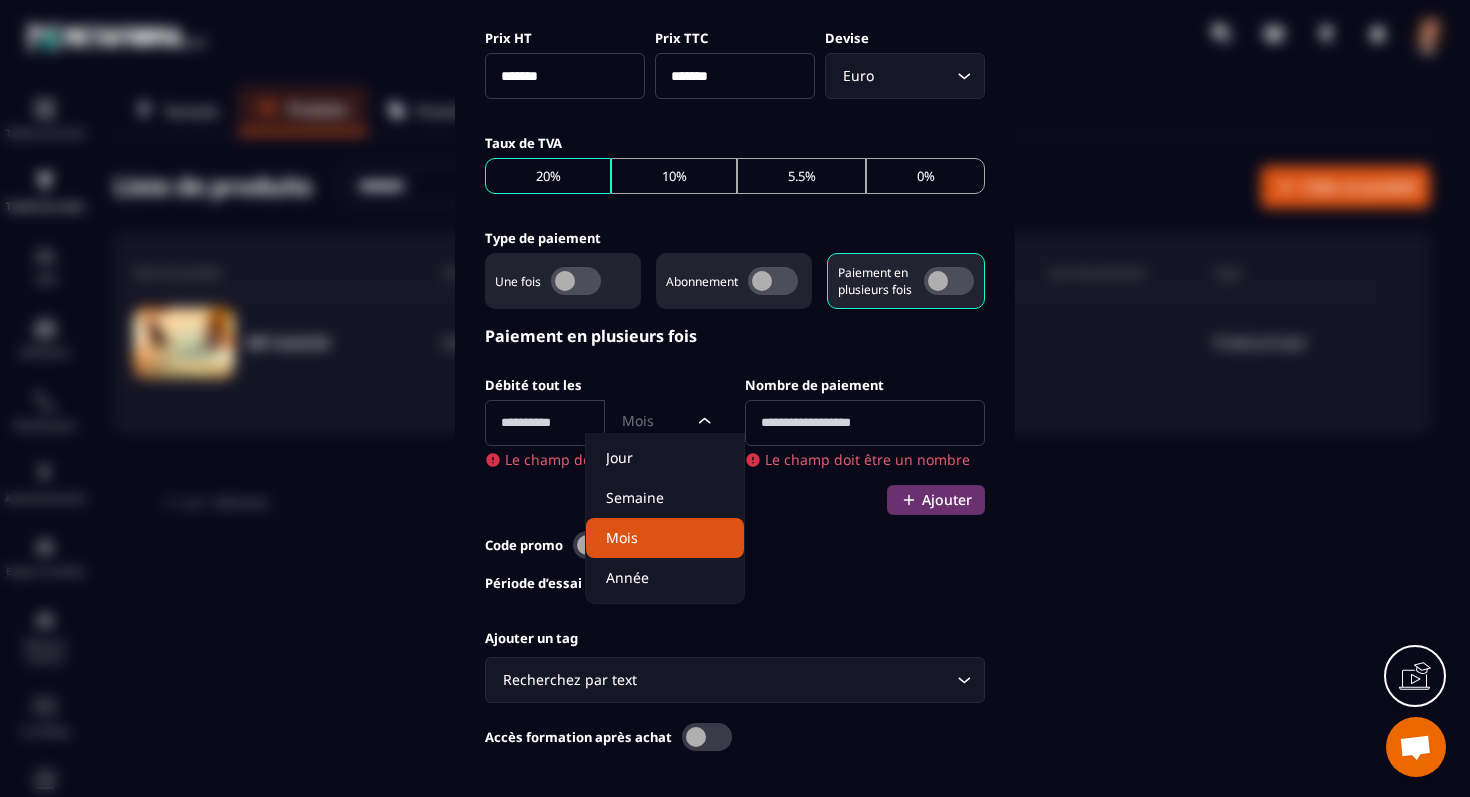 click on "Mois" 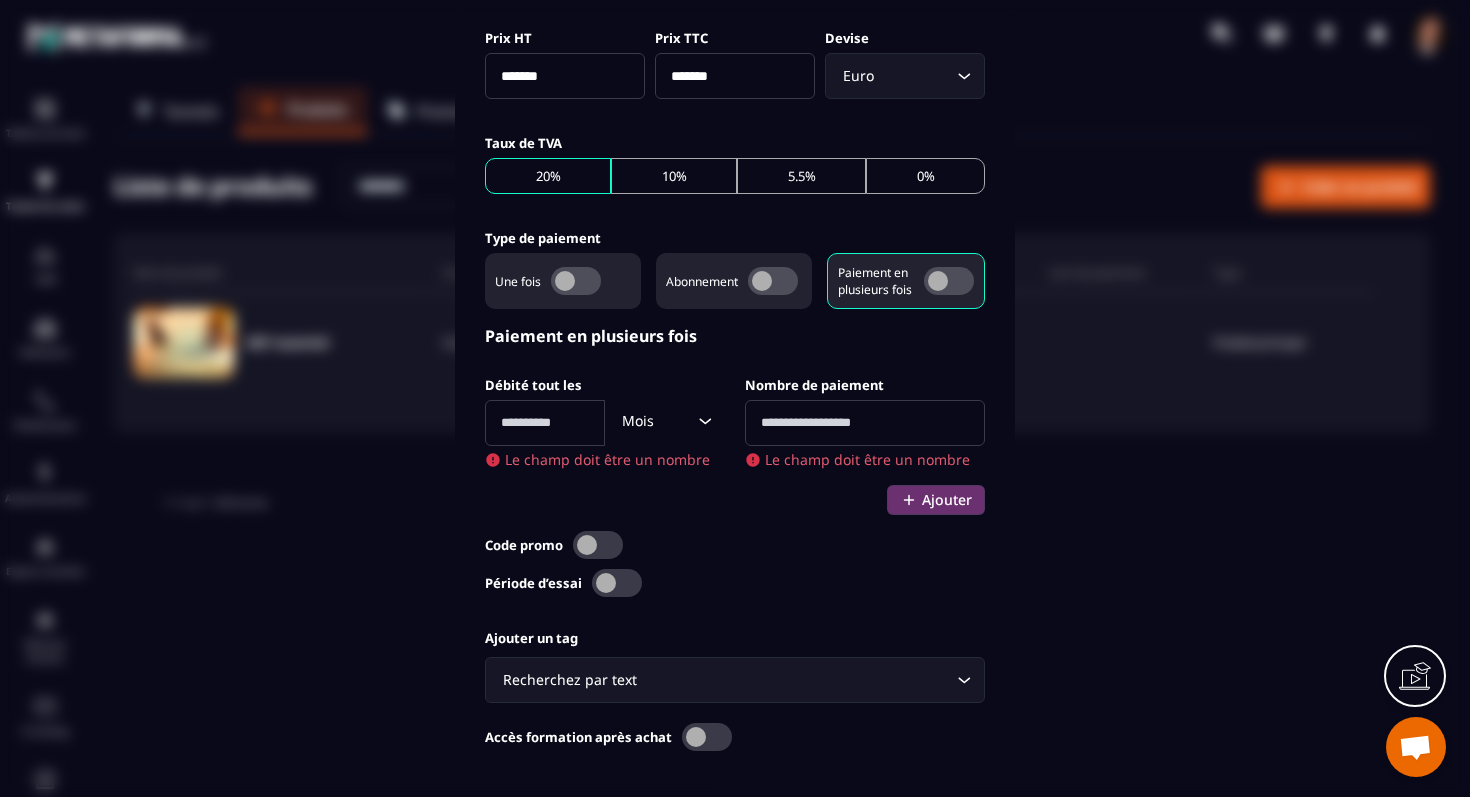 click at bounding box center (545, 423) 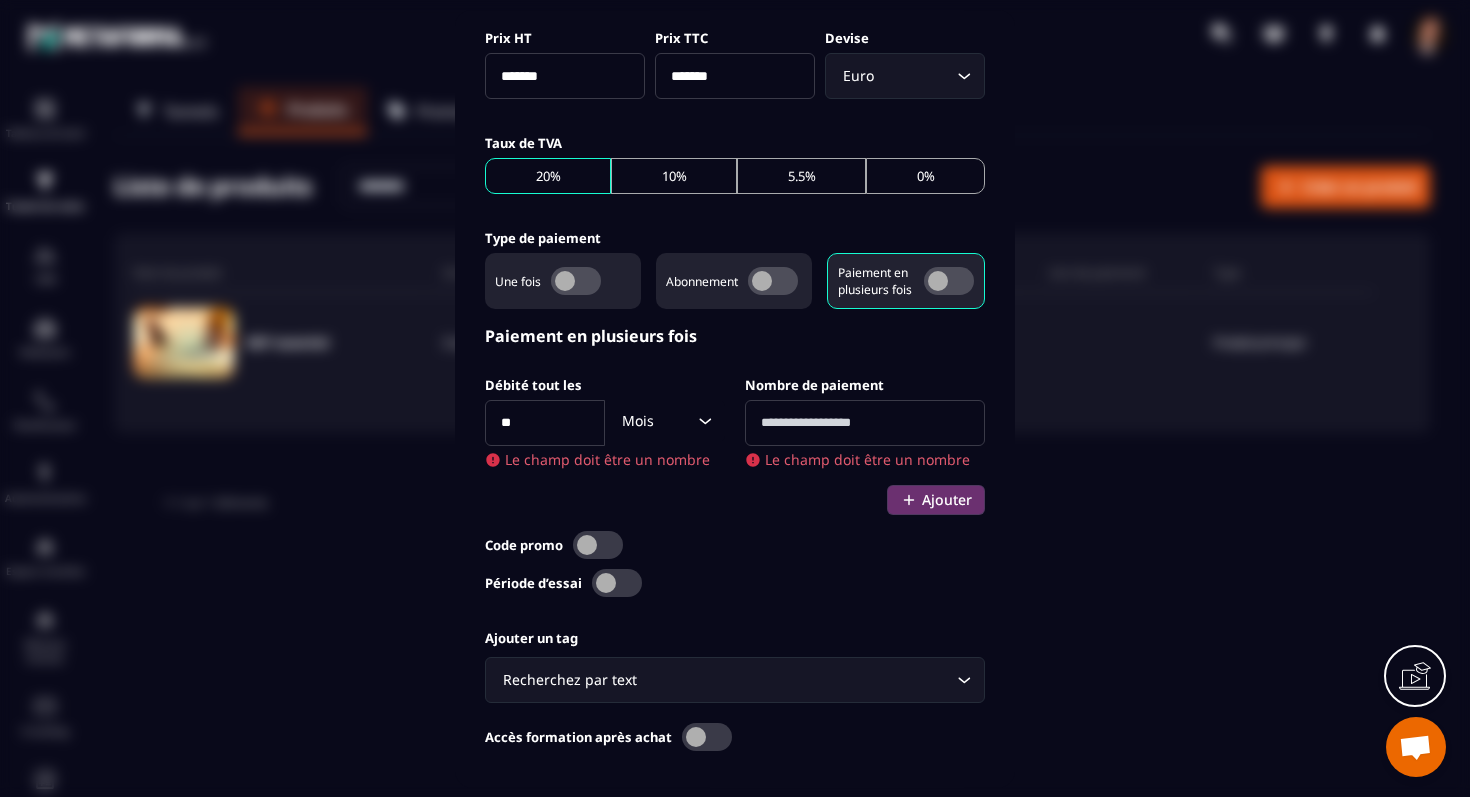 type on "*" 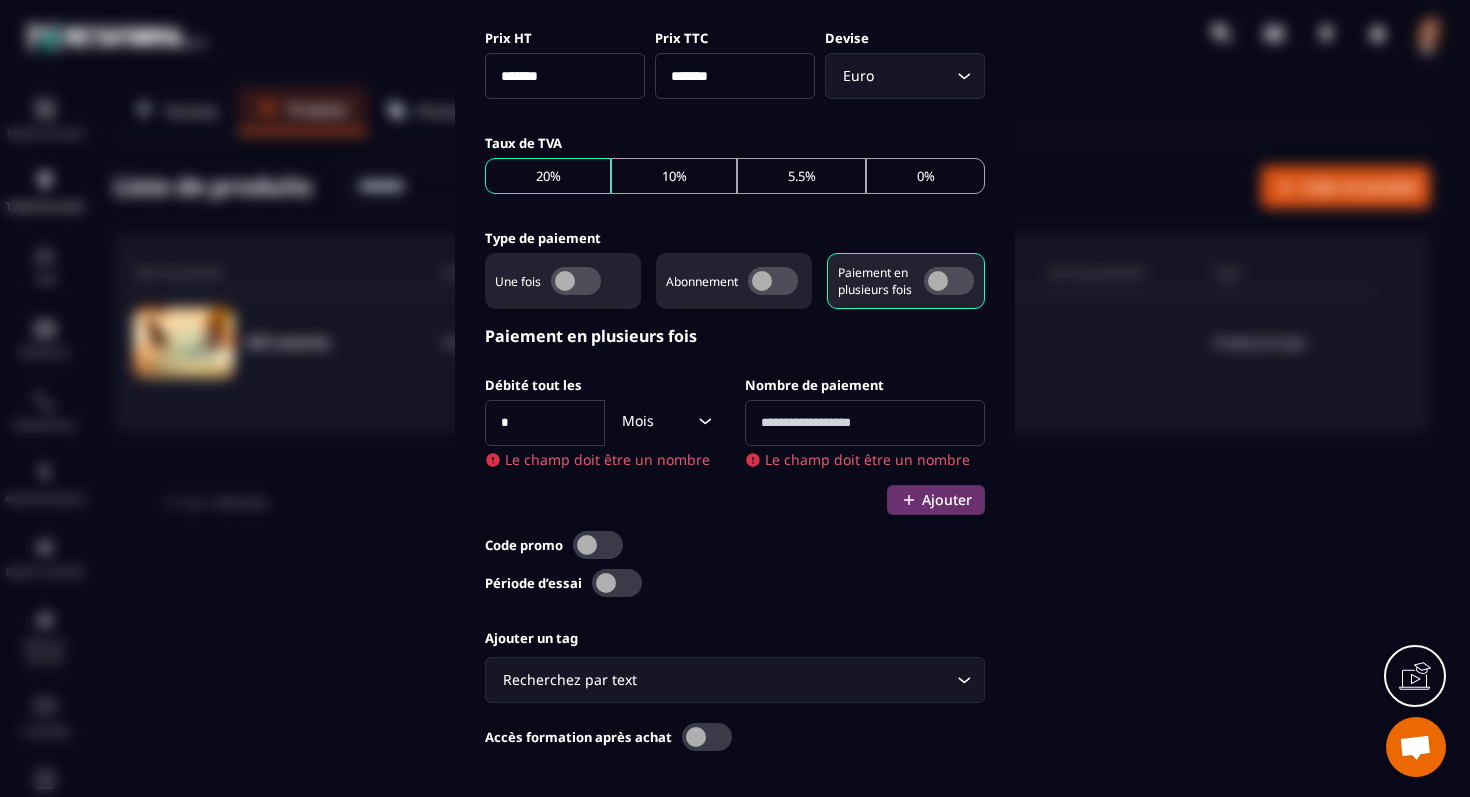 type on "*" 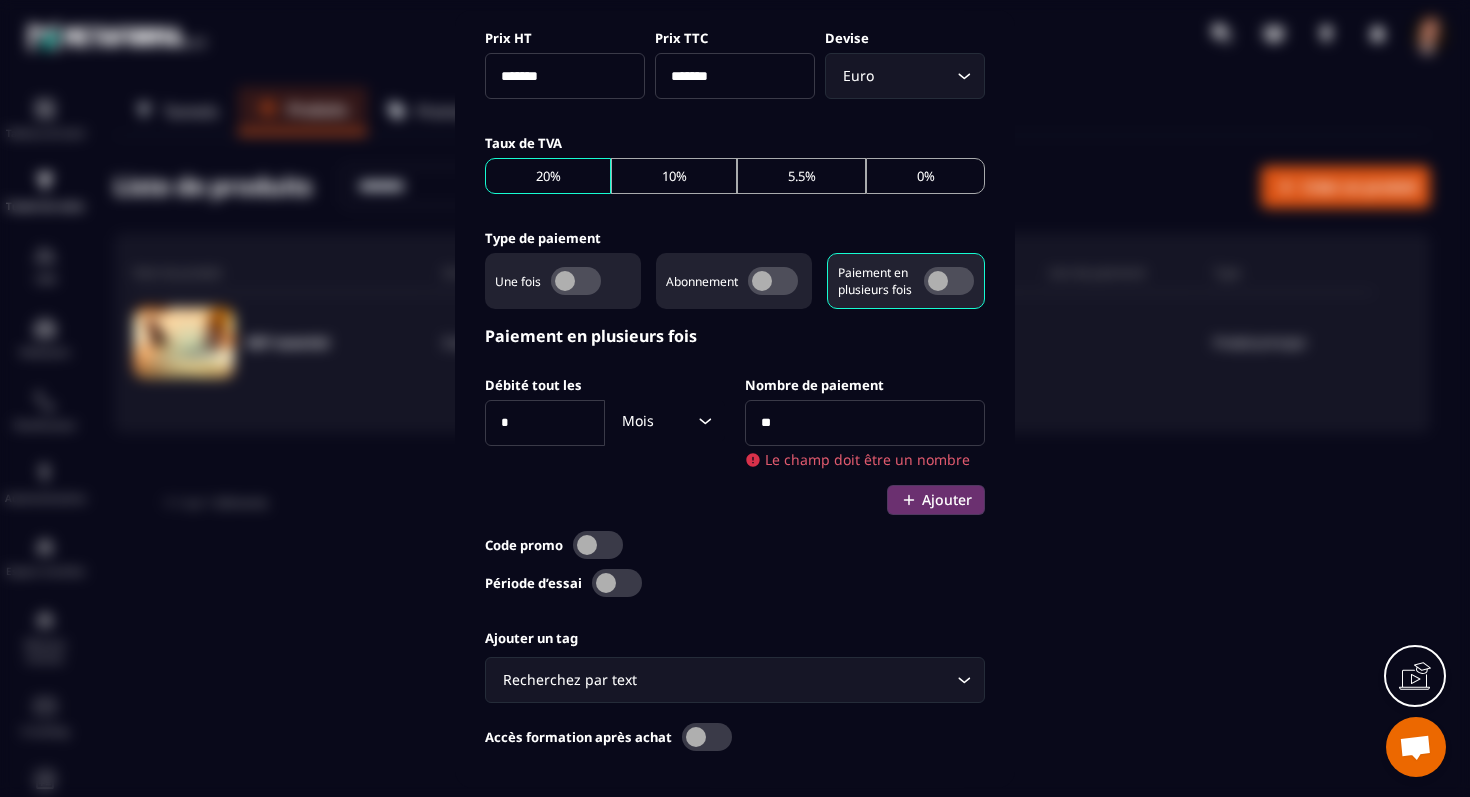 type on "**" 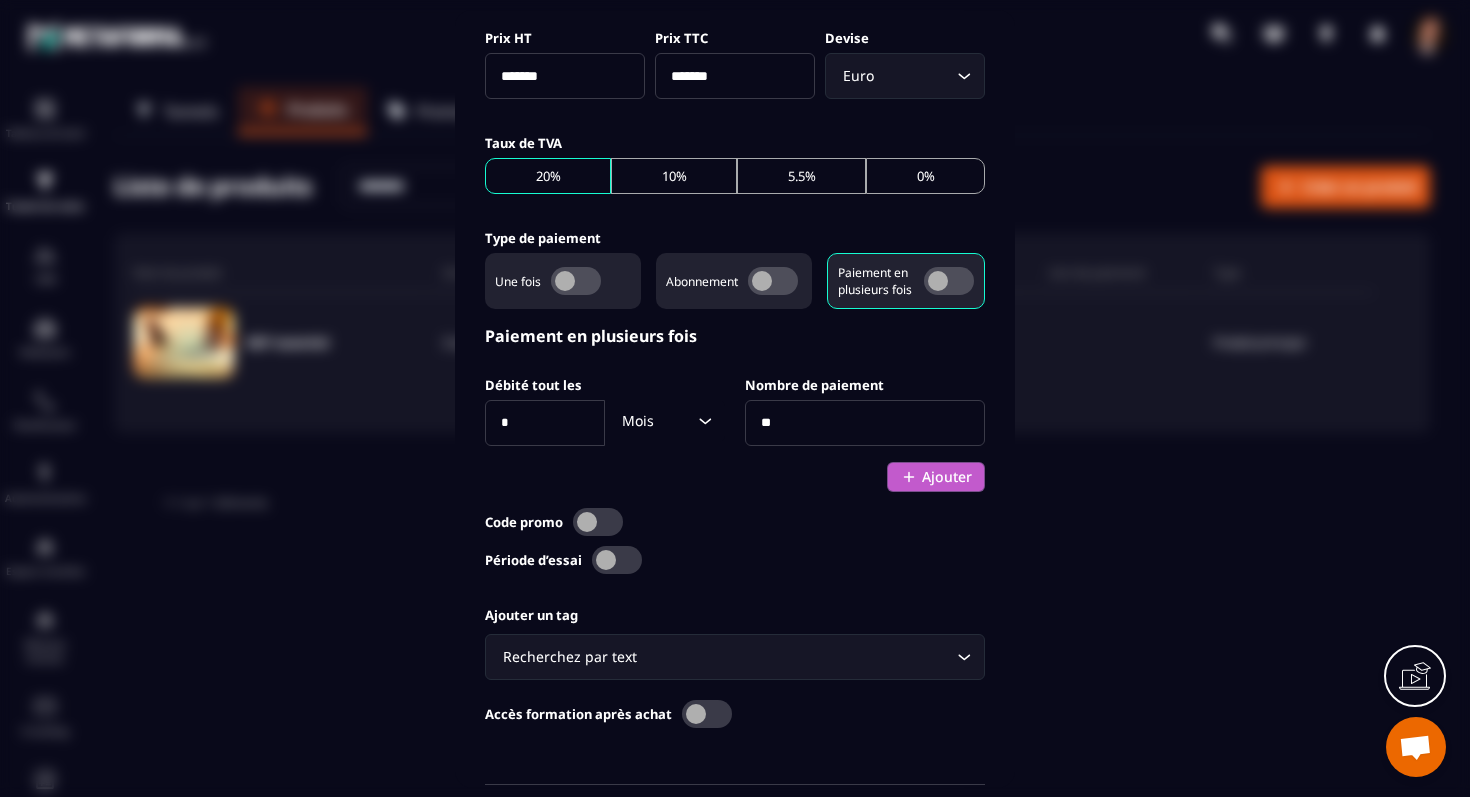 click on "Ajouter" 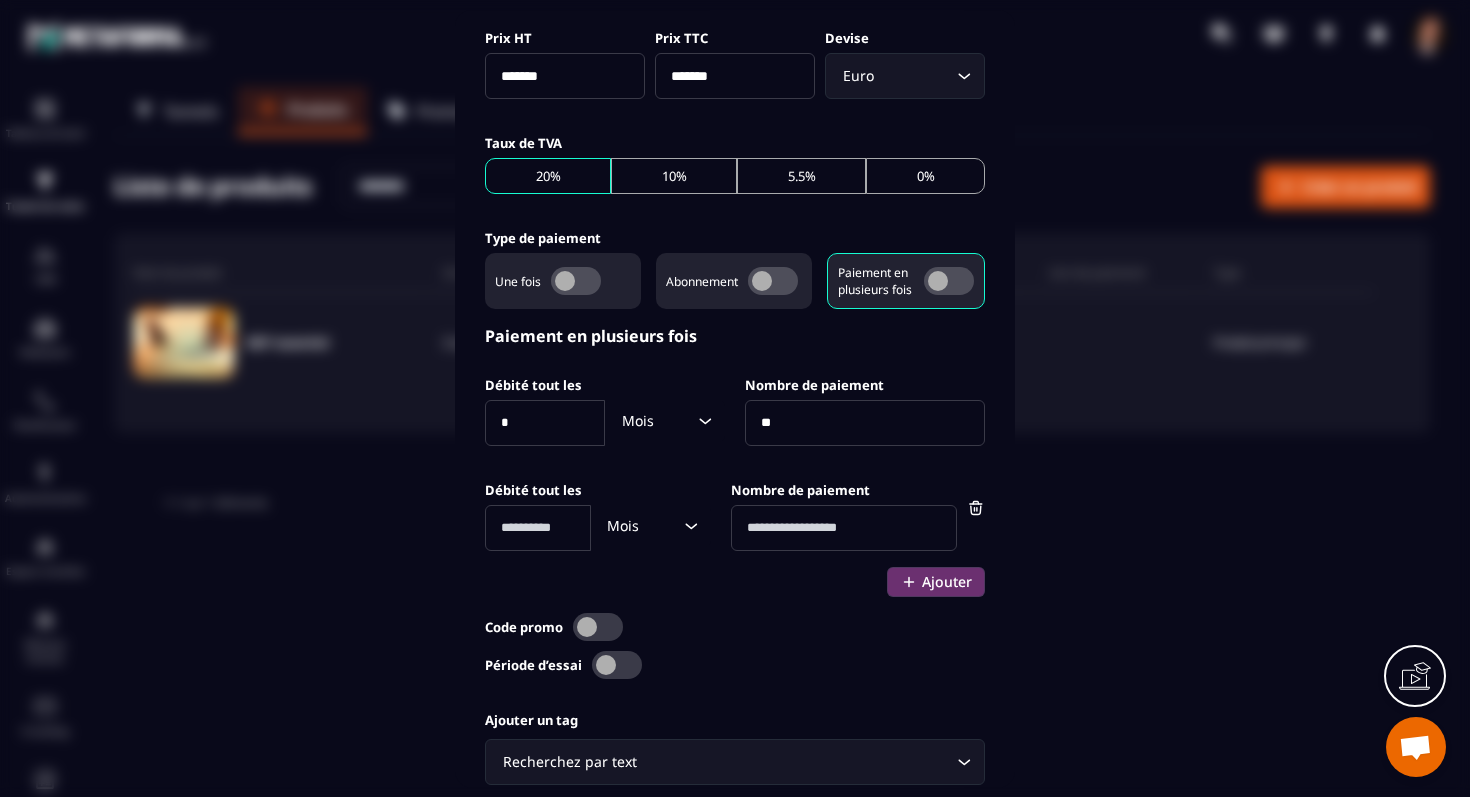 click at bounding box center (844, 528) 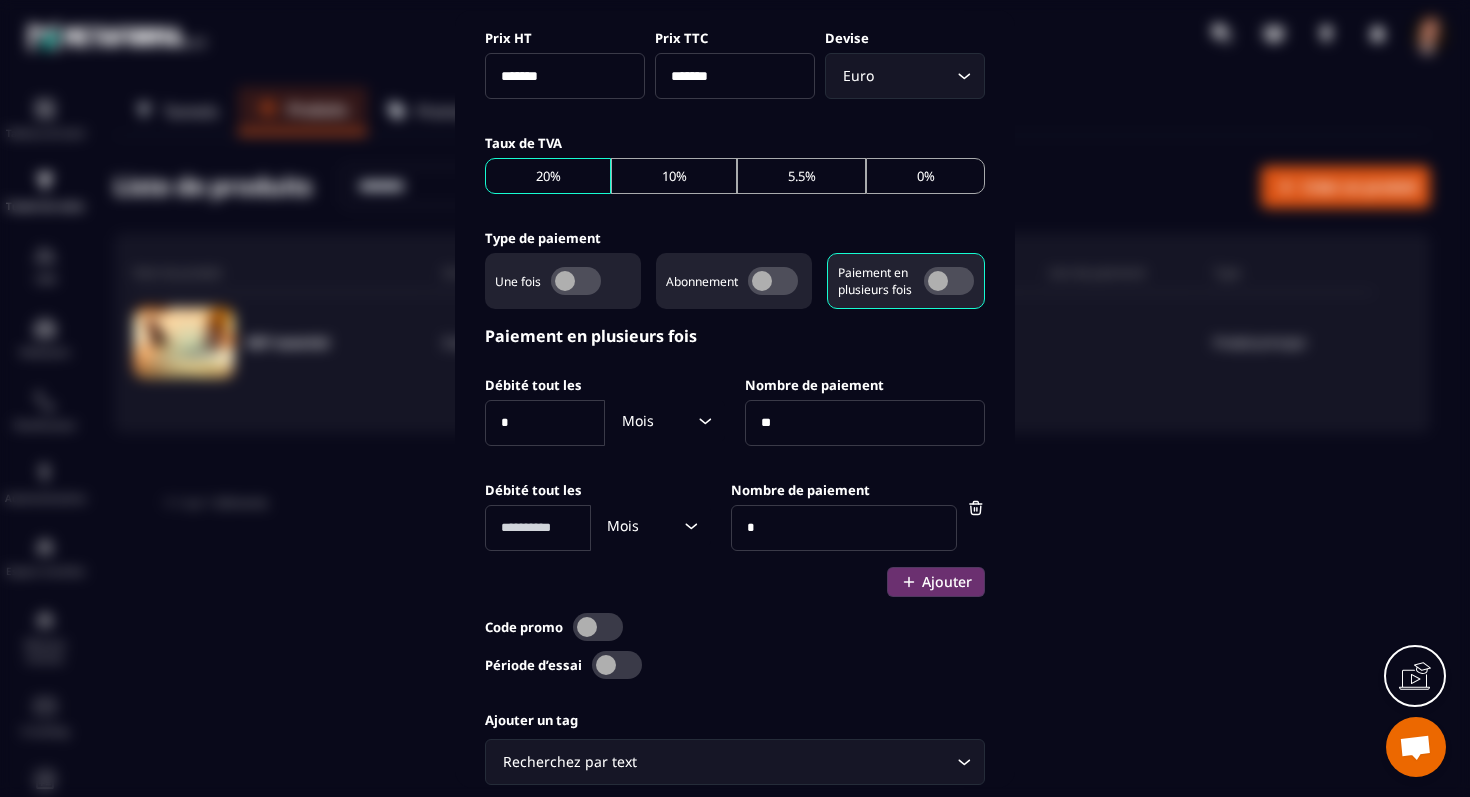 type on "*" 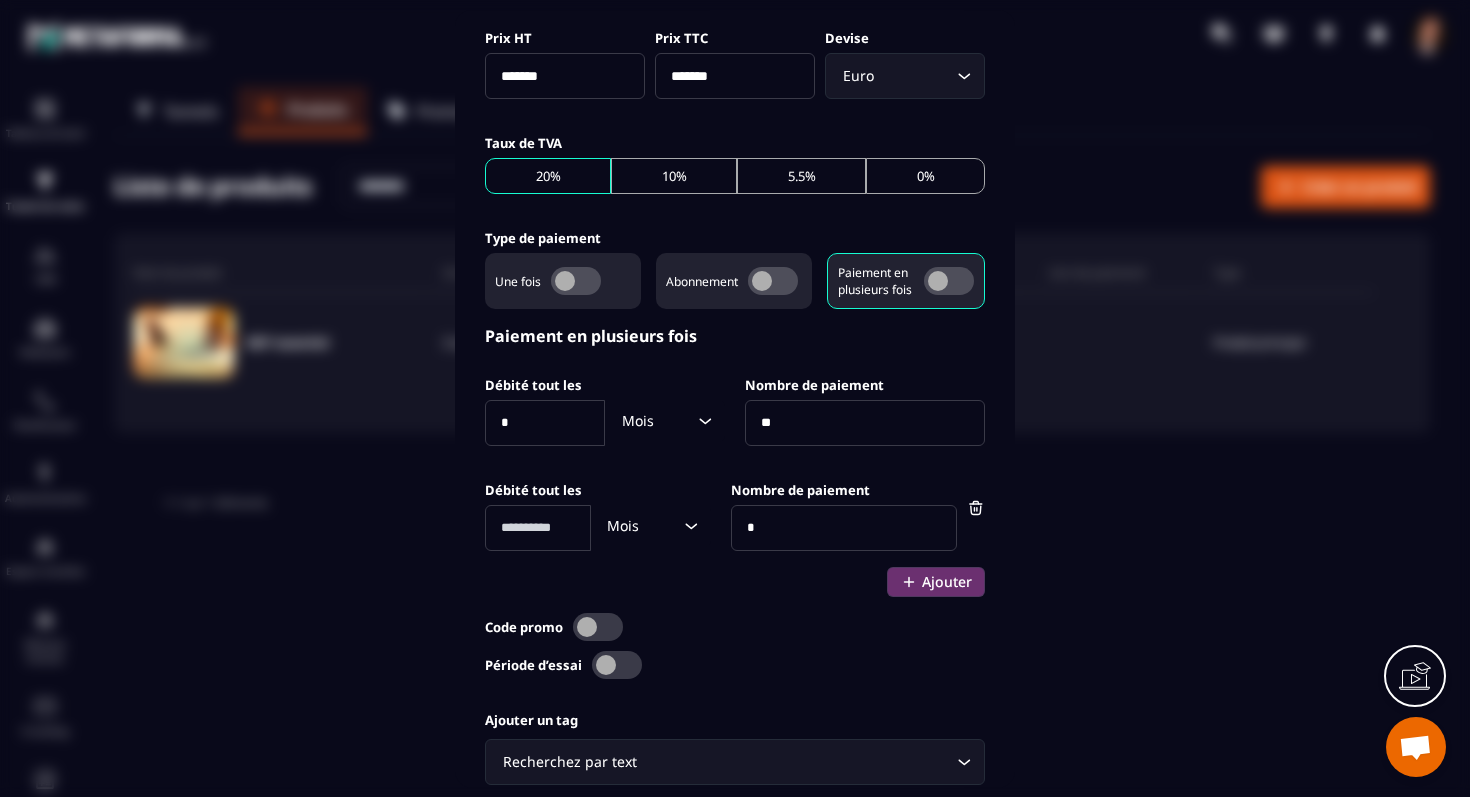 click on "Code promo Période d’essai" at bounding box center [735, 646] 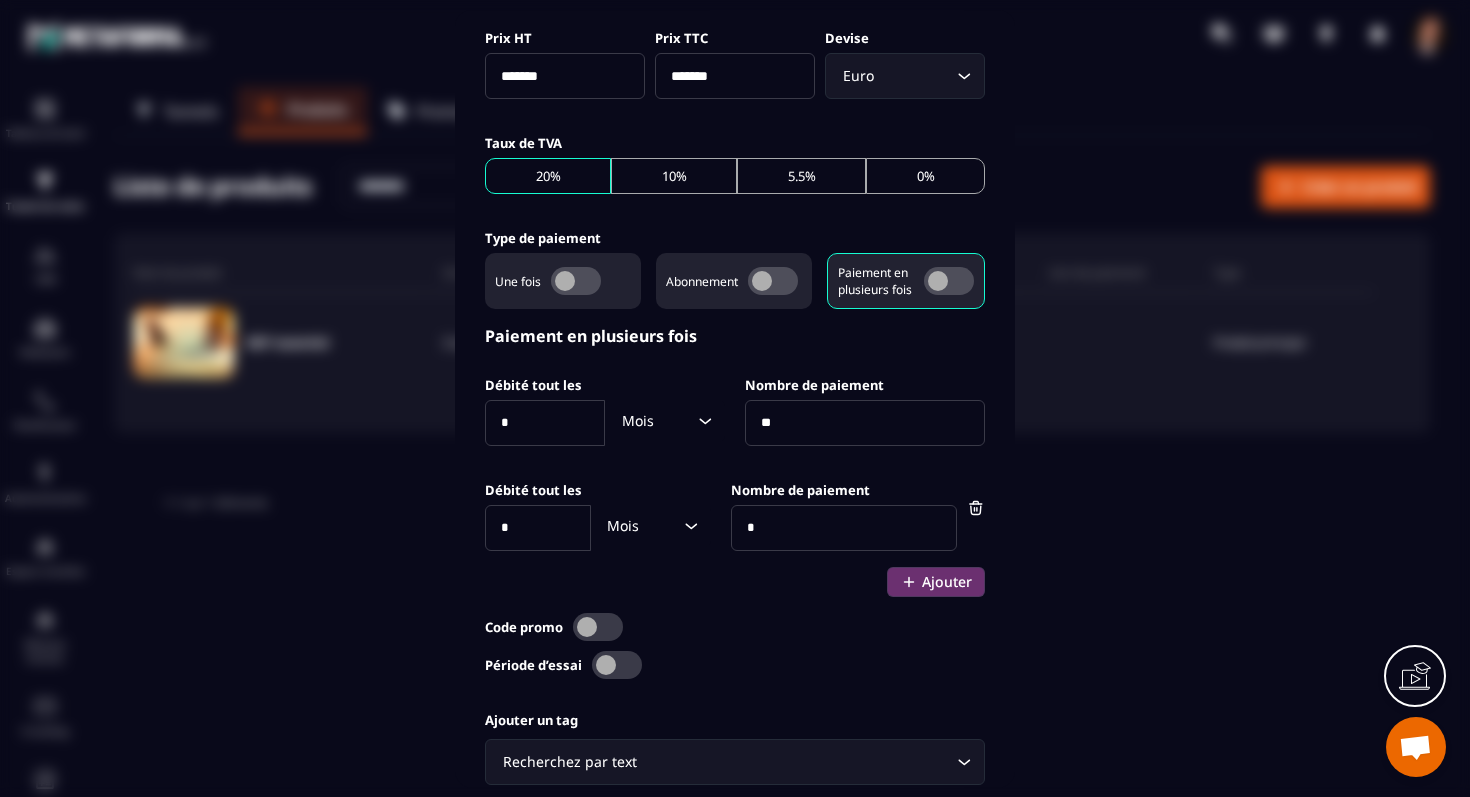 type on "*" 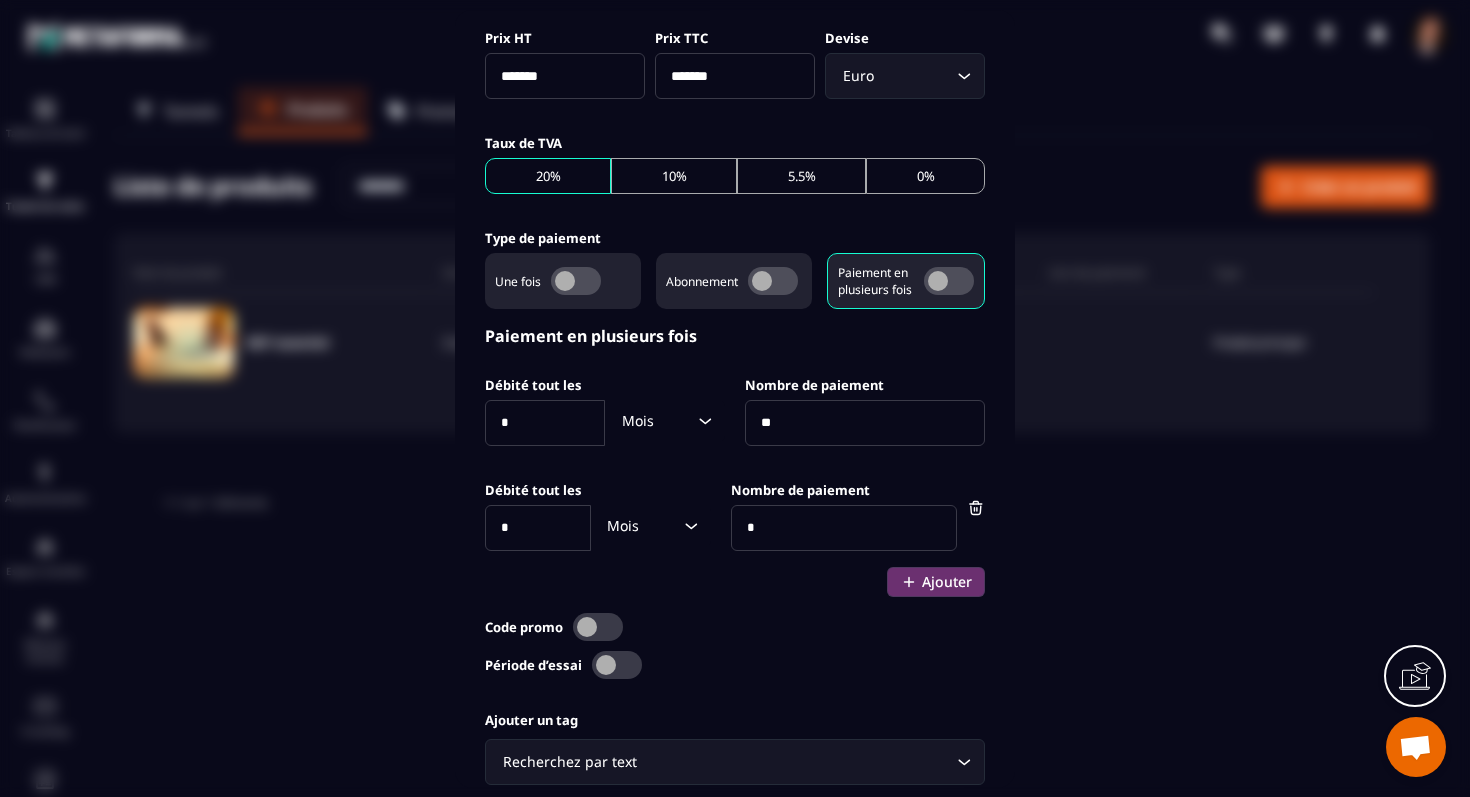 click on "Code promo" 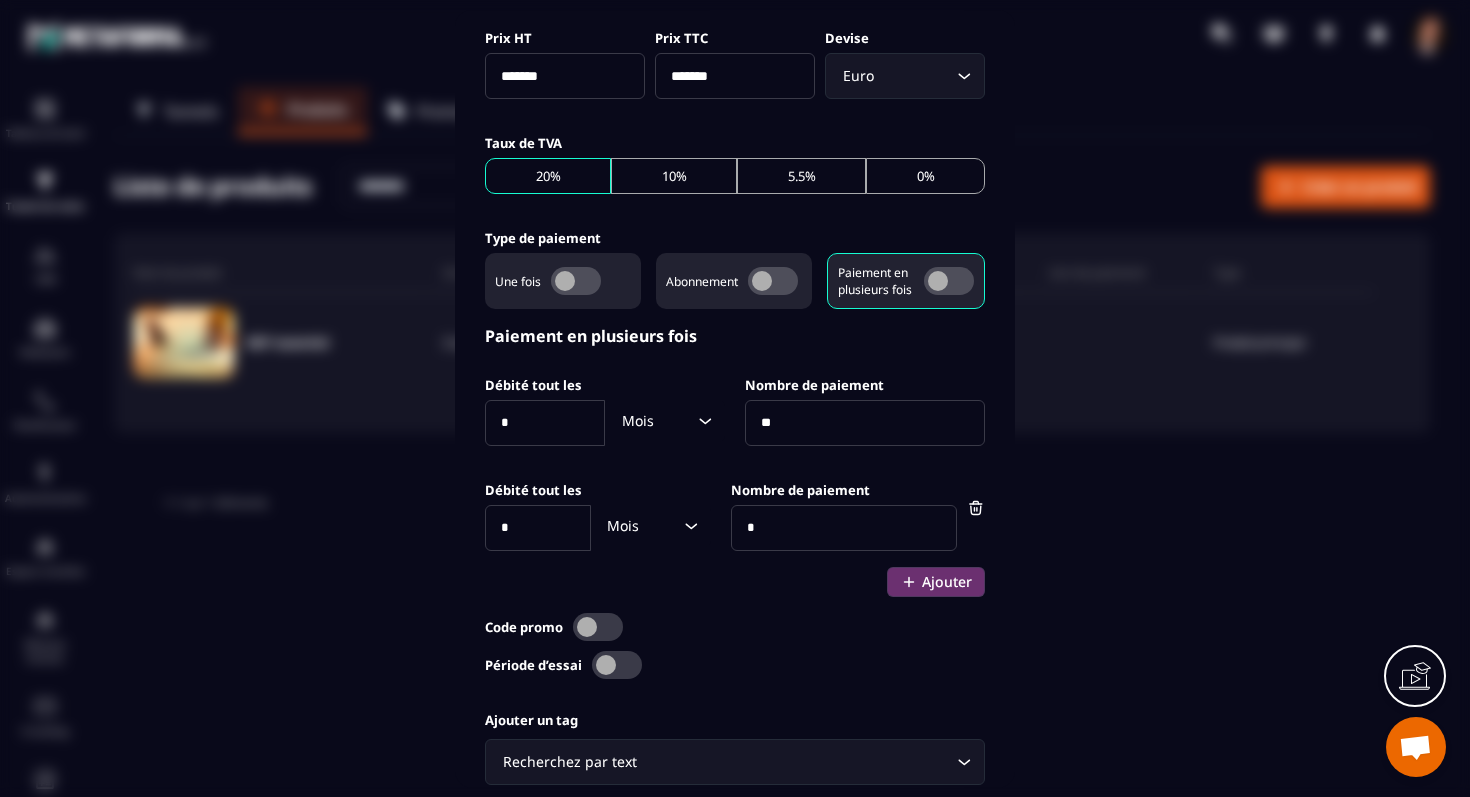 click at bounding box center [617, 665] 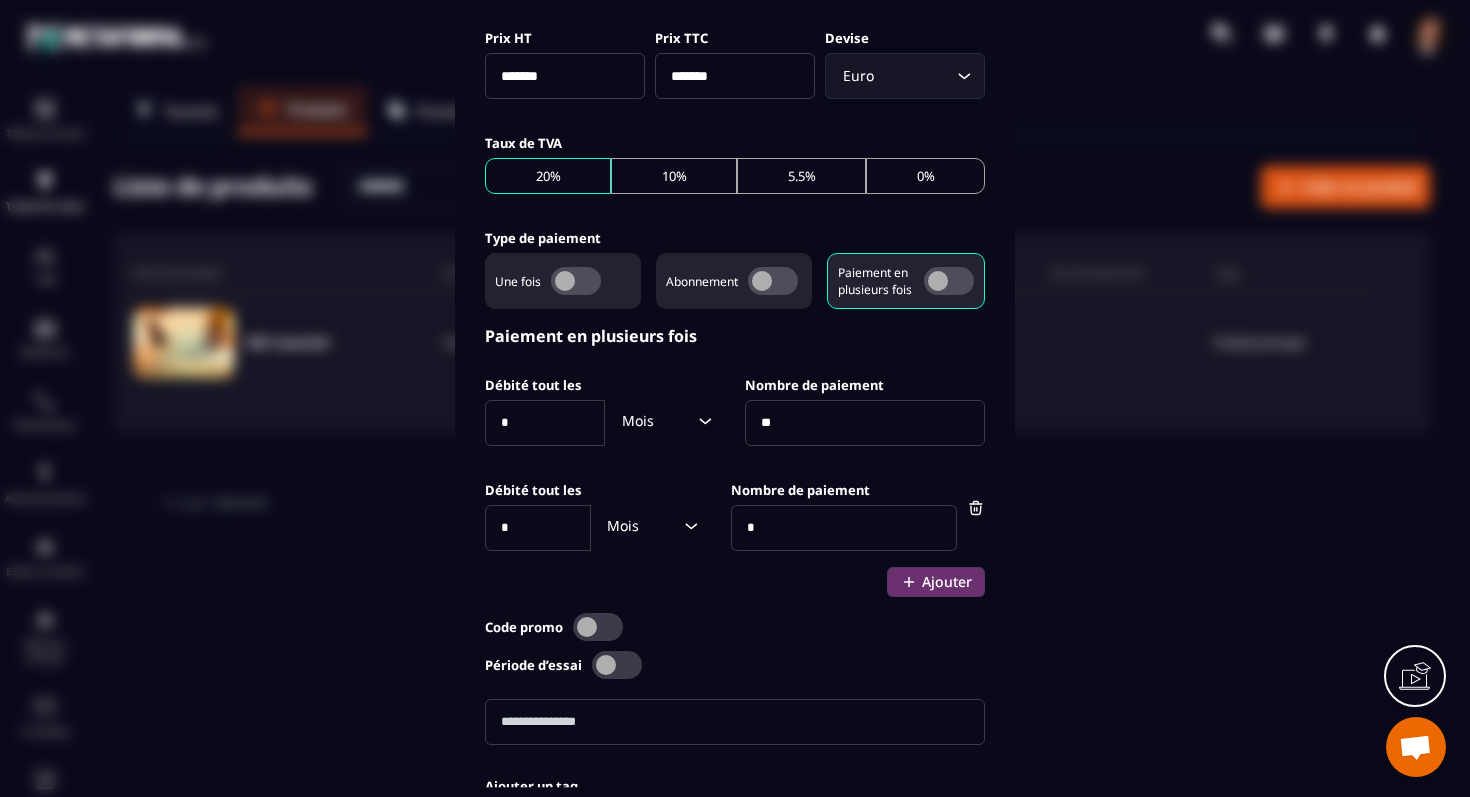 click at bounding box center (735, 722) 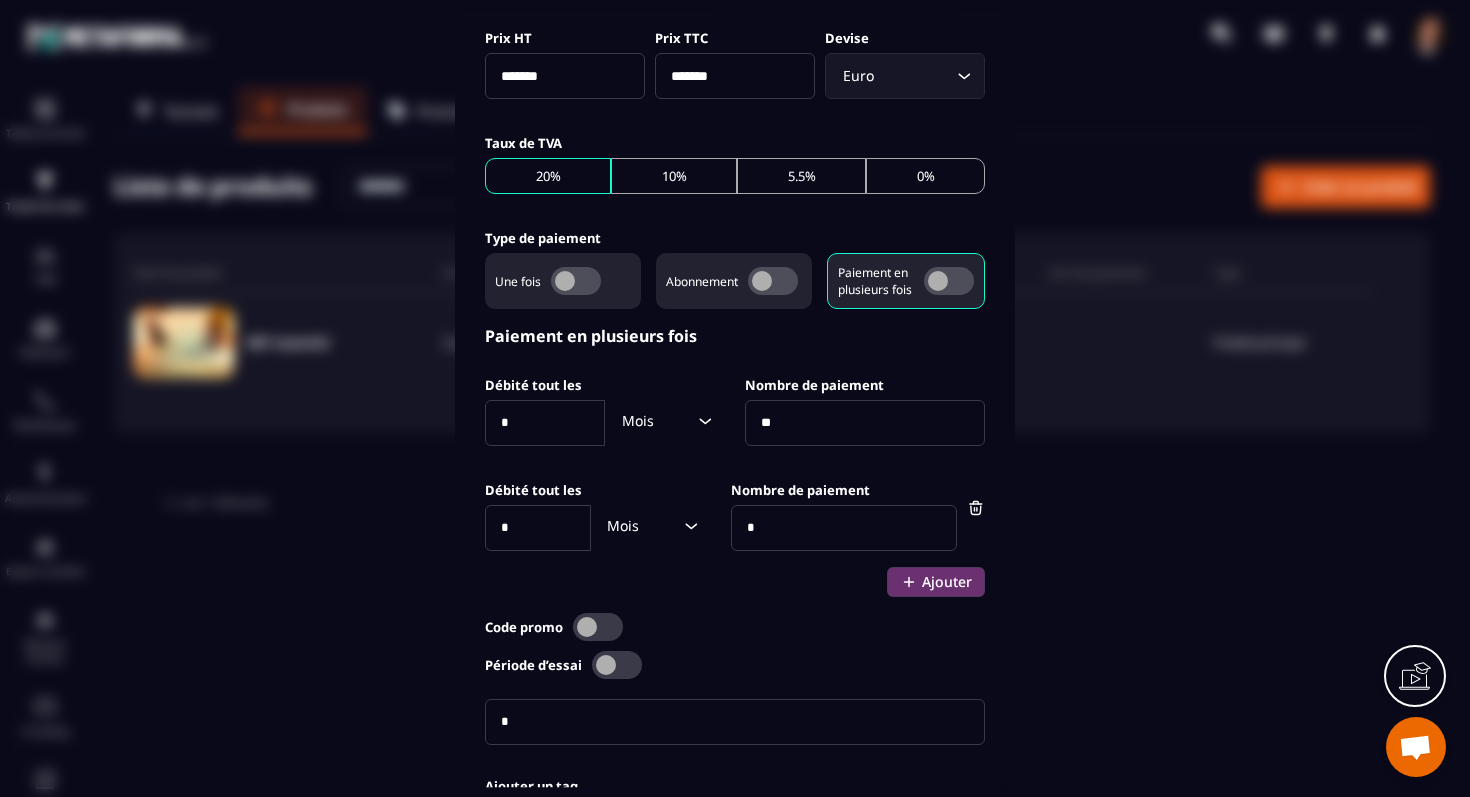 type on "*" 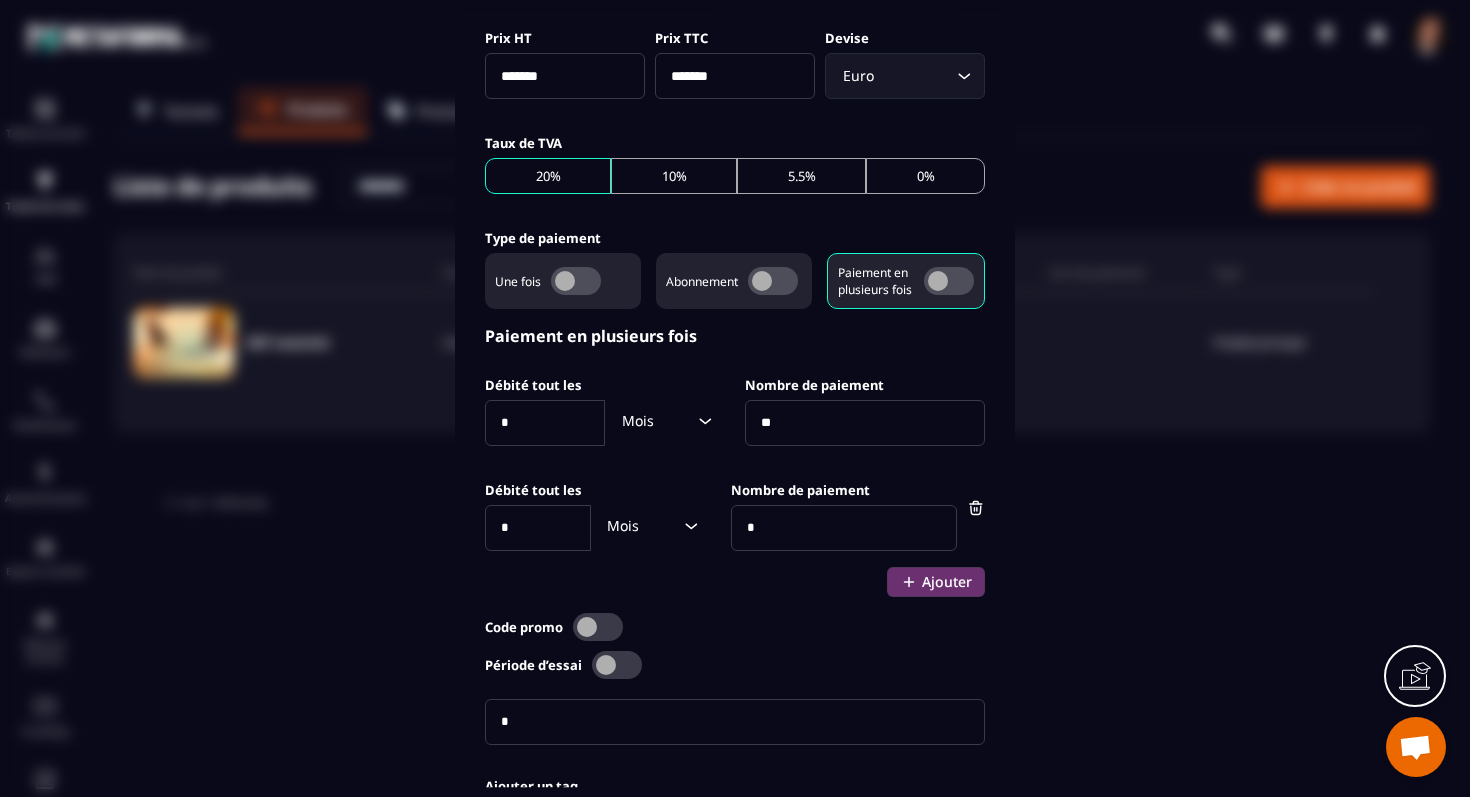 click on "Code promo Période d’essai *" at bounding box center (735, 679) 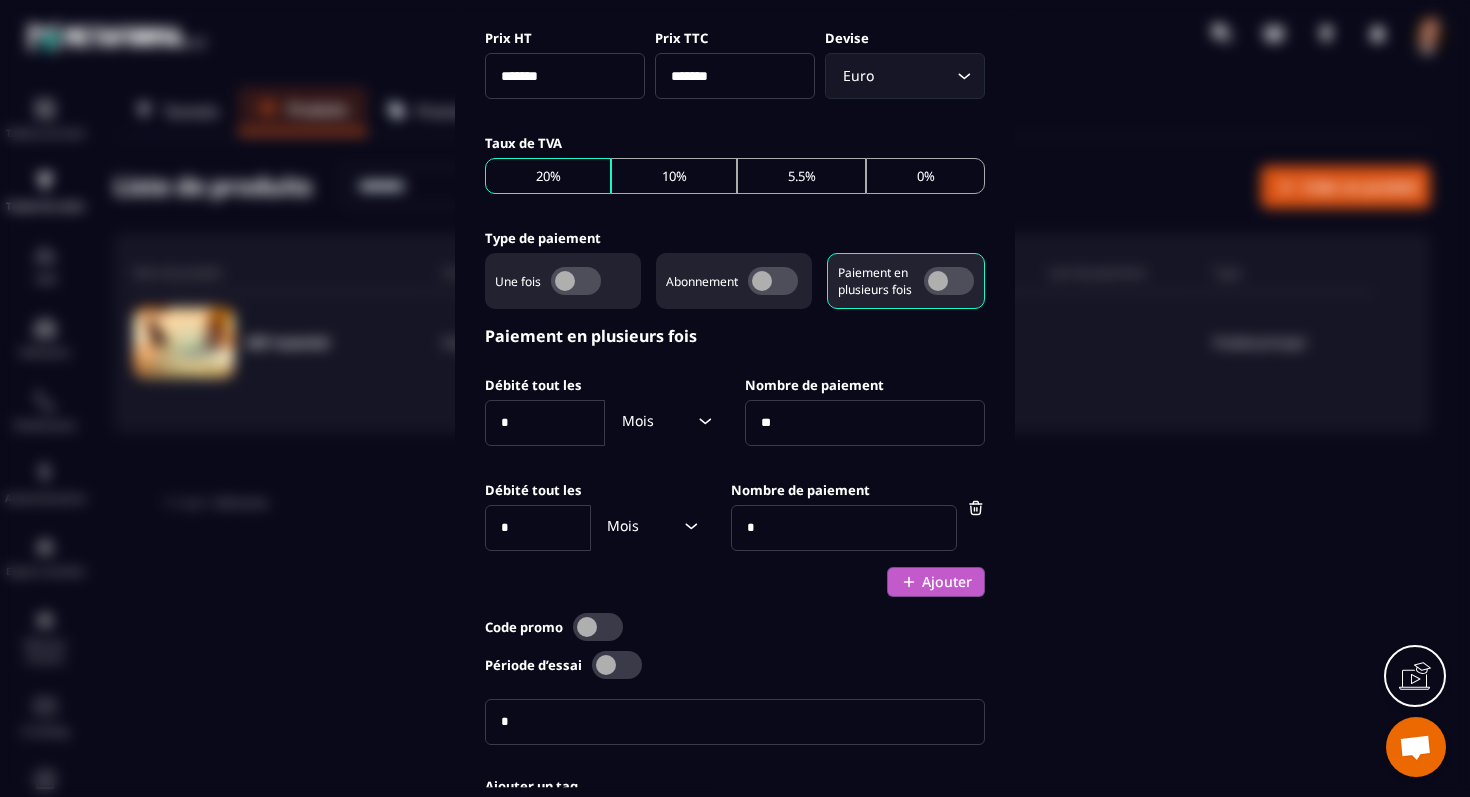 click on "Ajouter" 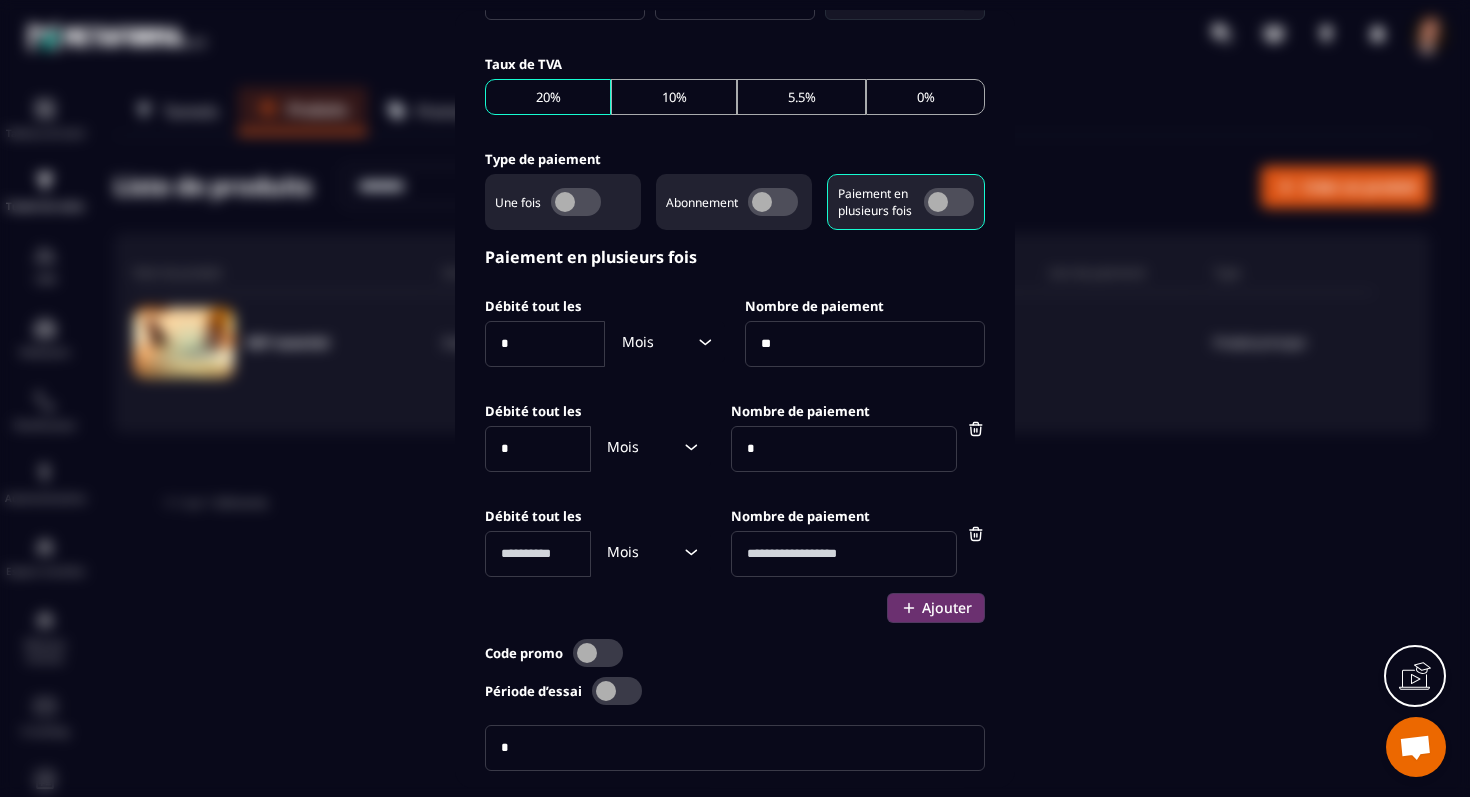 scroll, scrollTop: 841, scrollLeft: 0, axis: vertical 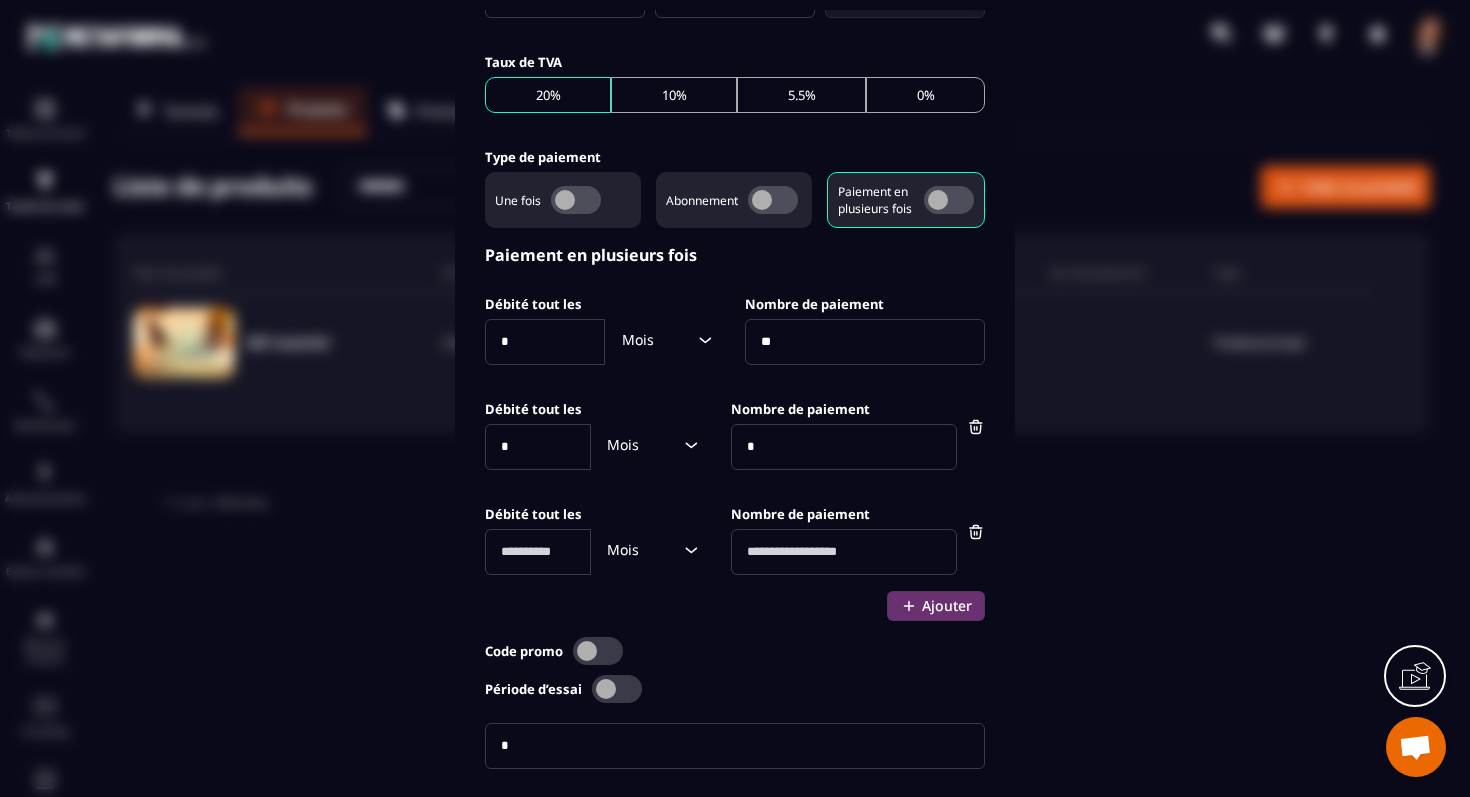 click at bounding box center [844, 552] 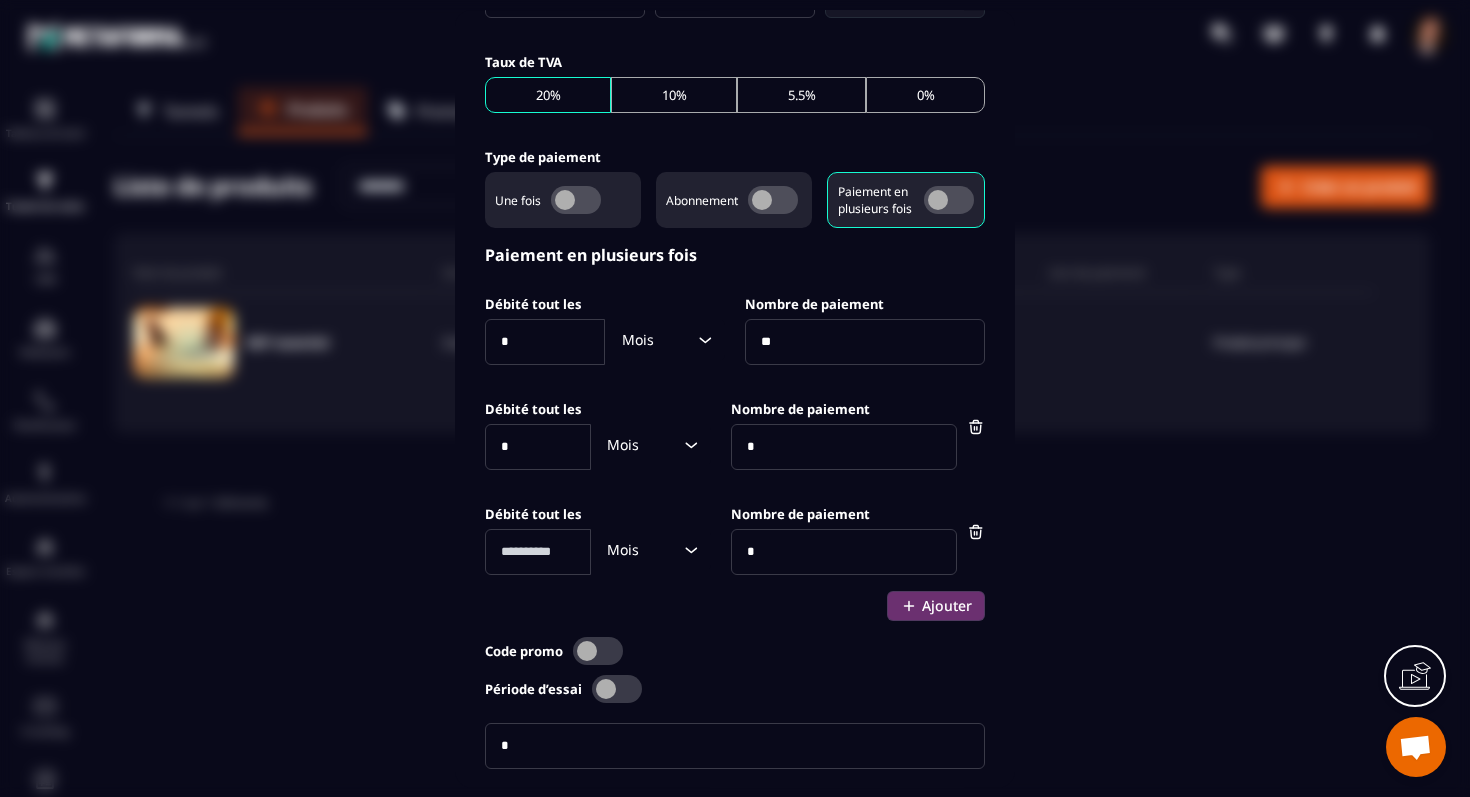 type on "*" 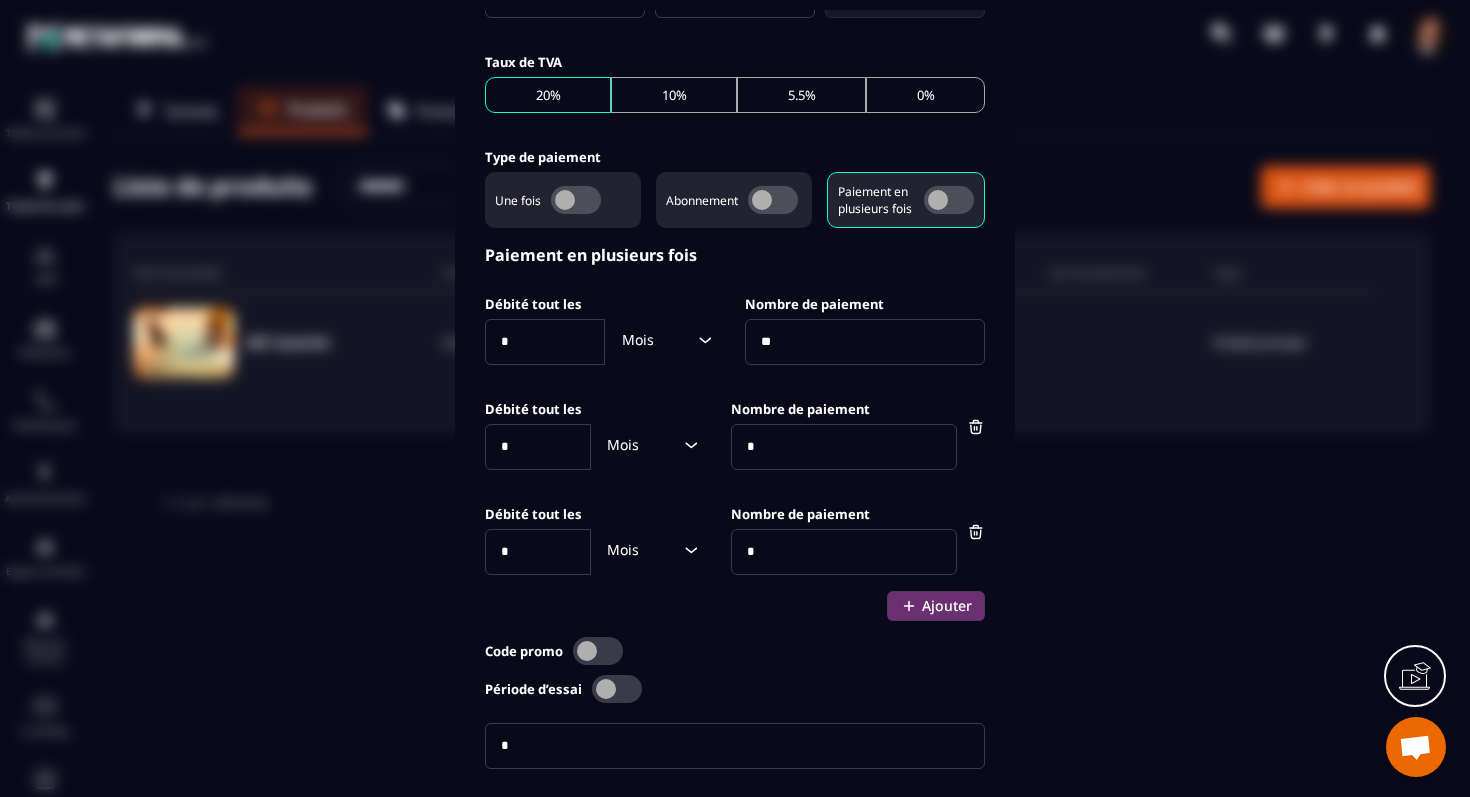 type on "*" 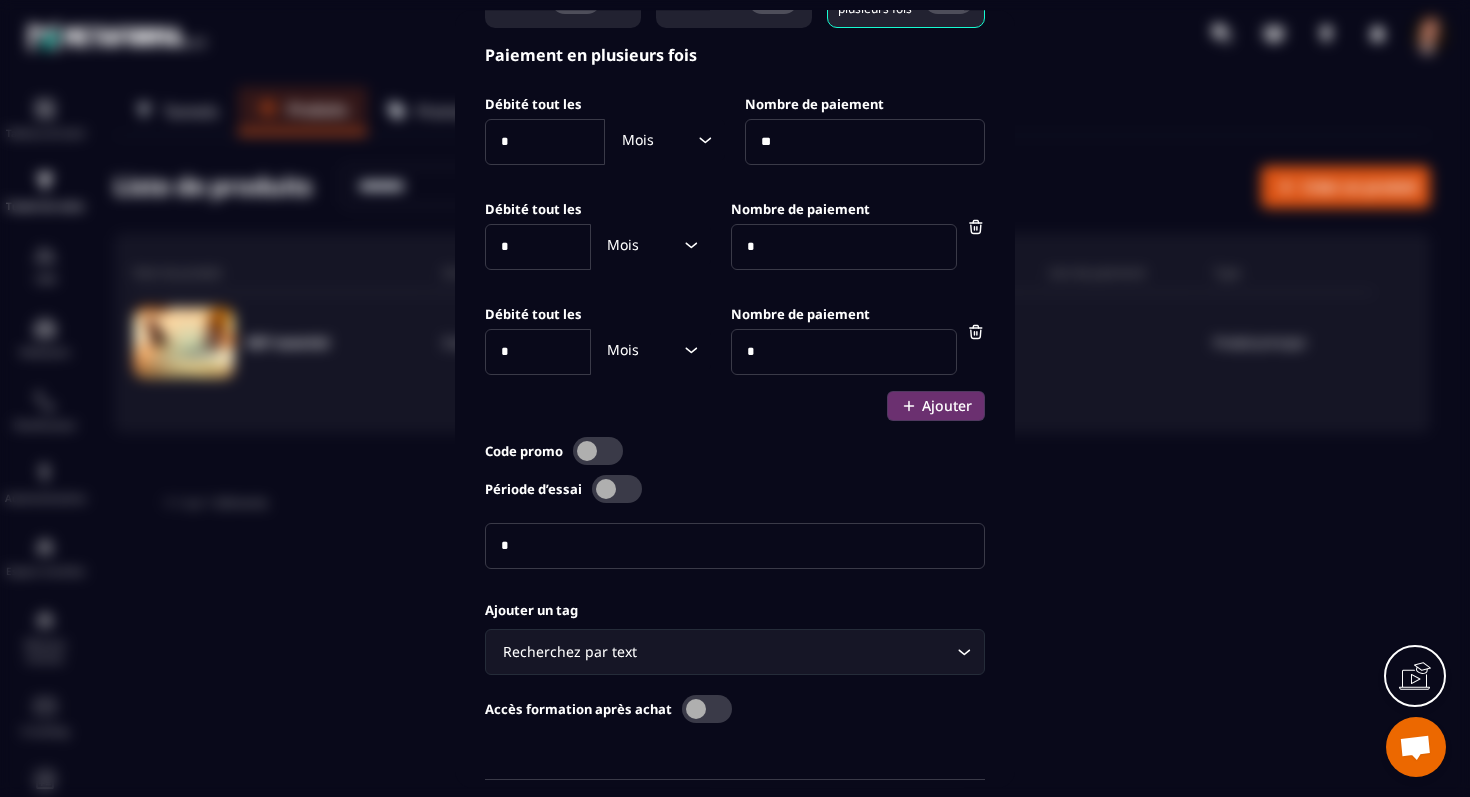 scroll, scrollTop: 1123, scrollLeft: 0, axis: vertical 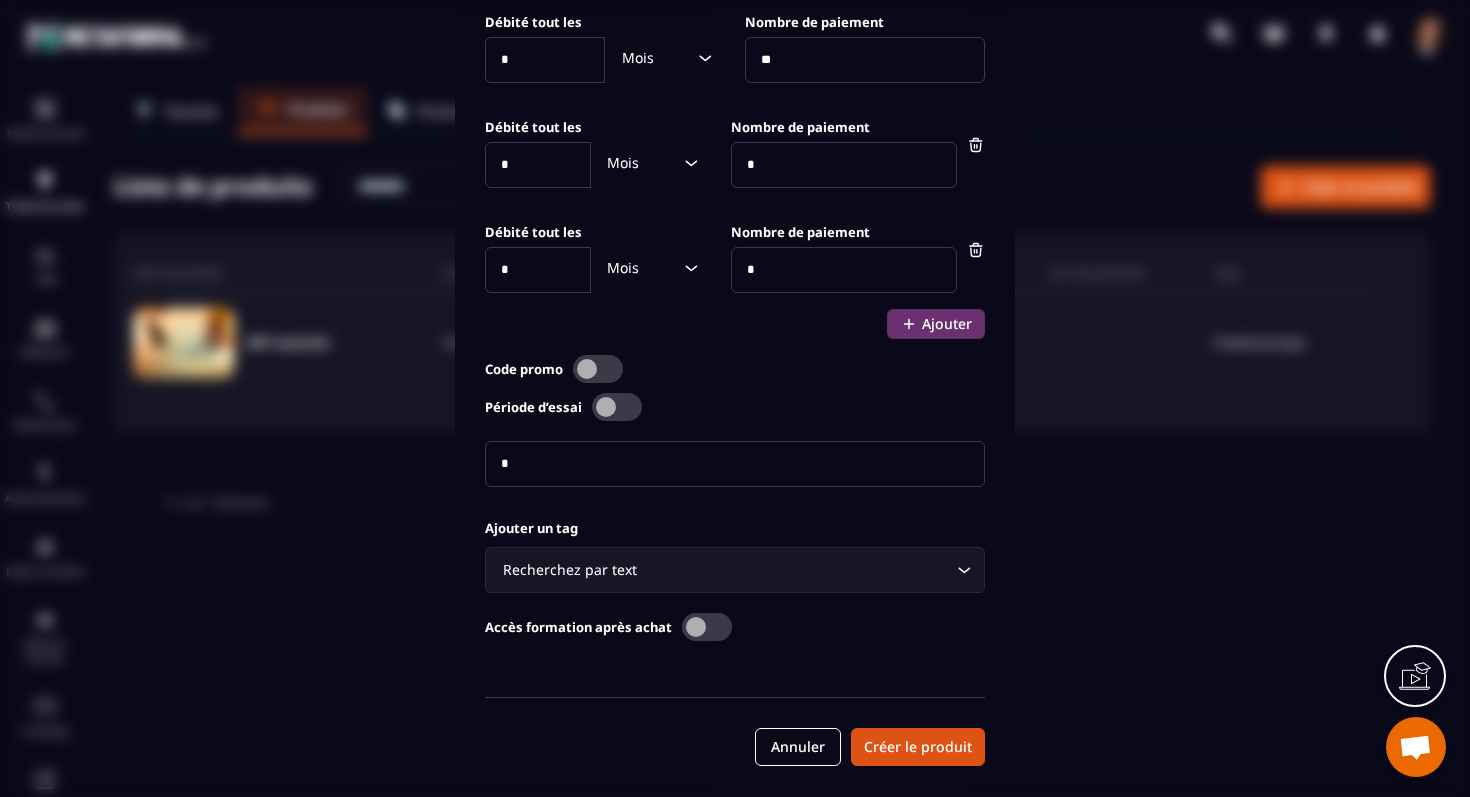 click at bounding box center [707, 627] 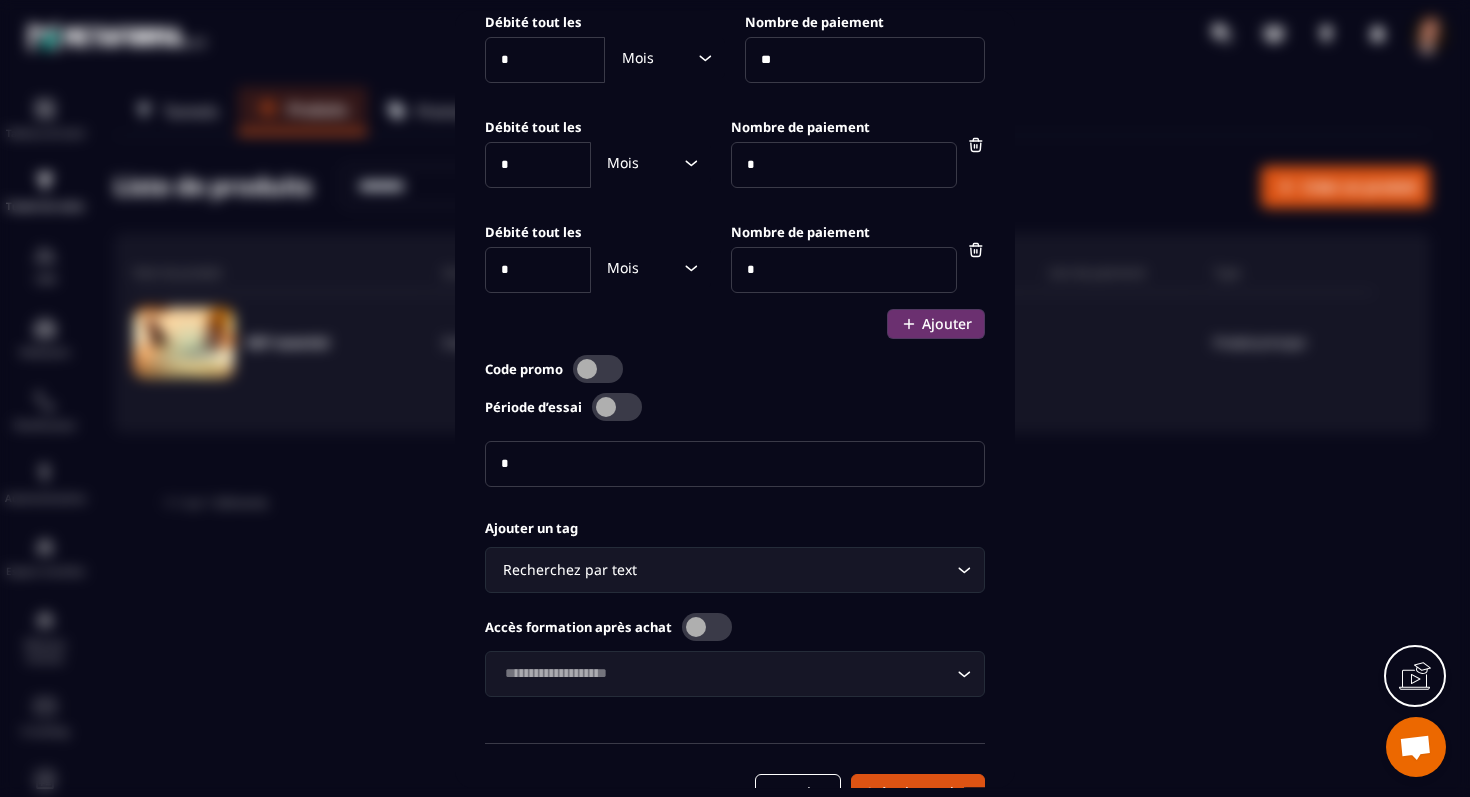 click 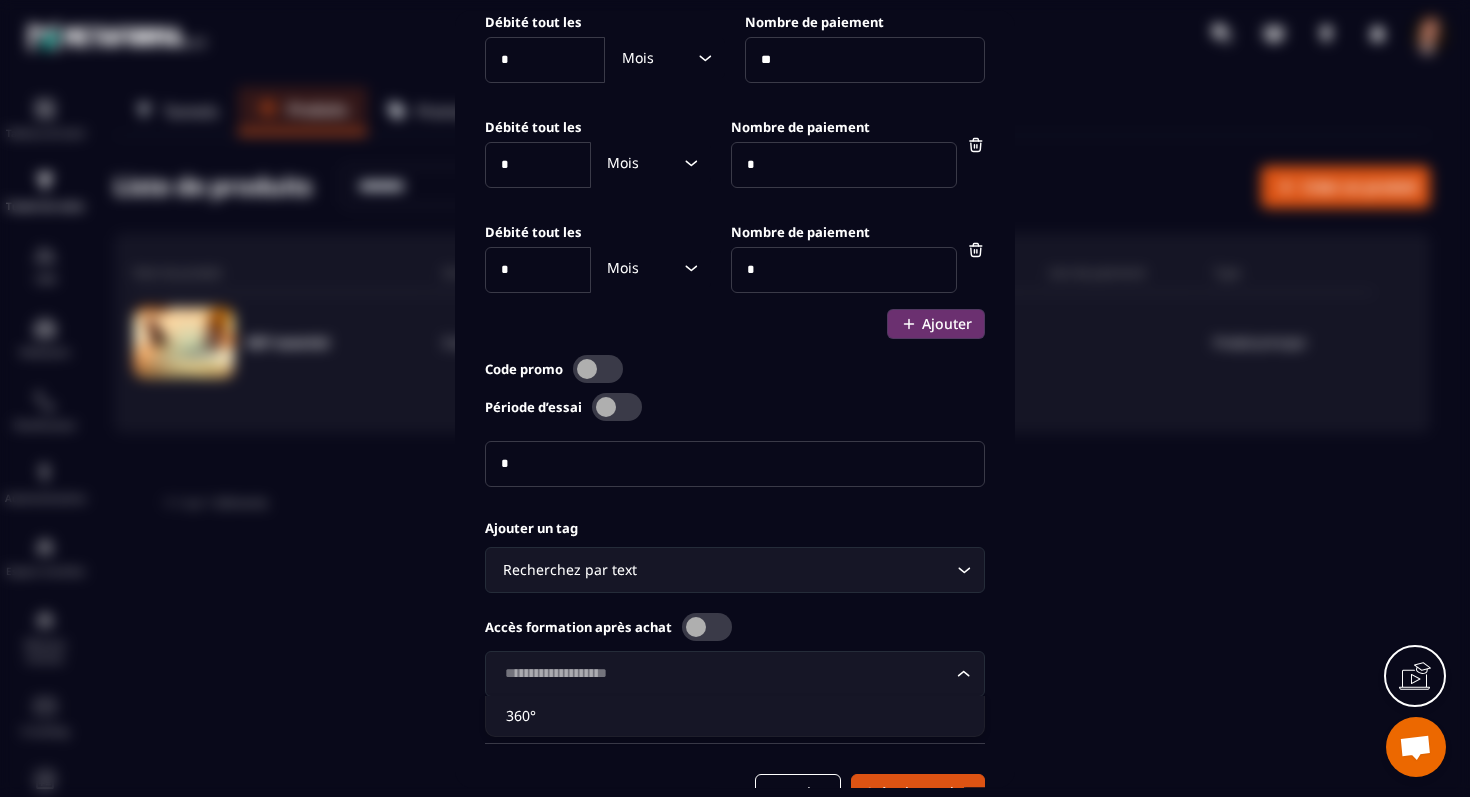 scroll, scrollTop: 1169, scrollLeft: 0, axis: vertical 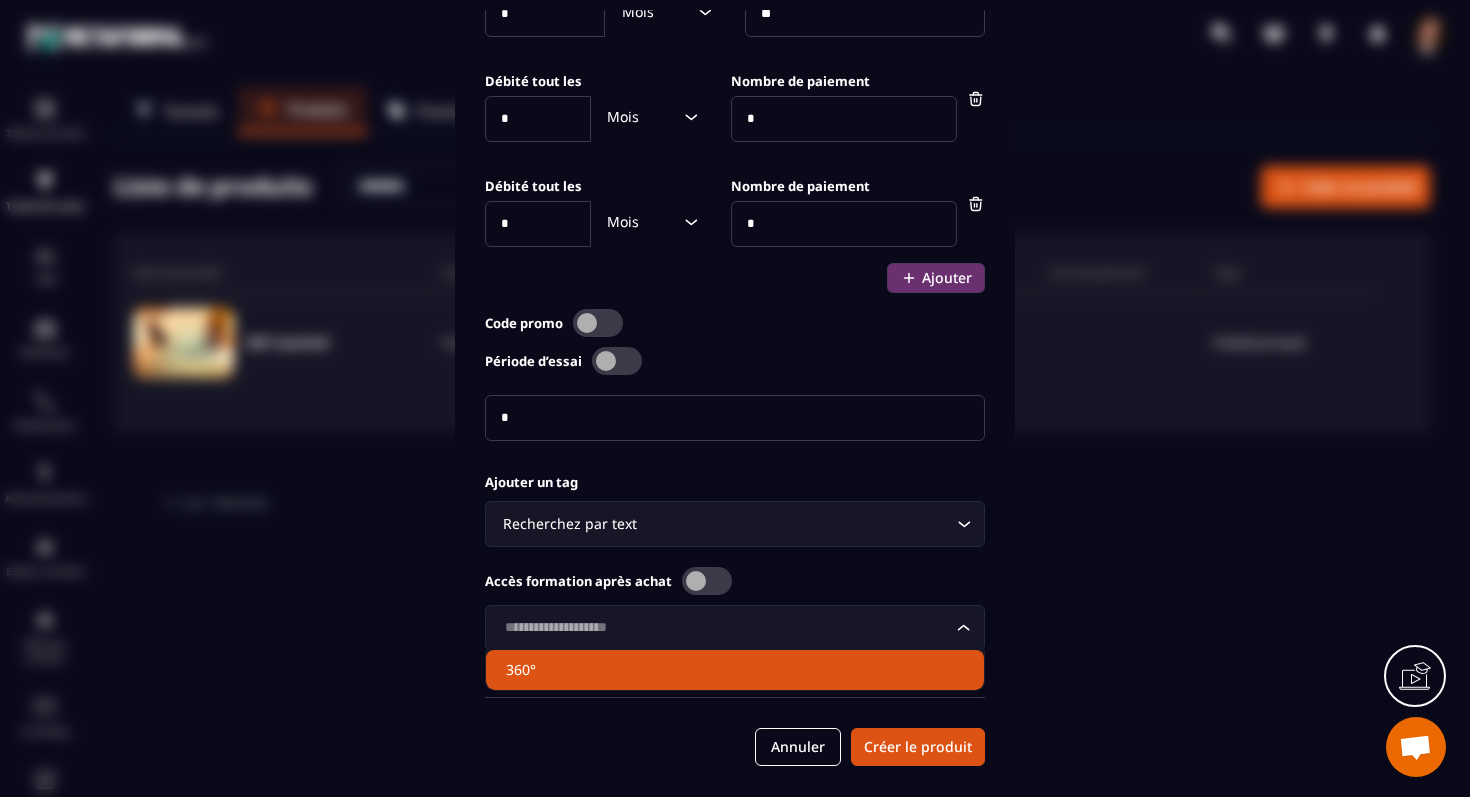 click on "360°" 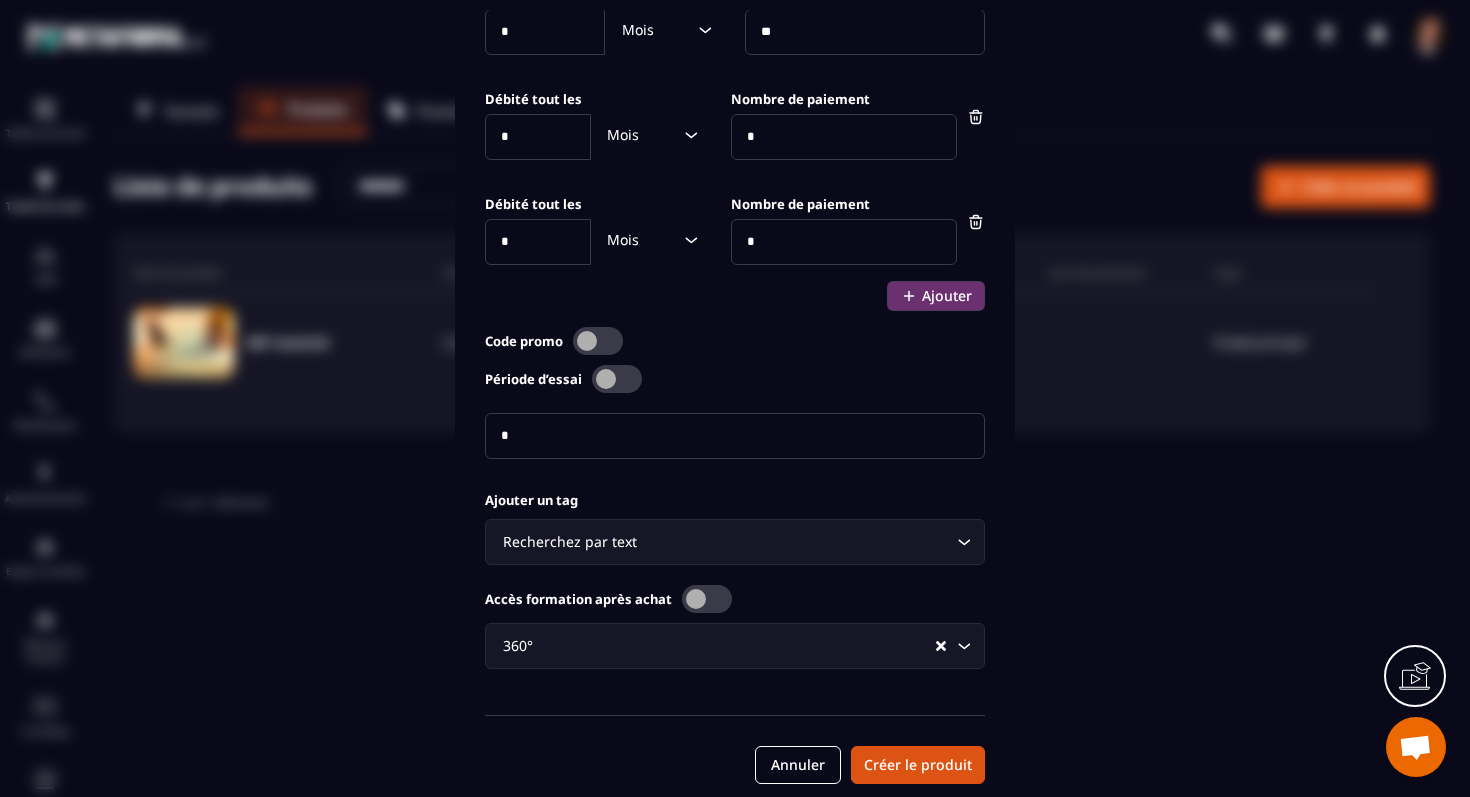 scroll, scrollTop: 1148, scrollLeft: 0, axis: vertical 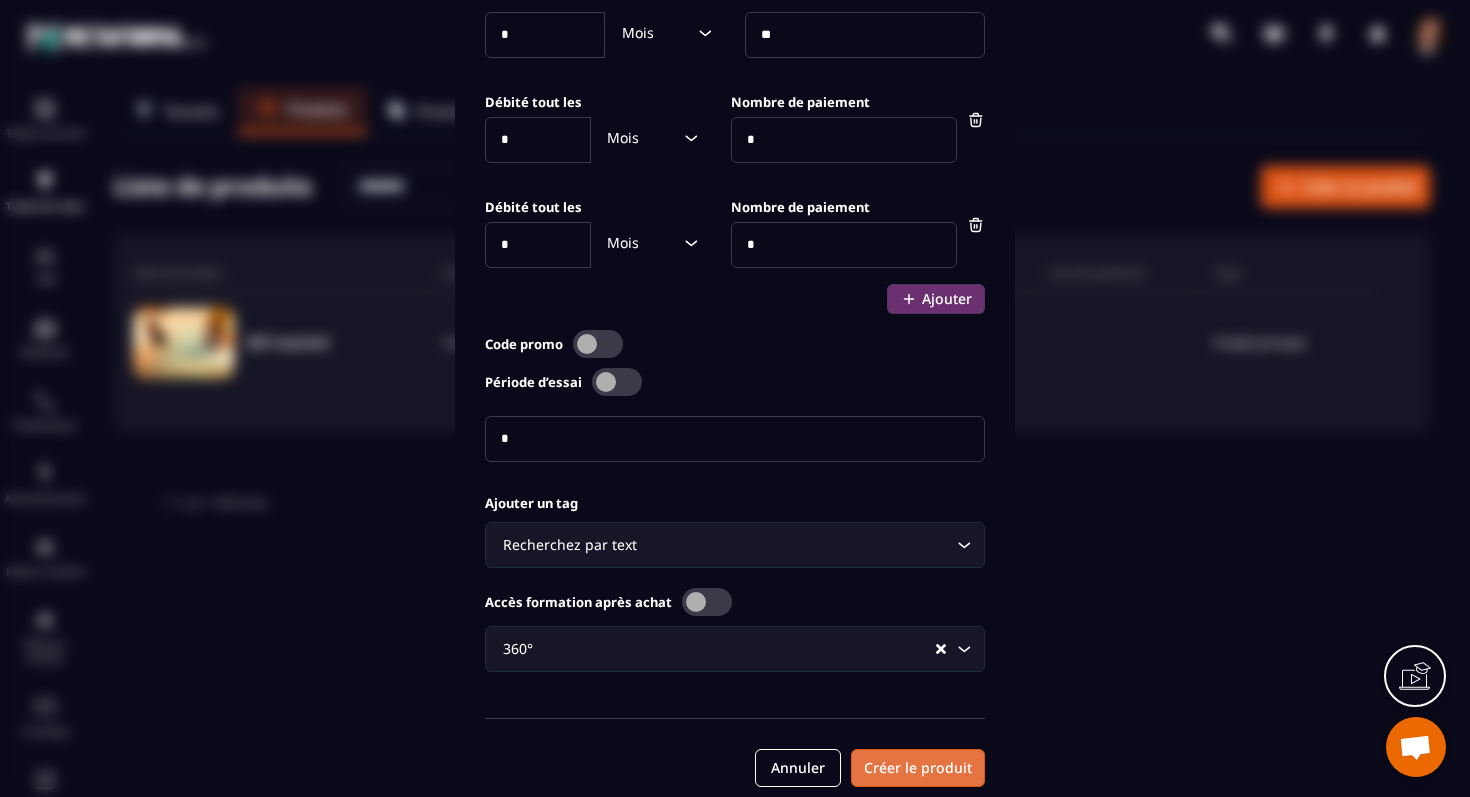 click on "Créer le produit" at bounding box center (918, 768) 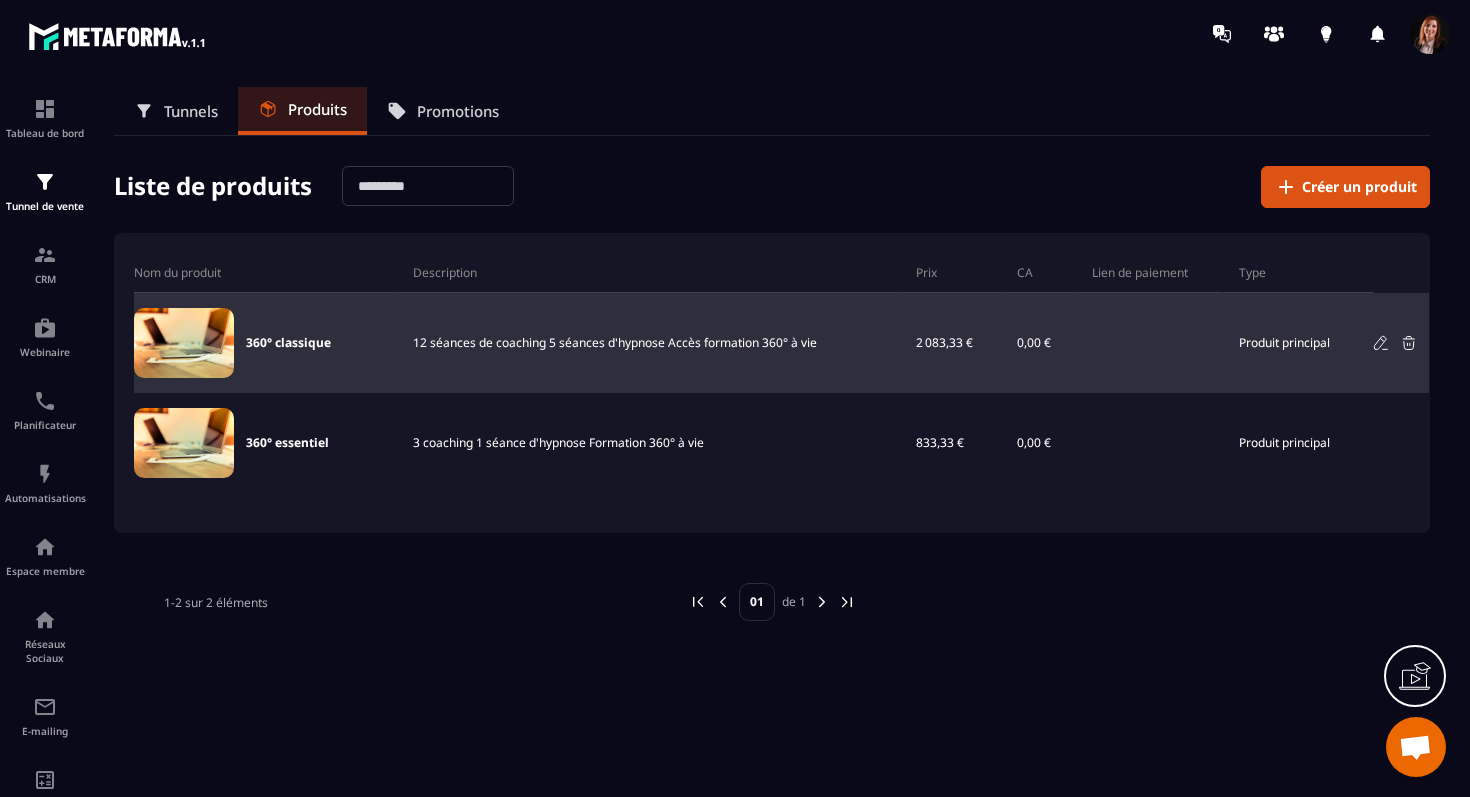 click 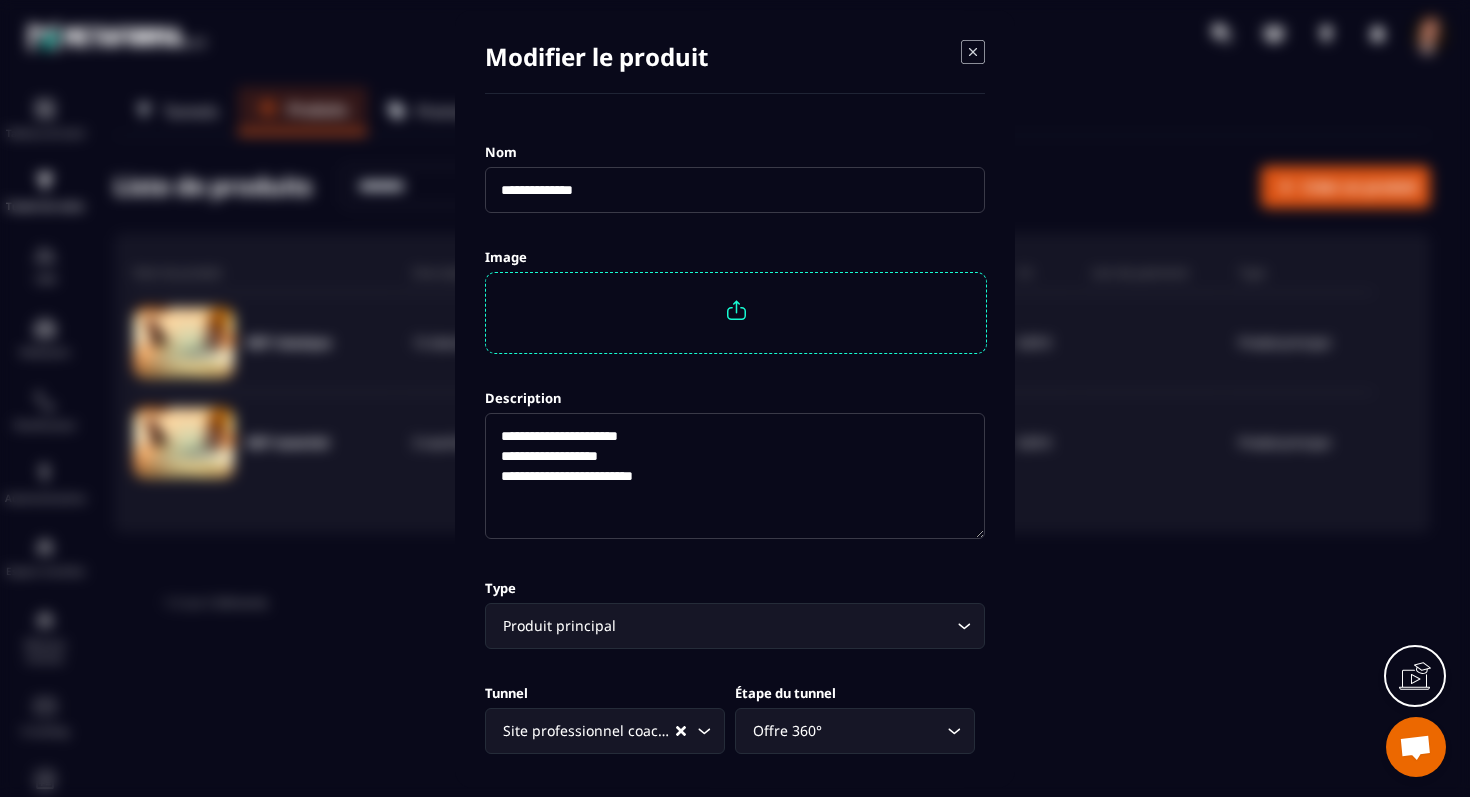 click on "**********" 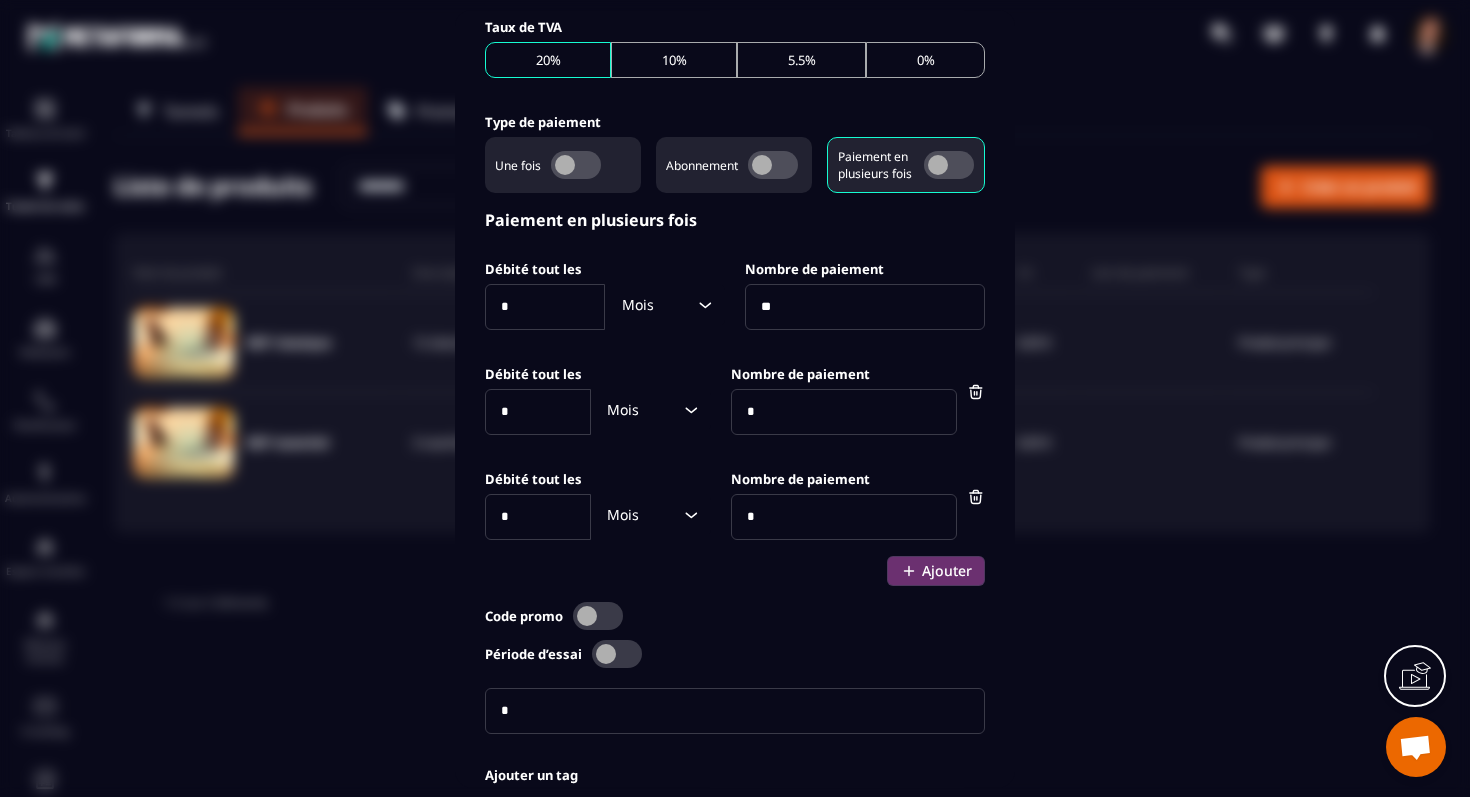 scroll, scrollTop: 1169, scrollLeft: 0, axis: vertical 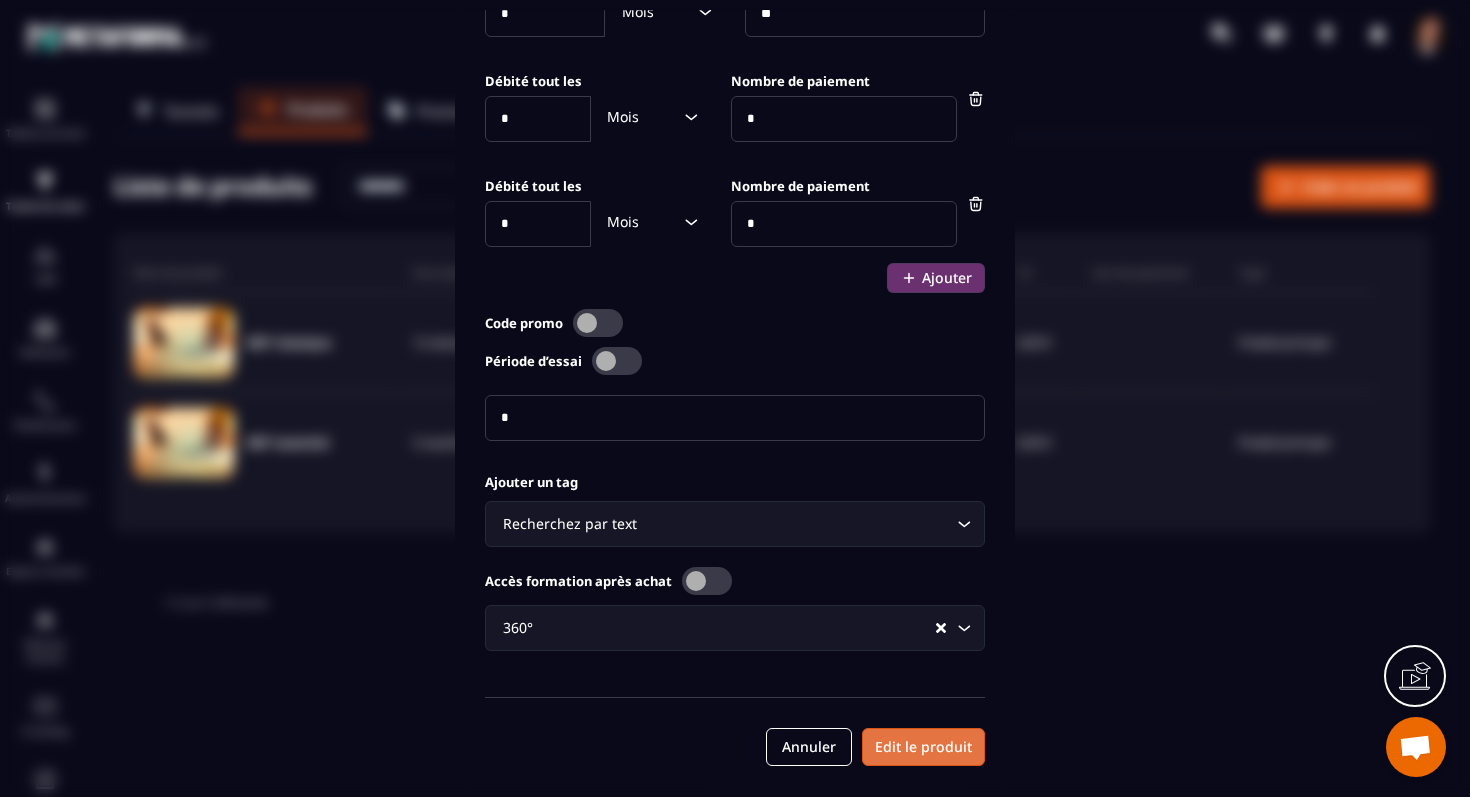 type on "**********" 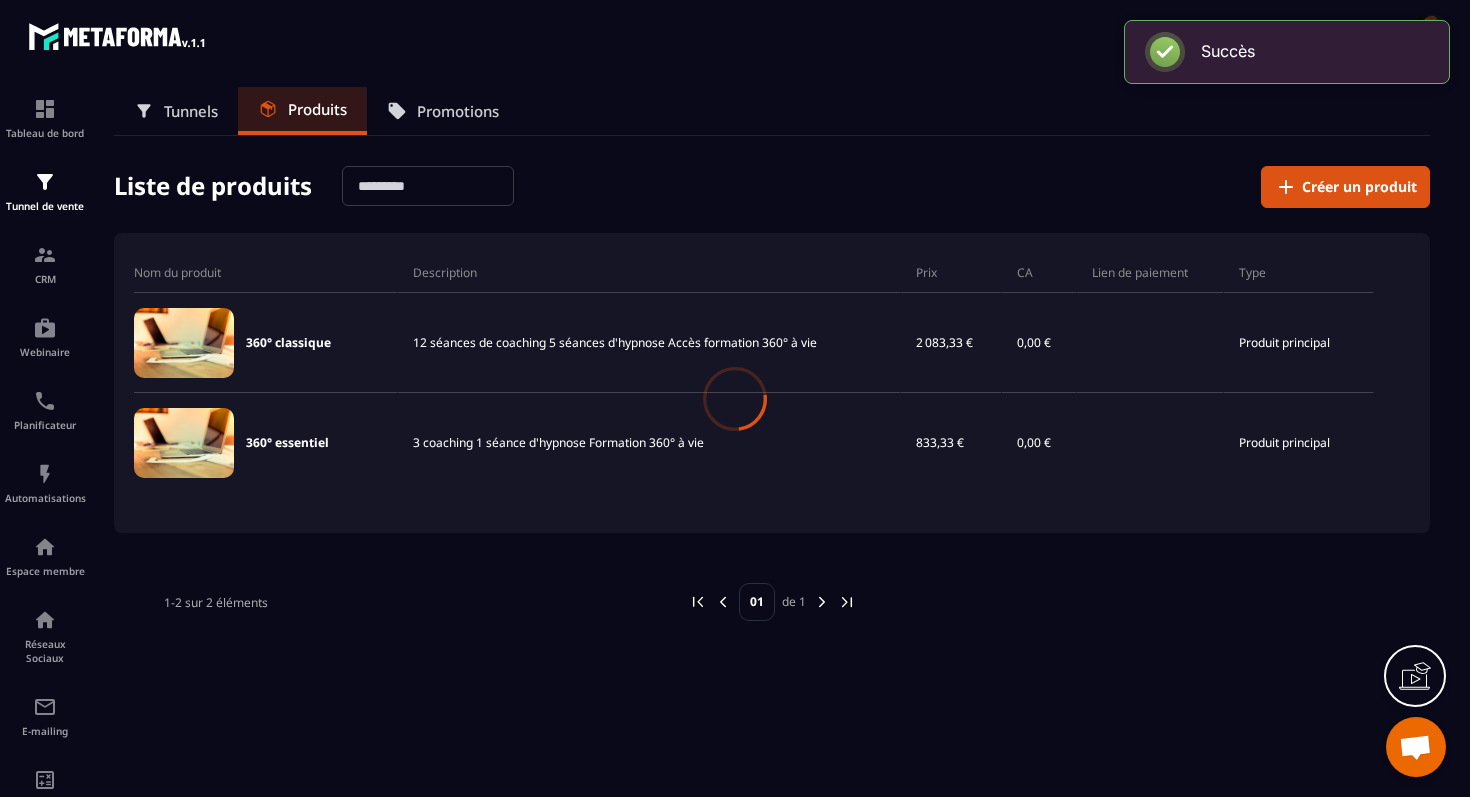 scroll, scrollTop: 1169, scrollLeft: 0, axis: vertical 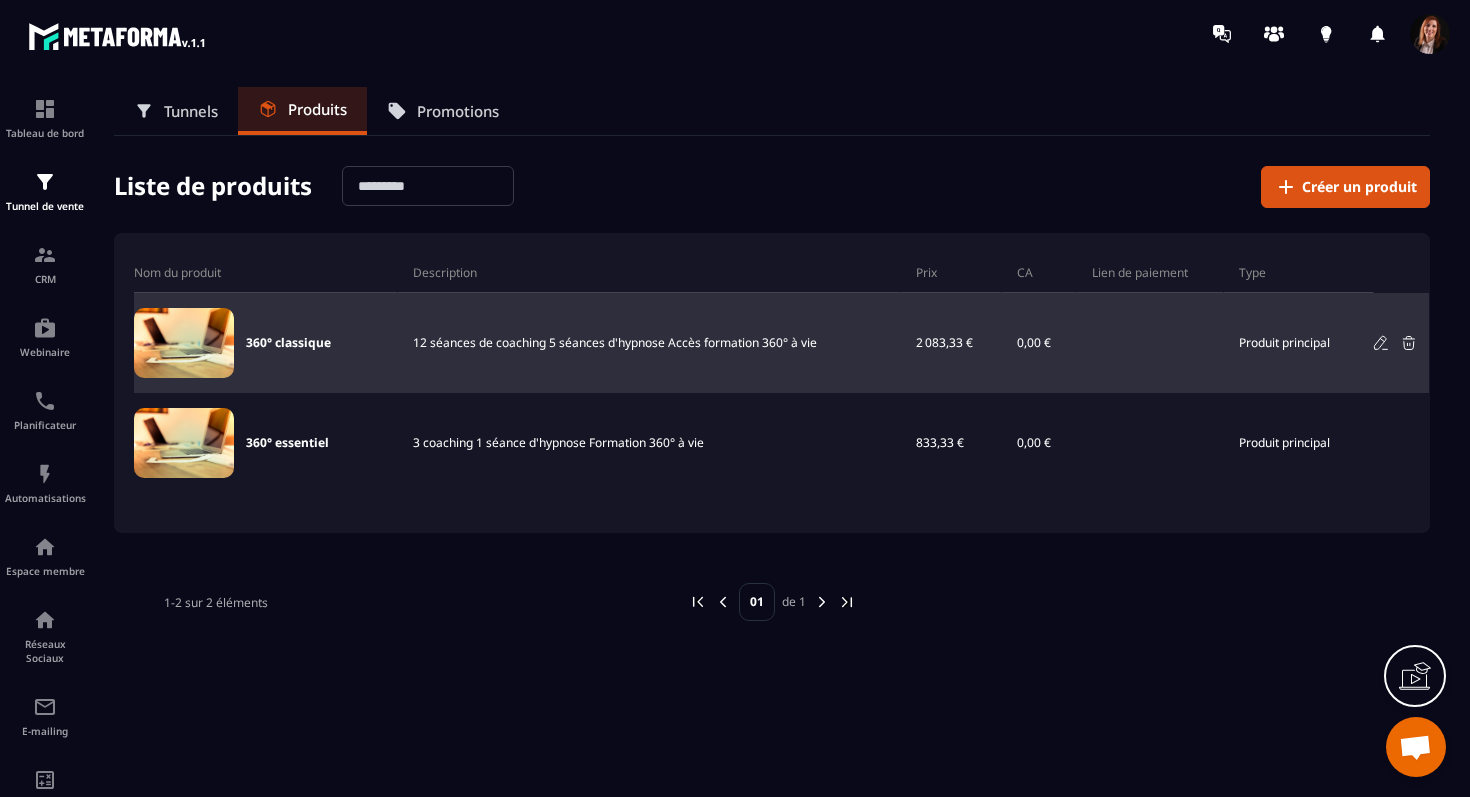 click 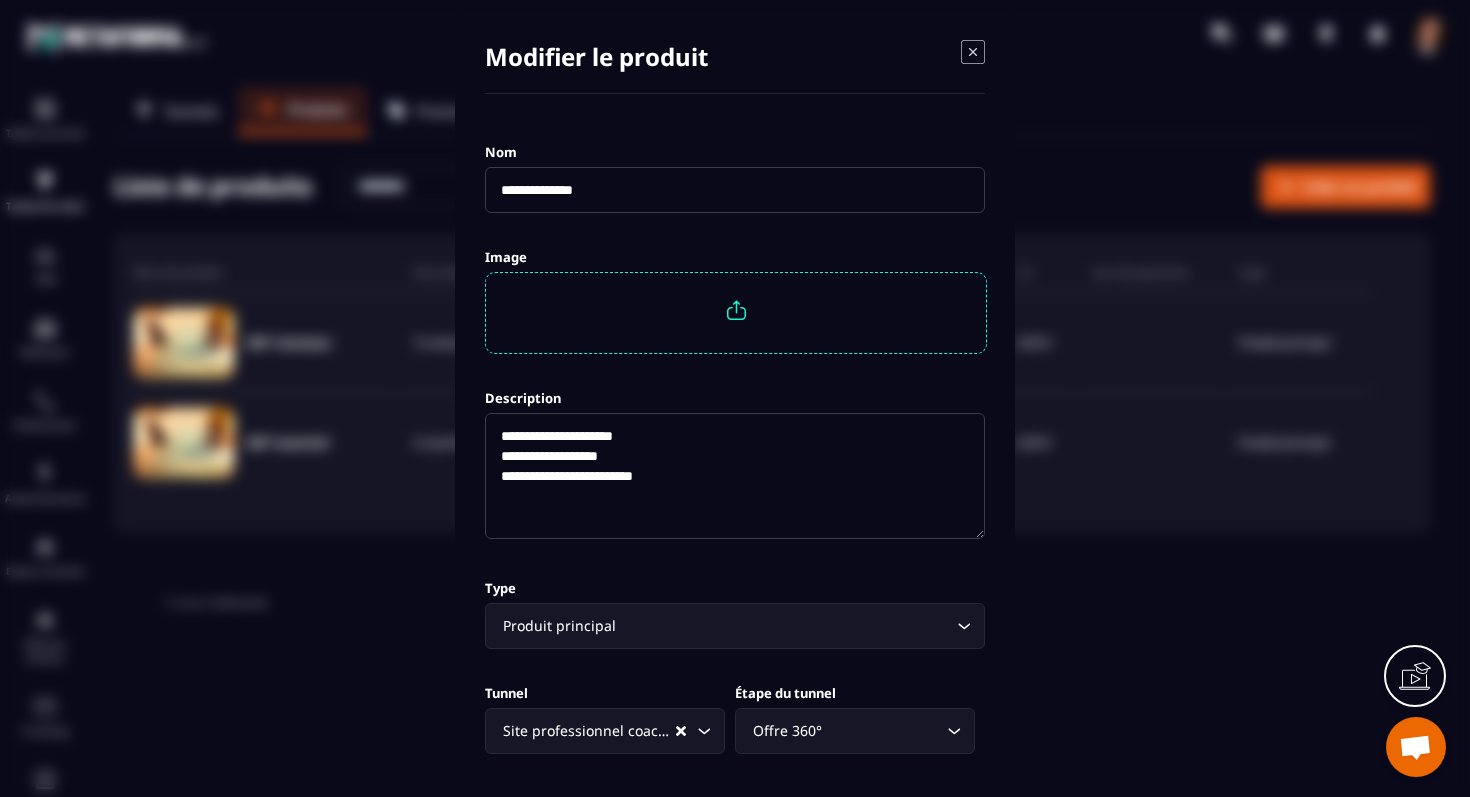 click on "**********" 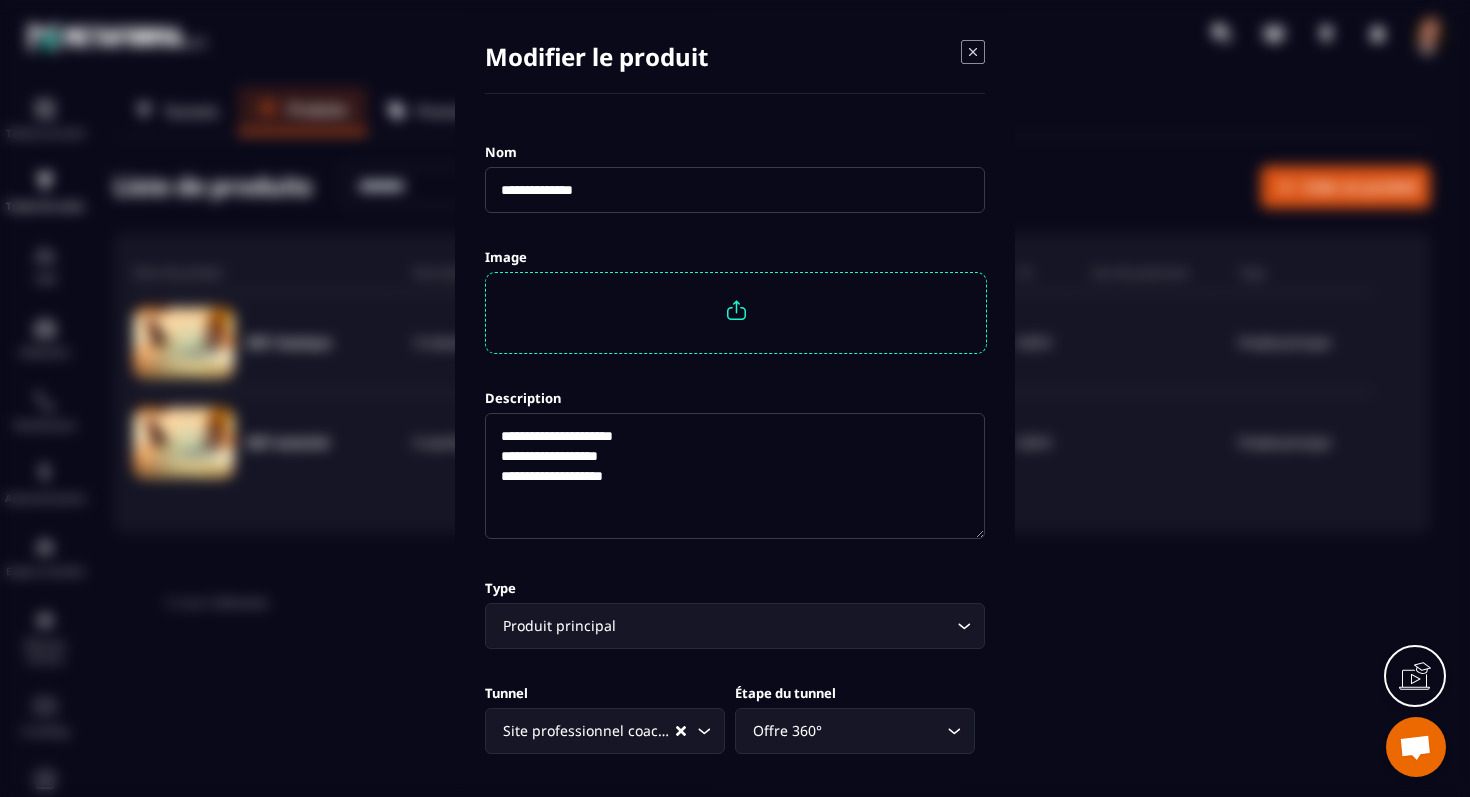 type on "**********" 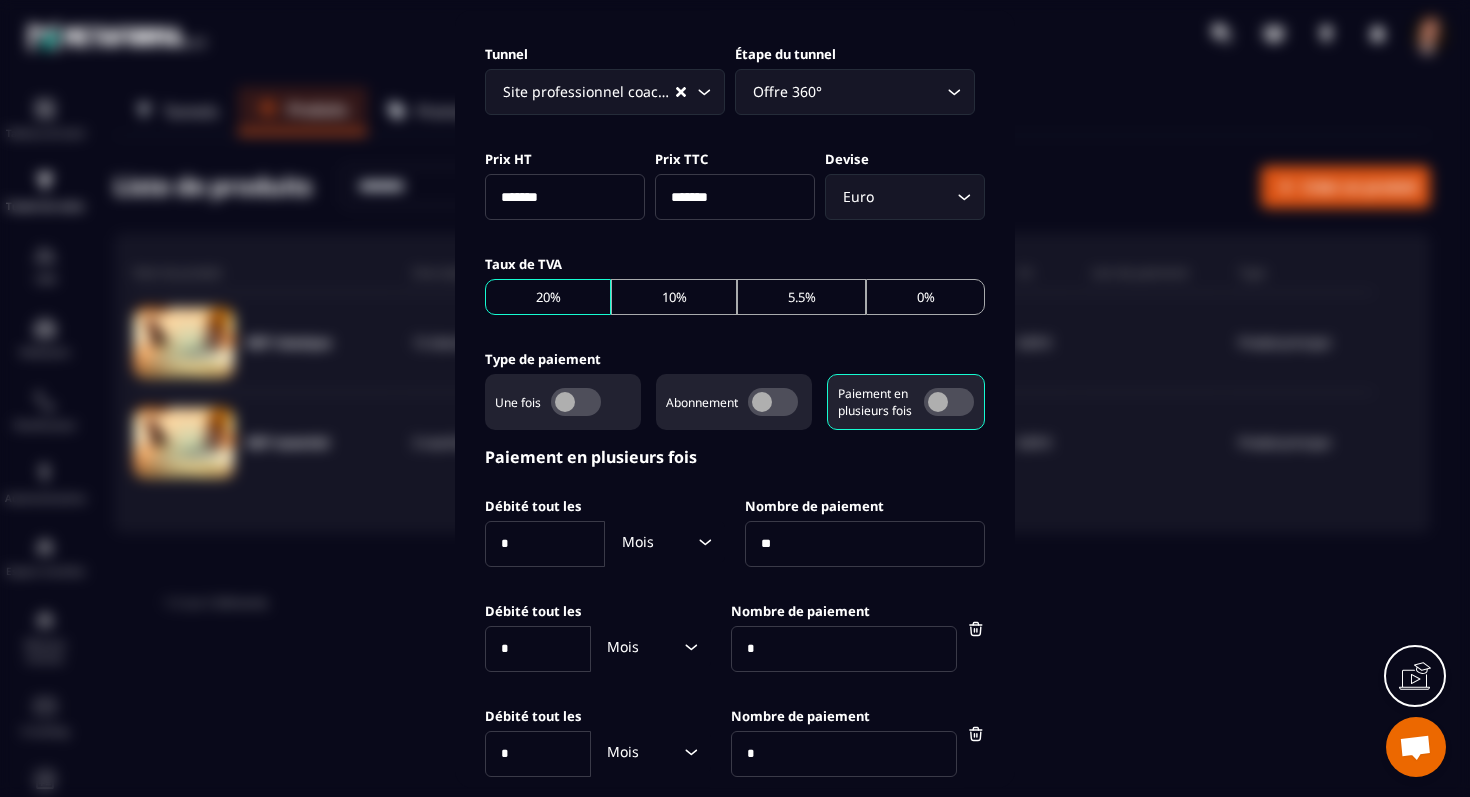 scroll, scrollTop: 1169, scrollLeft: 0, axis: vertical 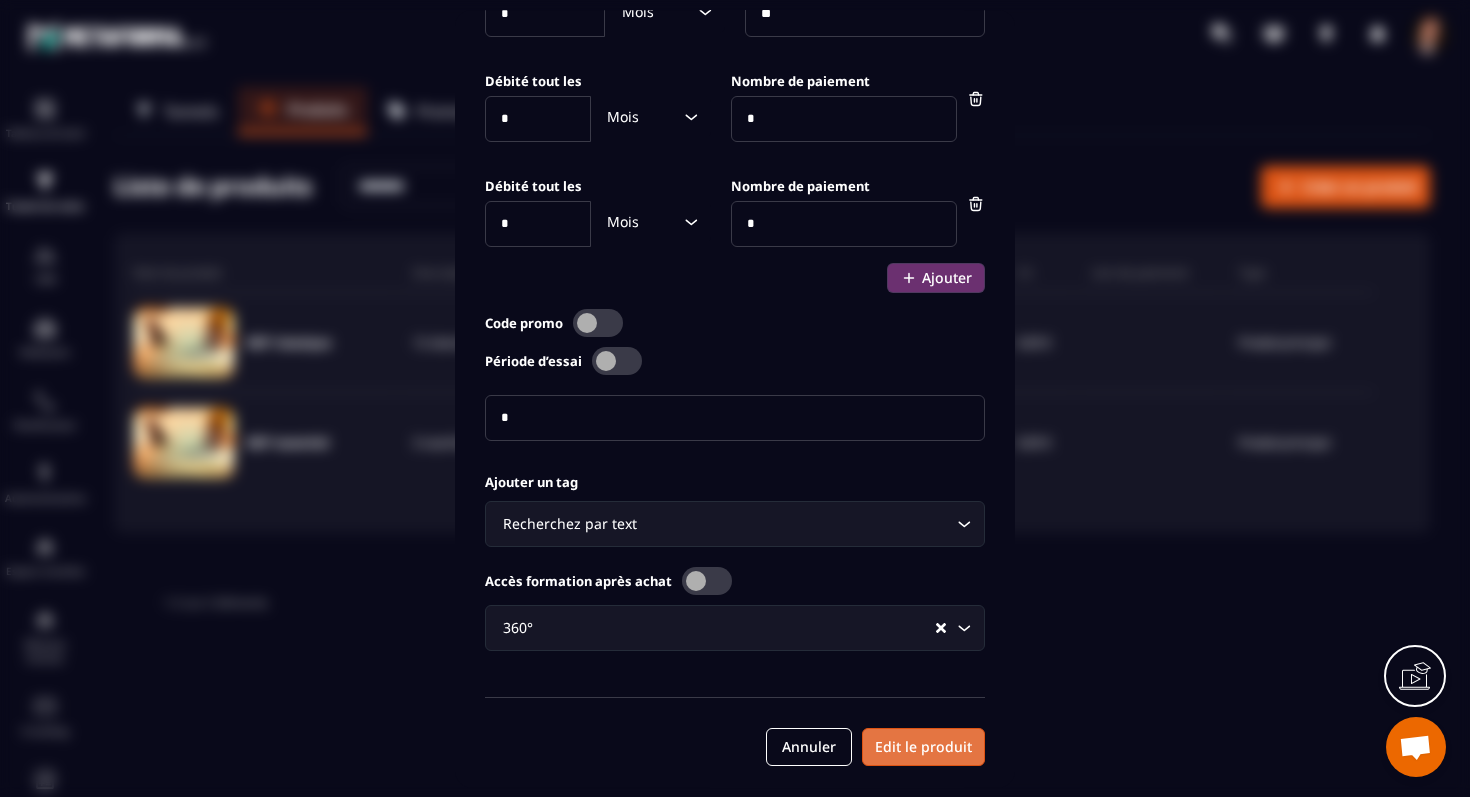 click on "Edit le produit" at bounding box center [923, 747] 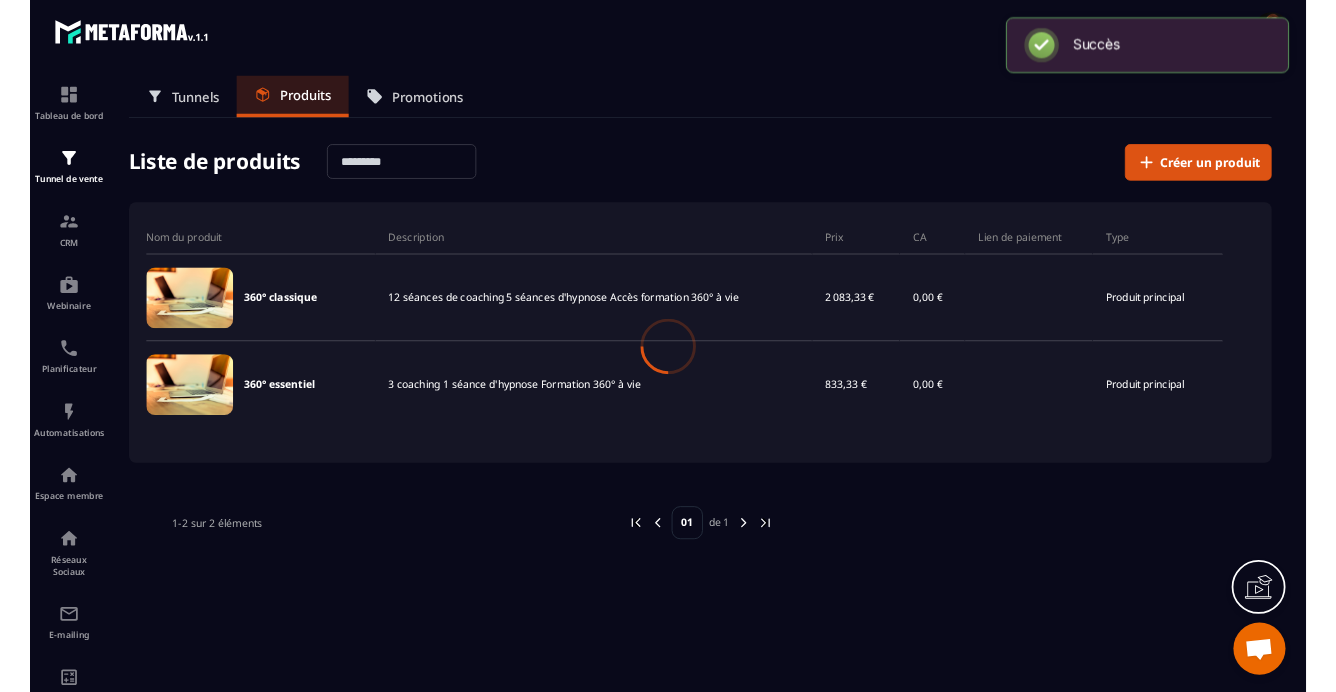 scroll, scrollTop: 1169, scrollLeft: 0, axis: vertical 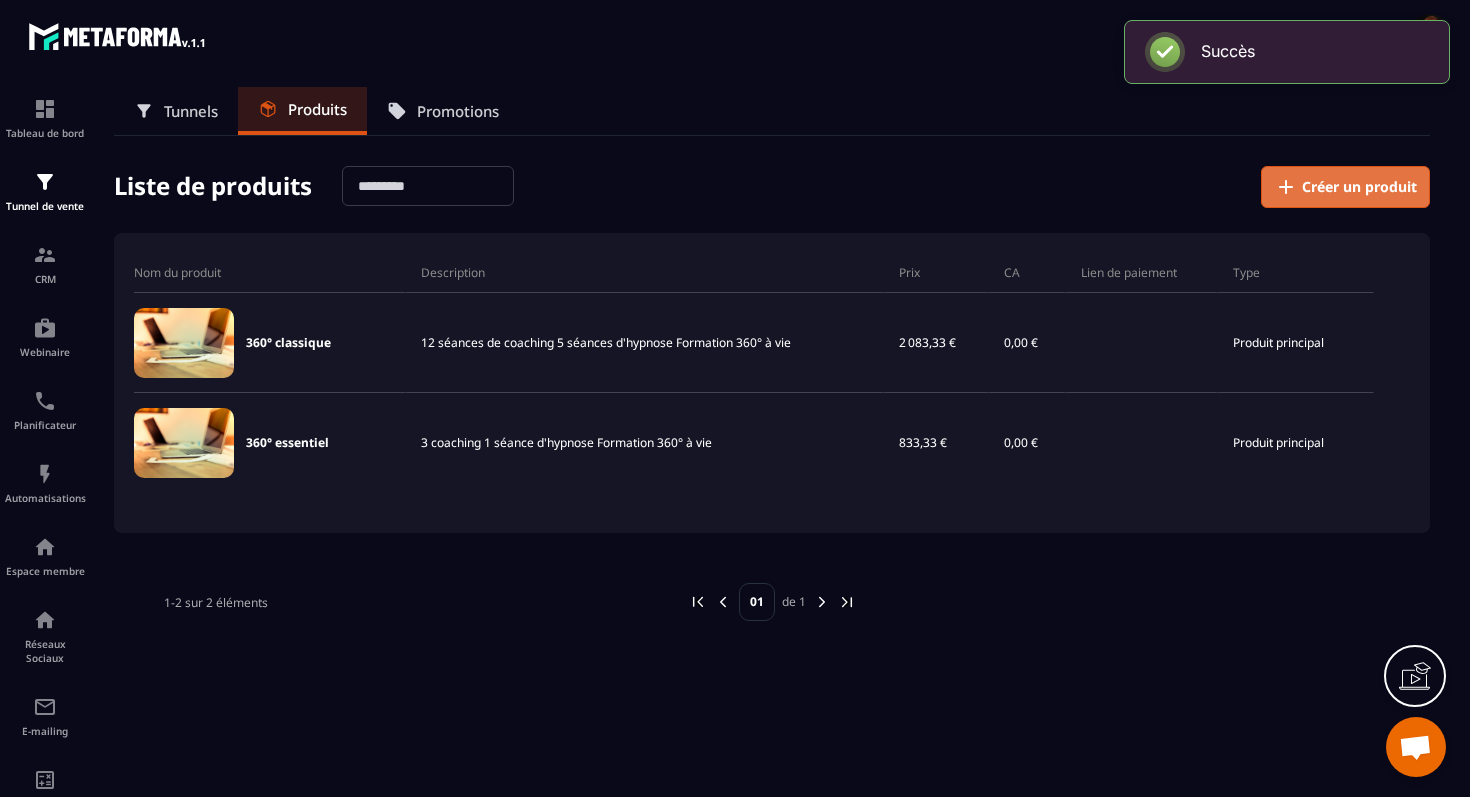 click on "Créer un produit" at bounding box center (1359, 187) 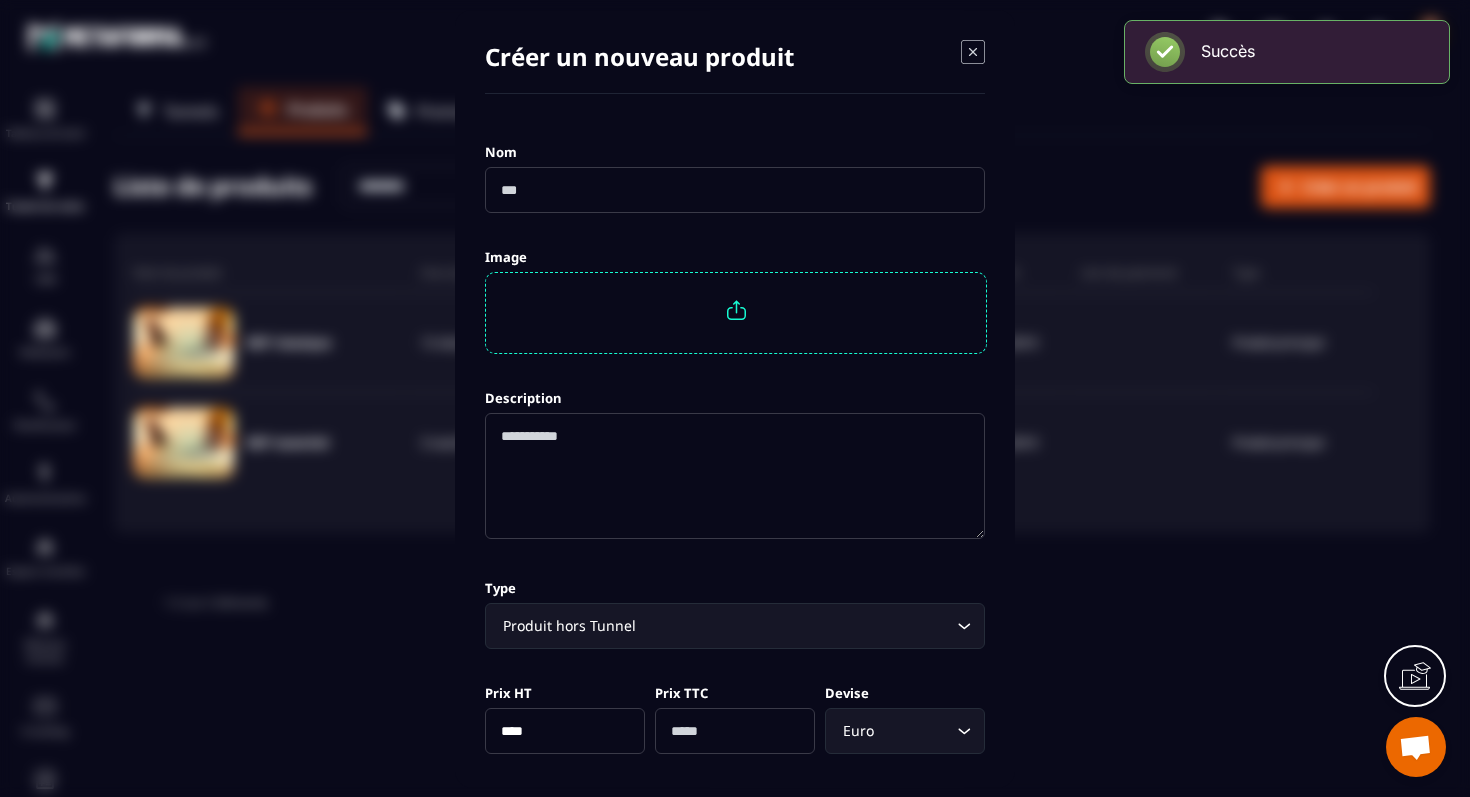 click at bounding box center [735, 190] 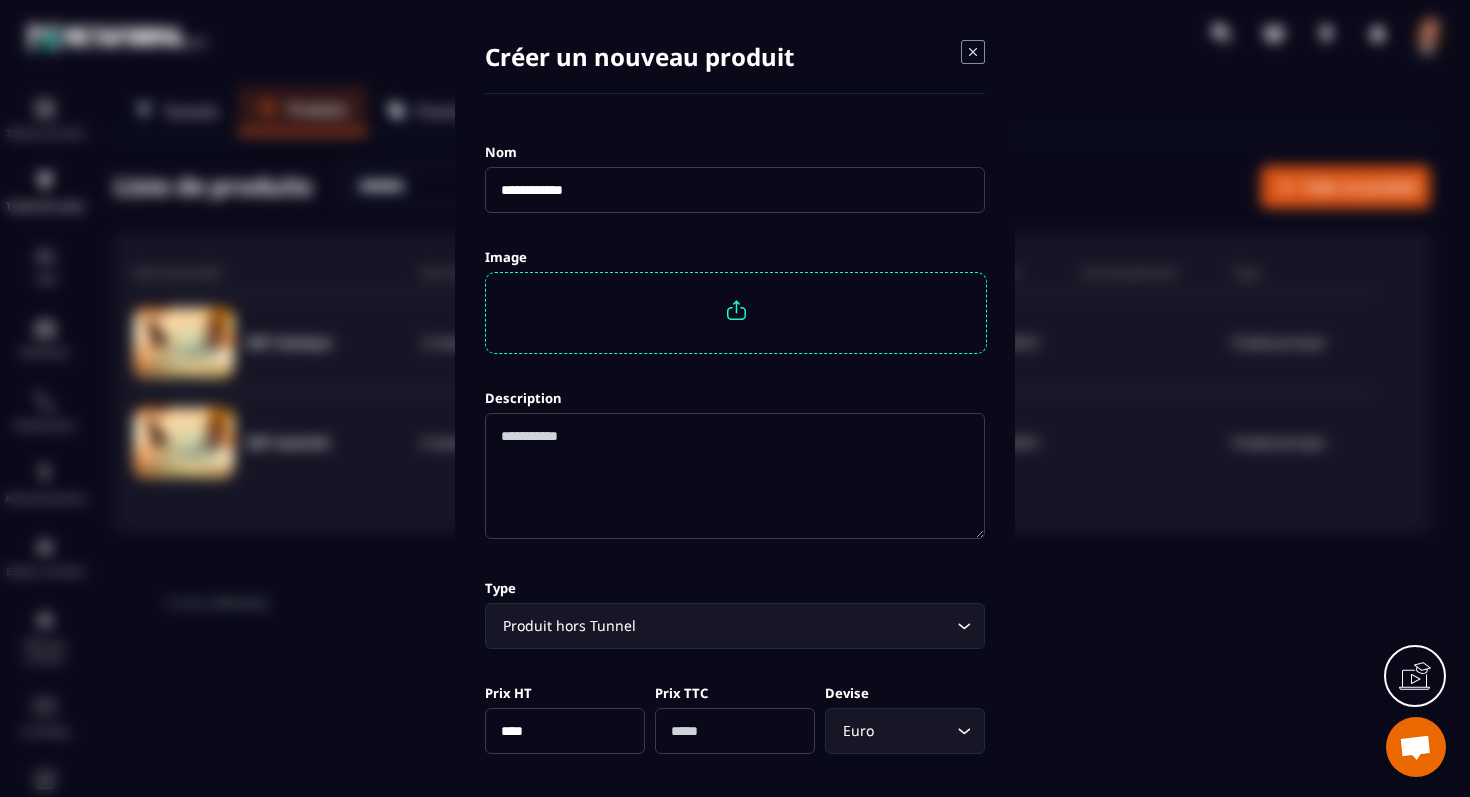 type on "**********" 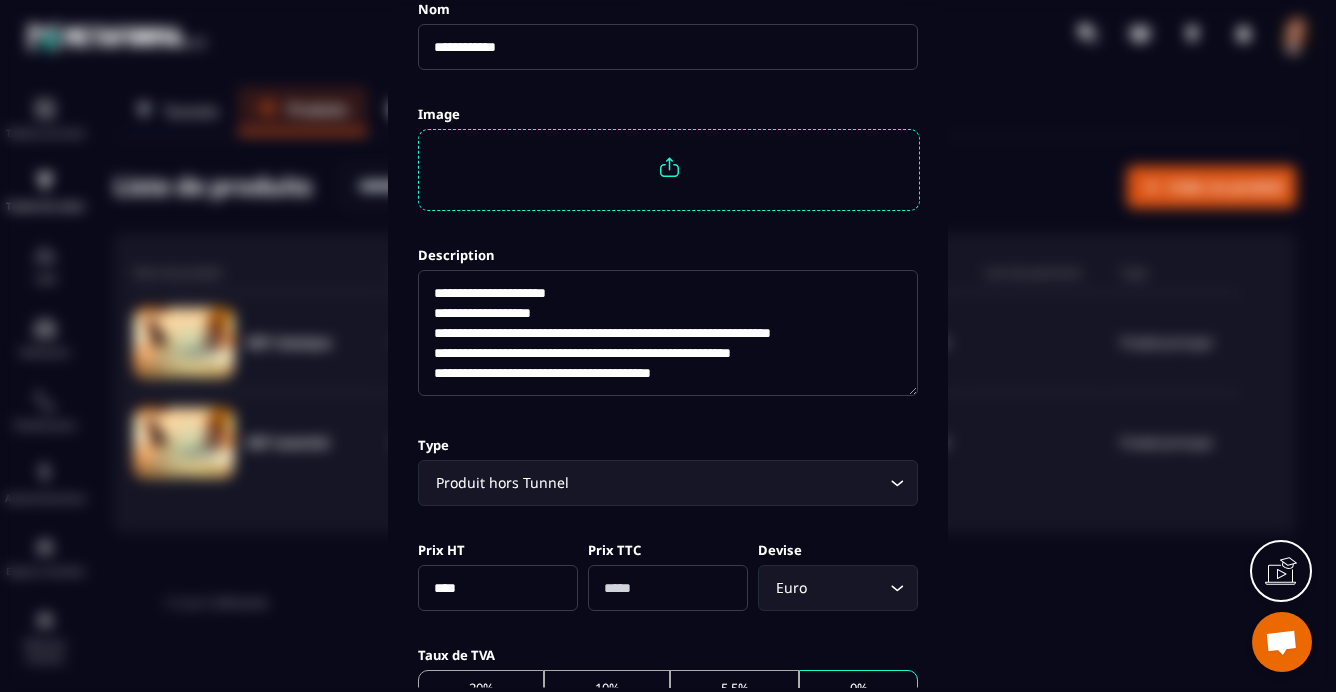 scroll, scrollTop: 143, scrollLeft: 0, axis: vertical 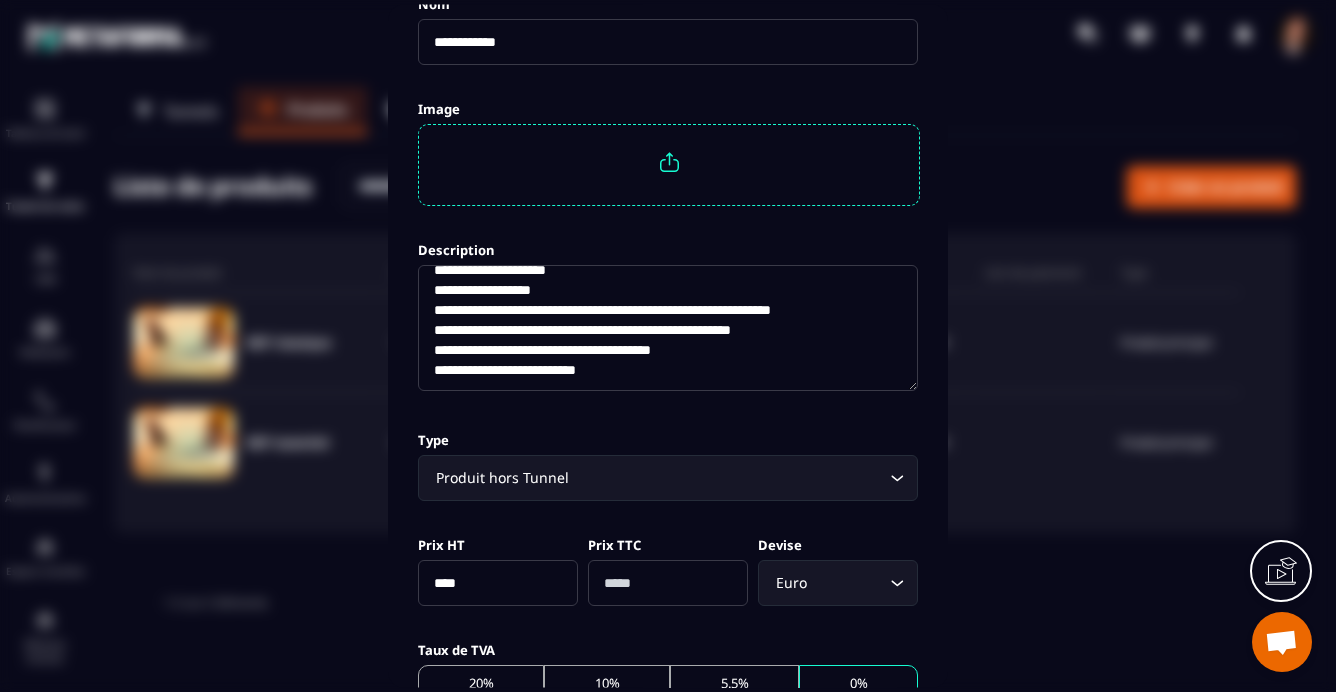 drag, startPoint x: 652, startPoint y: 379, endPoint x: 413, endPoint y: 356, distance: 240.10414 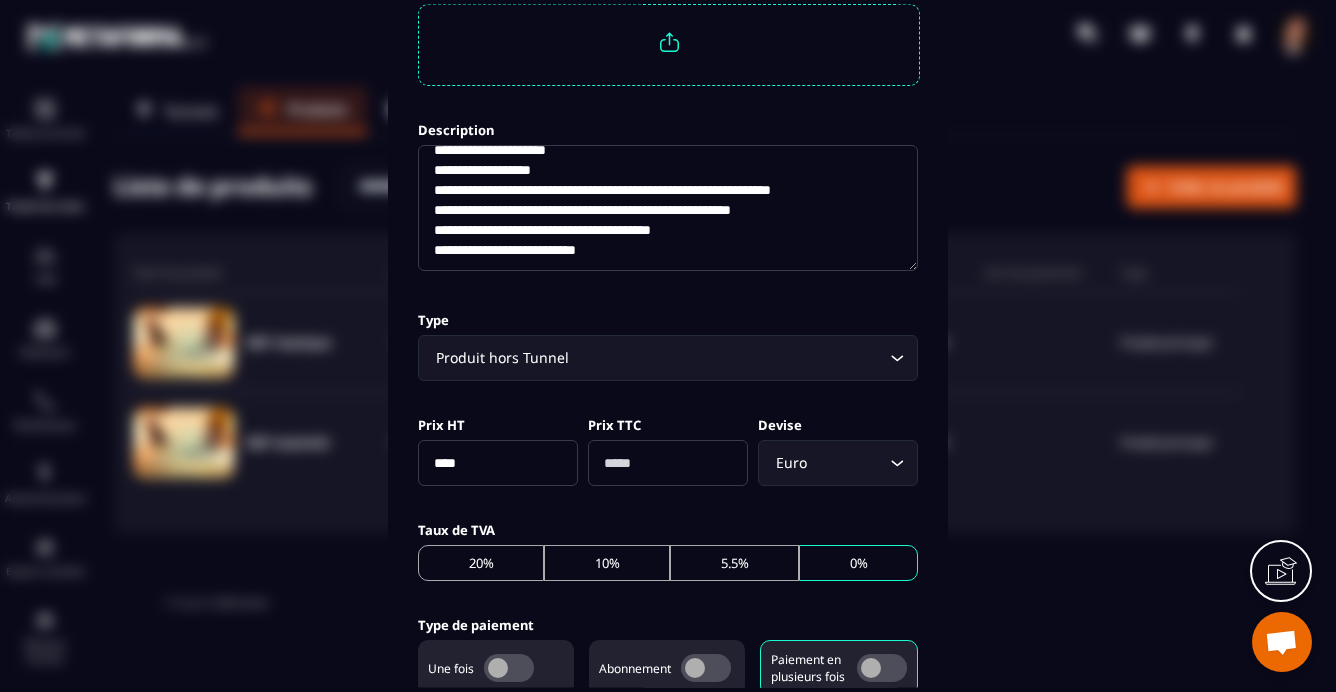 scroll, scrollTop: 310, scrollLeft: 0, axis: vertical 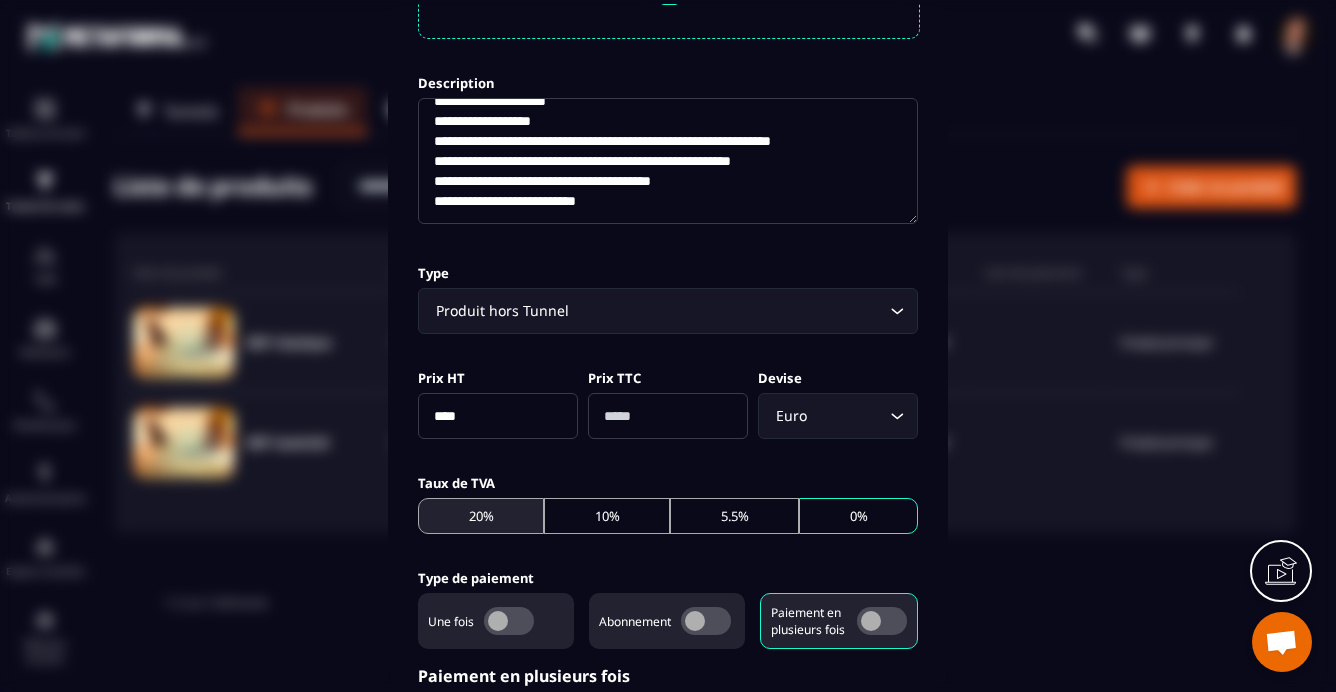 type on "**********" 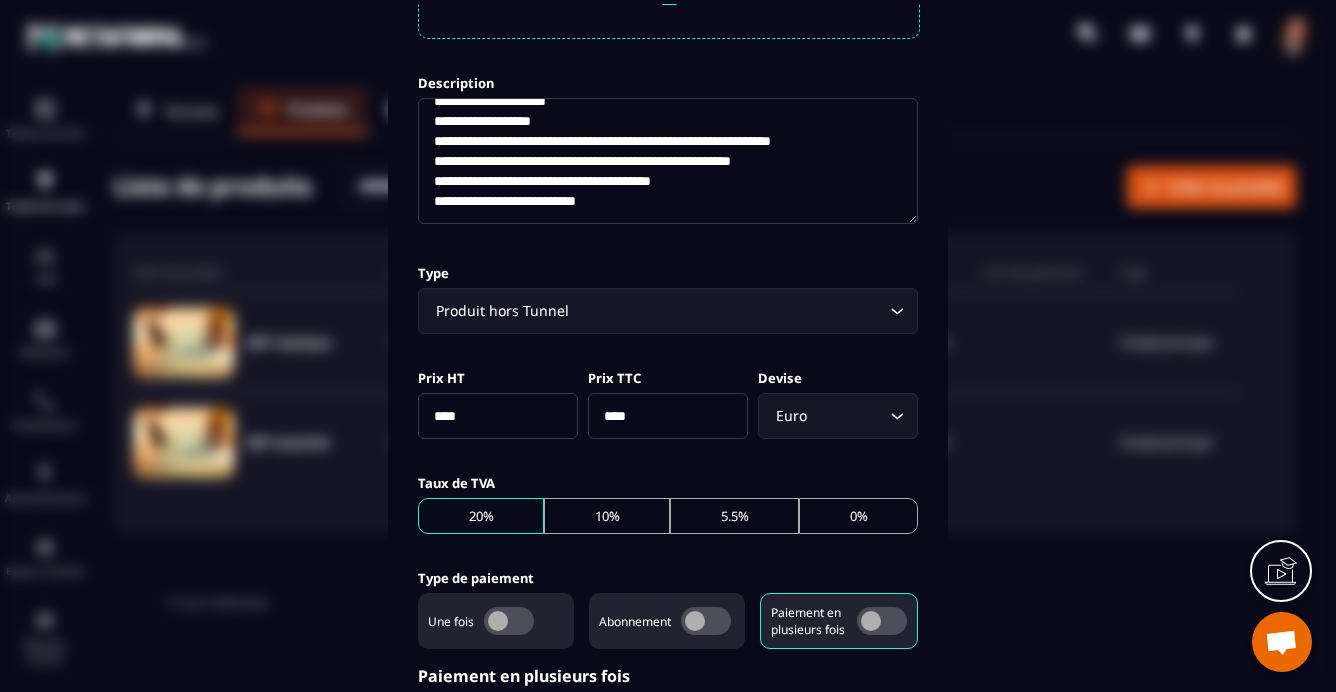 click on "****" at bounding box center (498, 416) 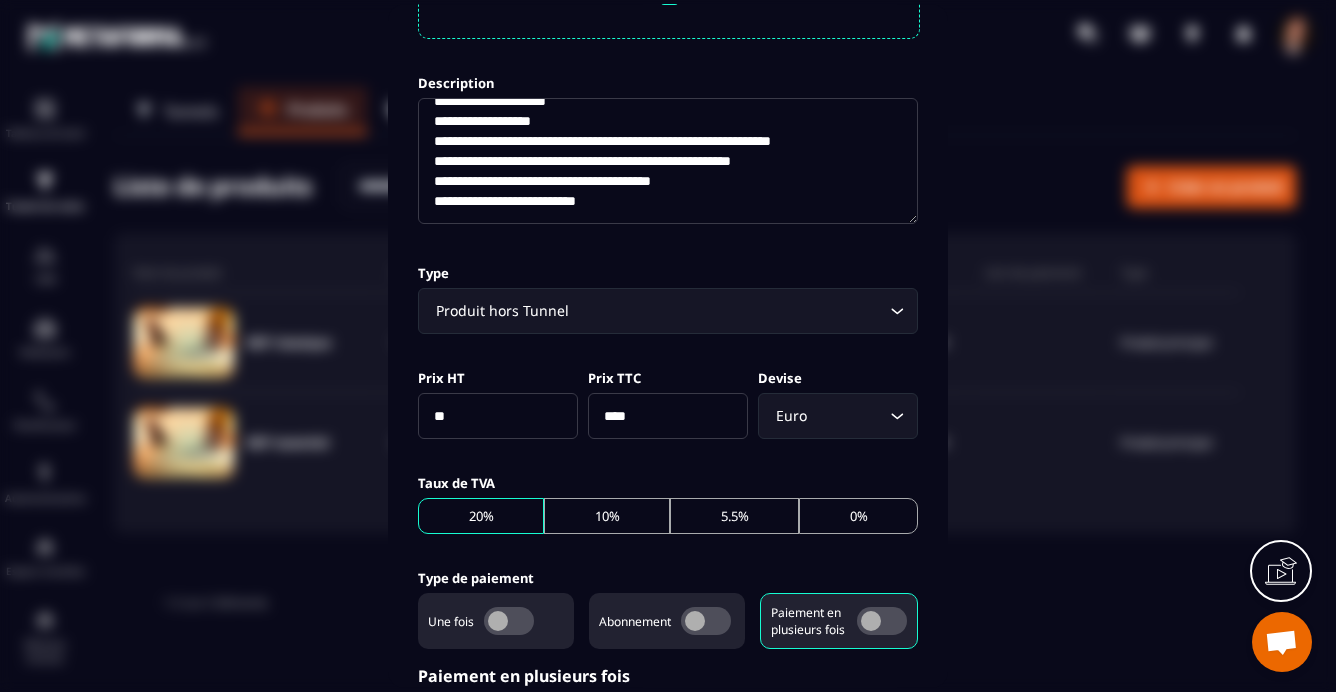 type on "*" 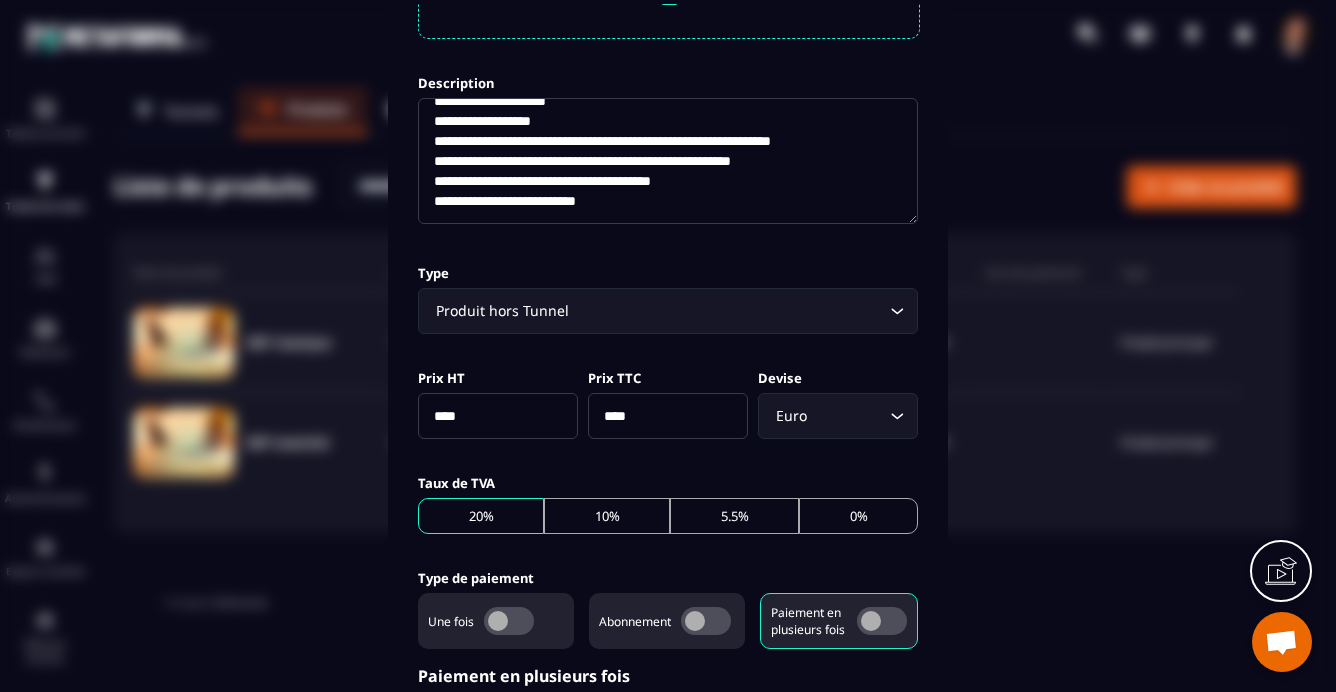 type on "****" 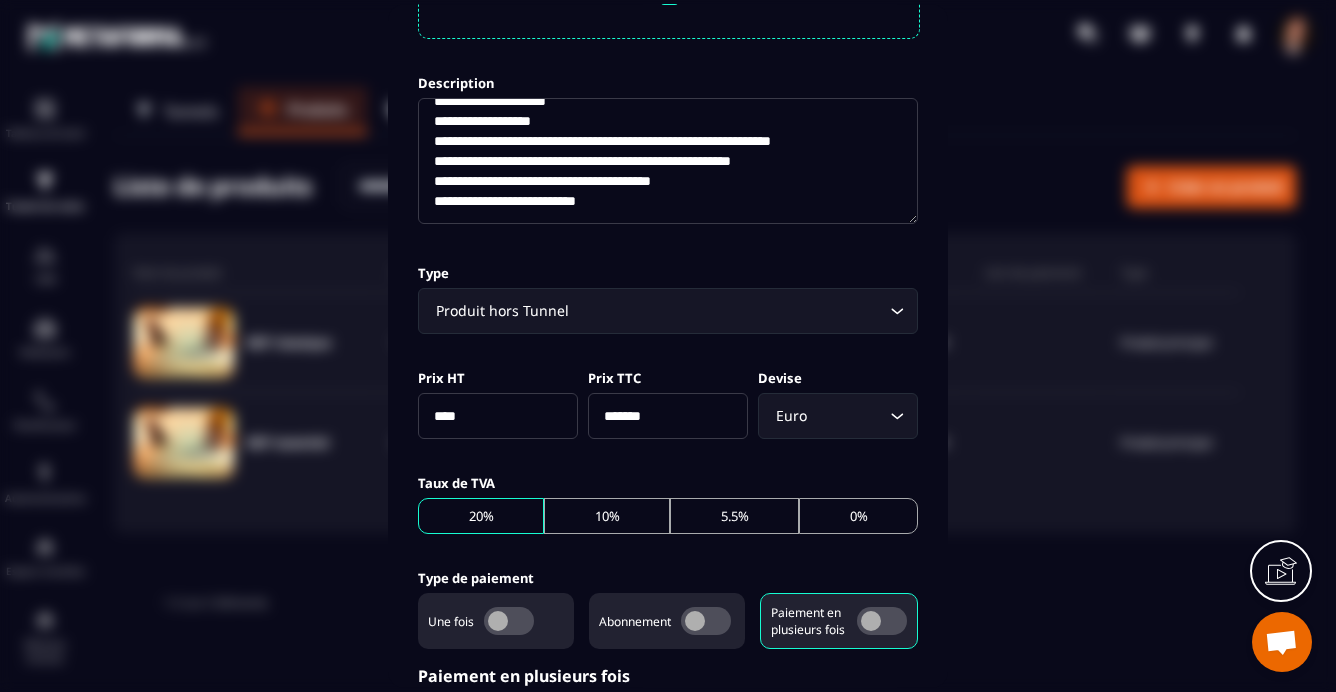 click on "Prix HT ****" at bounding box center [498, 402] 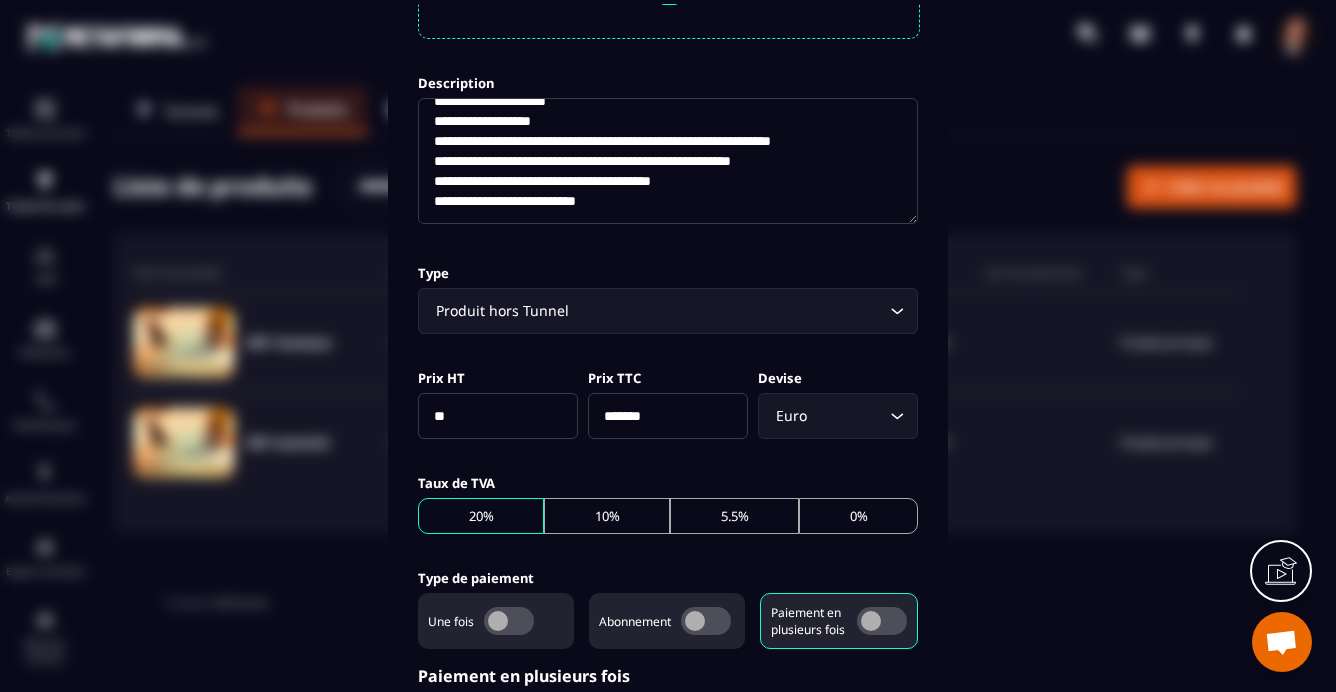 type on "*" 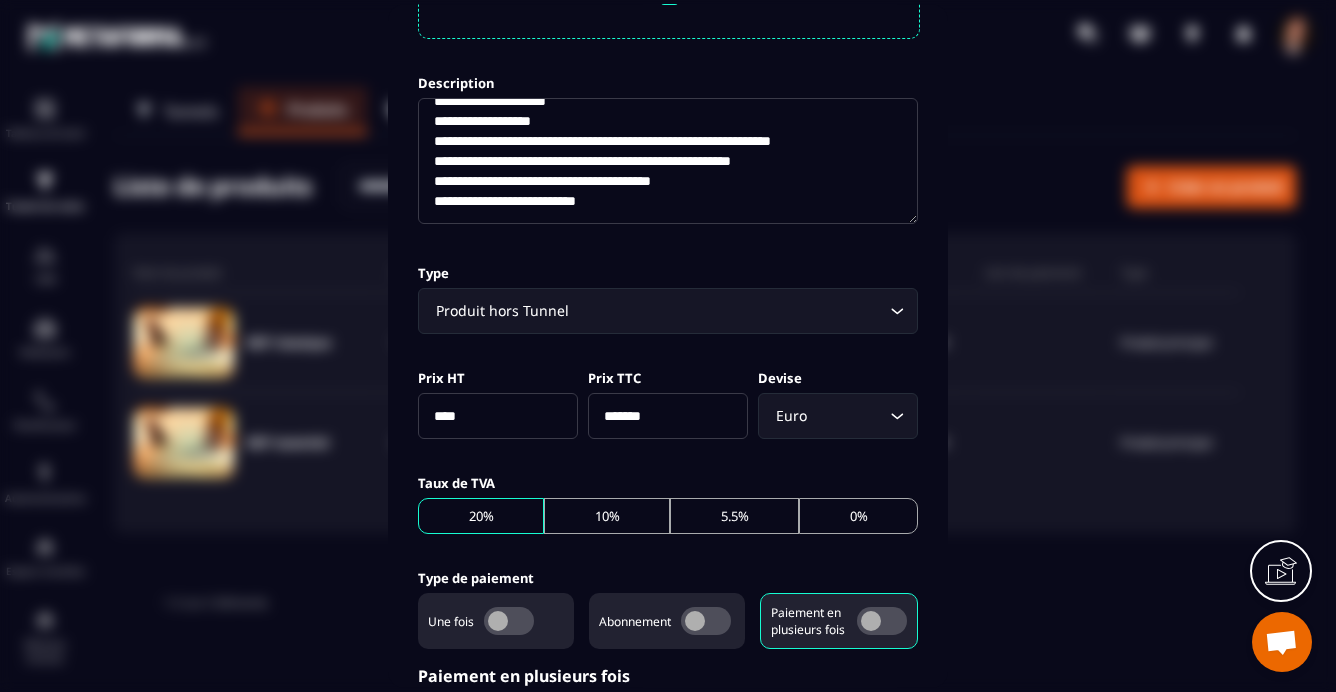 click on "Créer le produit" at bounding box center [851, 1294] 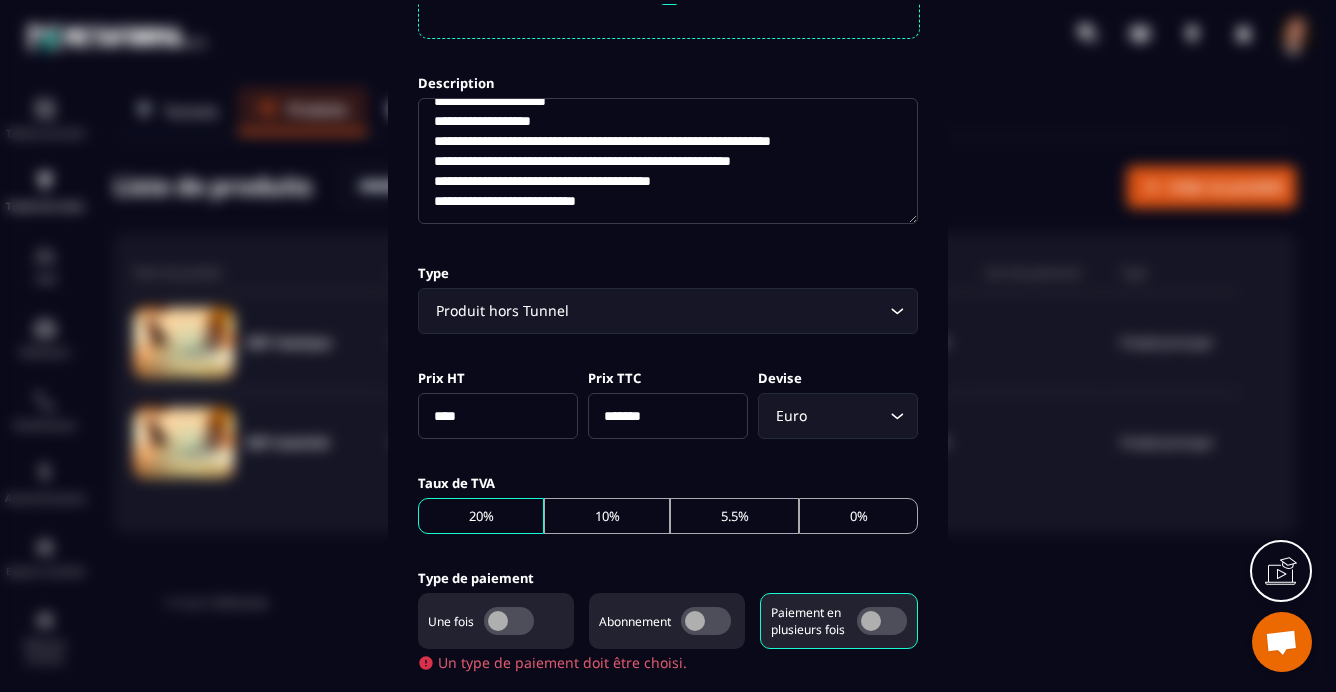 click on "****" at bounding box center [498, 416] 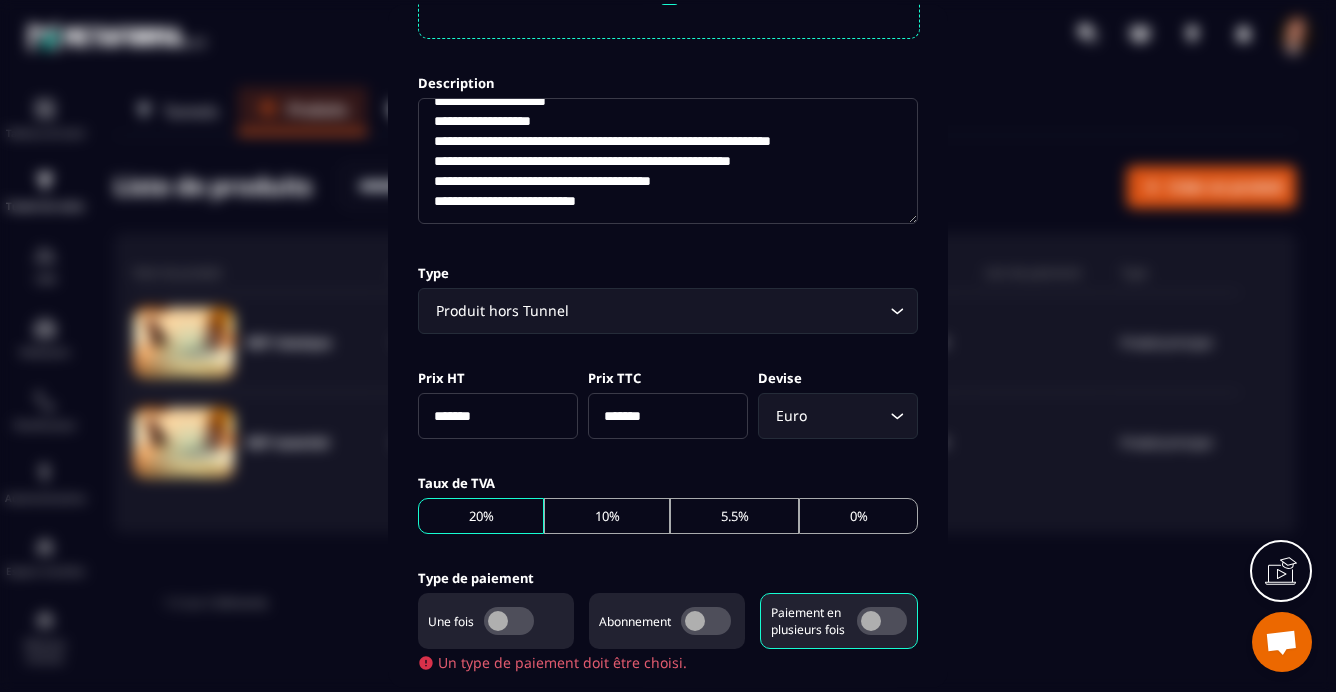 type on "*******" 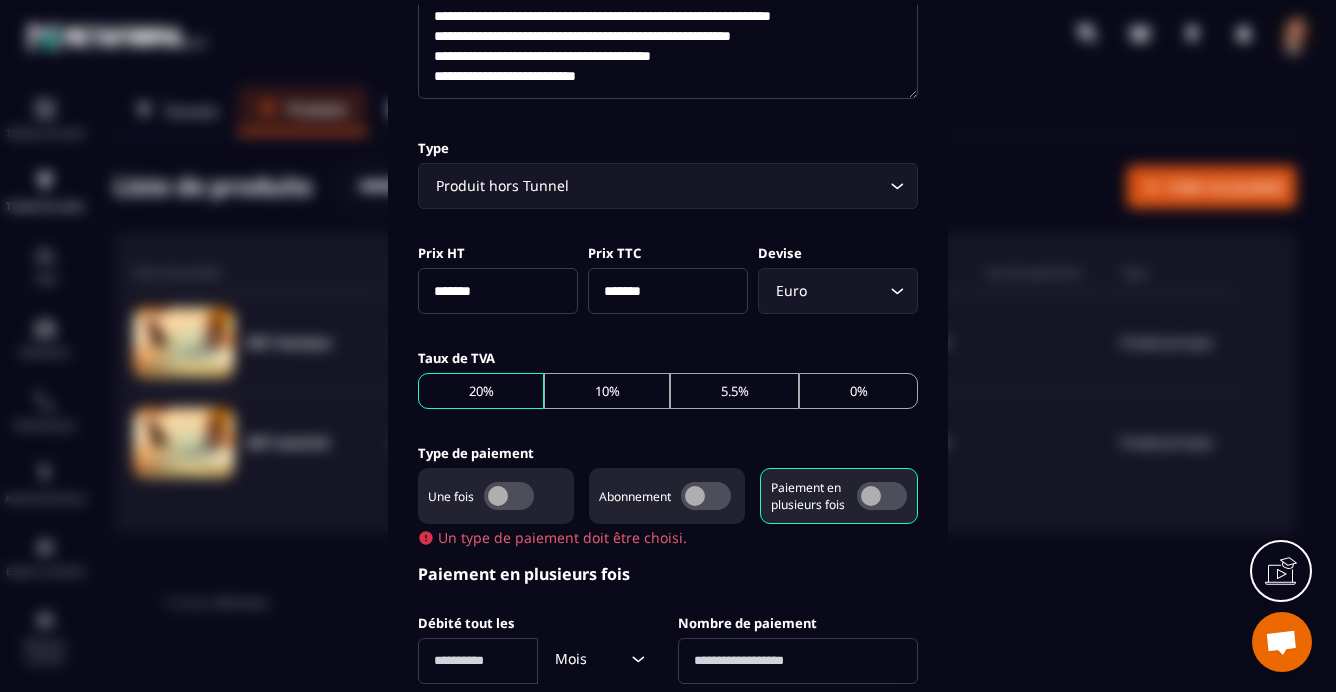 scroll, scrollTop: 470, scrollLeft: 0, axis: vertical 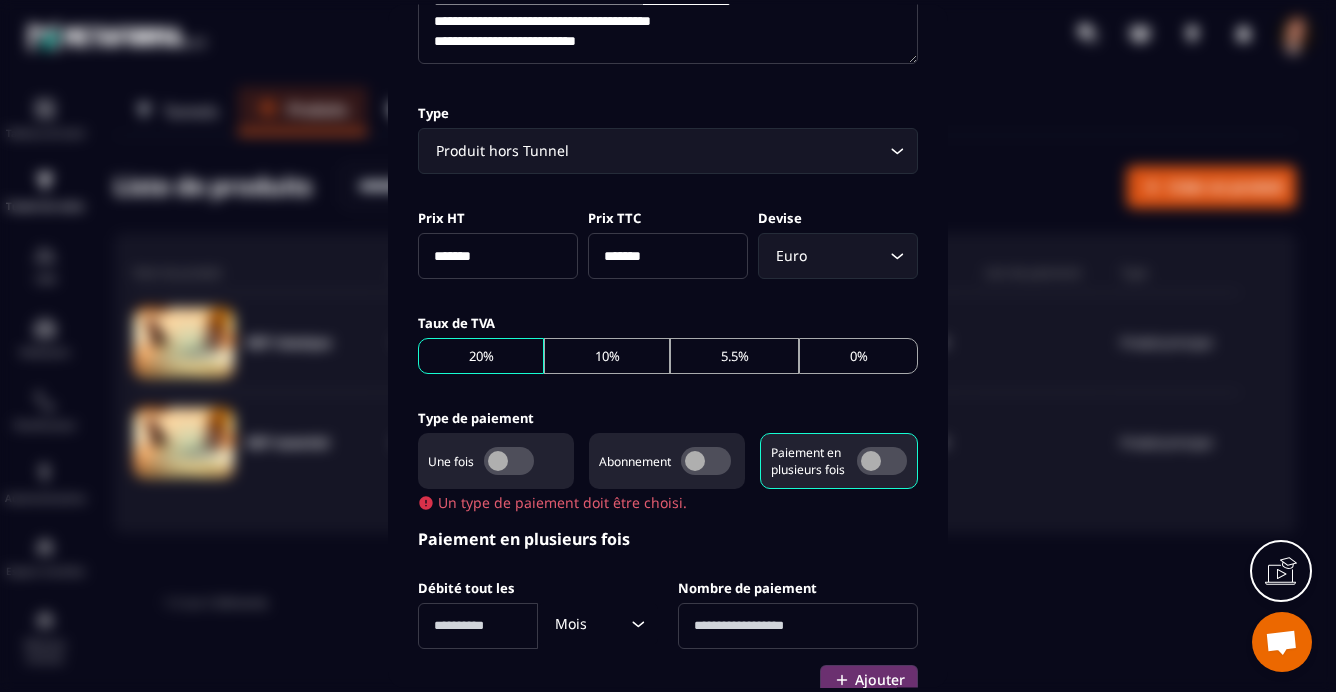 click at bounding box center [509, 461] 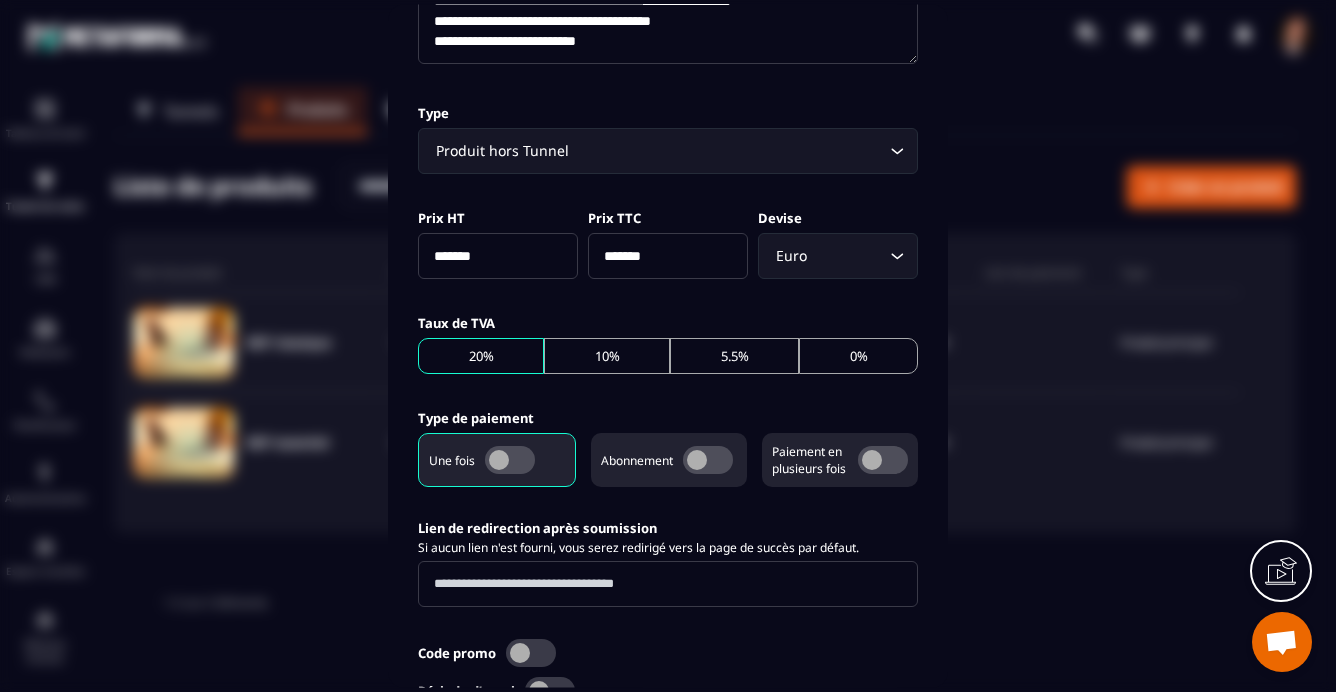 click at bounding box center (883, 460) 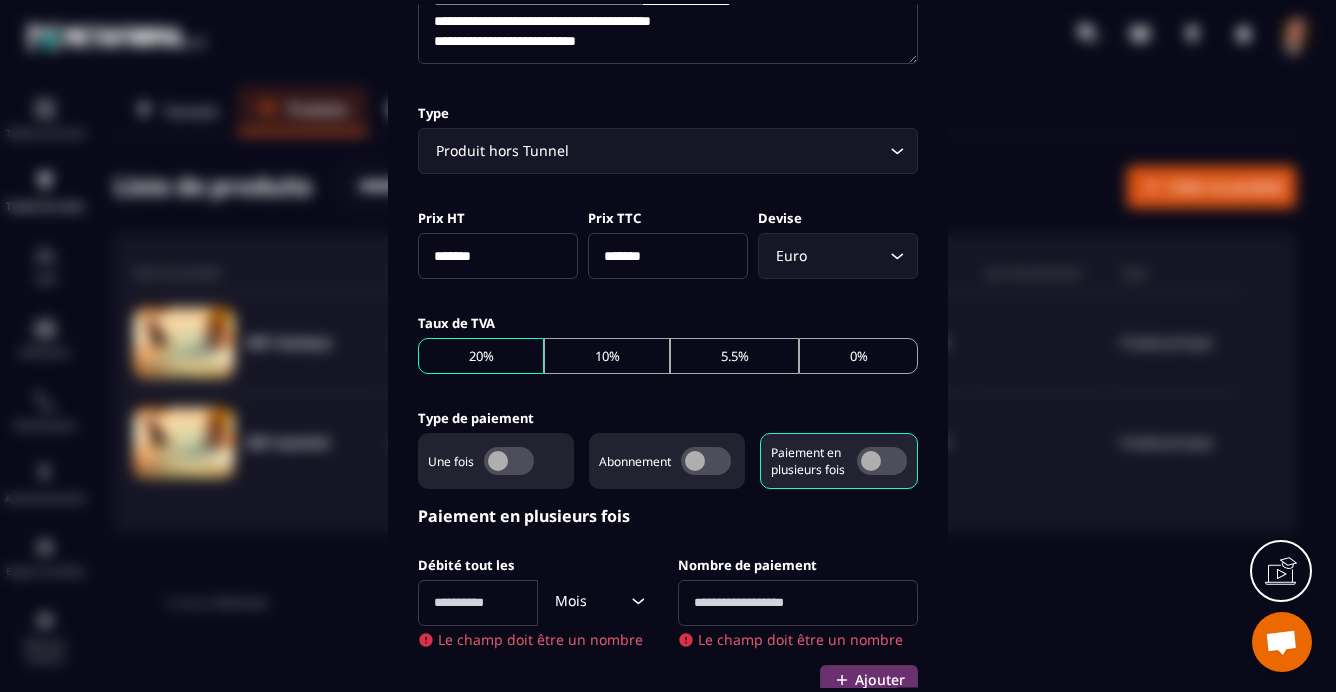 click at bounding box center [478, 603] 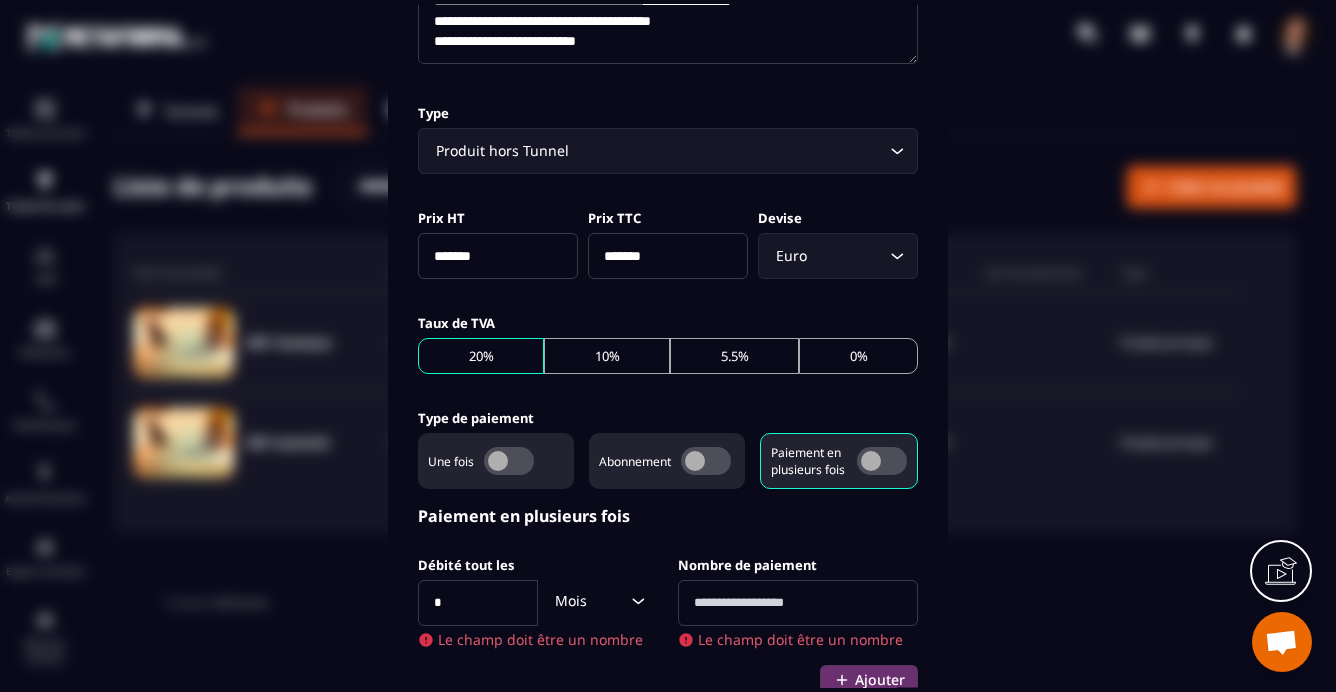 type on "*" 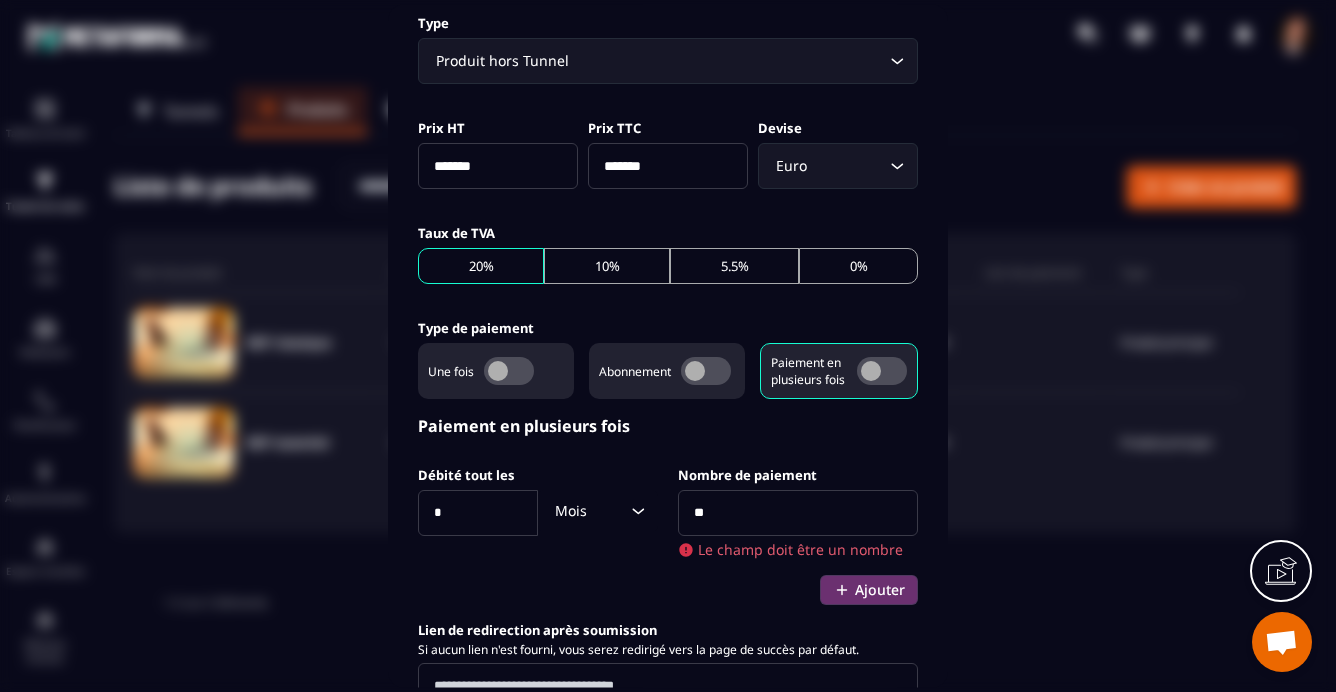 scroll, scrollTop: 612, scrollLeft: 0, axis: vertical 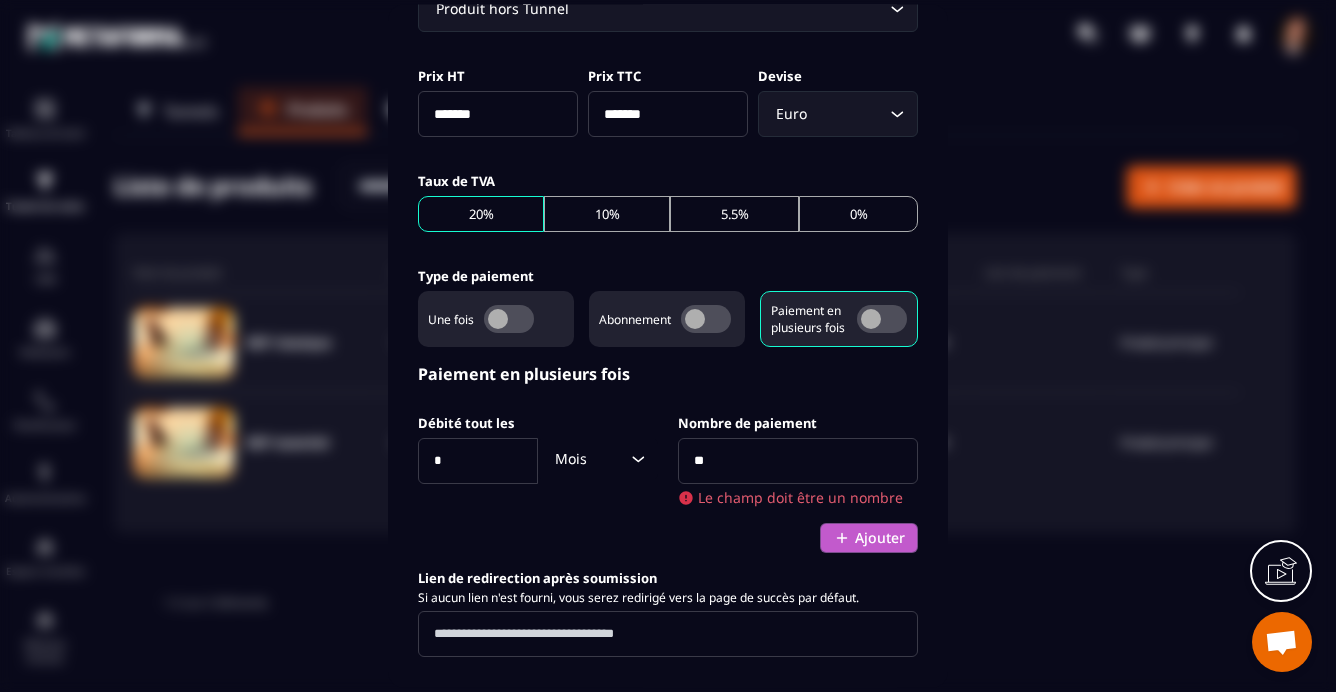 type on "**" 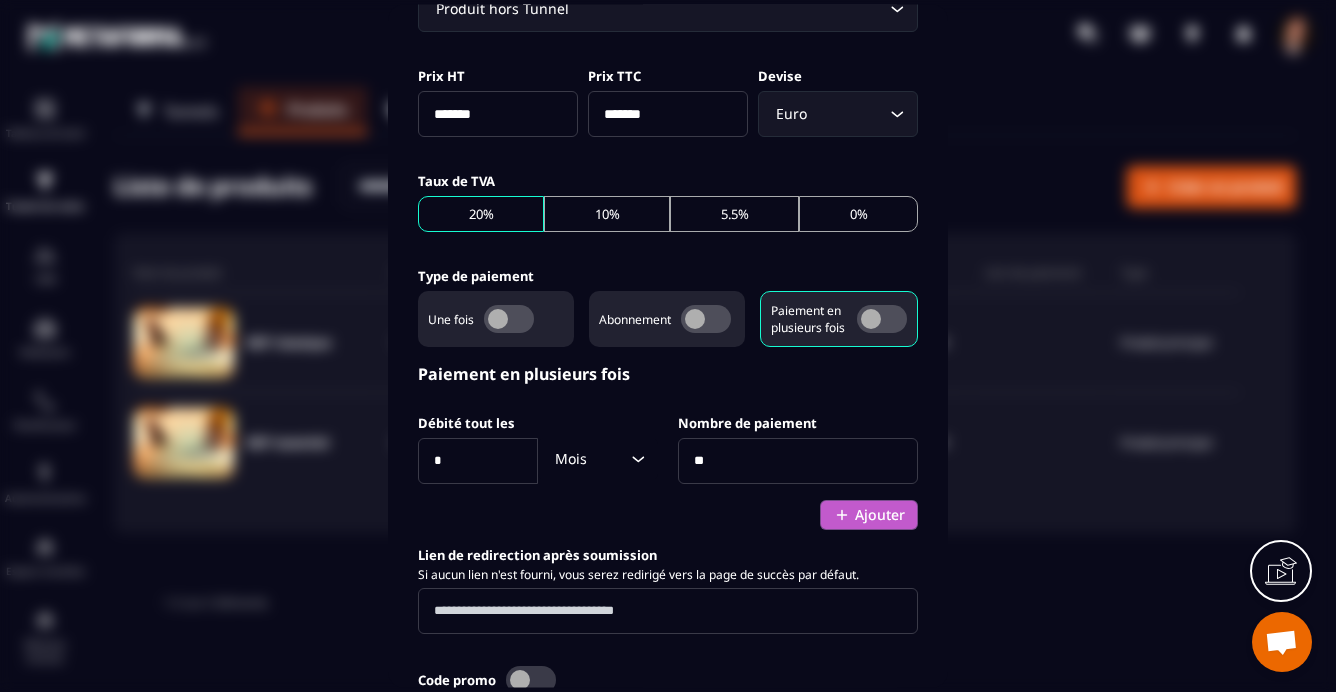 click on "Ajouter" 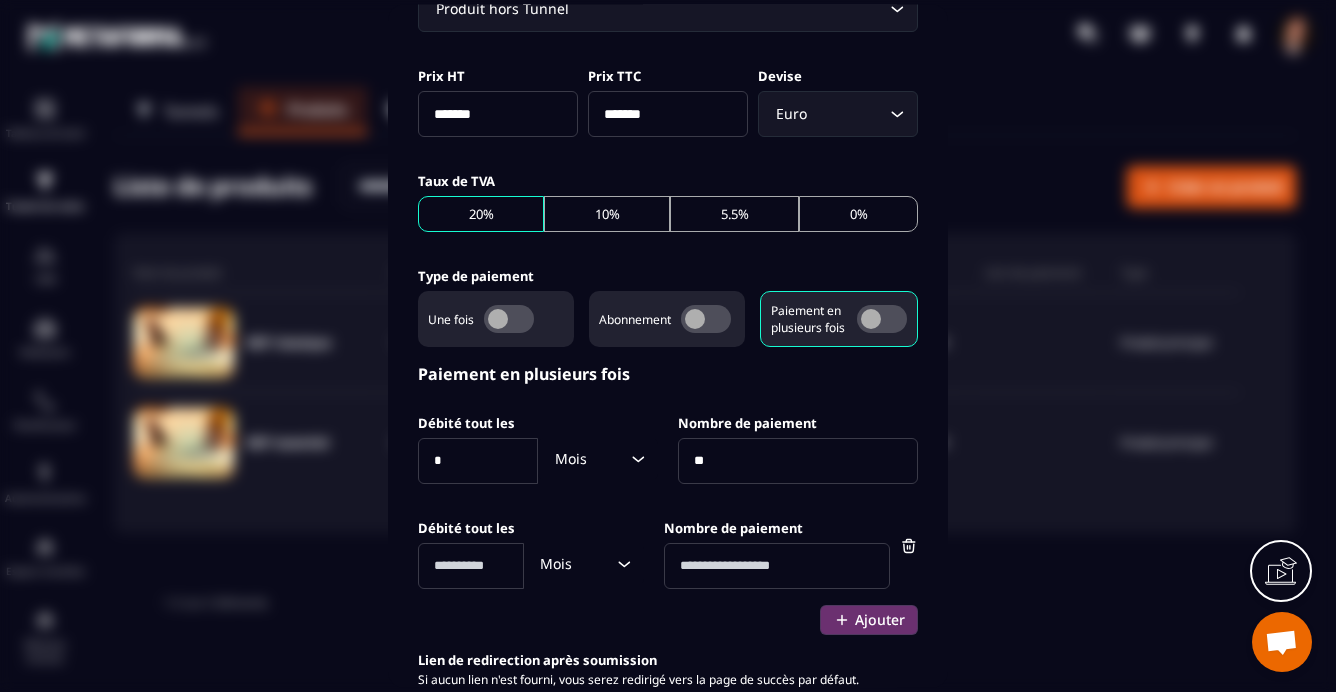 click at bounding box center (471, 566) 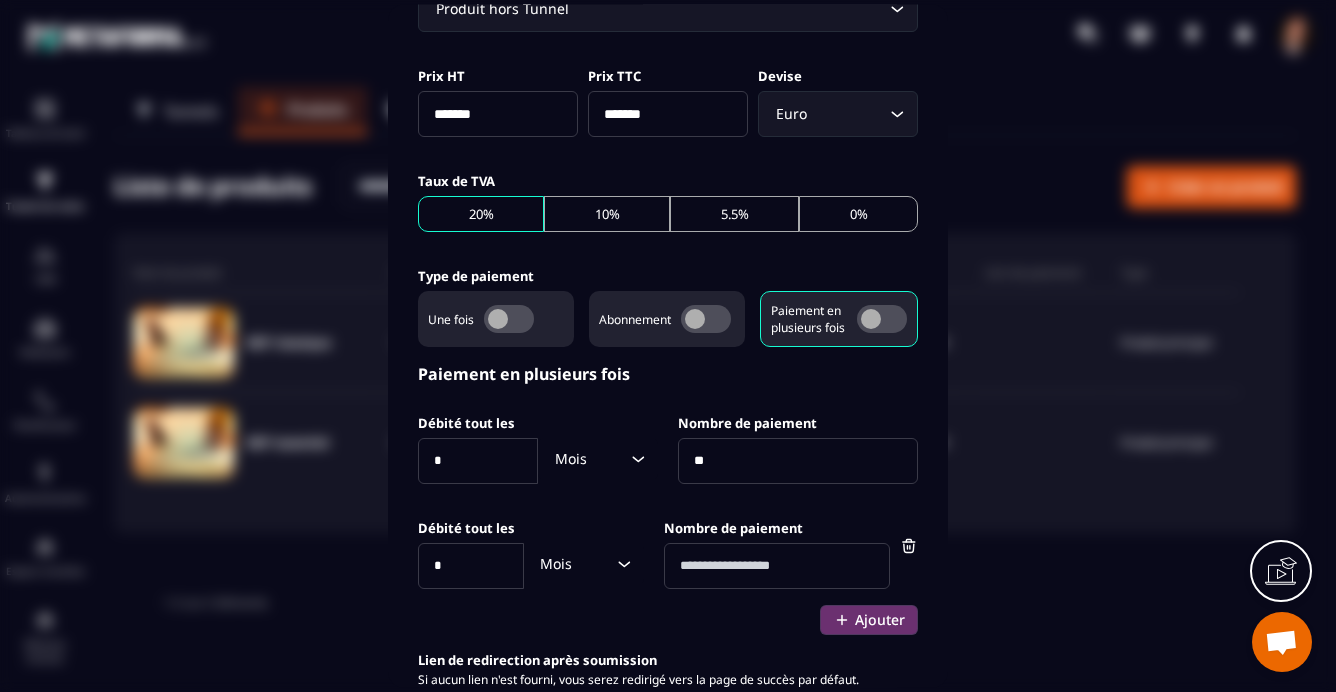 type on "*" 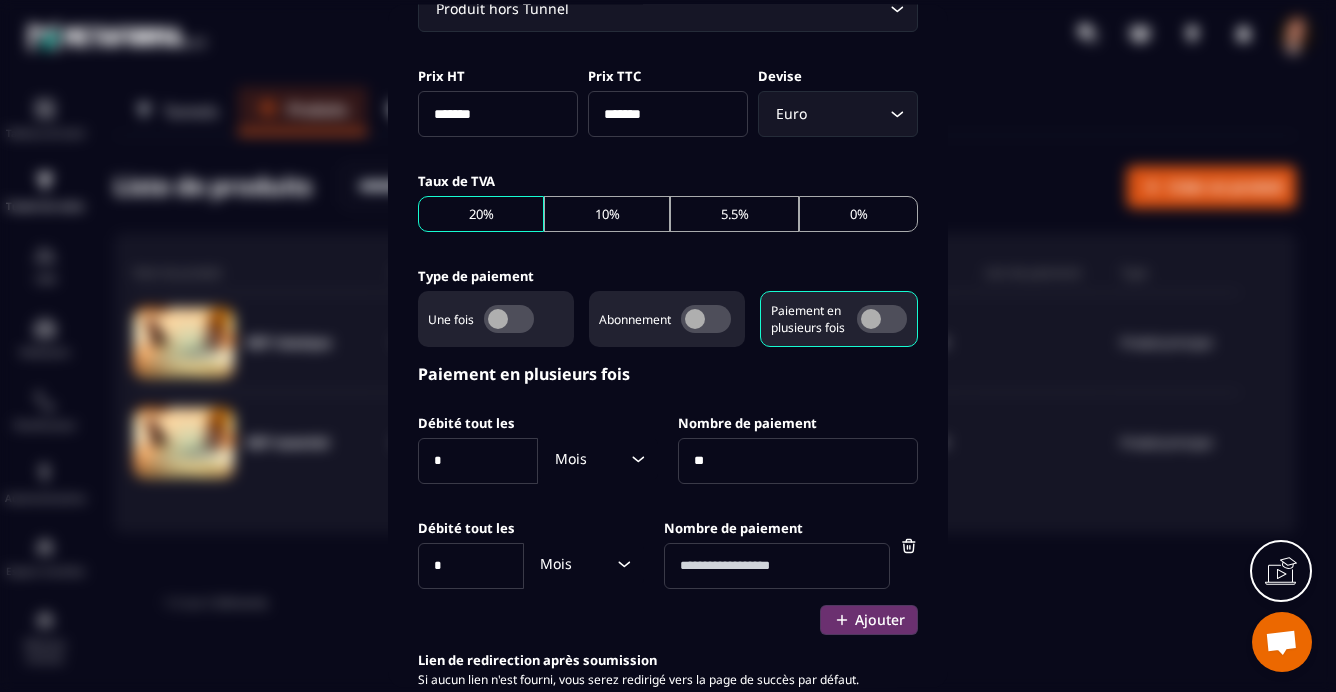click at bounding box center [777, 566] 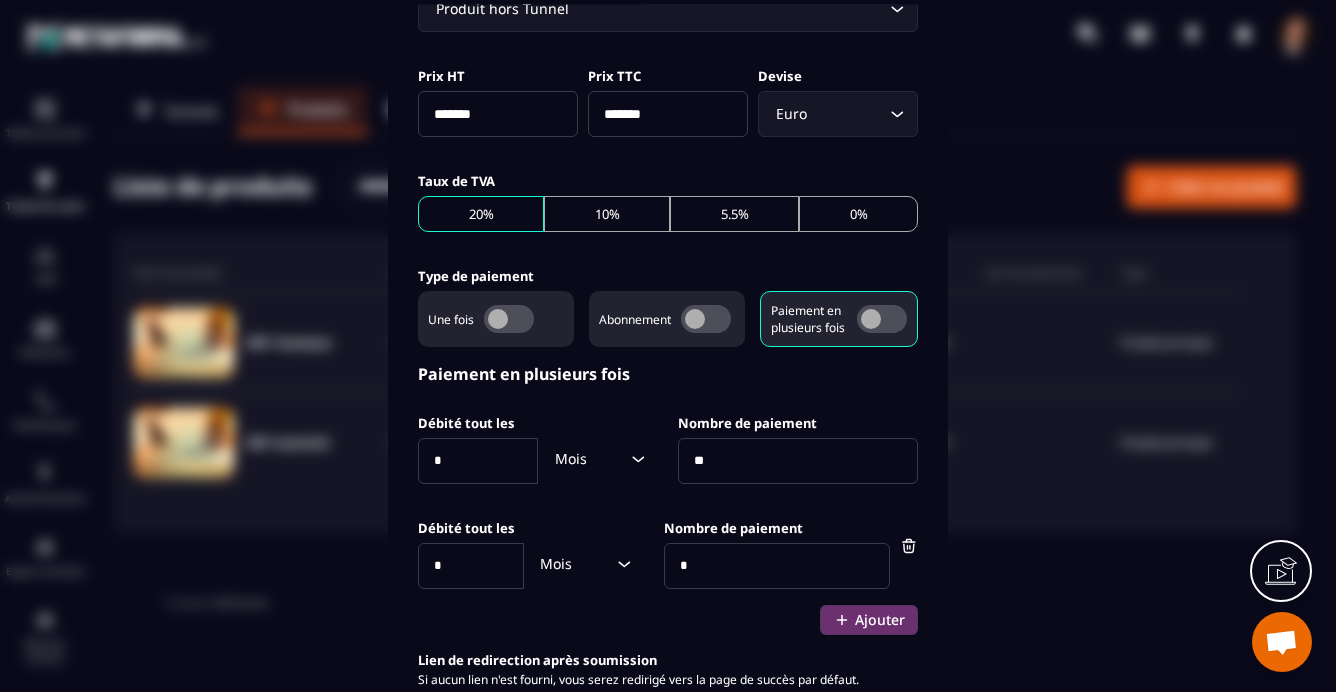type on "*" 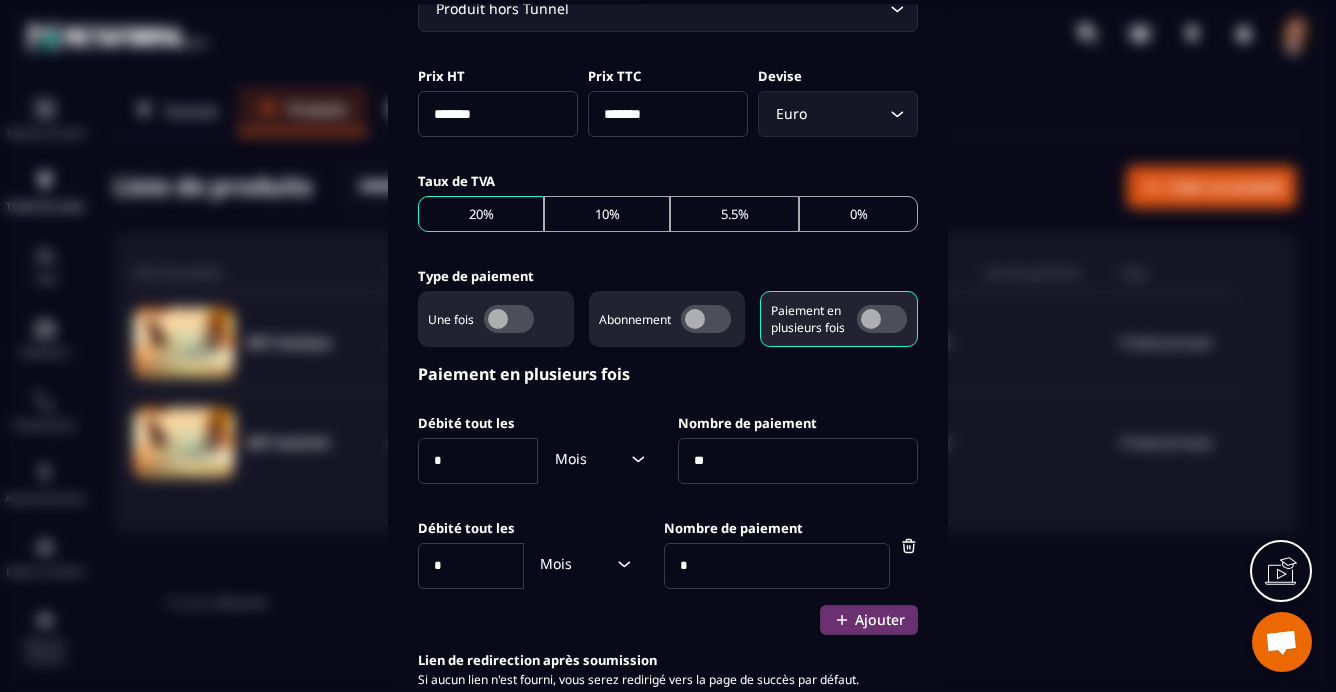 click on "Lien de redirection après soumission Si aucun lien n'est fourni, vous serez redirigé vers la page de succès par défaut." at bounding box center (668, 695) 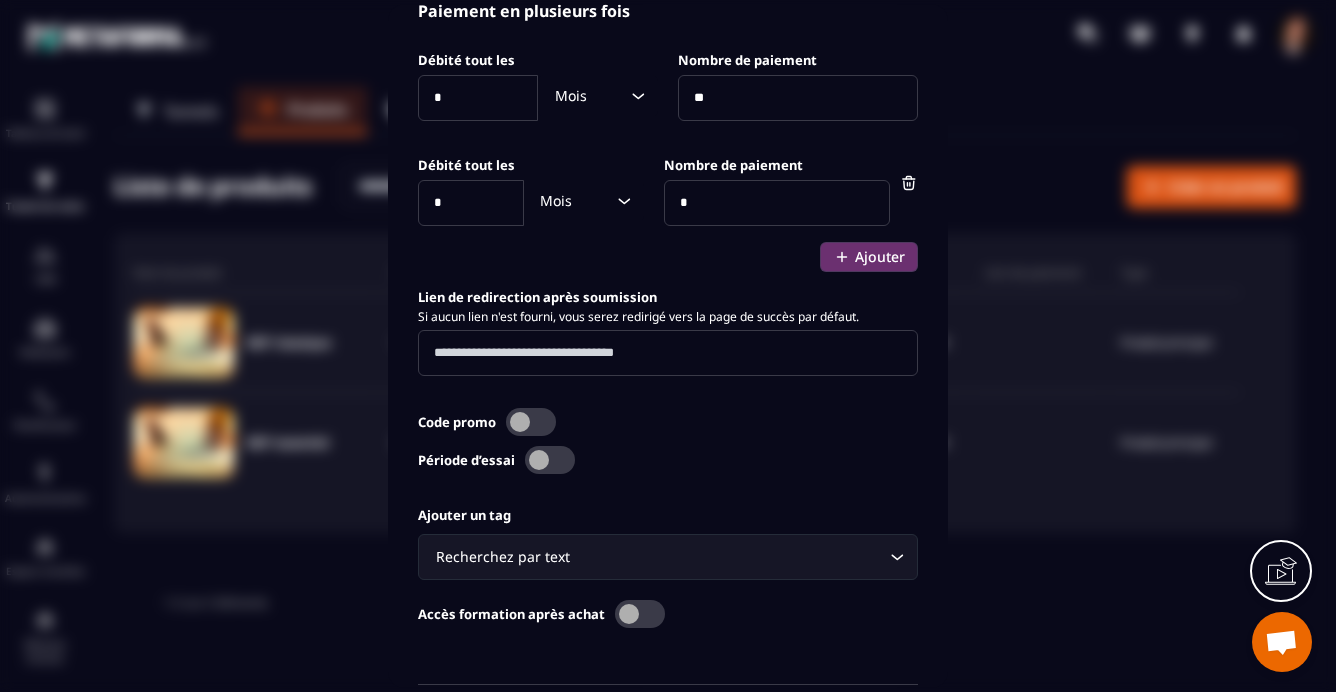 scroll, scrollTop: 999, scrollLeft: 0, axis: vertical 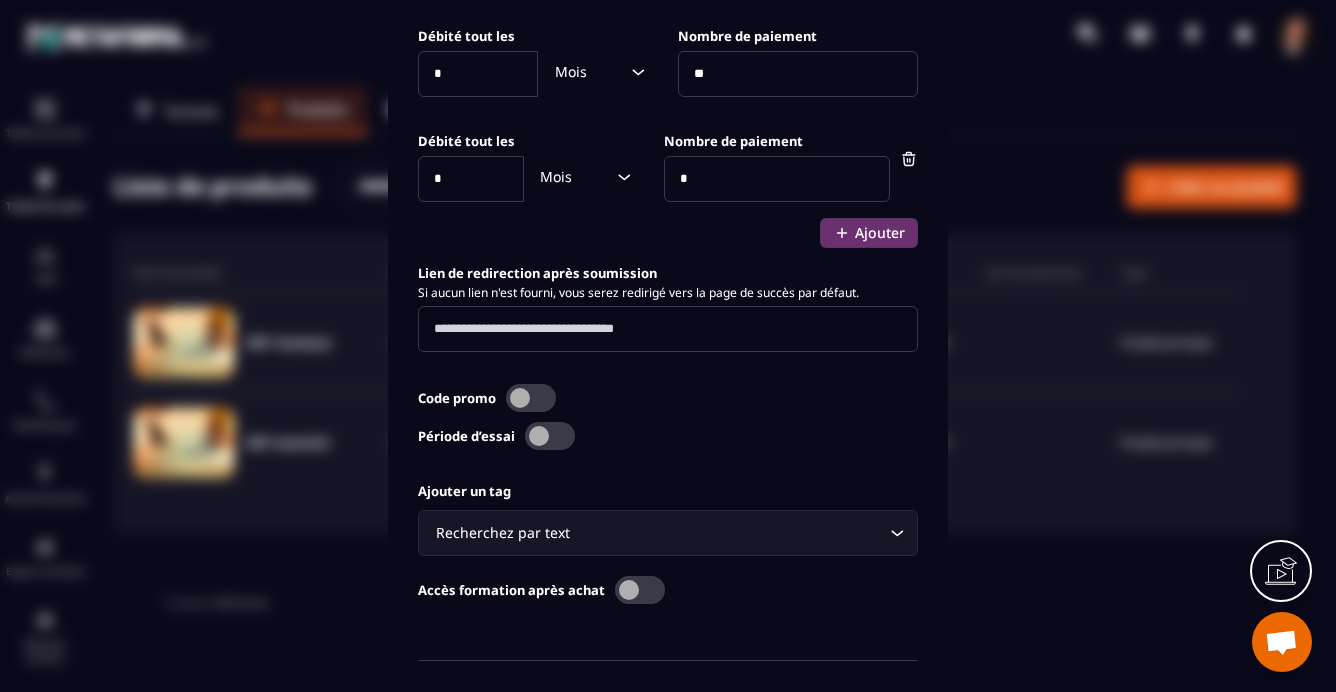 click on "Ajouter un tag Recherchez par text Loading... Accès formation après achat" at bounding box center (668, 548) 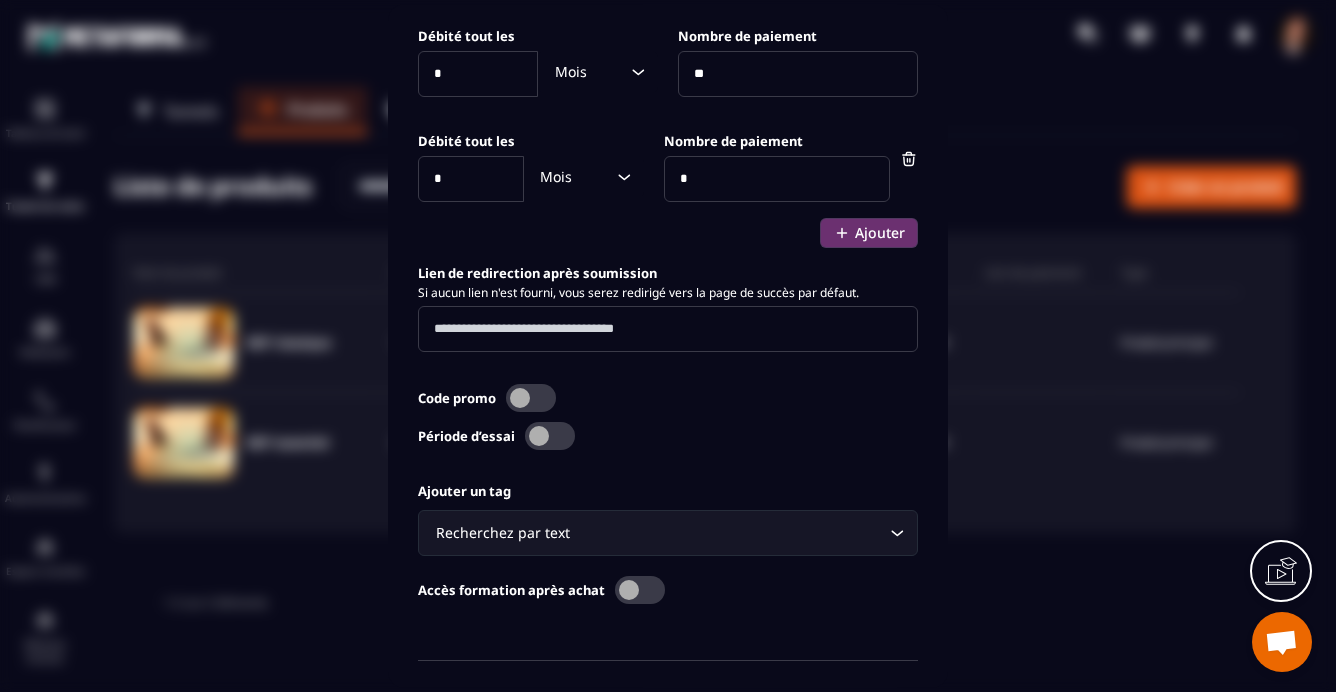 click at bounding box center [640, 590] 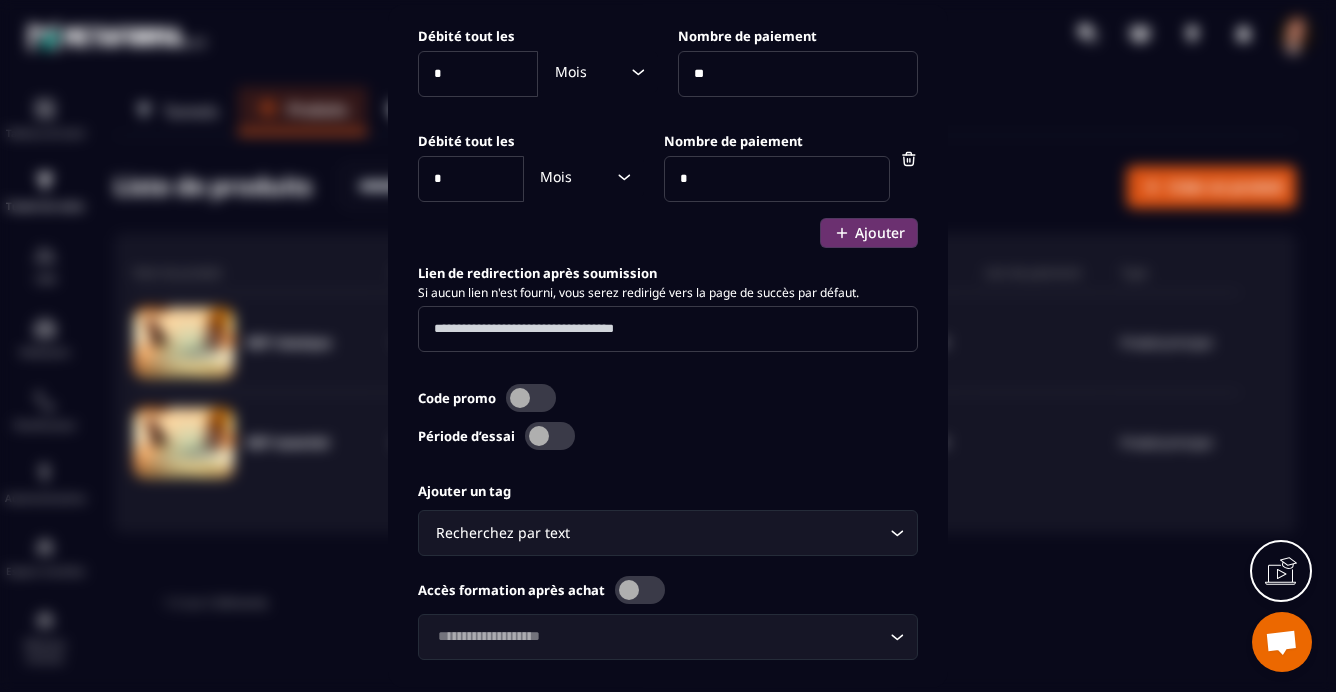 scroll, scrollTop: 1108, scrollLeft: 0, axis: vertical 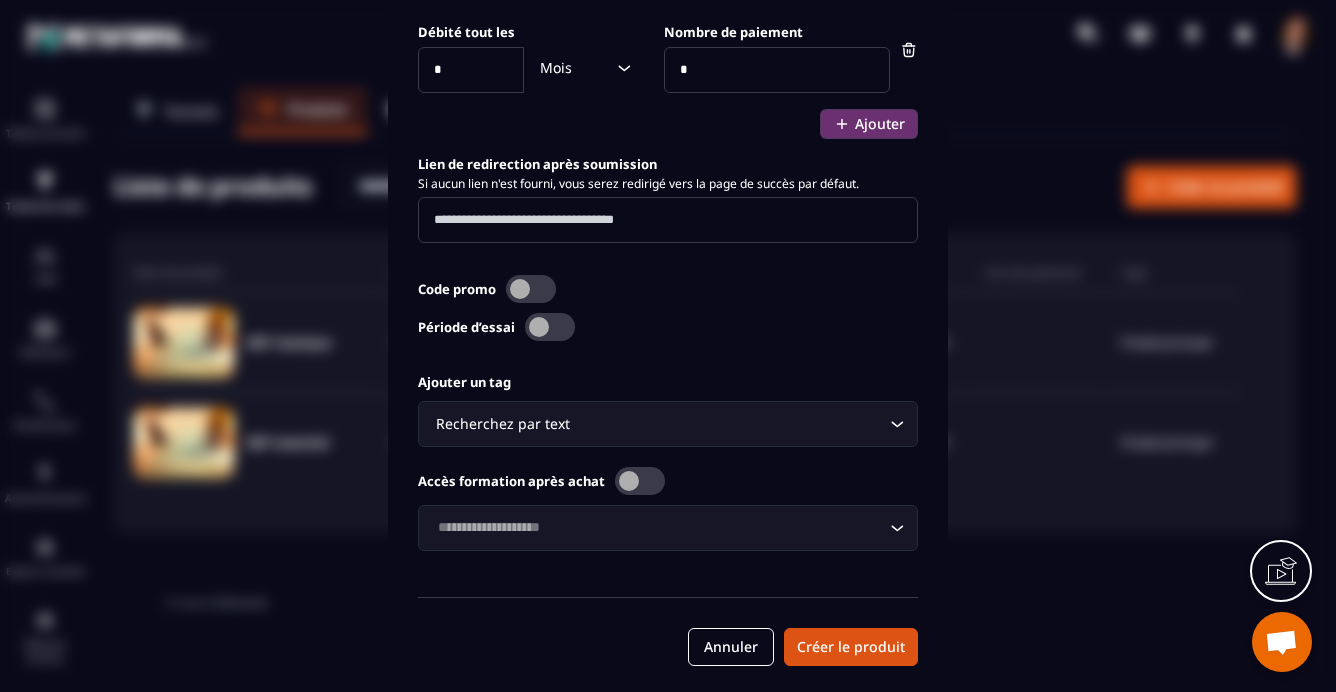 click 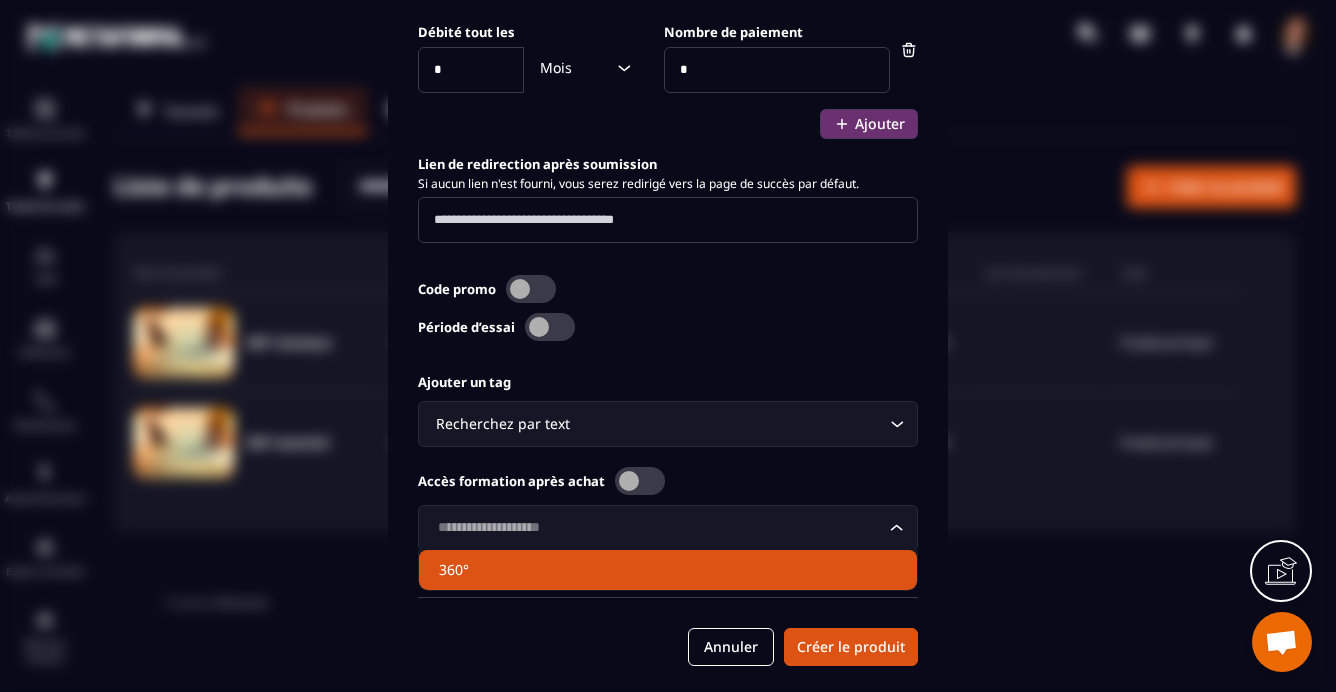 click on "360°" 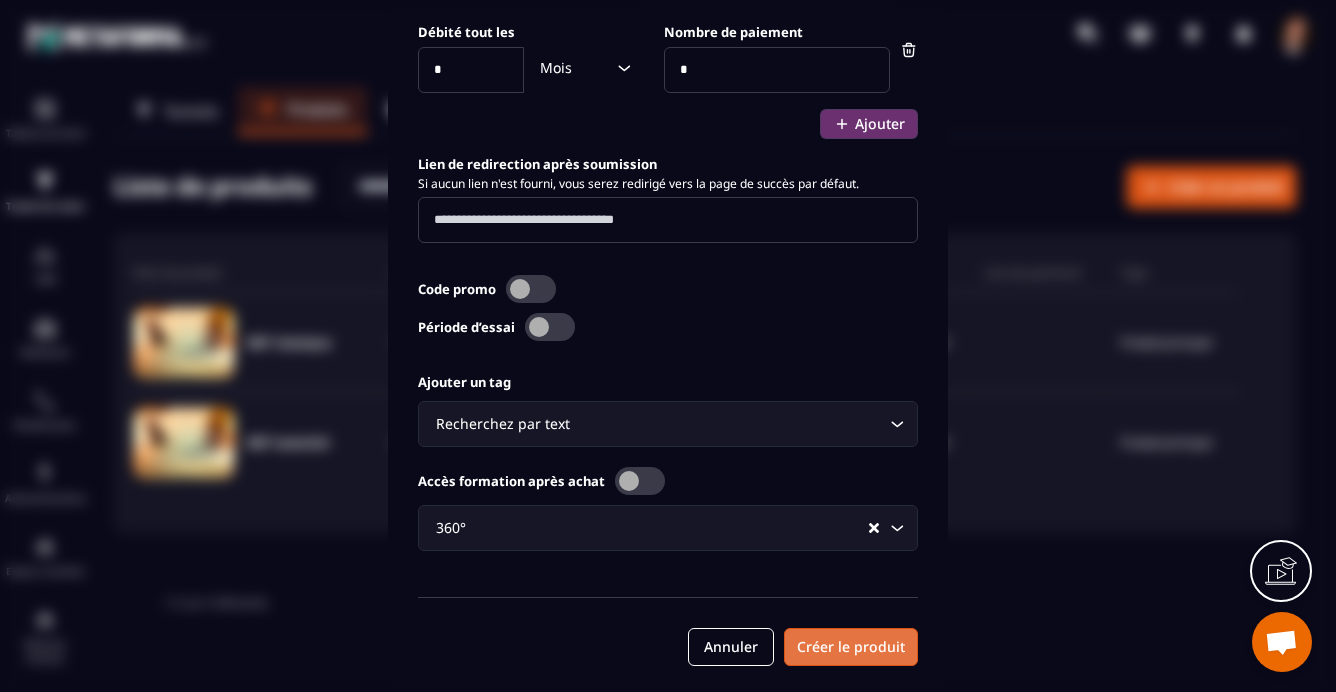 click on "Créer le produit" at bounding box center (851, 647) 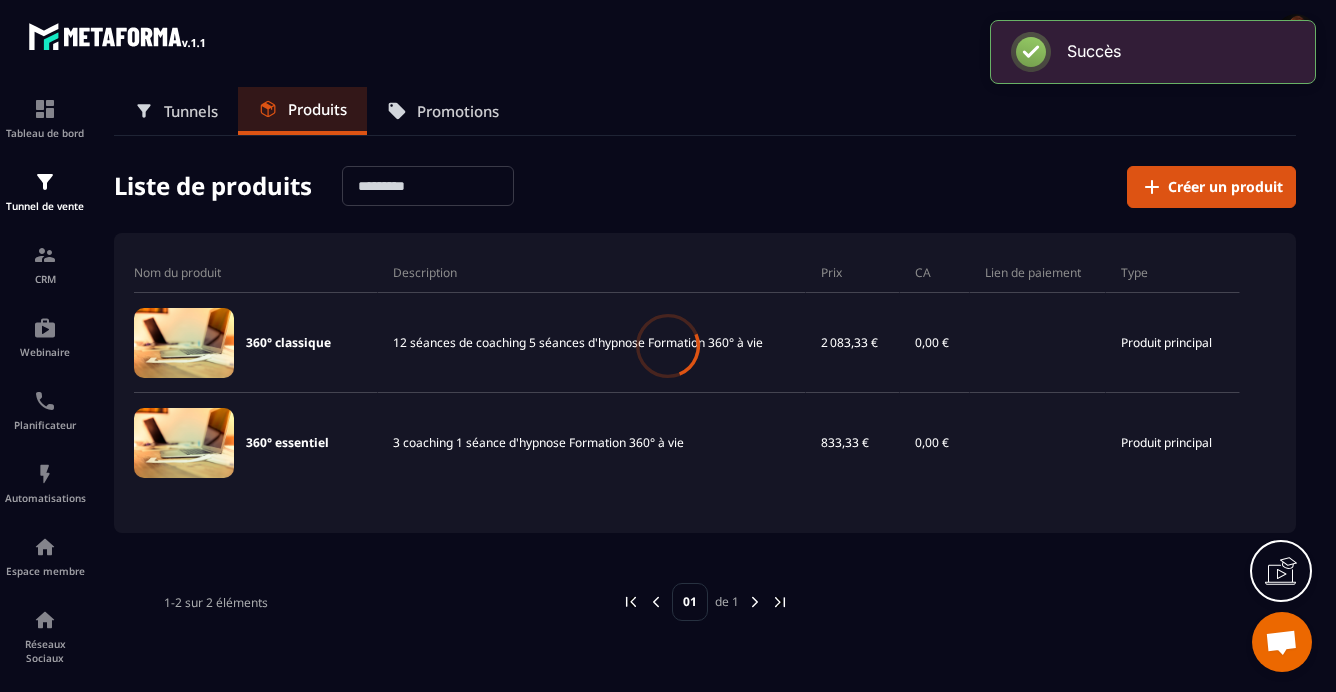scroll, scrollTop: 1108, scrollLeft: 0, axis: vertical 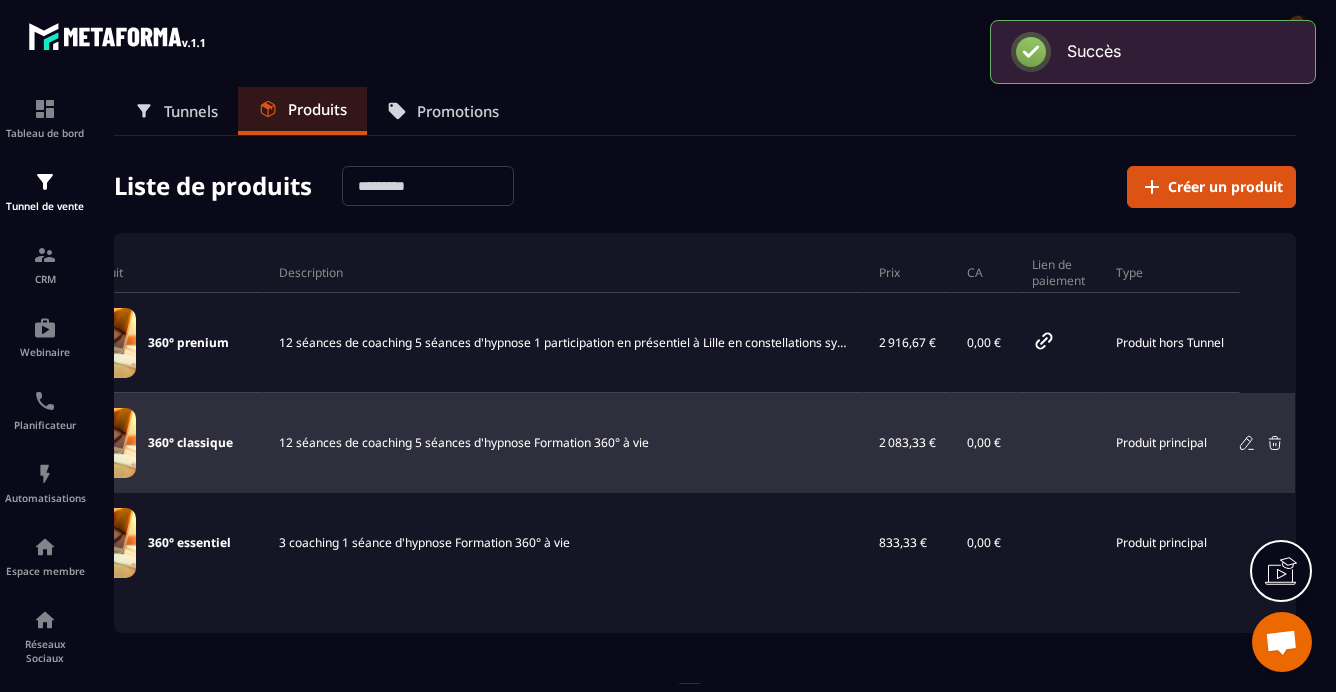 click 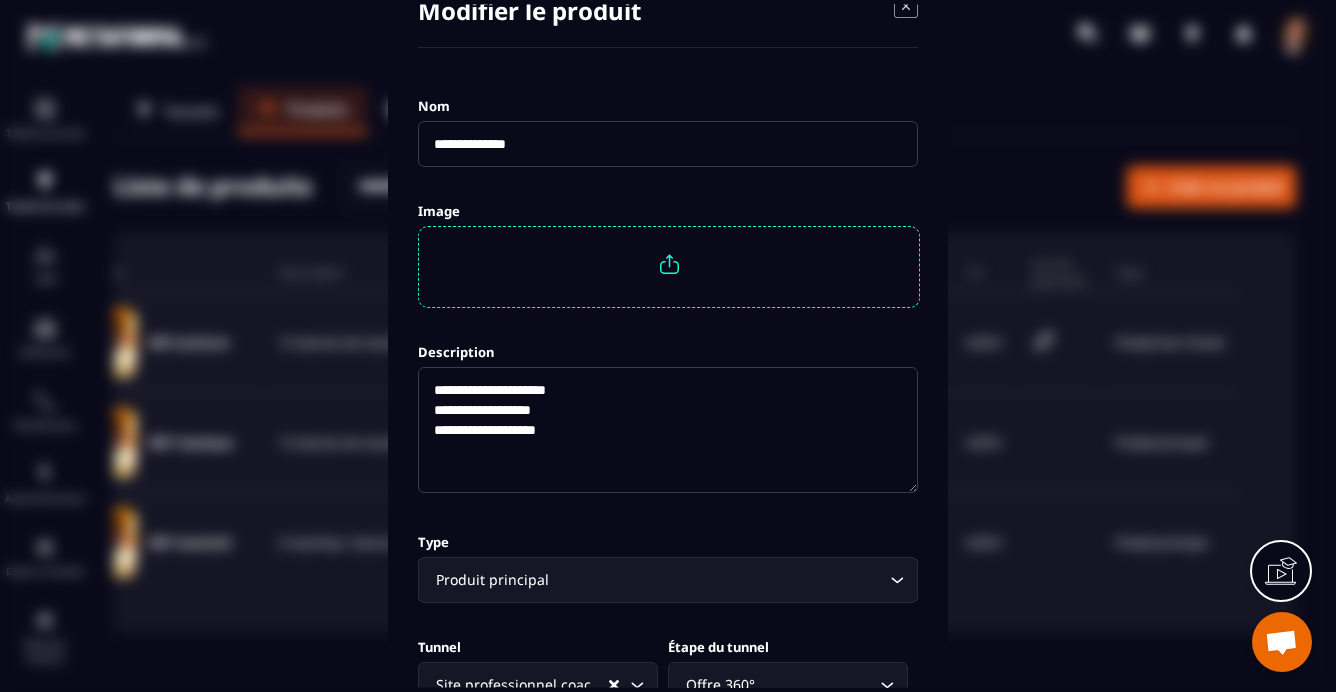 scroll, scrollTop: 36, scrollLeft: 0, axis: vertical 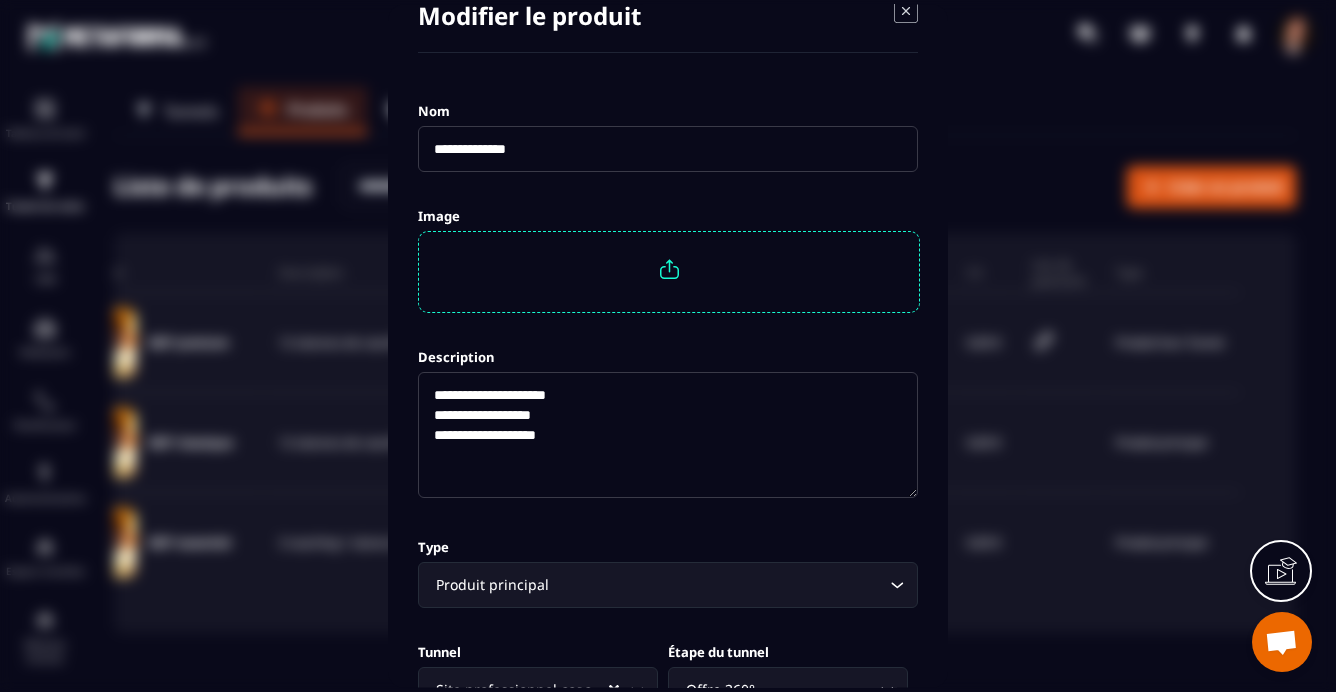click on "**********" 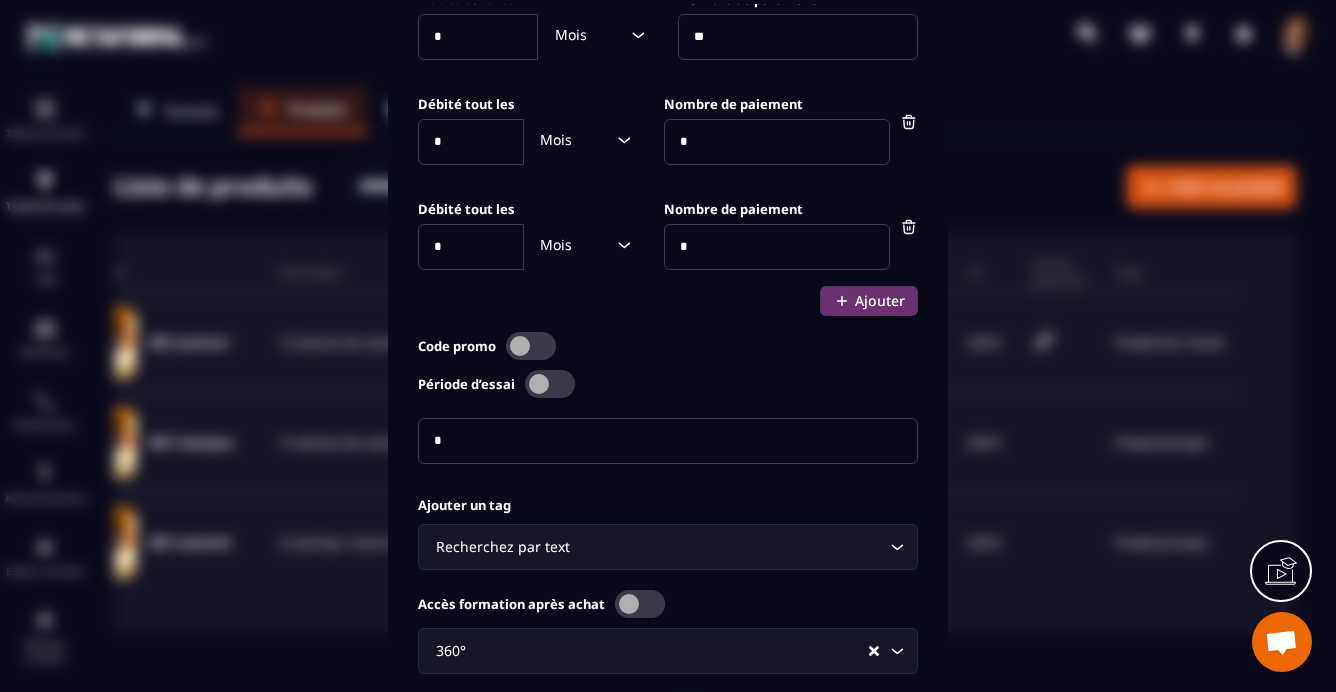 scroll, scrollTop: 1263, scrollLeft: 0, axis: vertical 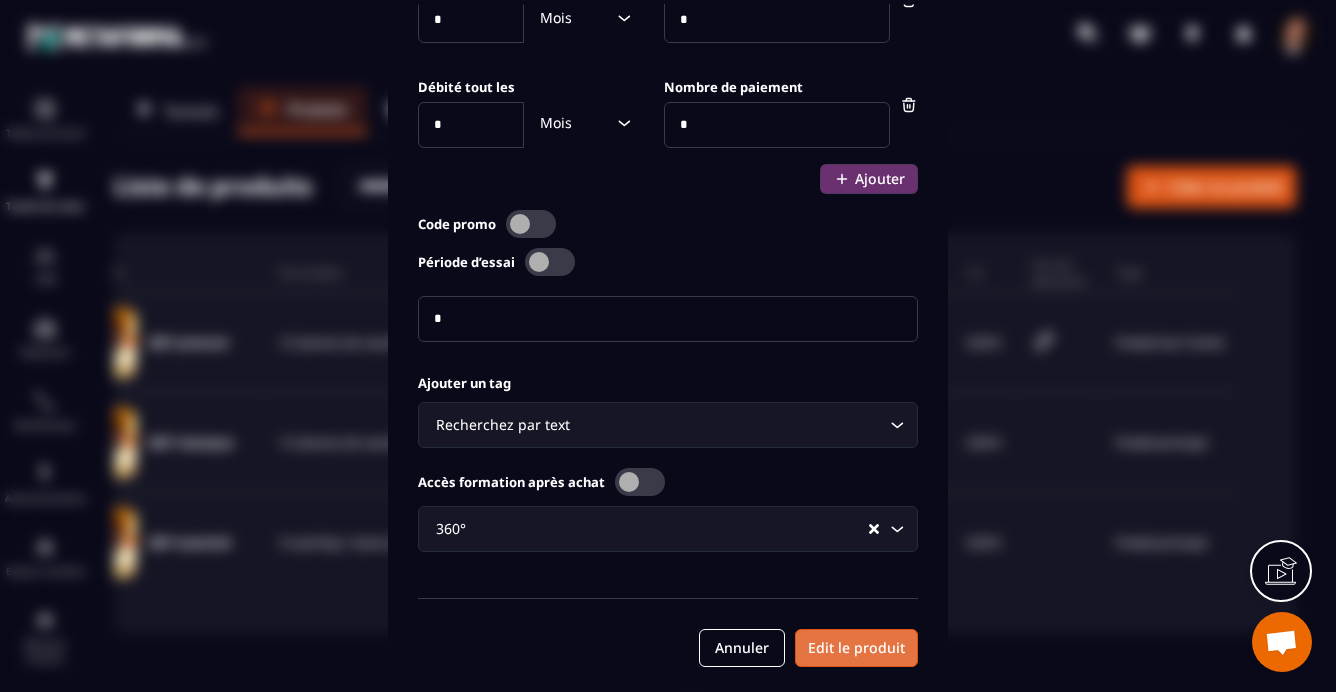 type on "**********" 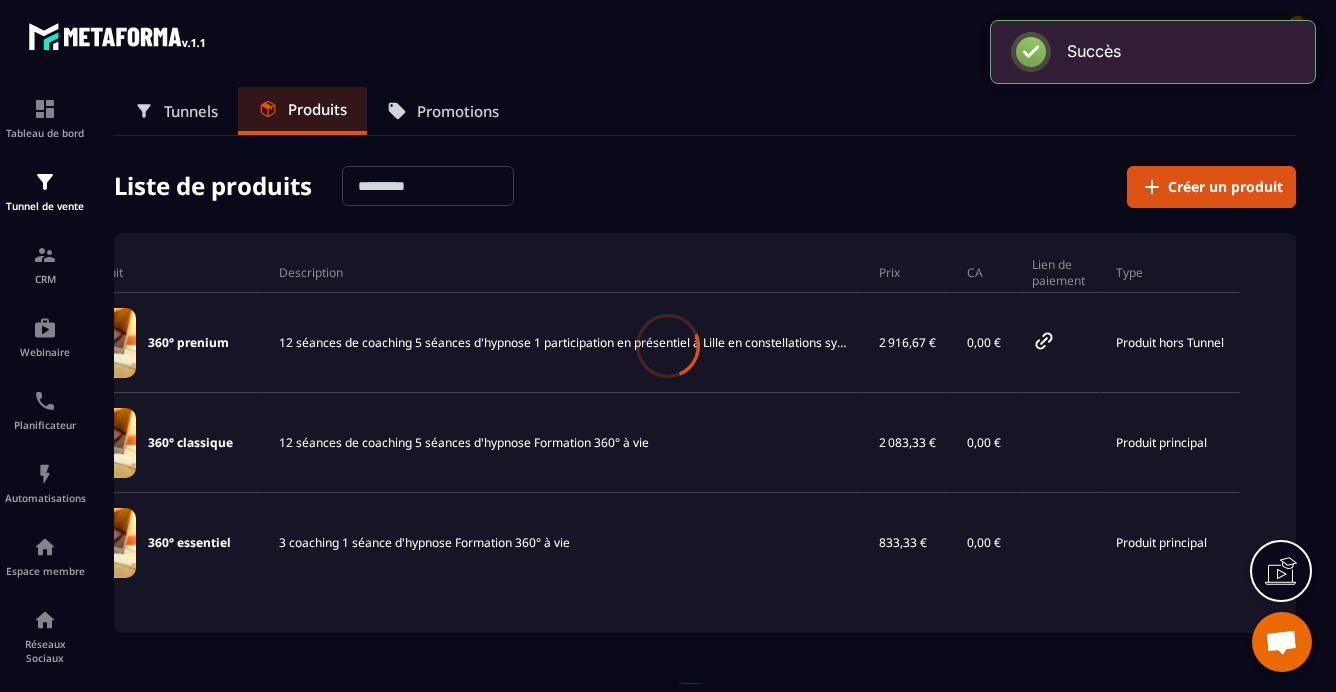 scroll, scrollTop: 1263, scrollLeft: 0, axis: vertical 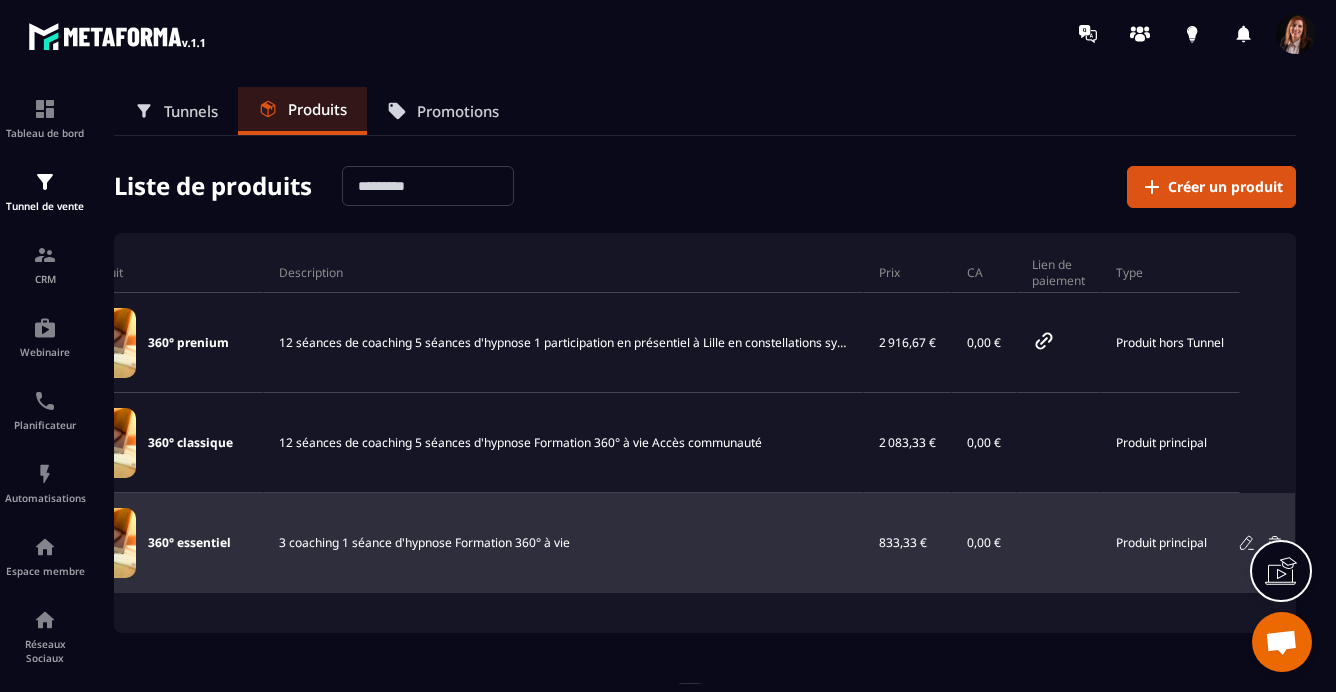 click 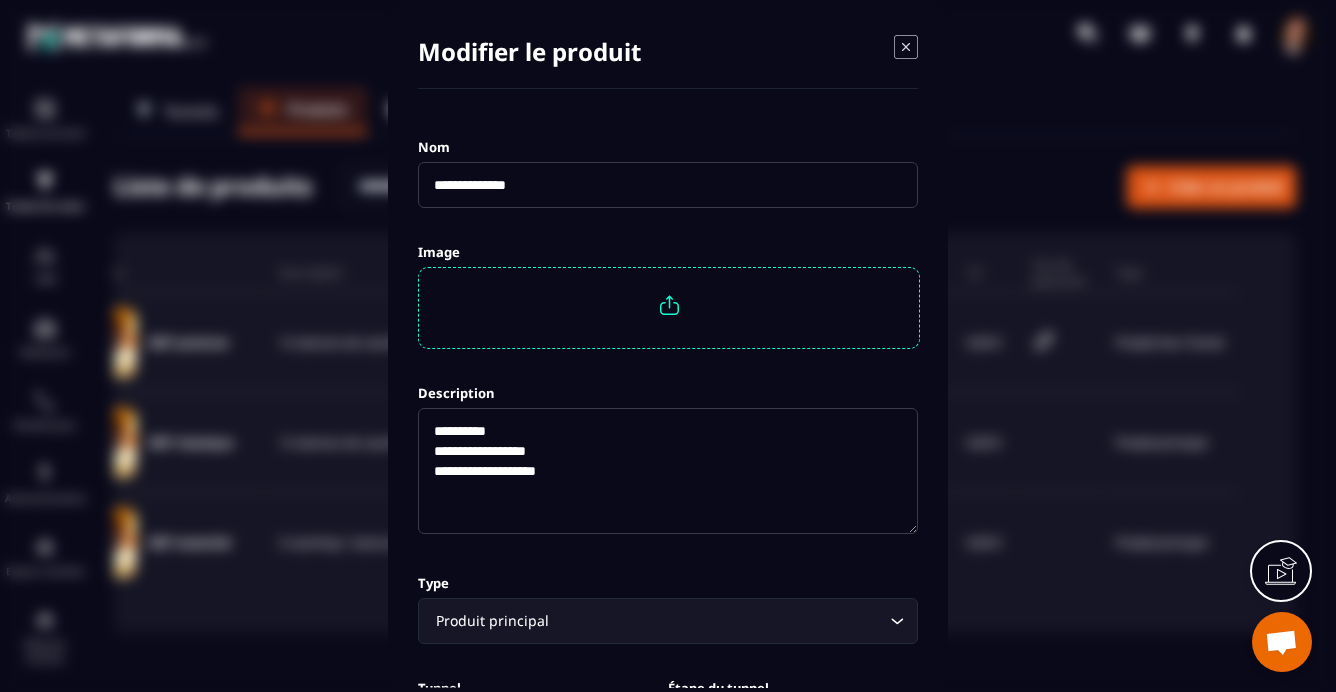 click on "**********" 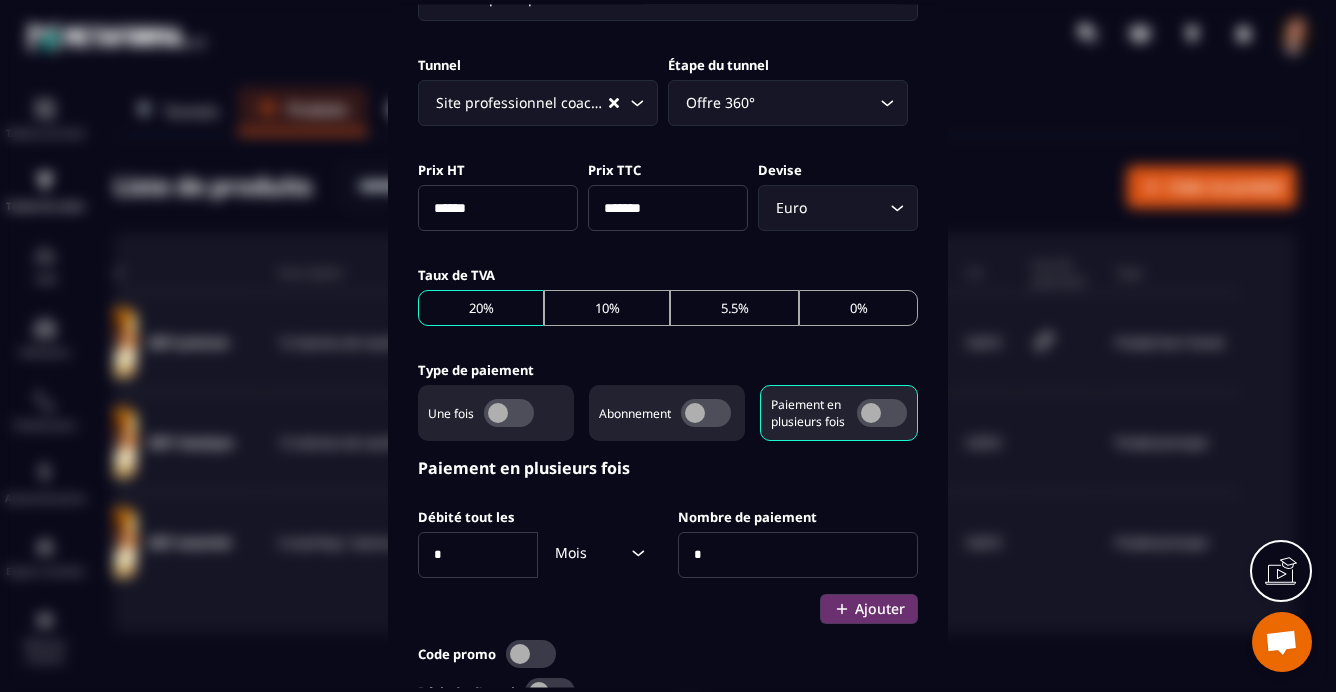 scroll, scrollTop: 732, scrollLeft: 0, axis: vertical 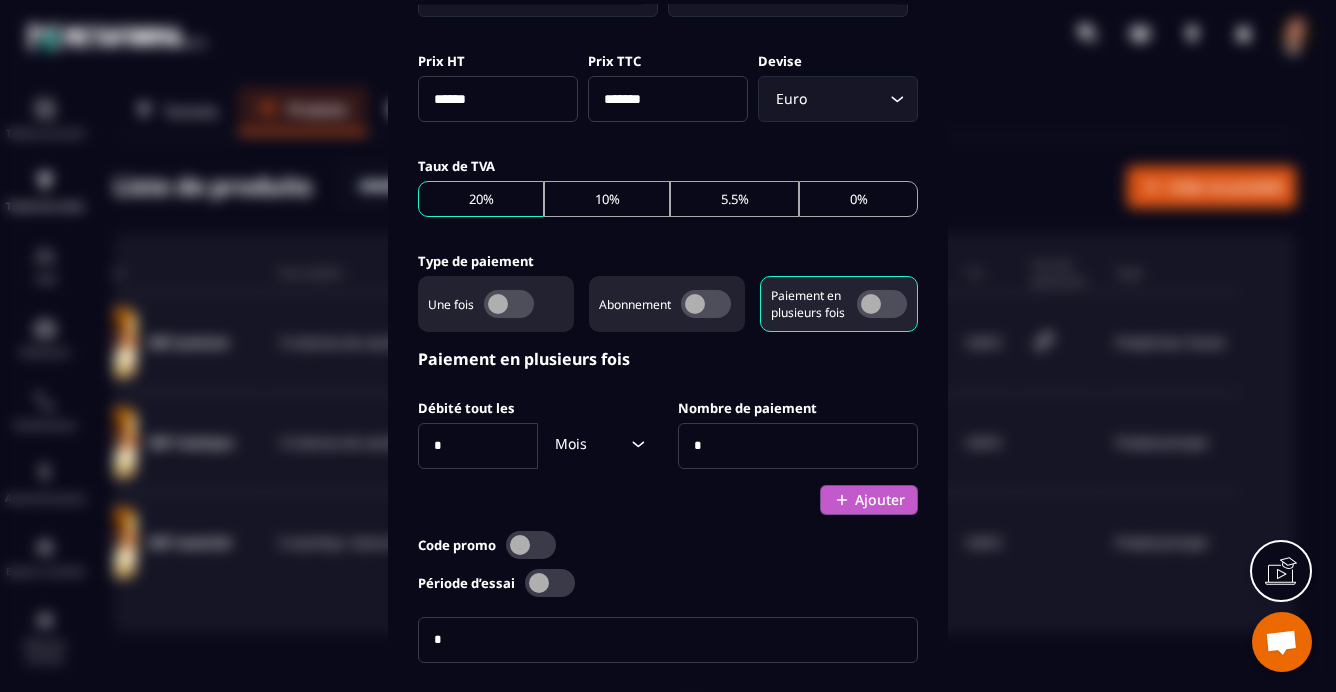 type on "**********" 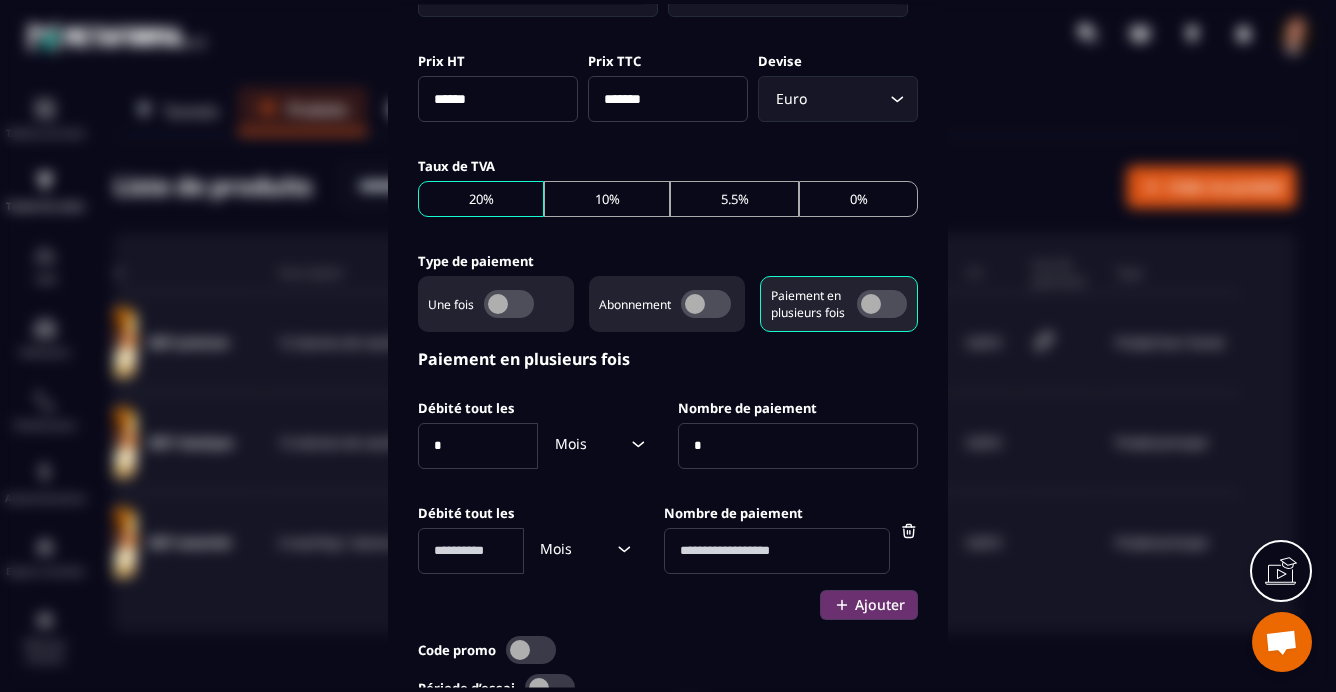 click 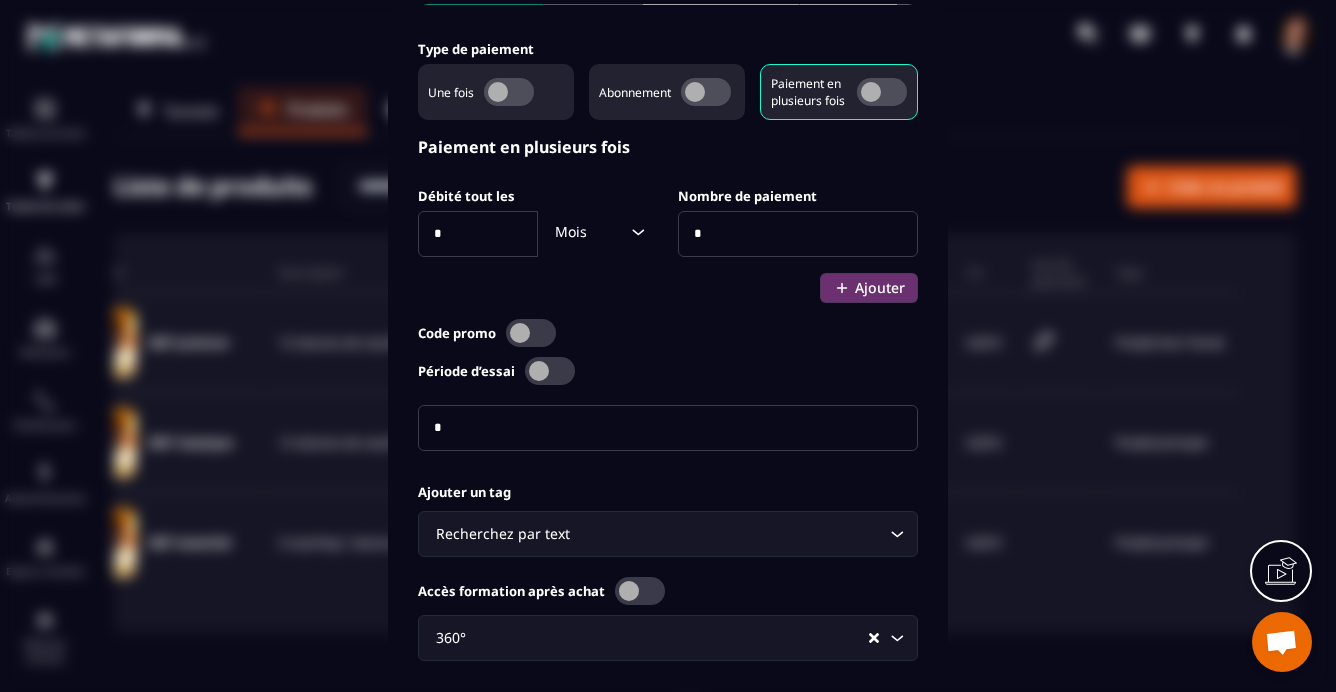 scroll, scrollTop: 1054, scrollLeft: 0, axis: vertical 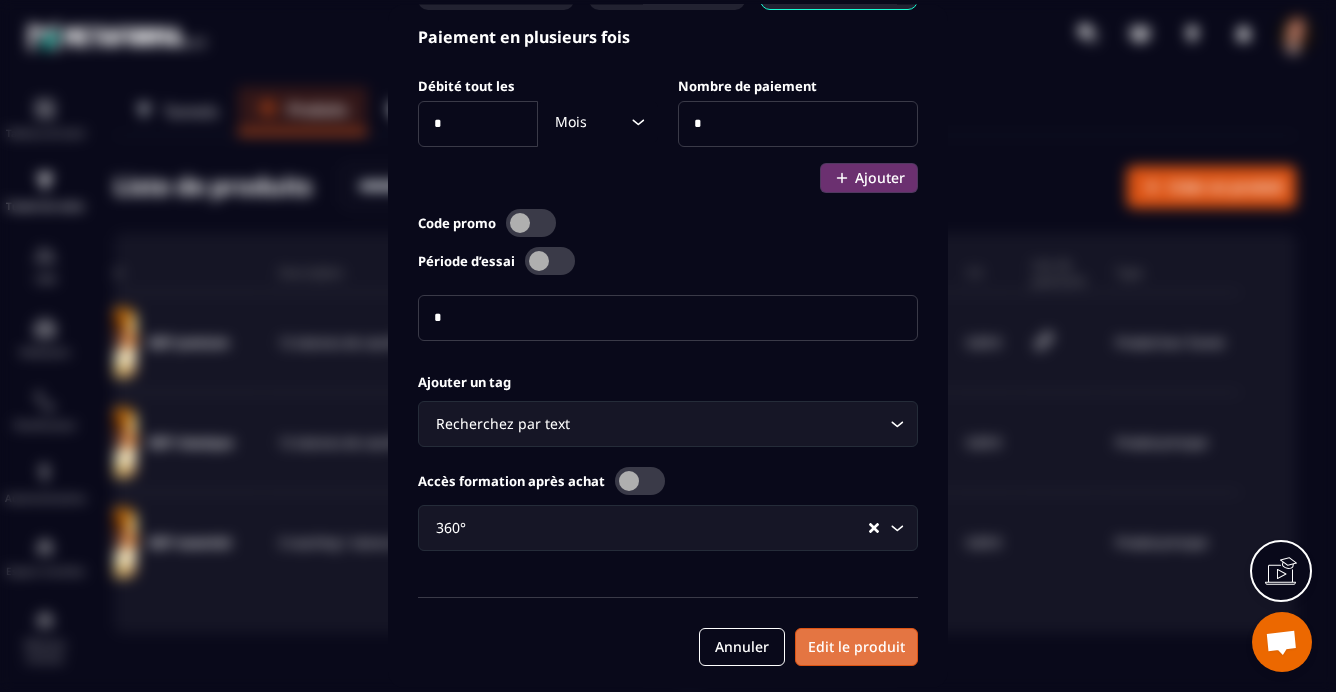 click on "Edit le produit" at bounding box center [856, 647] 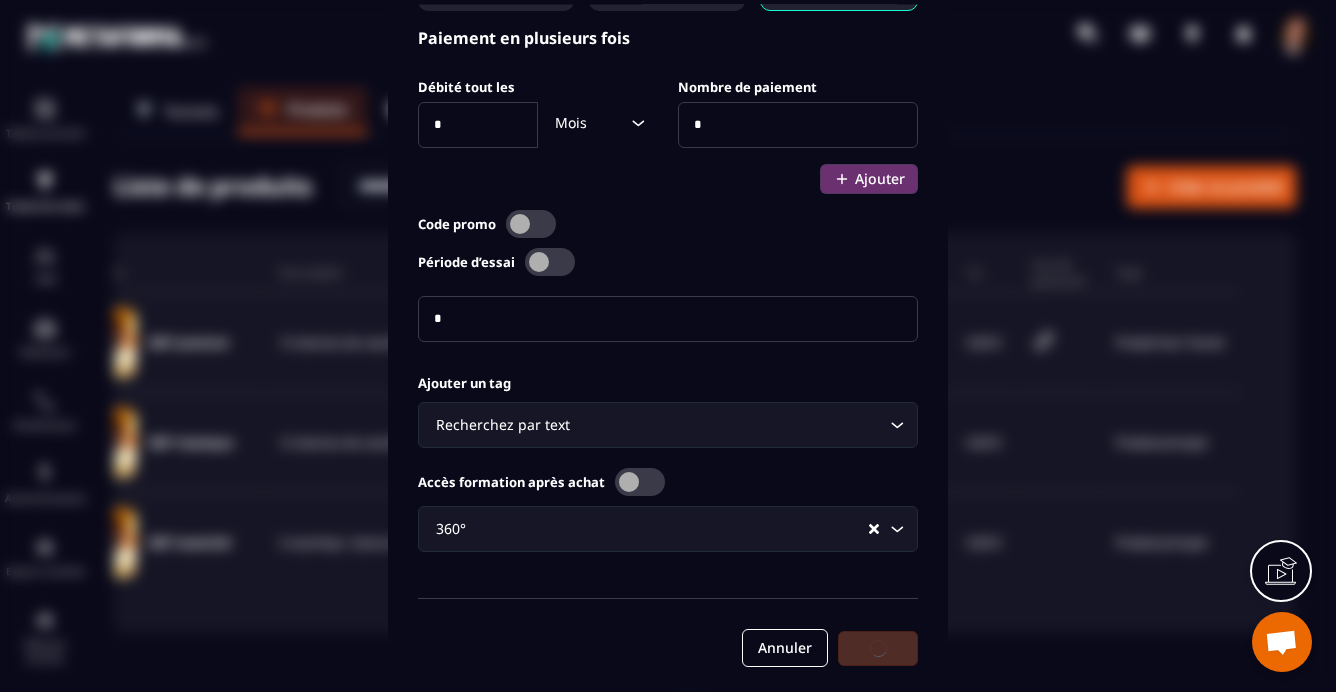 scroll, scrollTop: 1054, scrollLeft: 0, axis: vertical 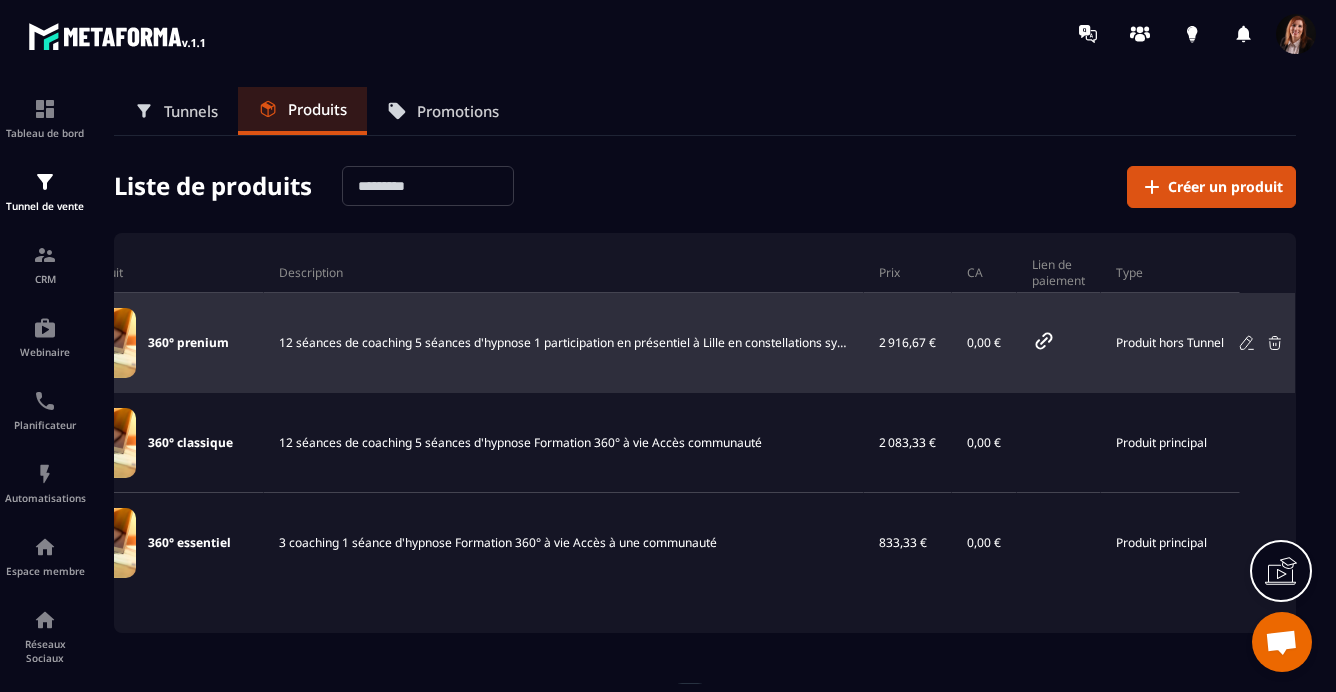 click 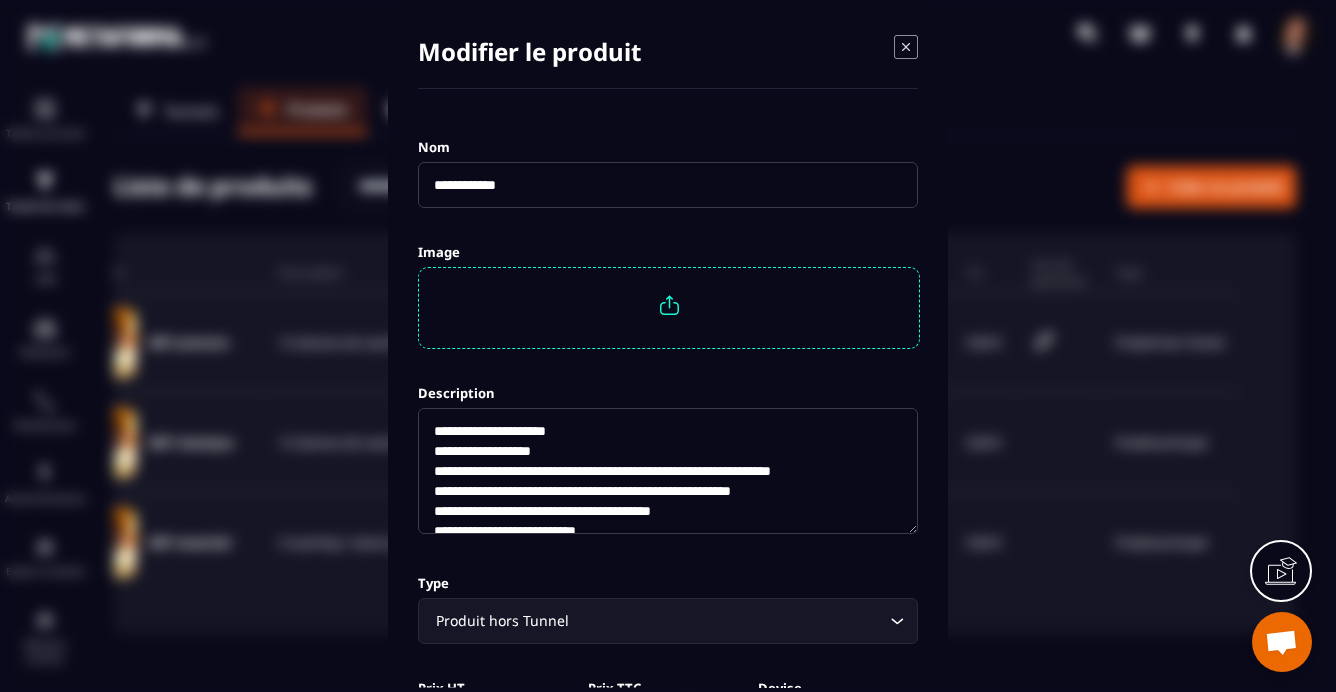 scroll, scrollTop: 20, scrollLeft: 0, axis: vertical 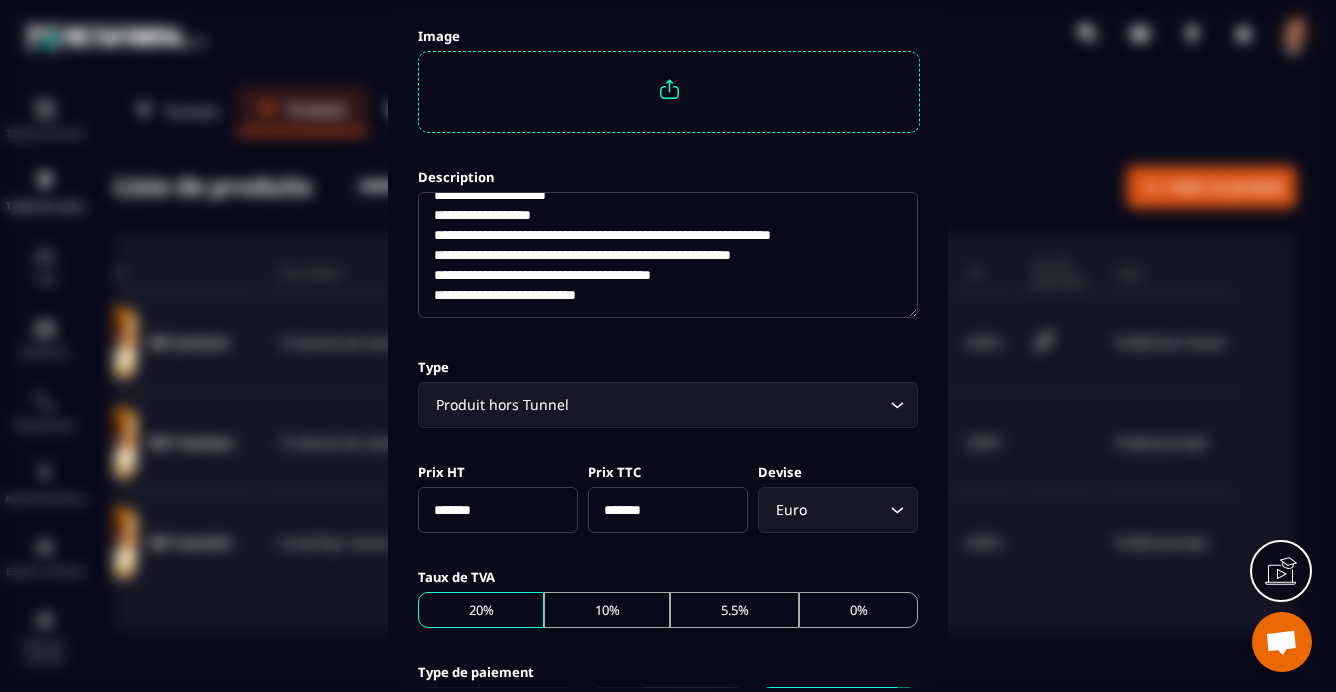 click on "Produit hors Tunnel" 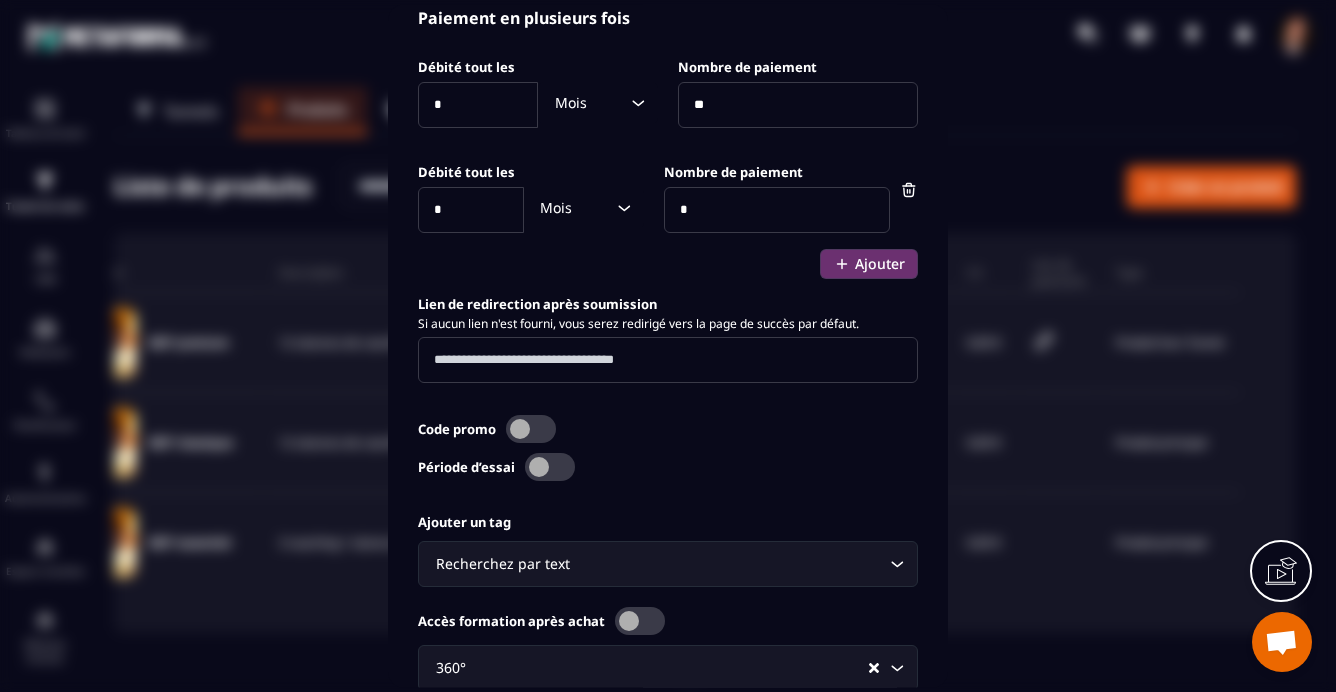 scroll, scrollTop: 1108, scrollLeft: 0, axis: vertical 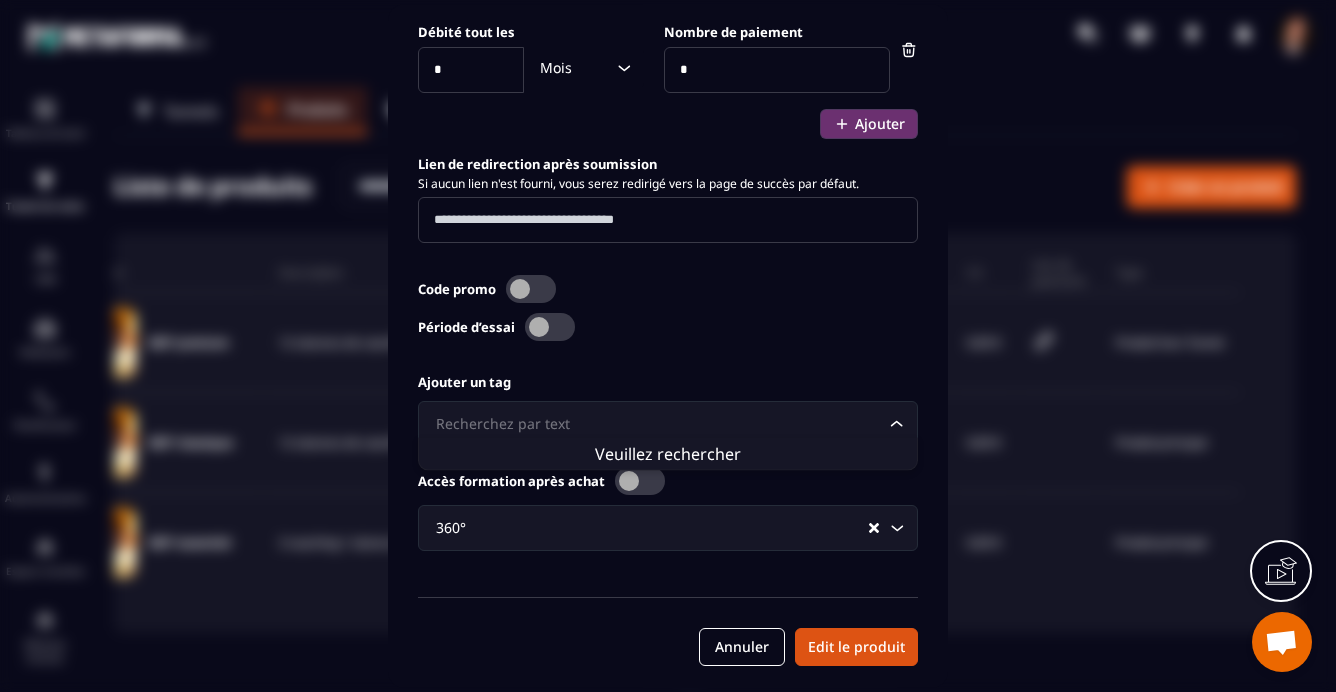 click on "Recherchez par text Loading..." 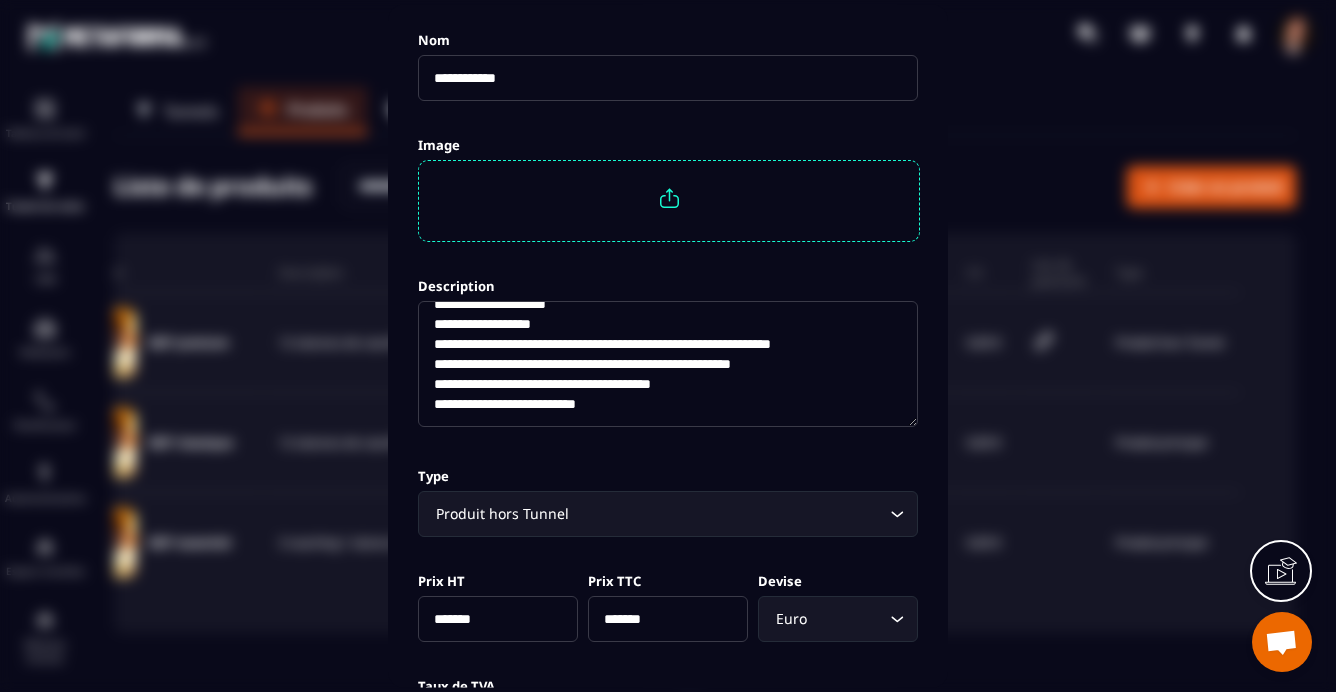scroll, scrollTop: 175, scrollLeft: 0, axis: vertical 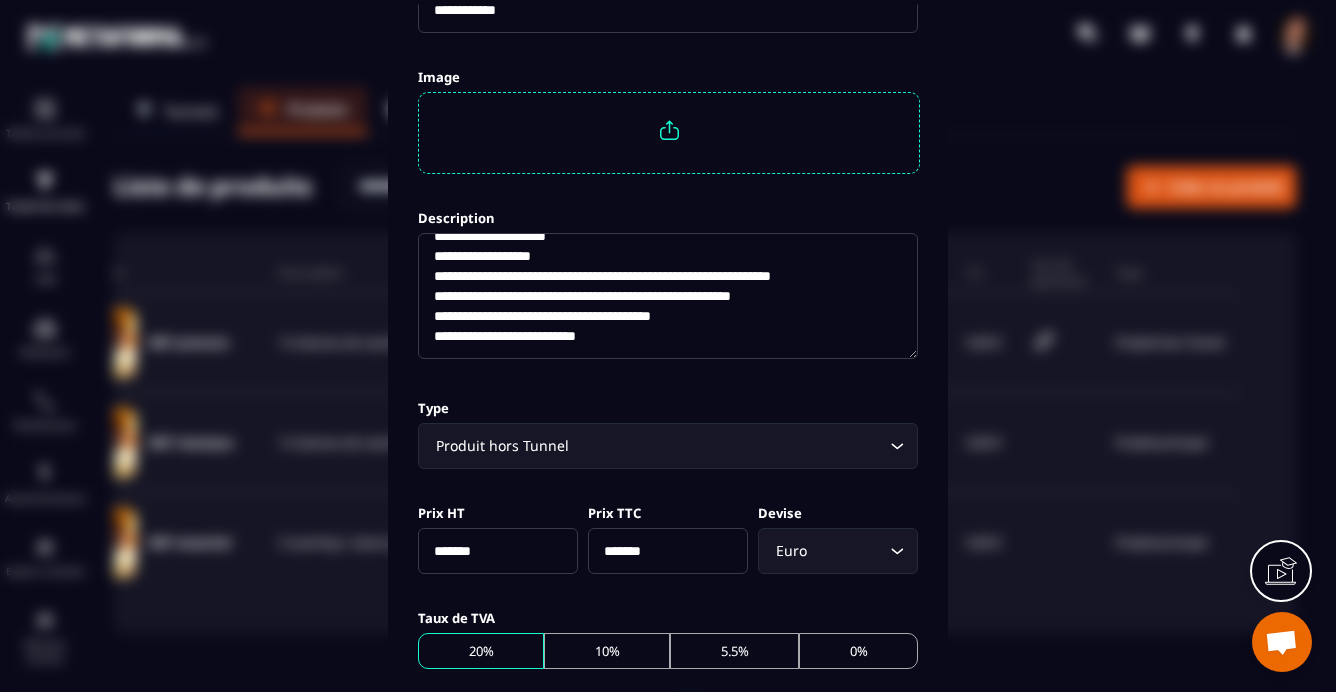 click on "Produit hors Tunnel" 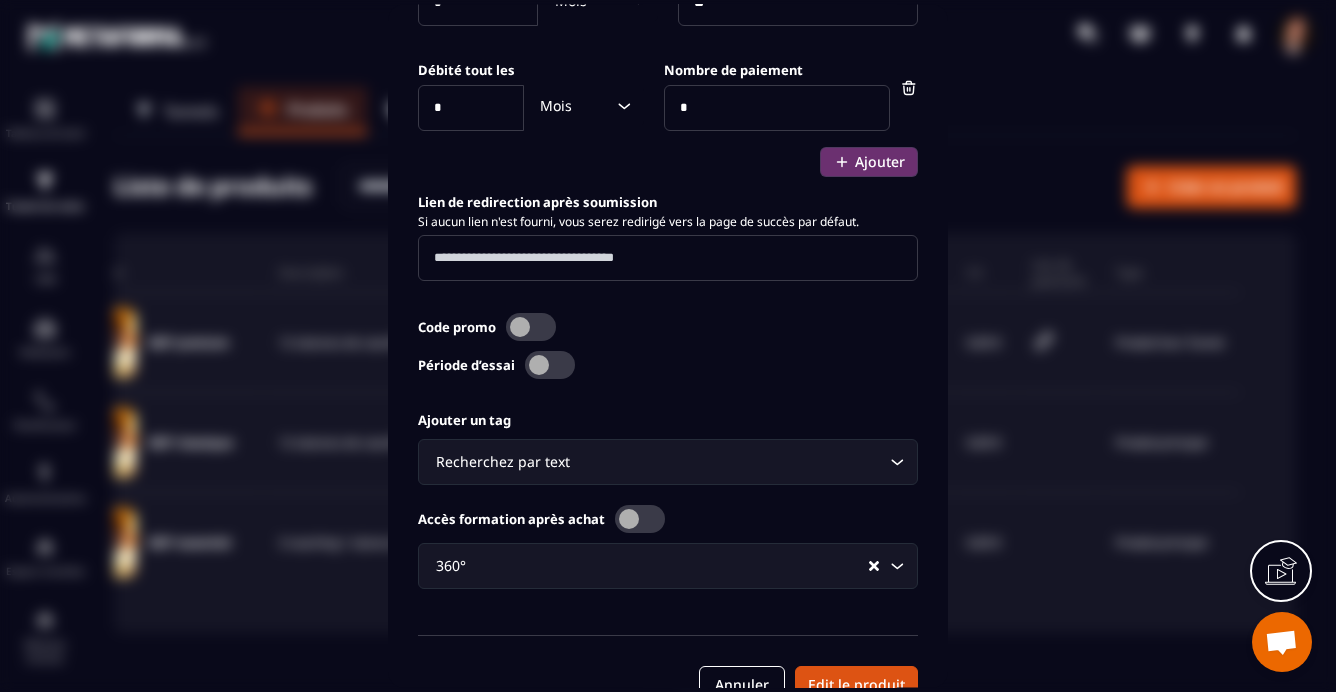 scroll, scrollTop: 1108, scrollLeft: 0, axis: vertical 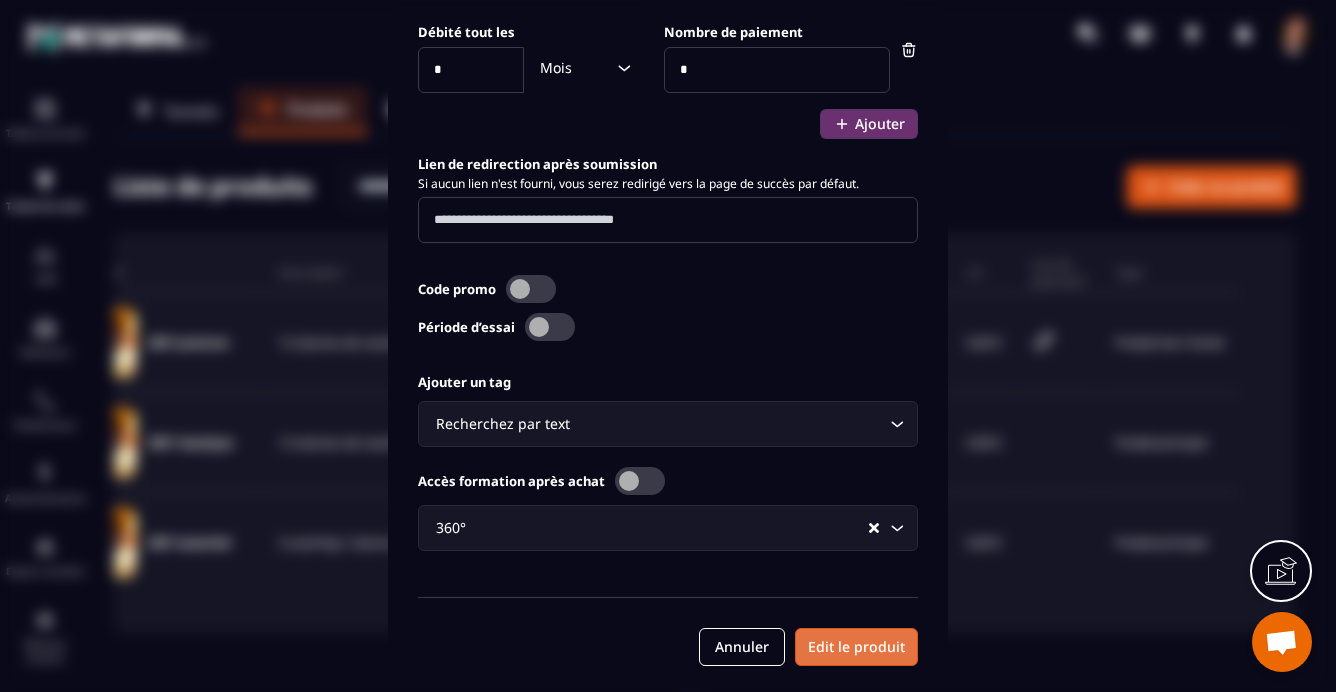 click on "Edit le produit" at bounding box center (856, 647) 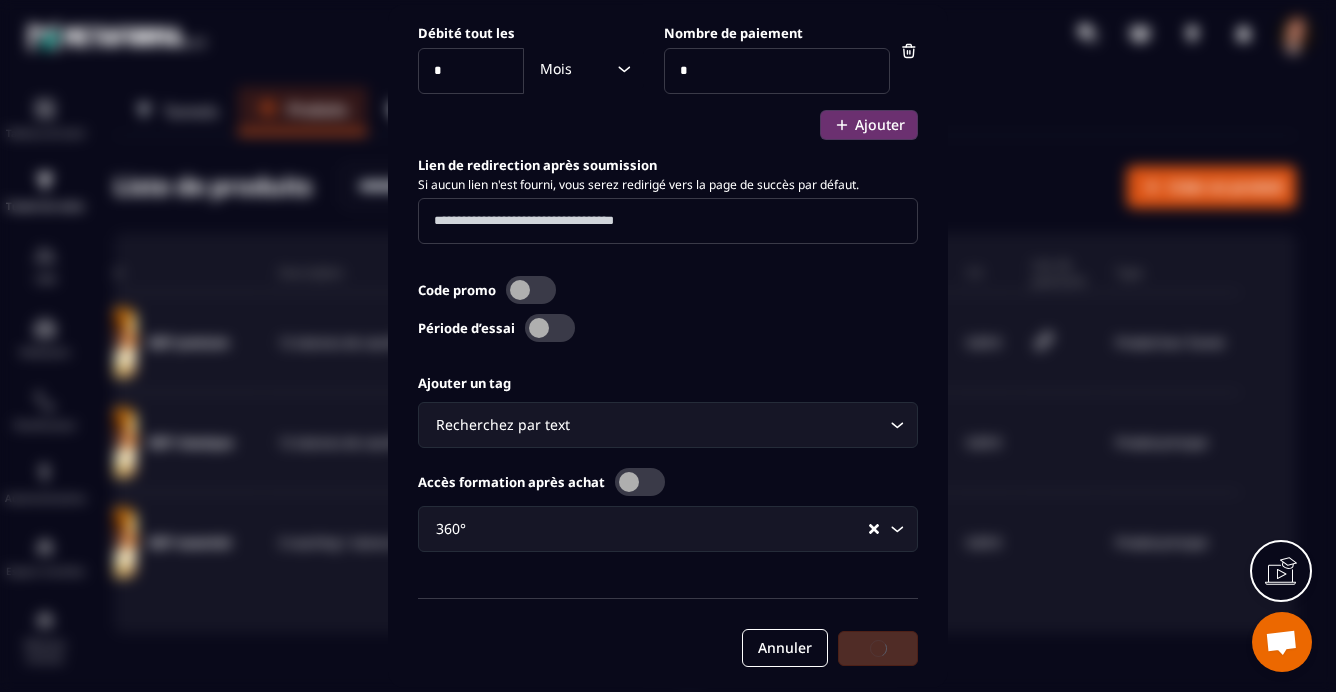 scroll, scrollTop: 1108, scrollLeft: 0, axis: vertical 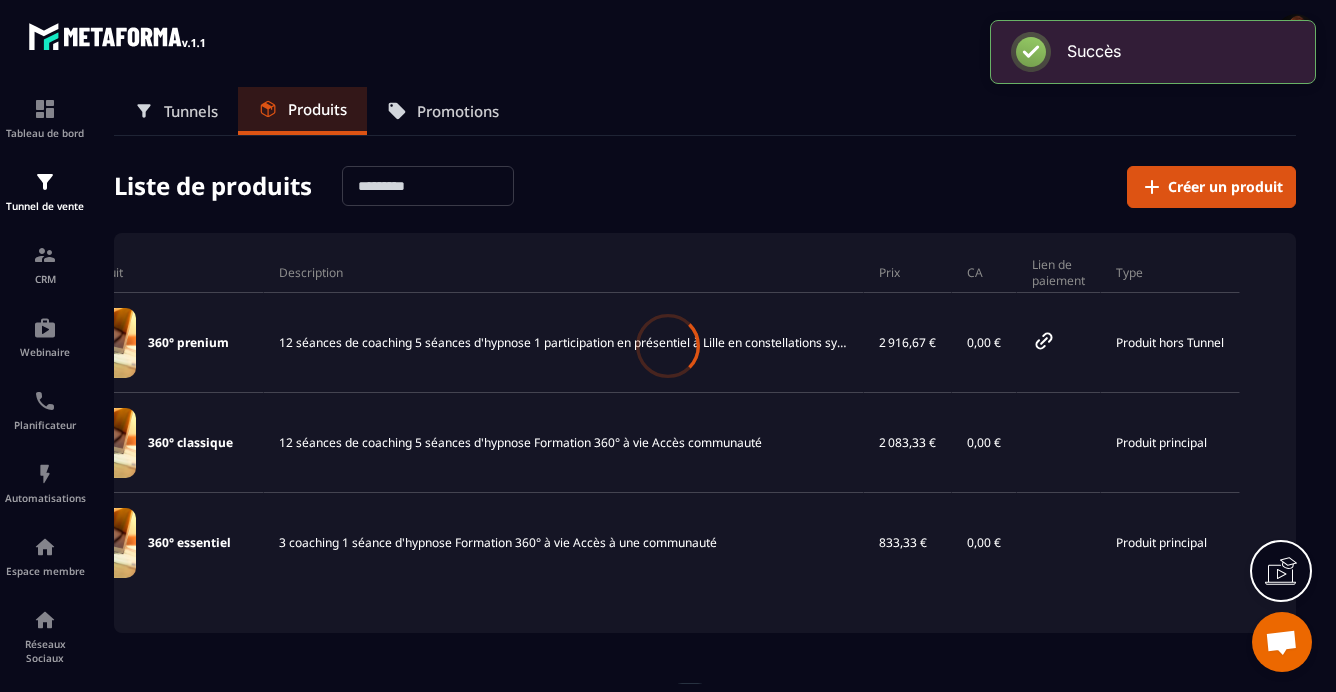 type on "**********" 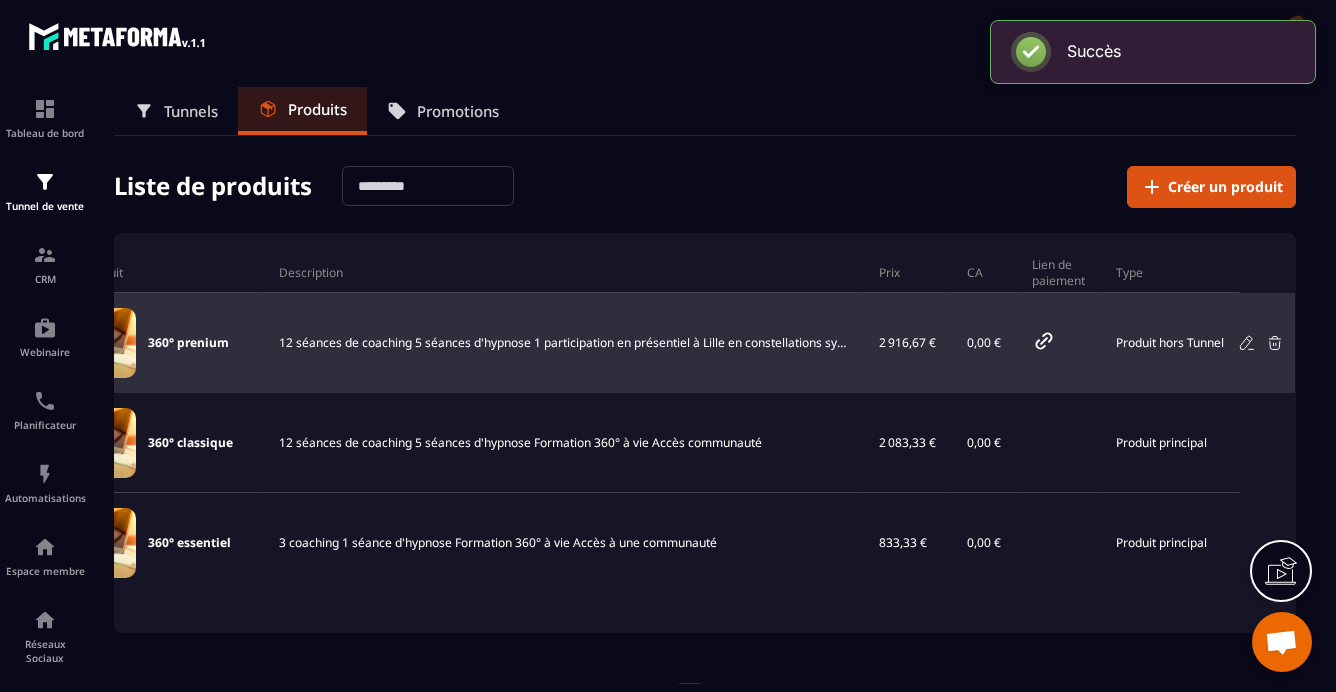 click 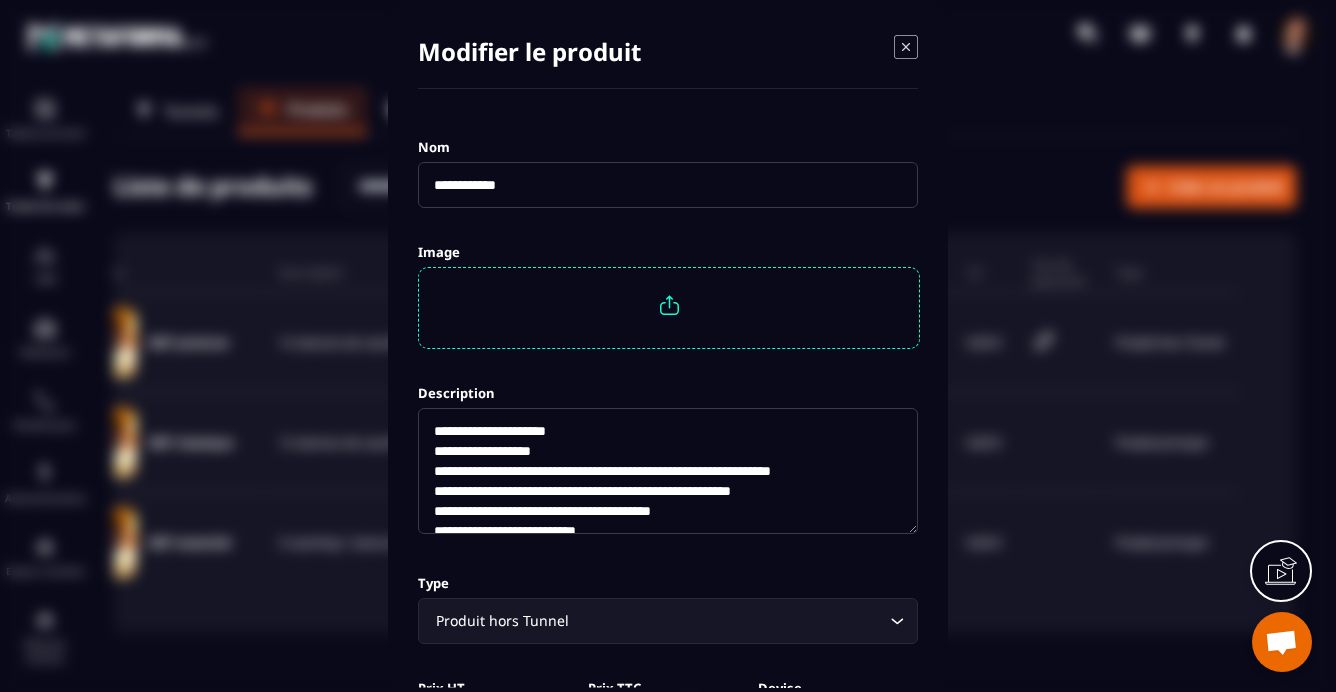 scroll, scrollTop: 20, scrollLeft: 0, axis: vertical 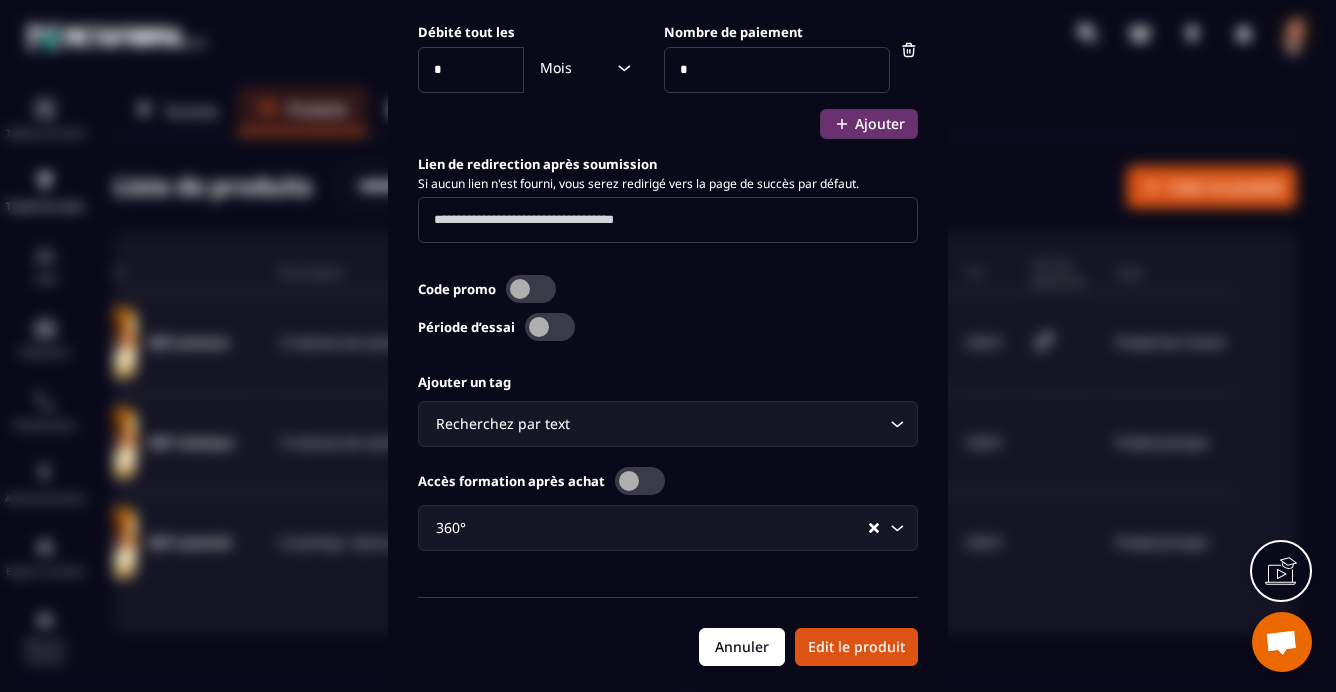click on "Annuler" at bounding box center (742, 647) 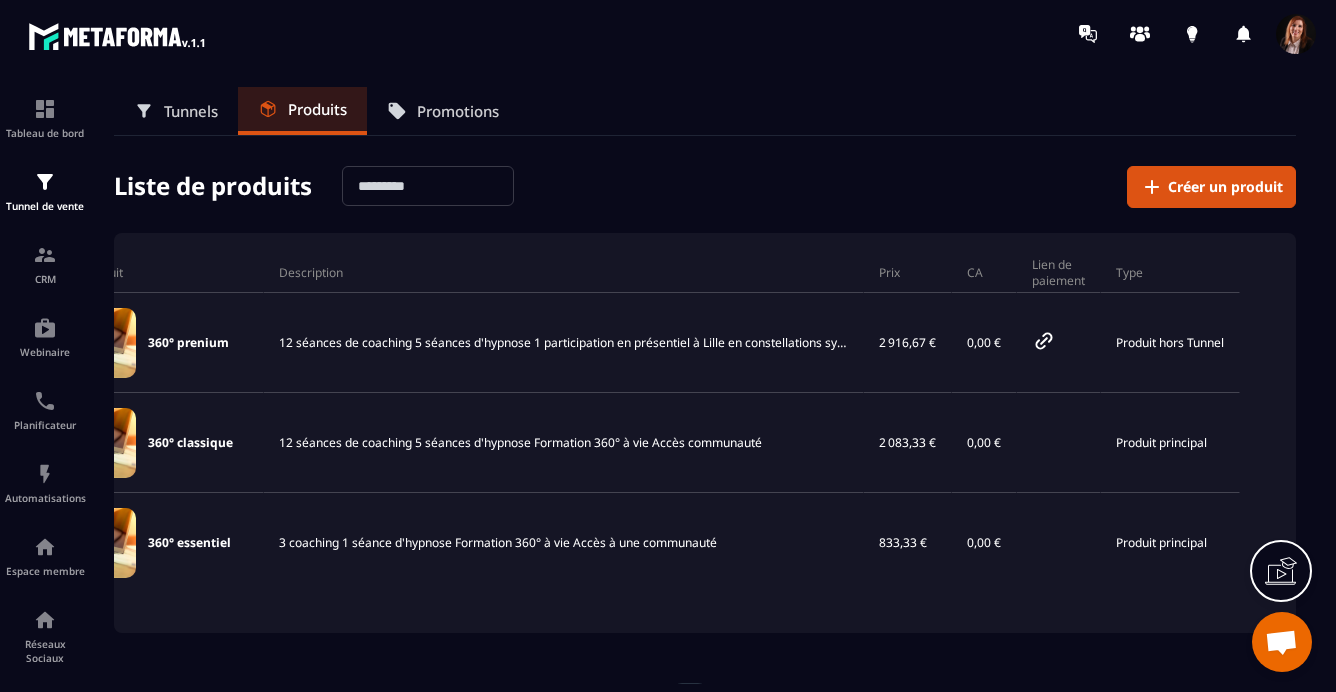 scroll, scrollTop: 0, scrollLeft: 0, axis: both 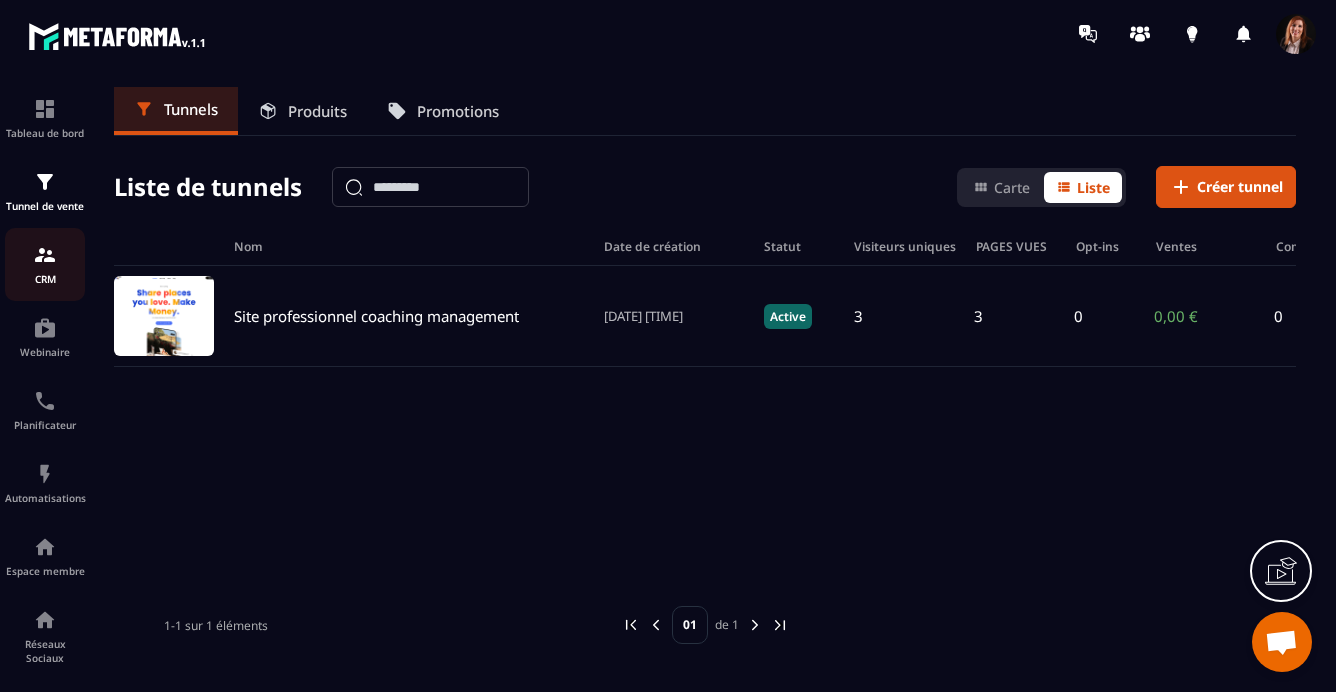 click at bounding box center (45, 255) 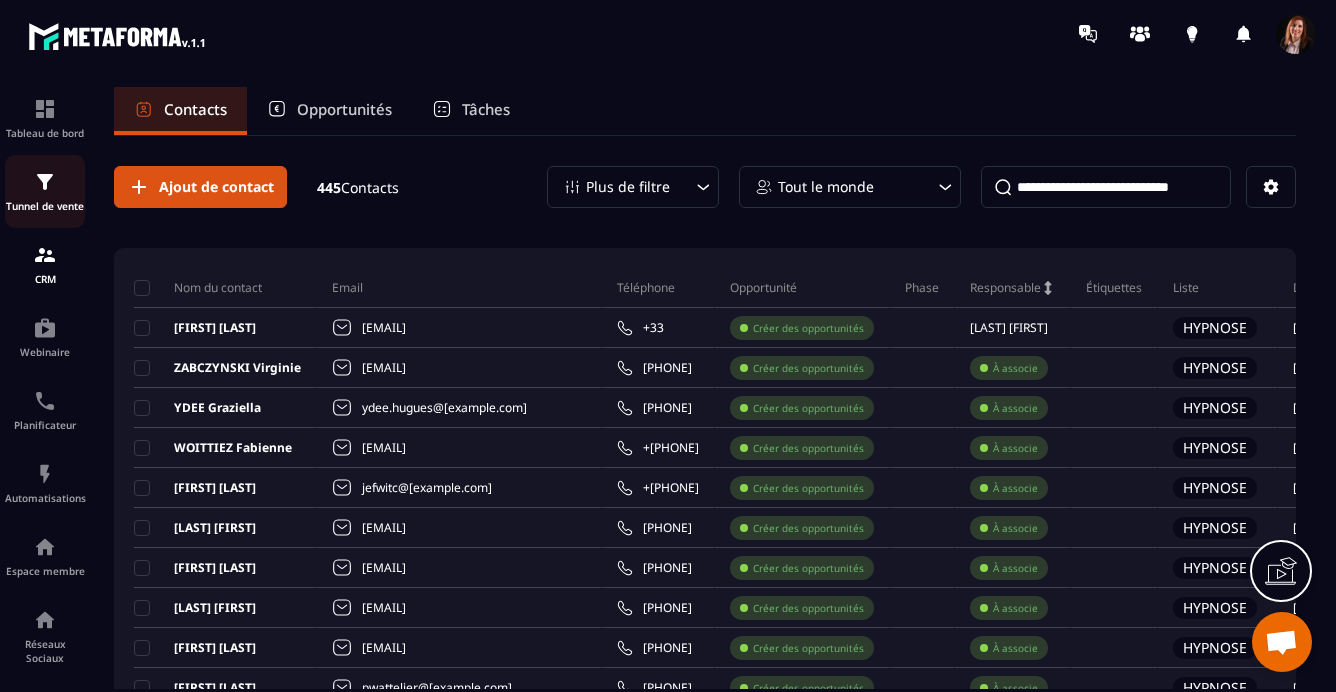 click at bounding box center (45, 182) 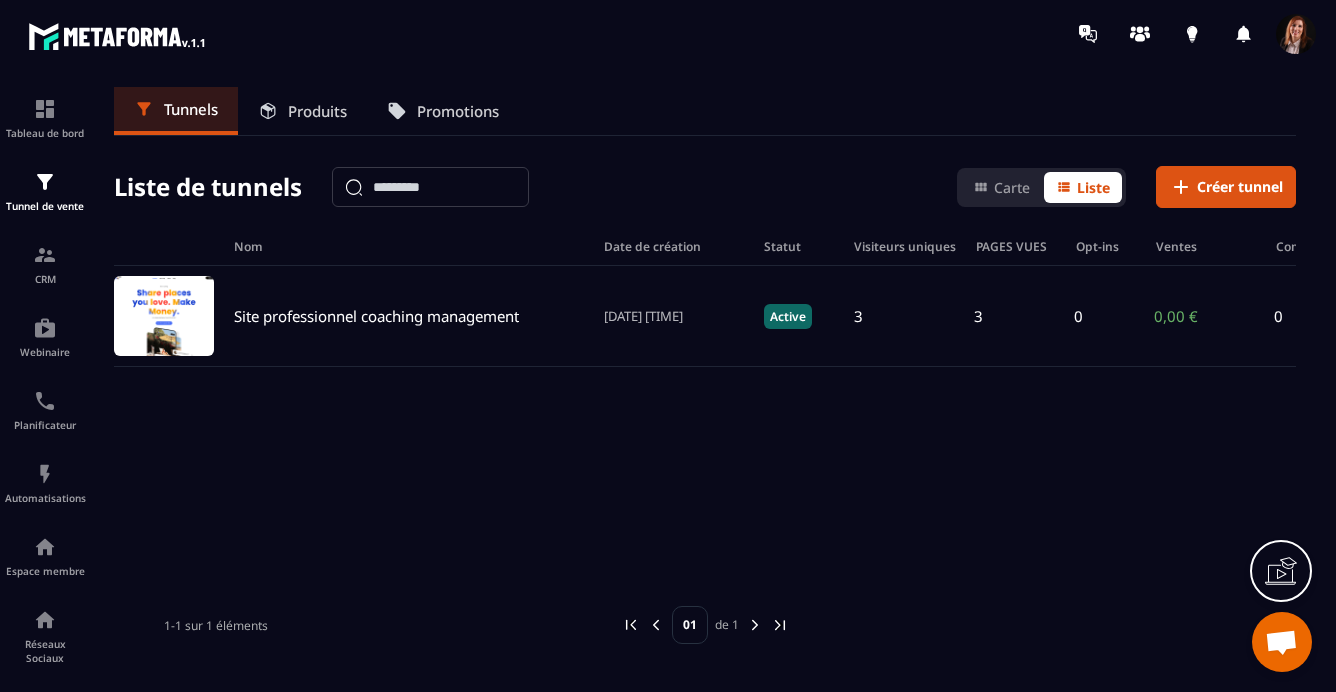 click on "Produits" at bounding box center (317, 111) 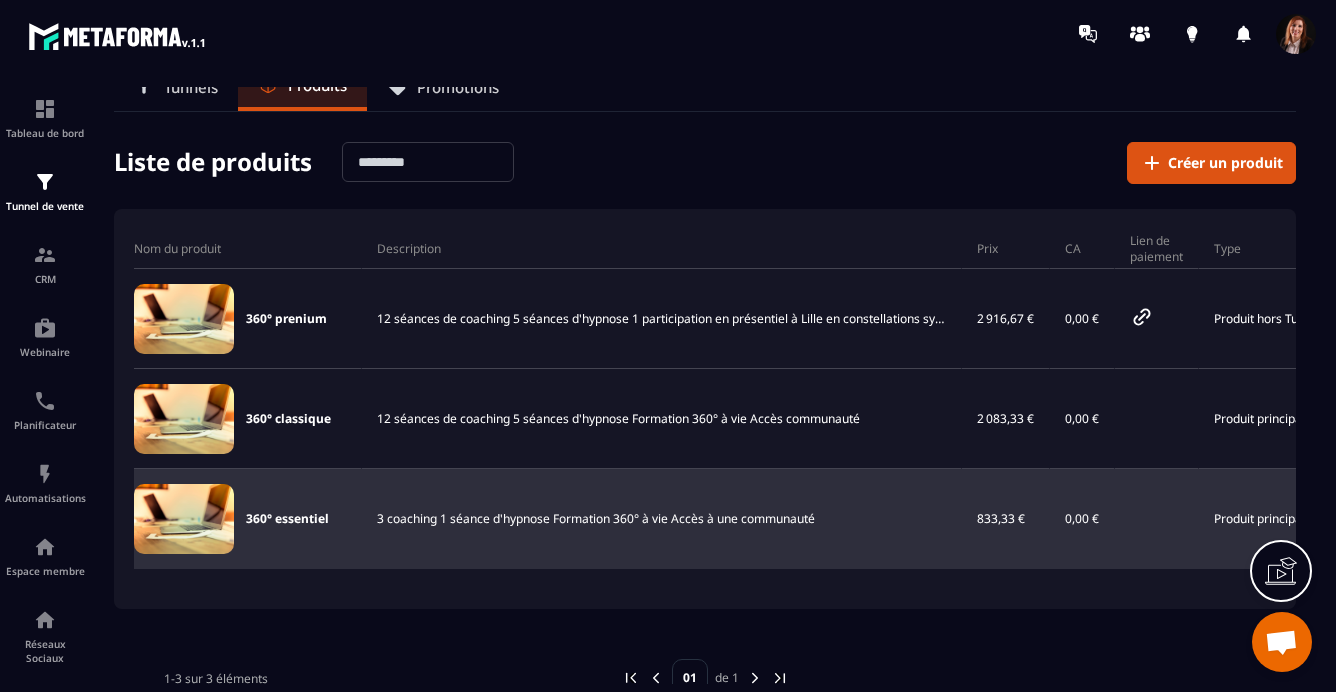 scroll, scrollTop: 0, scrollLeft: 0, axis: both 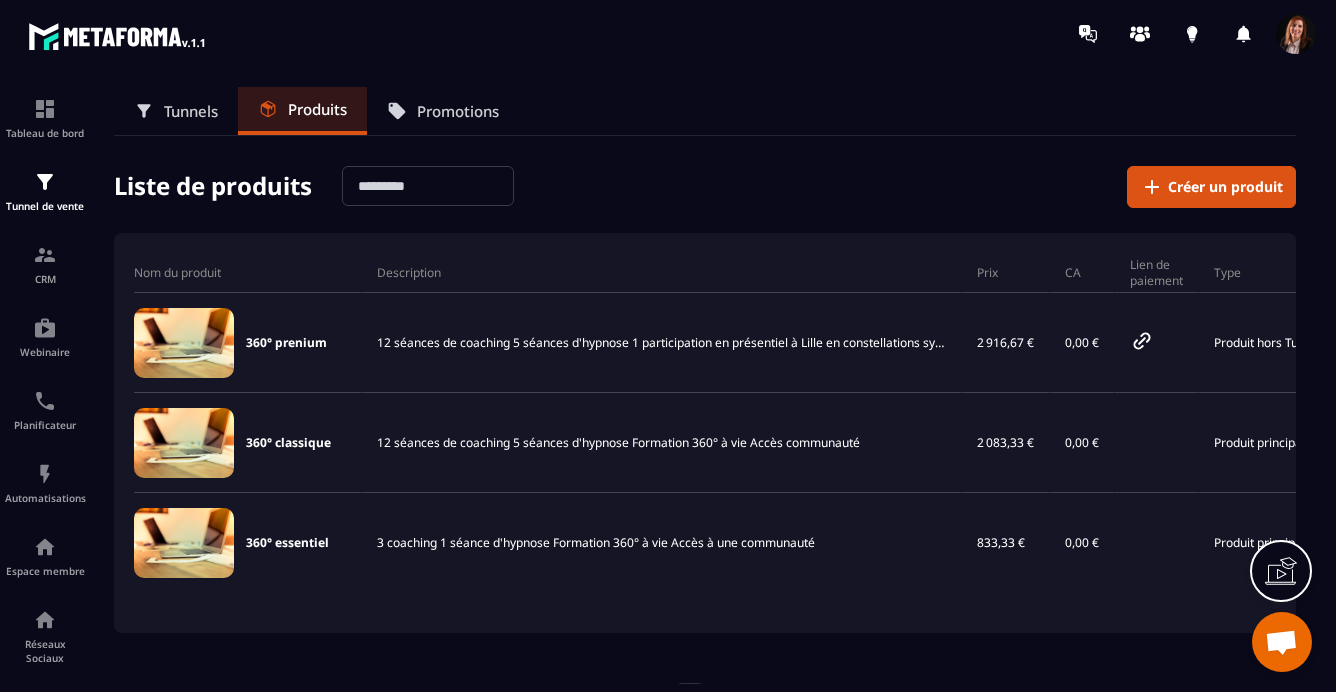 click on "Promotions" at bounding box center [458, 111] 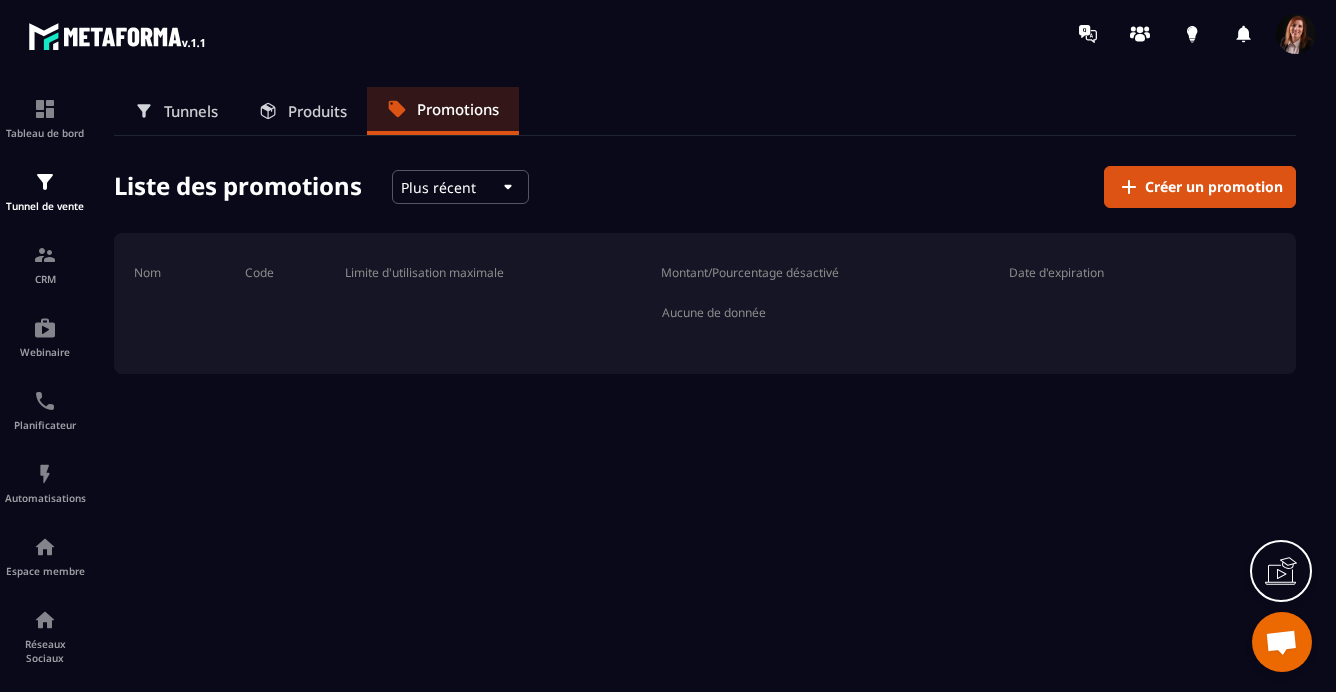click on "Produits" at bounding box center [317, 111] 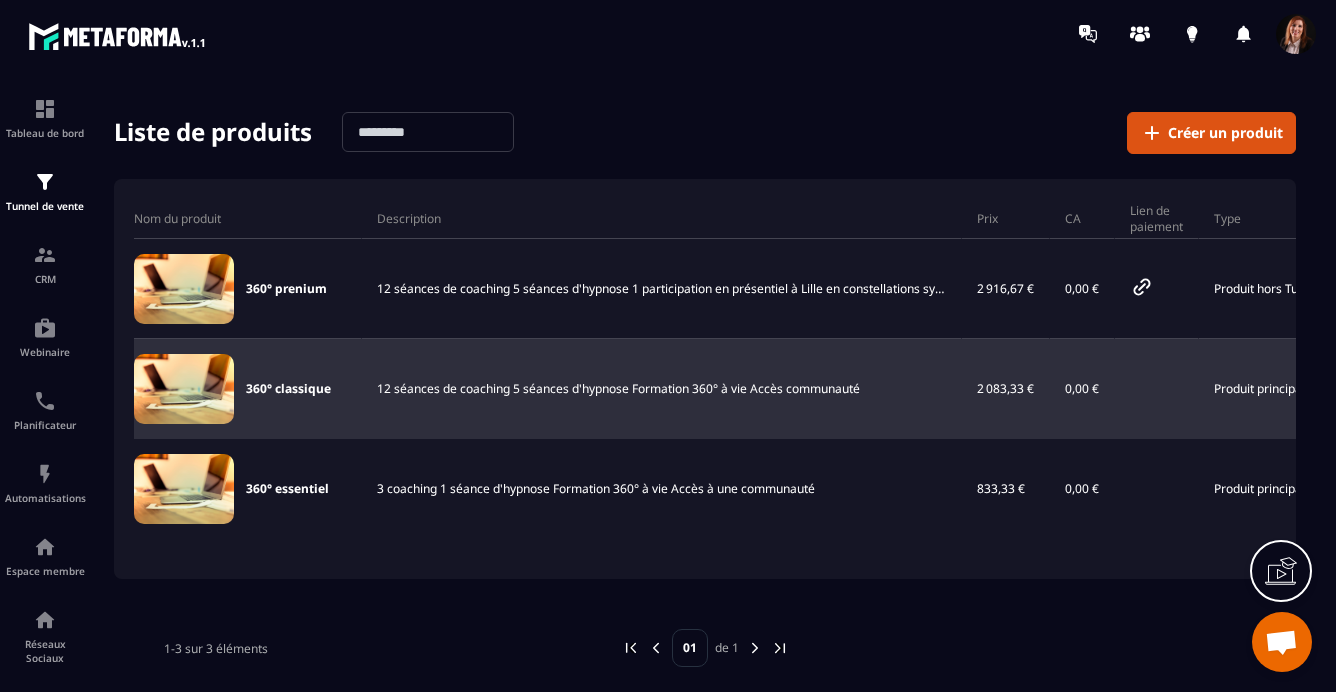 scroll, scrollTop: 87, scrollLeft: 0, axis: vertical 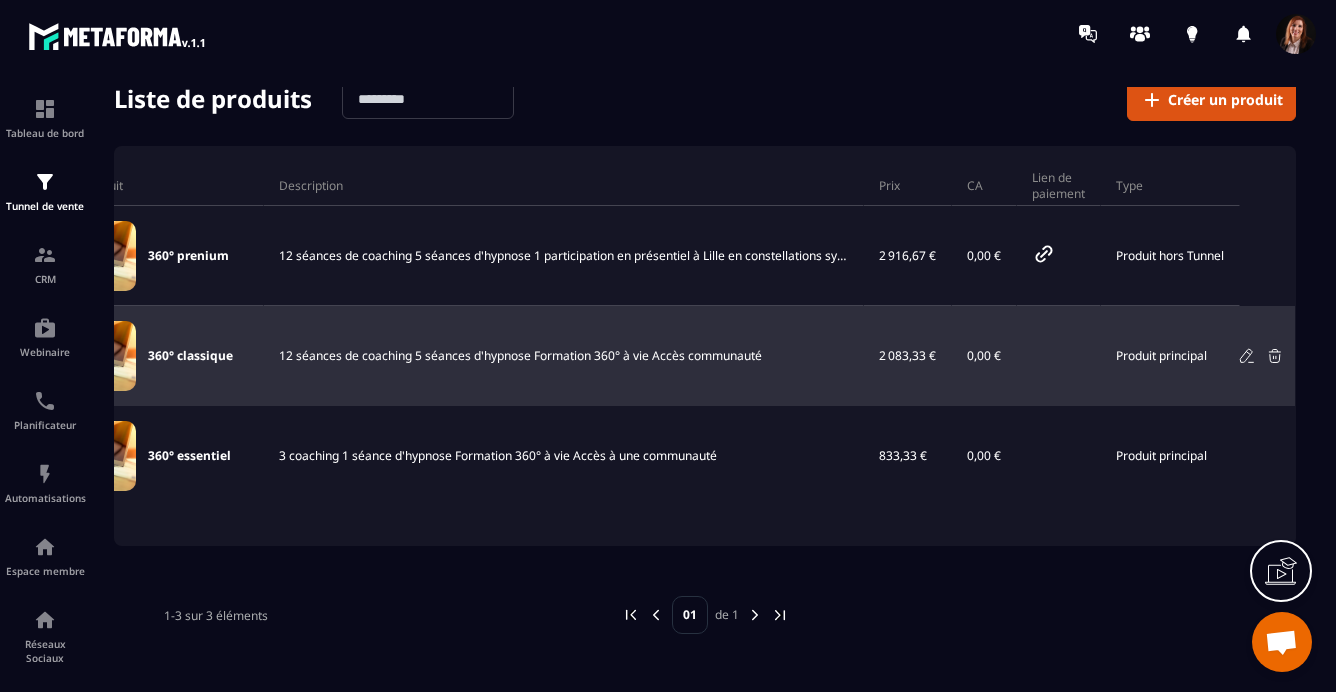 click 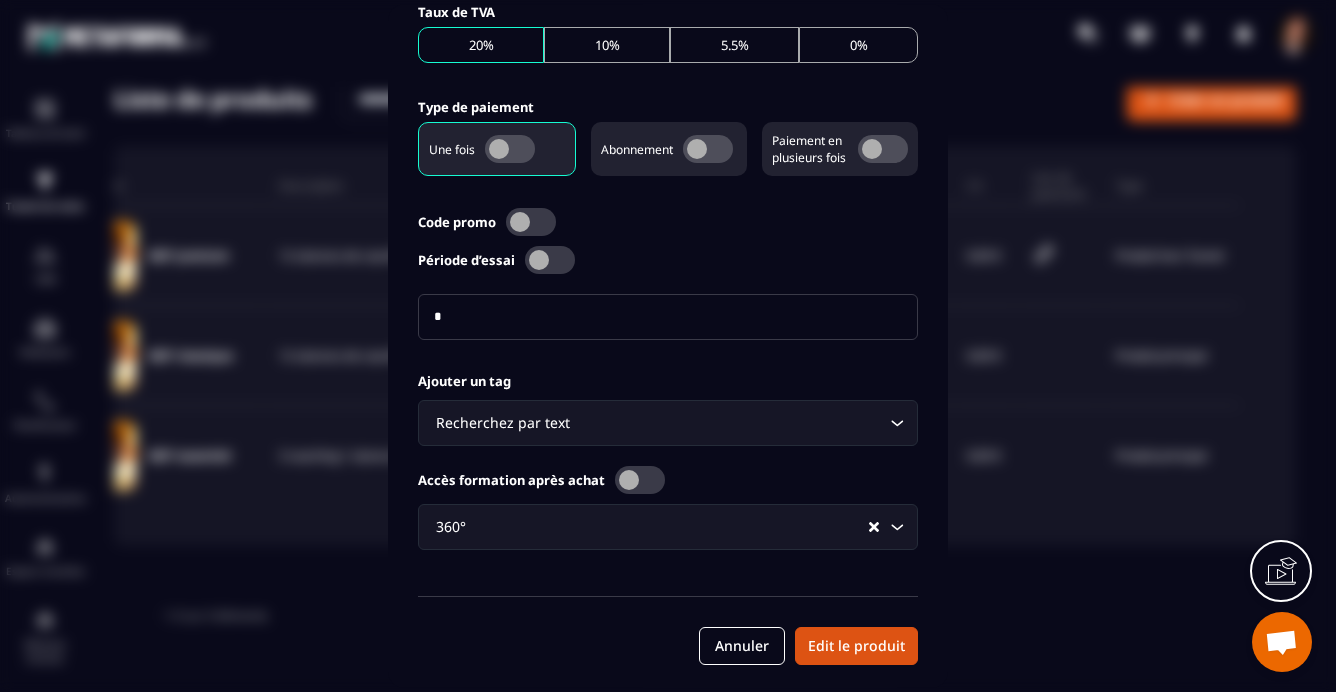 scroll, scrollTop: 0, scrollLeft: 0, axis: both 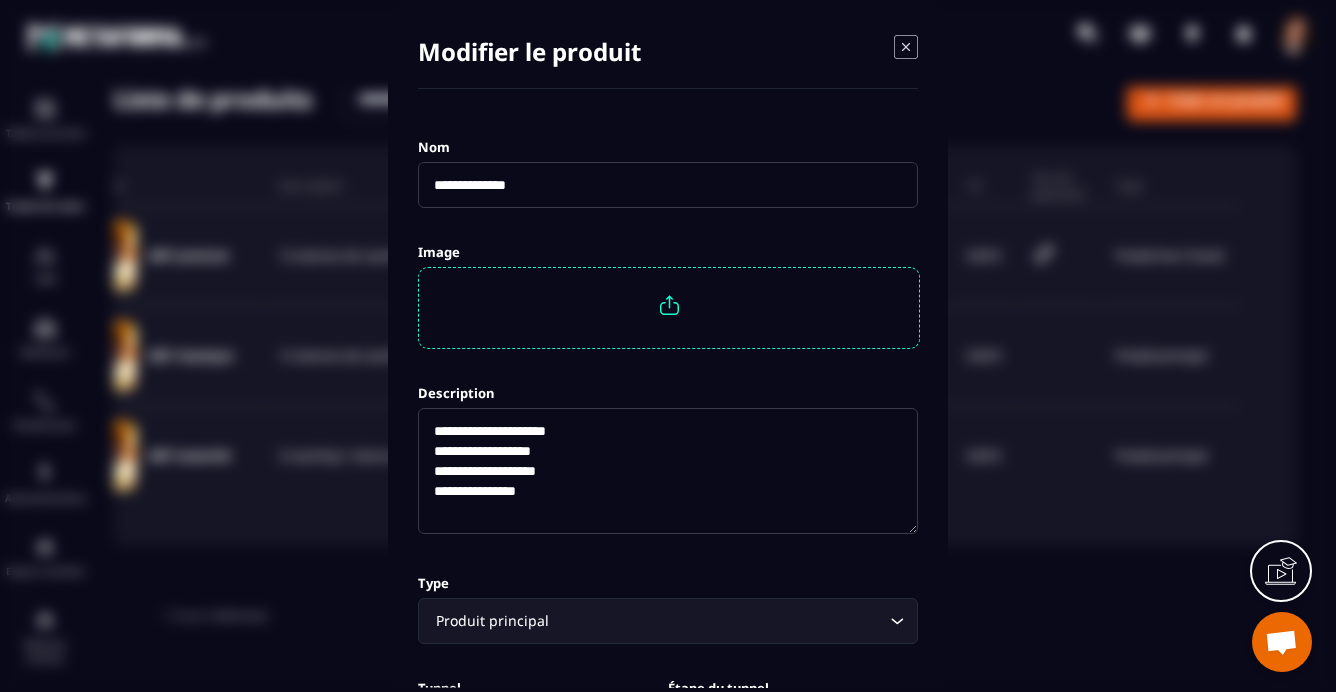 click 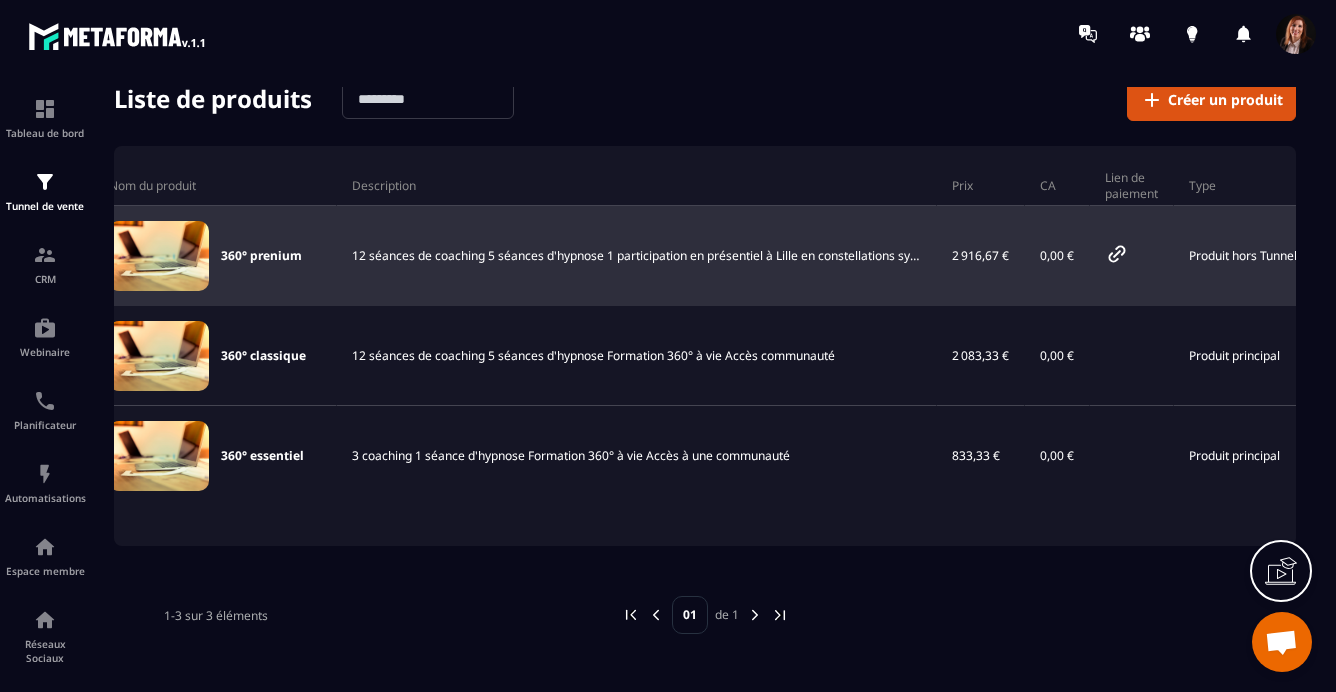 scroll, scrollTop: 0, scrollLeft: 0, axis: both 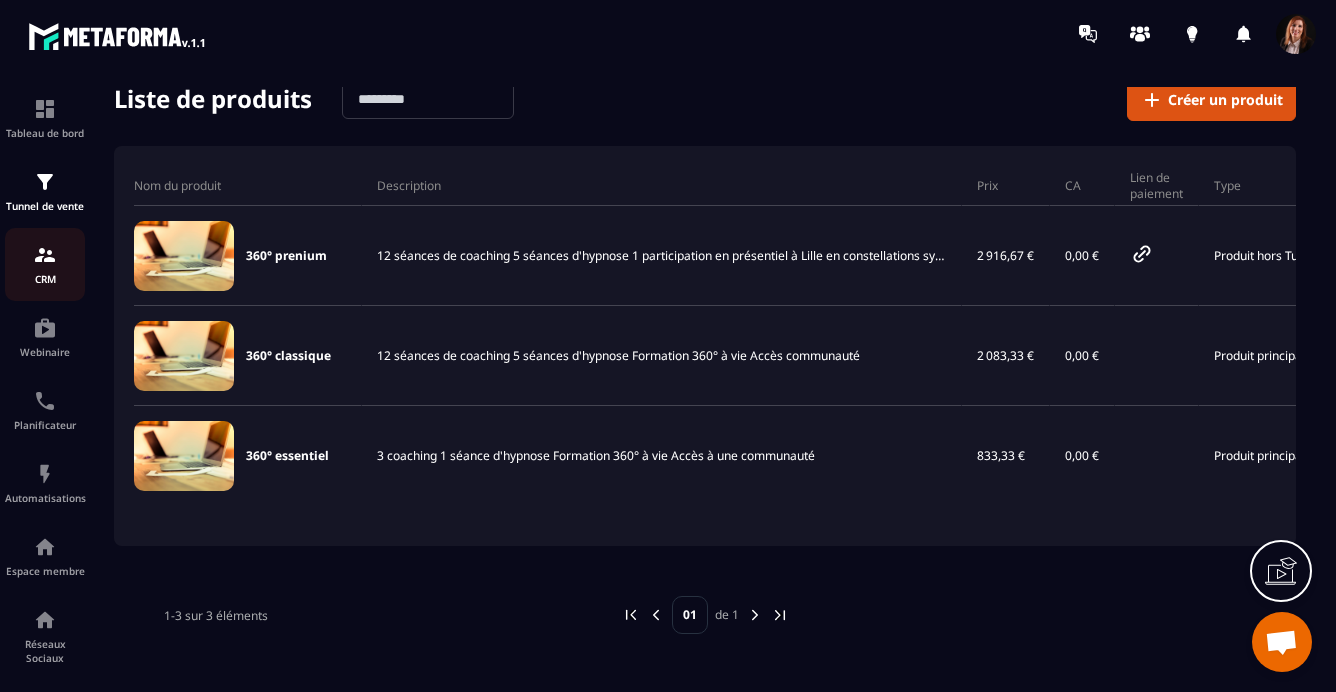 click at bounding box center [45, 255] 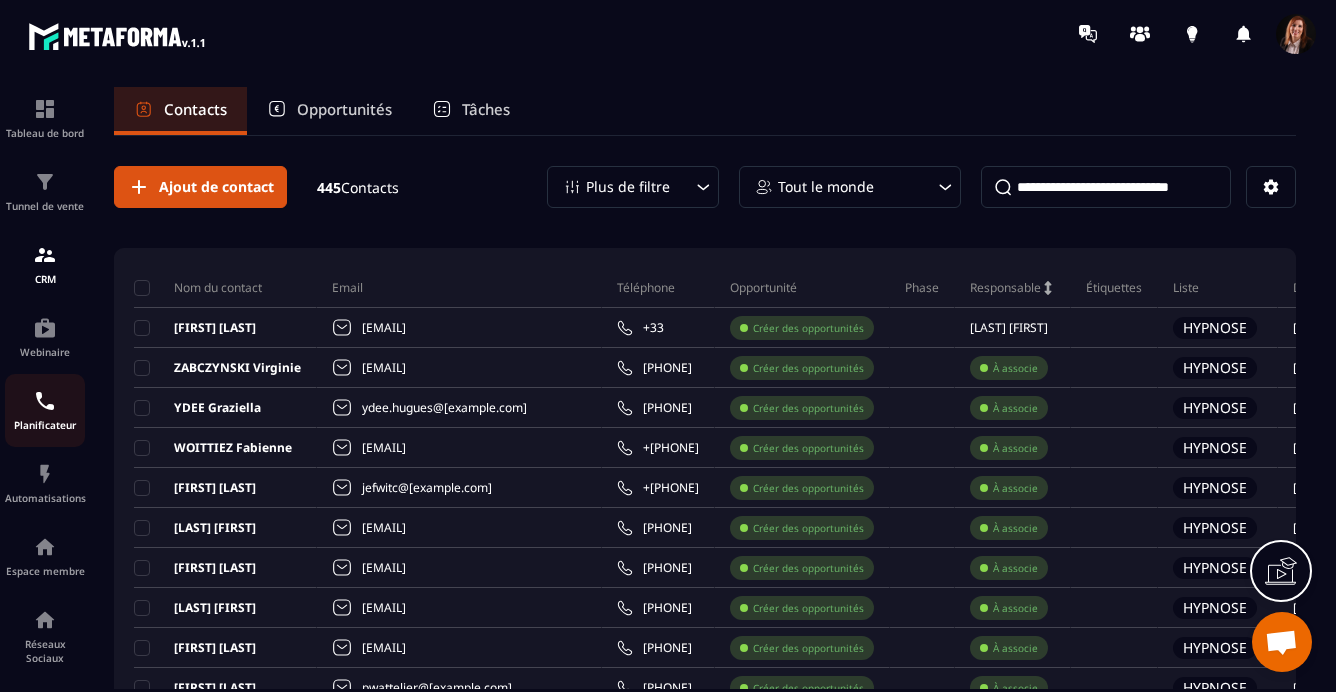 click at bounding box center [45, 401] 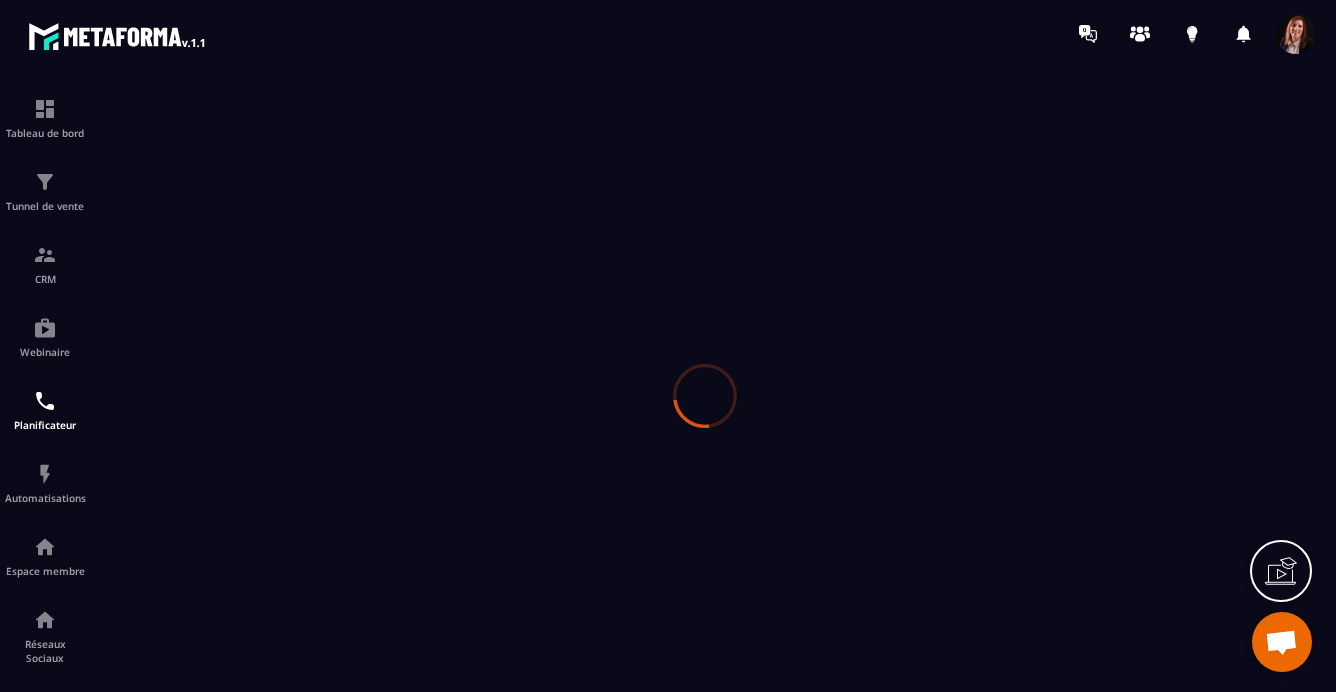 scroll, scrollTop: 0, scrollLeft: 0, axis: both 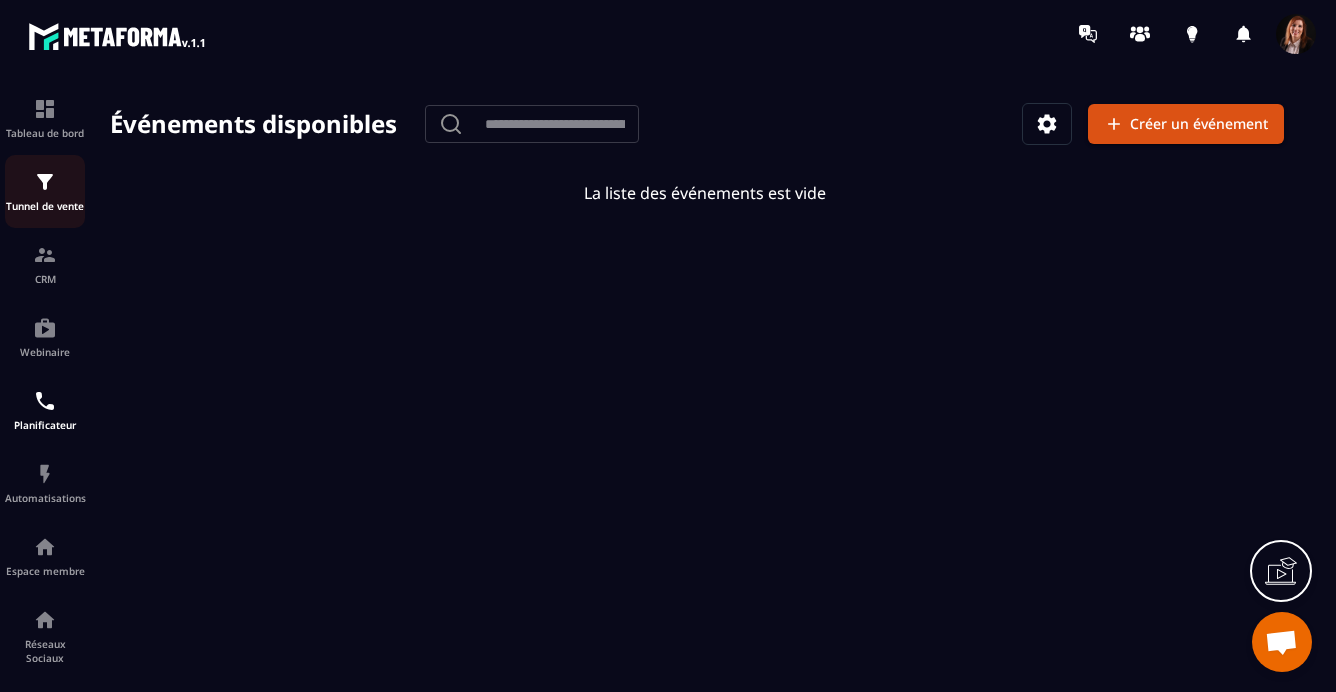 click at bounding box center [45, 182] 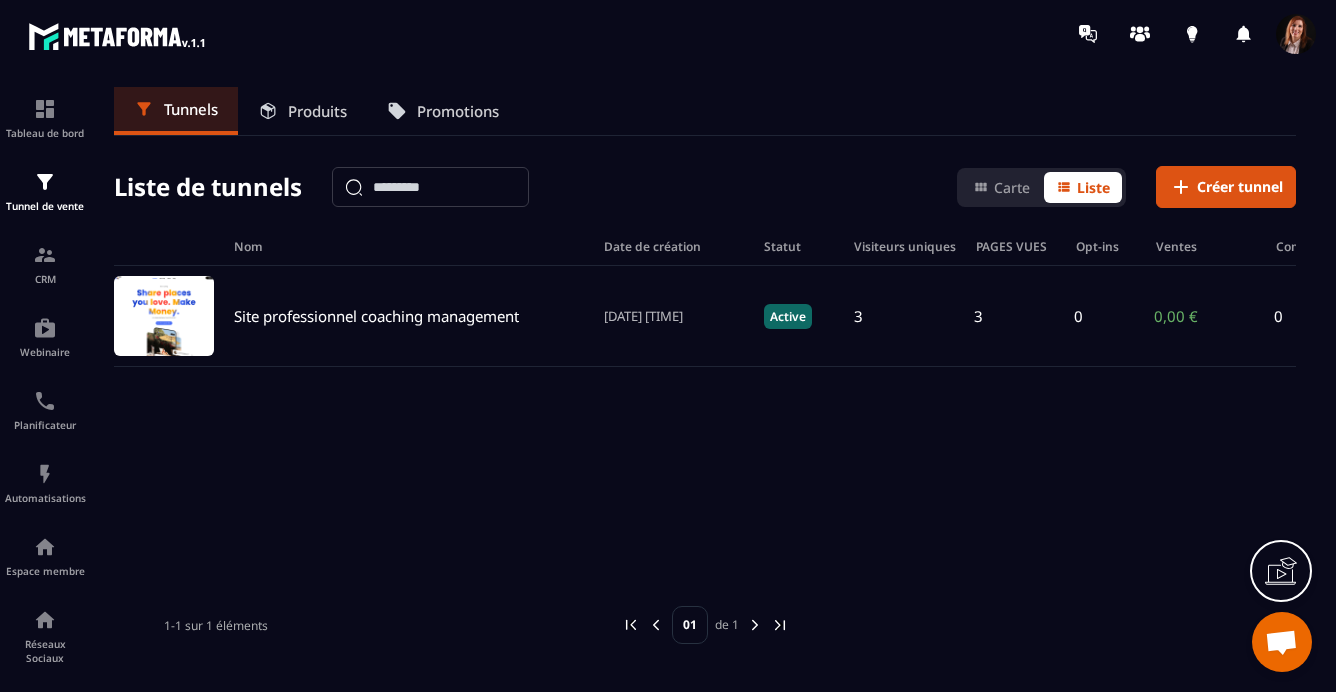click on "Produits" at bounding box center [317, 111] 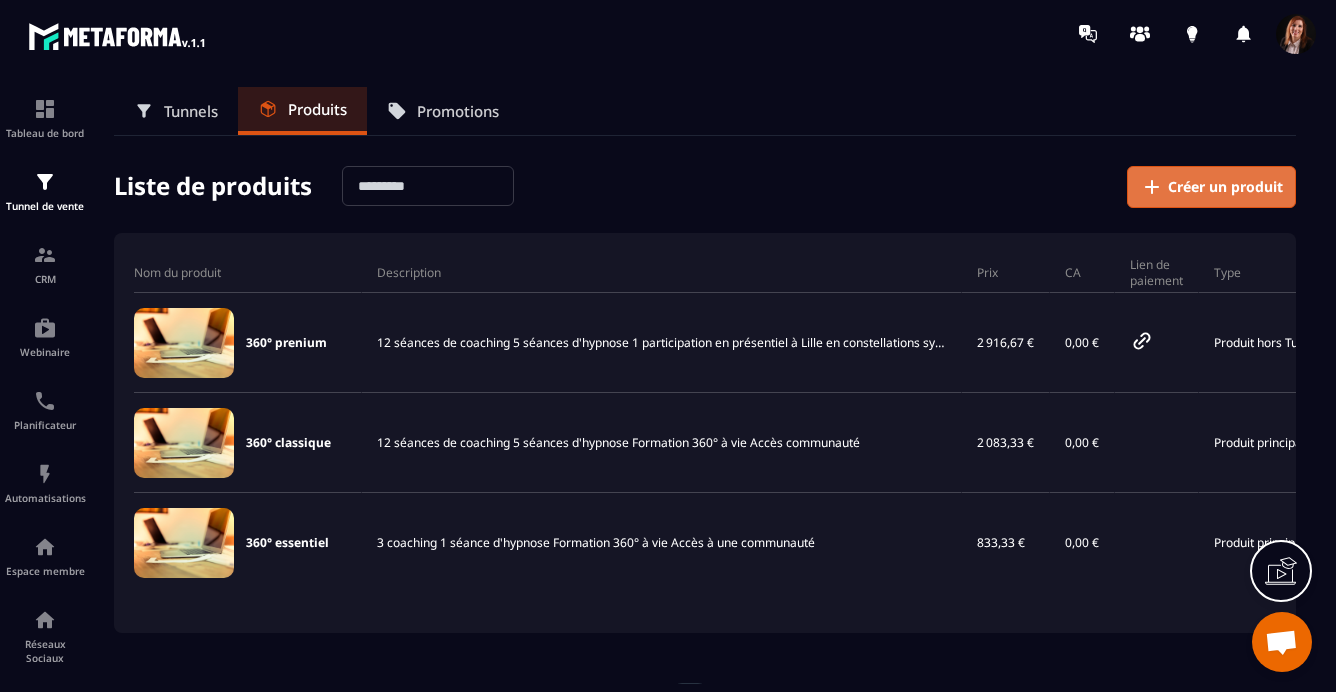 click on "Créer un produit" at bounding box center [1225, 187] 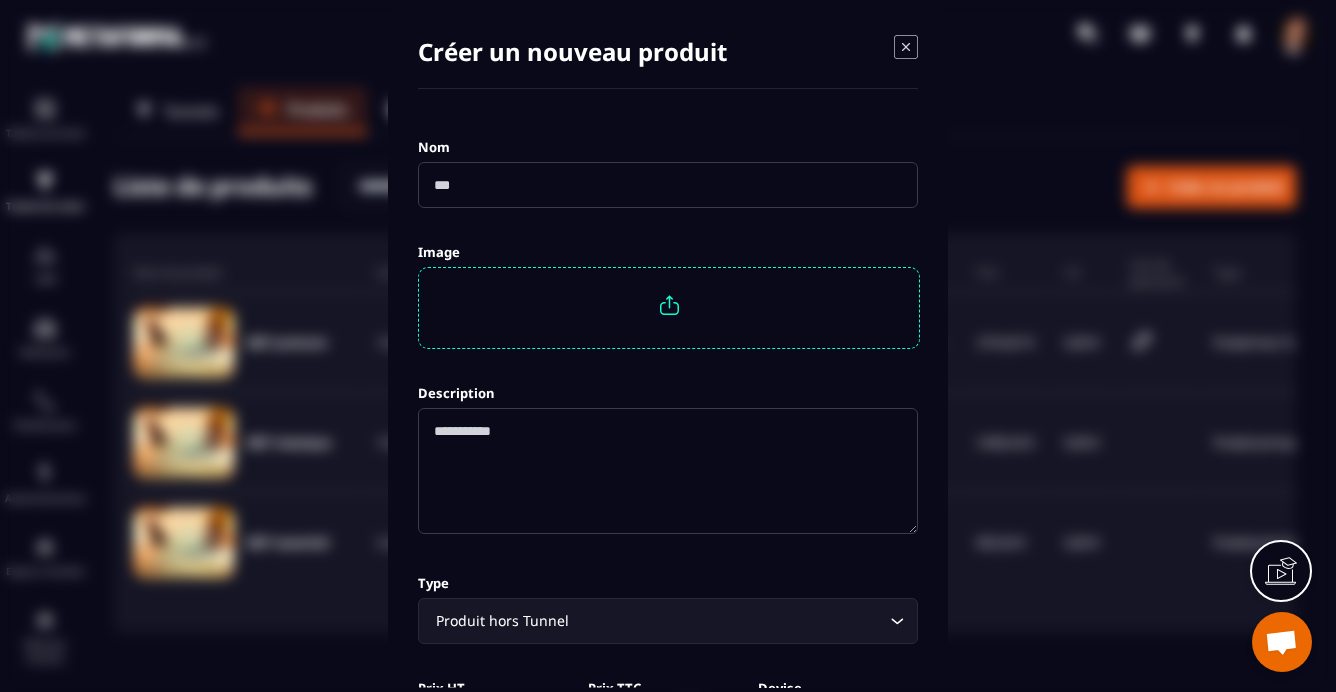 click at bounding box center (668, 185) 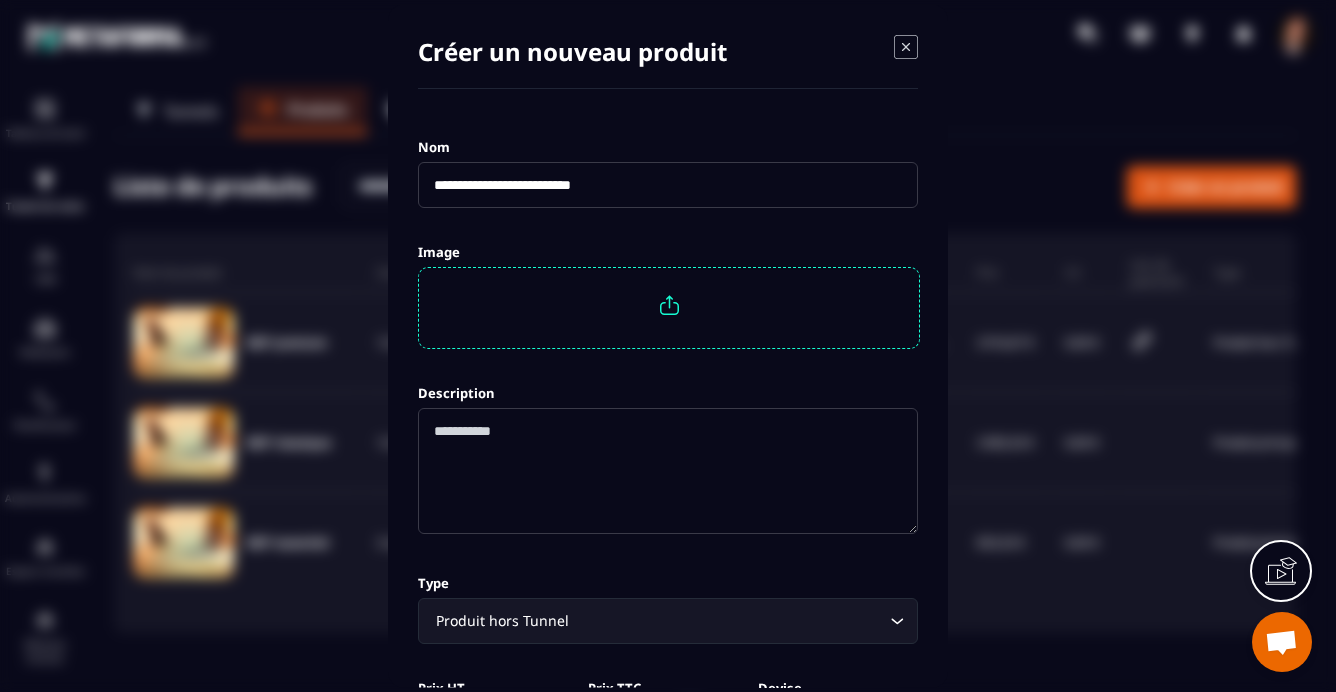 type on "**********" 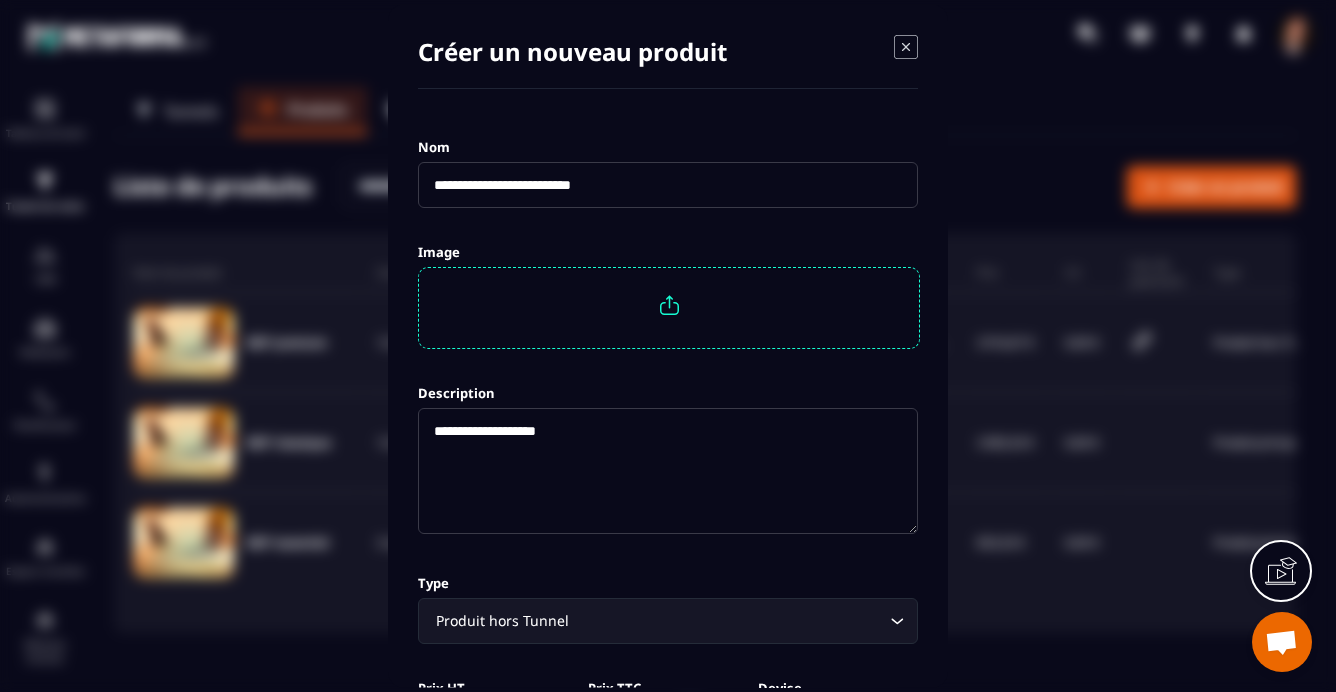 click on "**********" 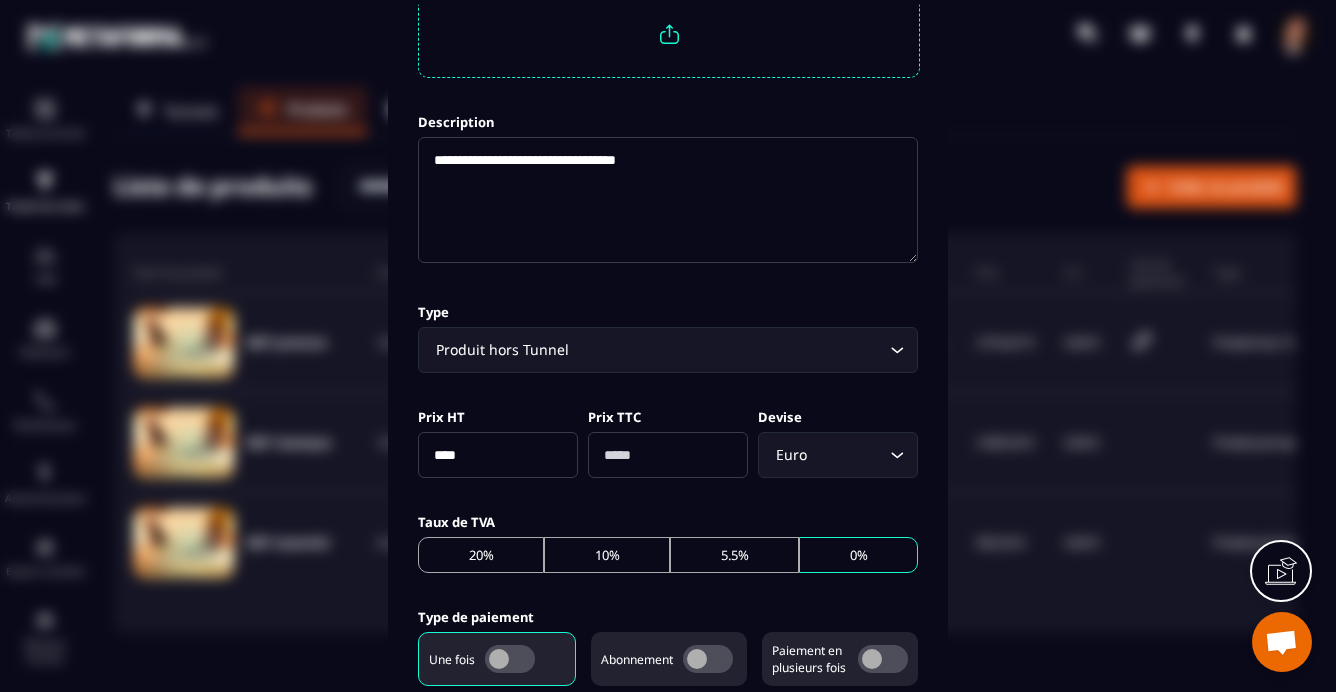 scroll, scrollTop: 300, scrollLeft: 0, axis: vertical 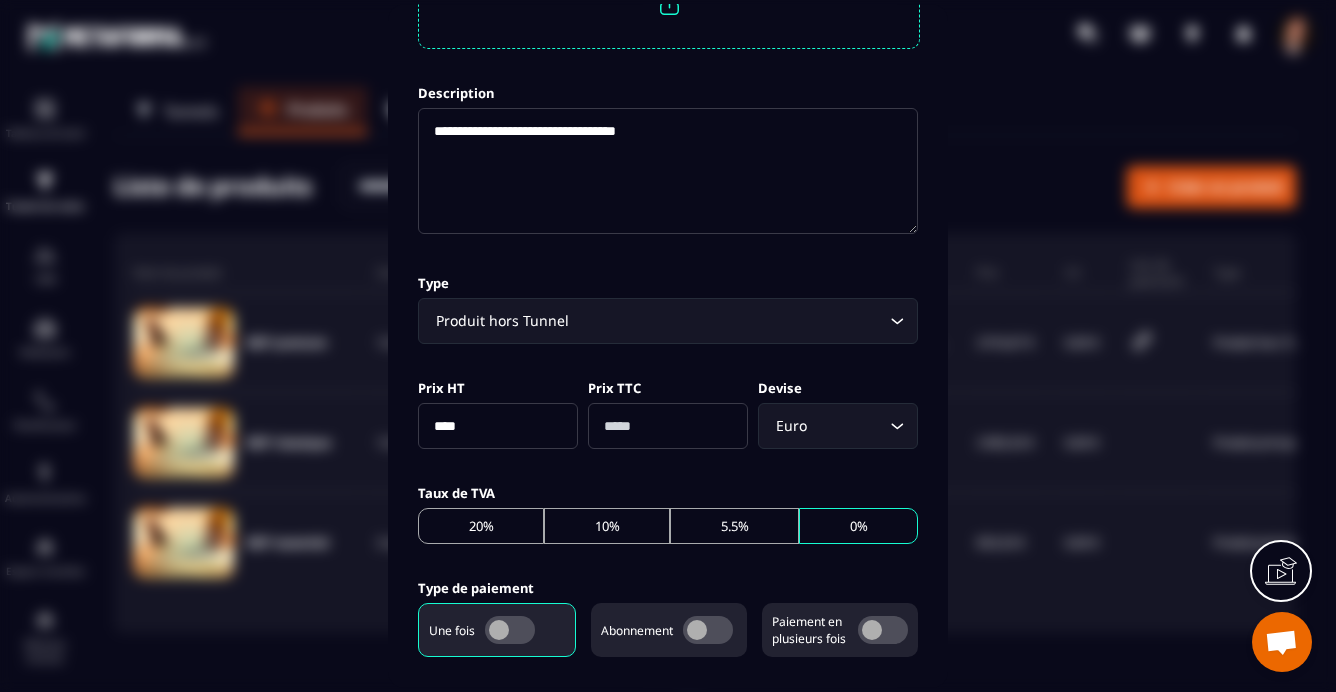 type on "**********" 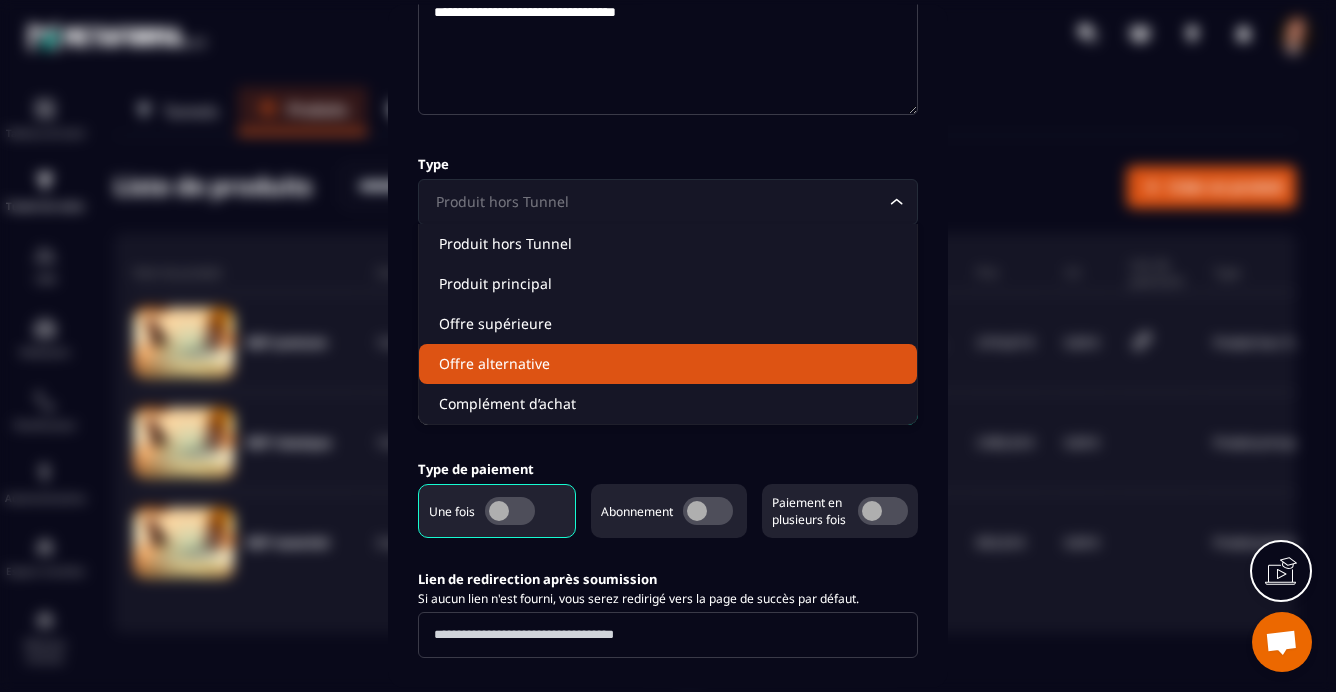 scroll, scrollTop: 423, scrollLeft: 0, axis: vertical 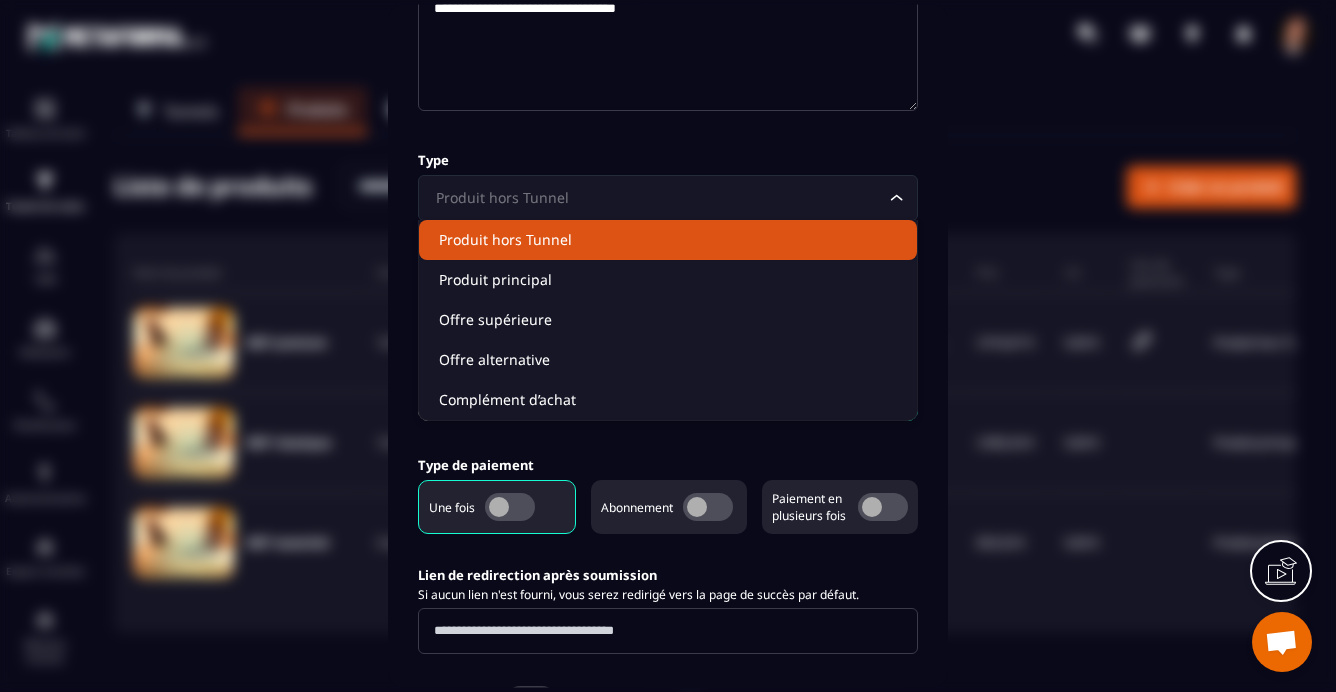 click on "Produit hors Tunnel" 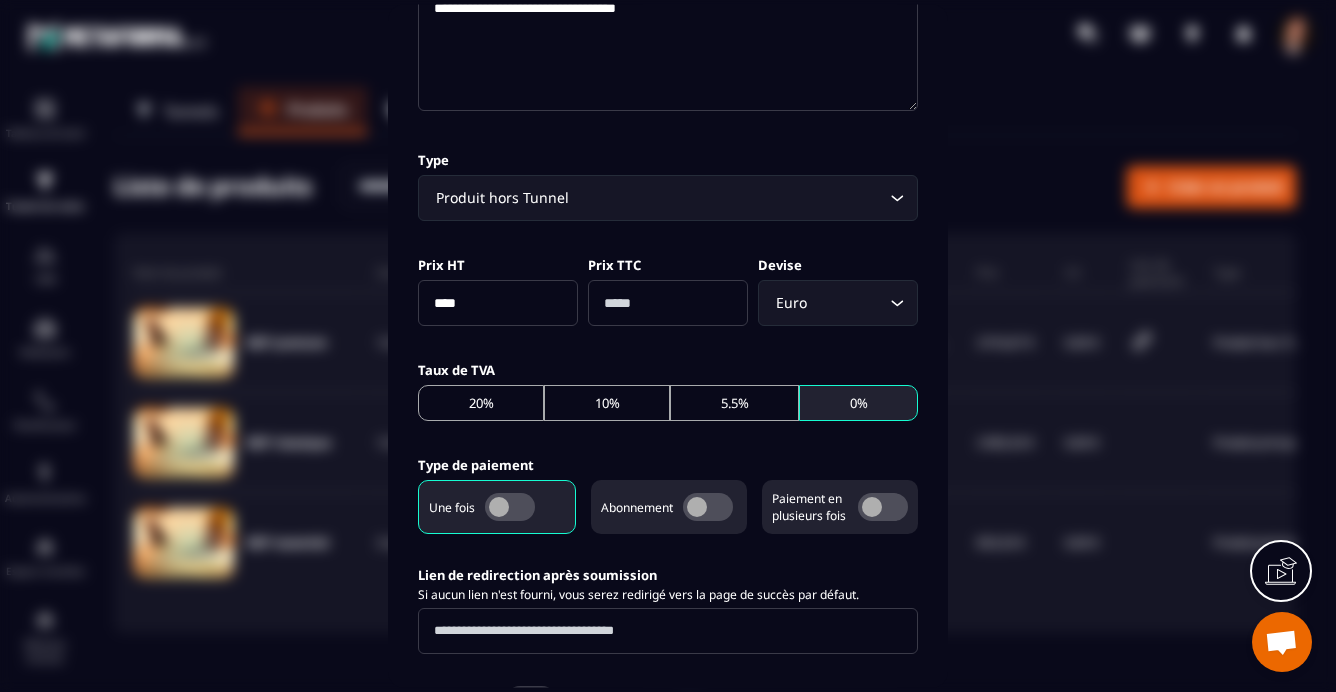click on "0%" at bounding box center [858, 403] 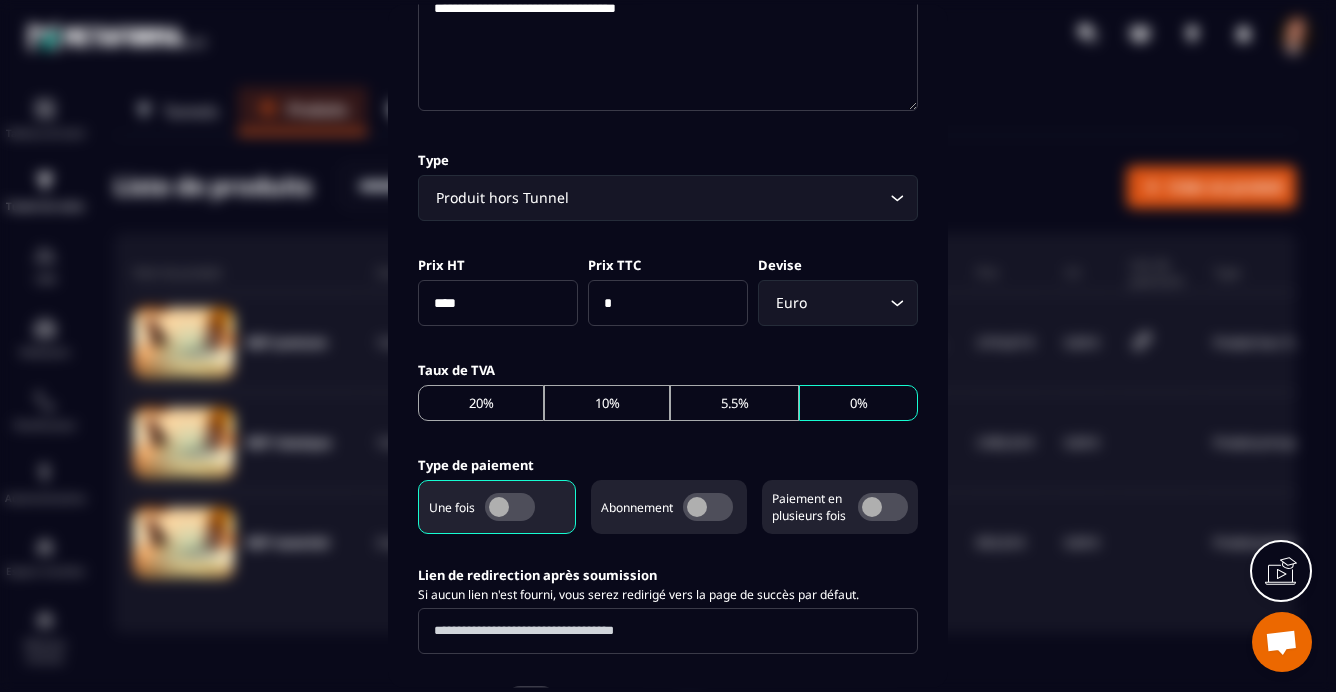 click on "****" at bounding box center [498, 303] 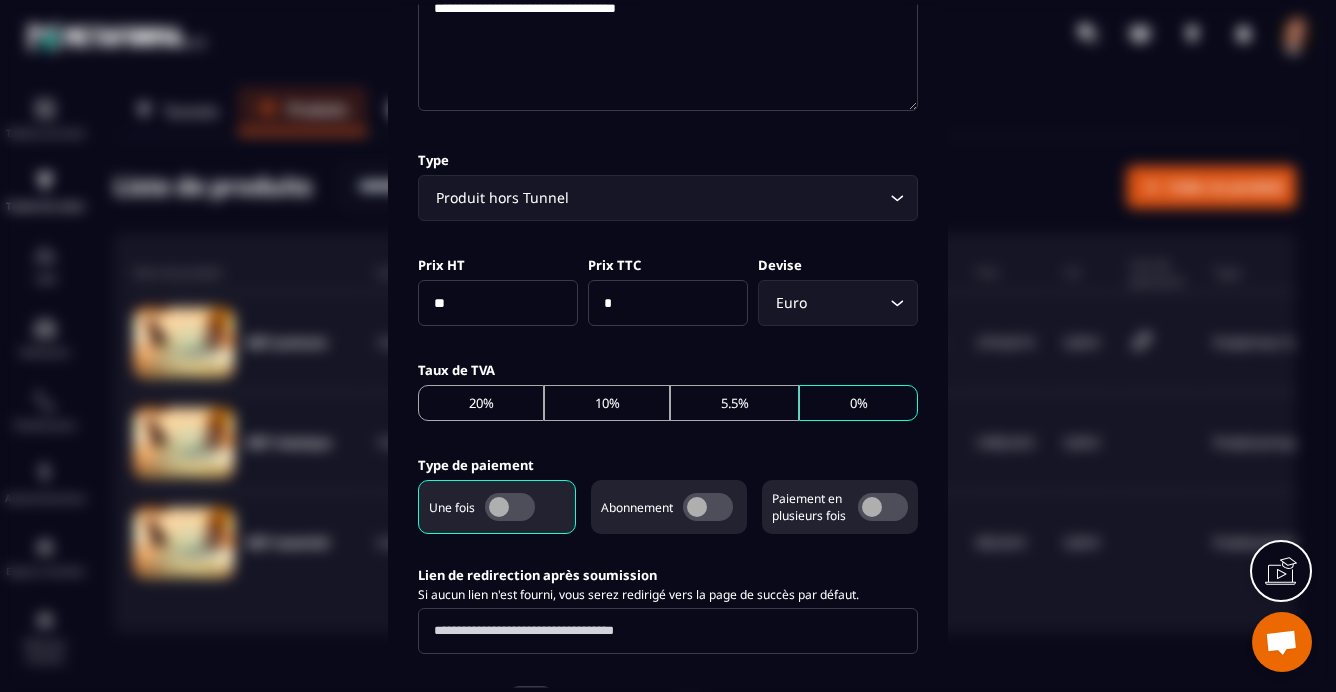type on "*" 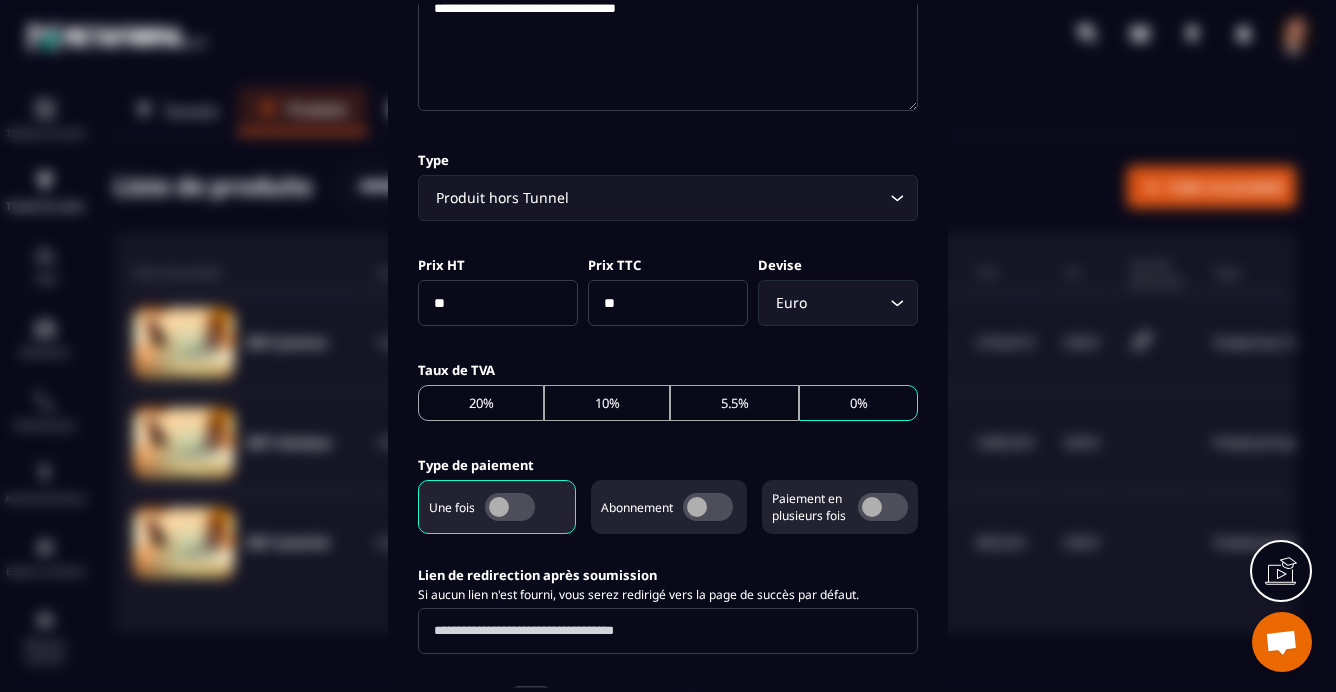 click on "Taux de TVA" at bounding box center [668, 369] 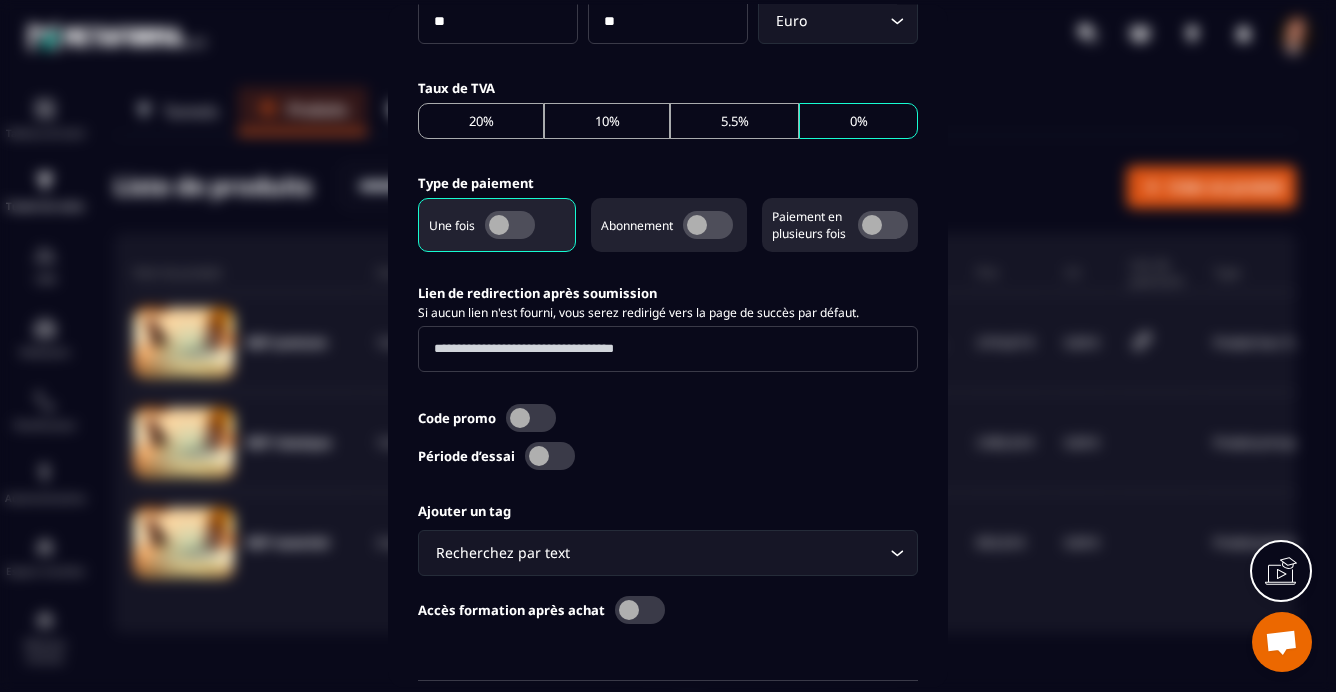 scroll, scrollTop: 704, scrollLeft: 0, axis: vertical 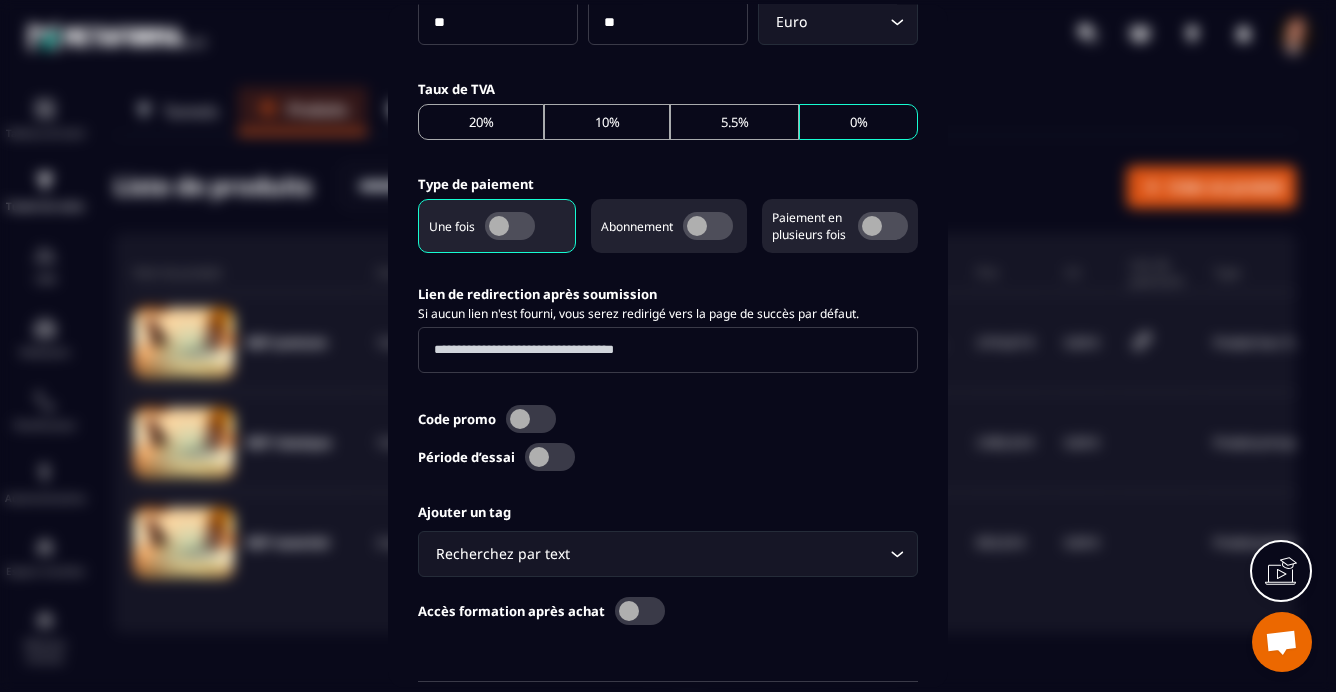 click at bounding box center [510, 226] 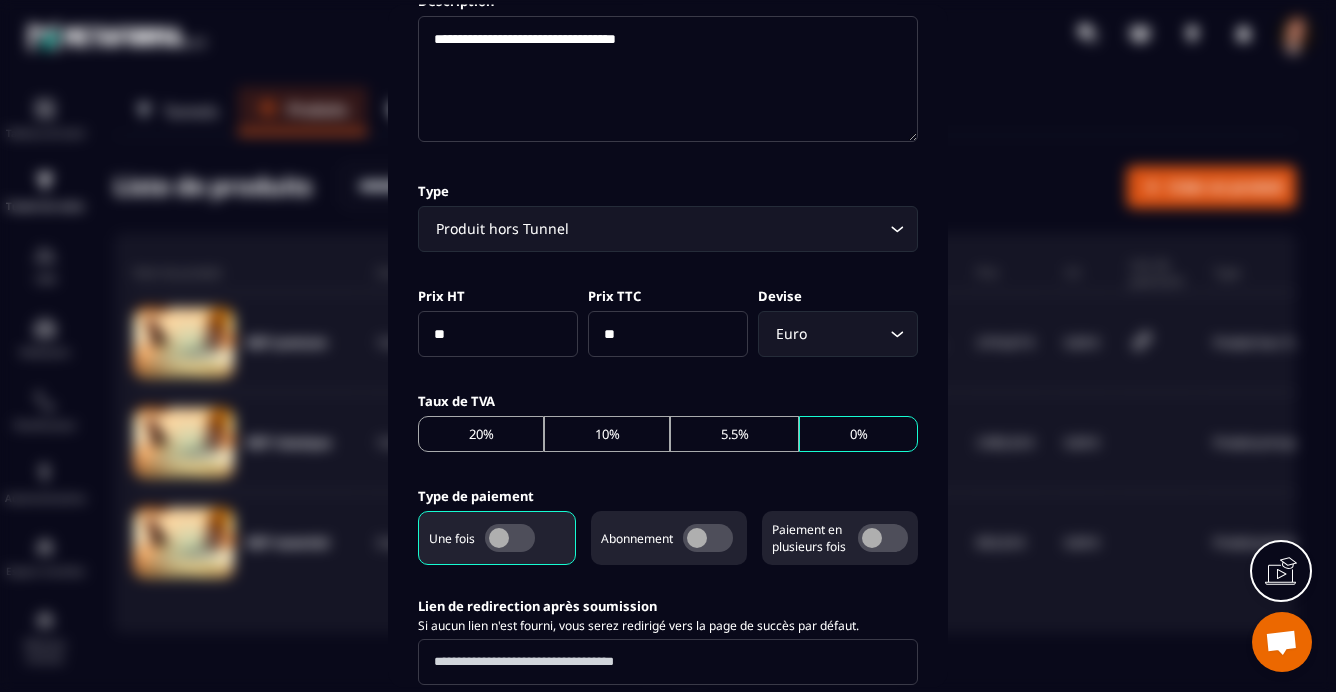scroll, scrollTop: 329, scrollLeft: 0, axis: vertical 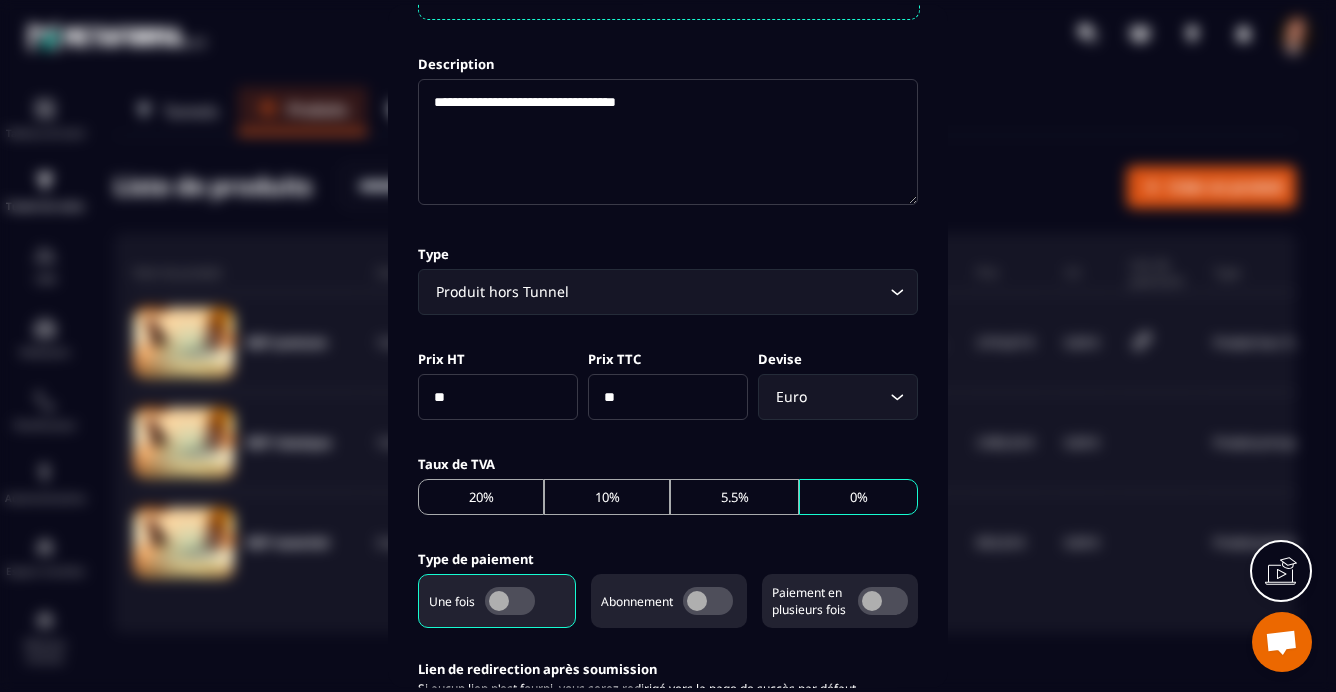 click on "**" at bounding box center (498, 397) 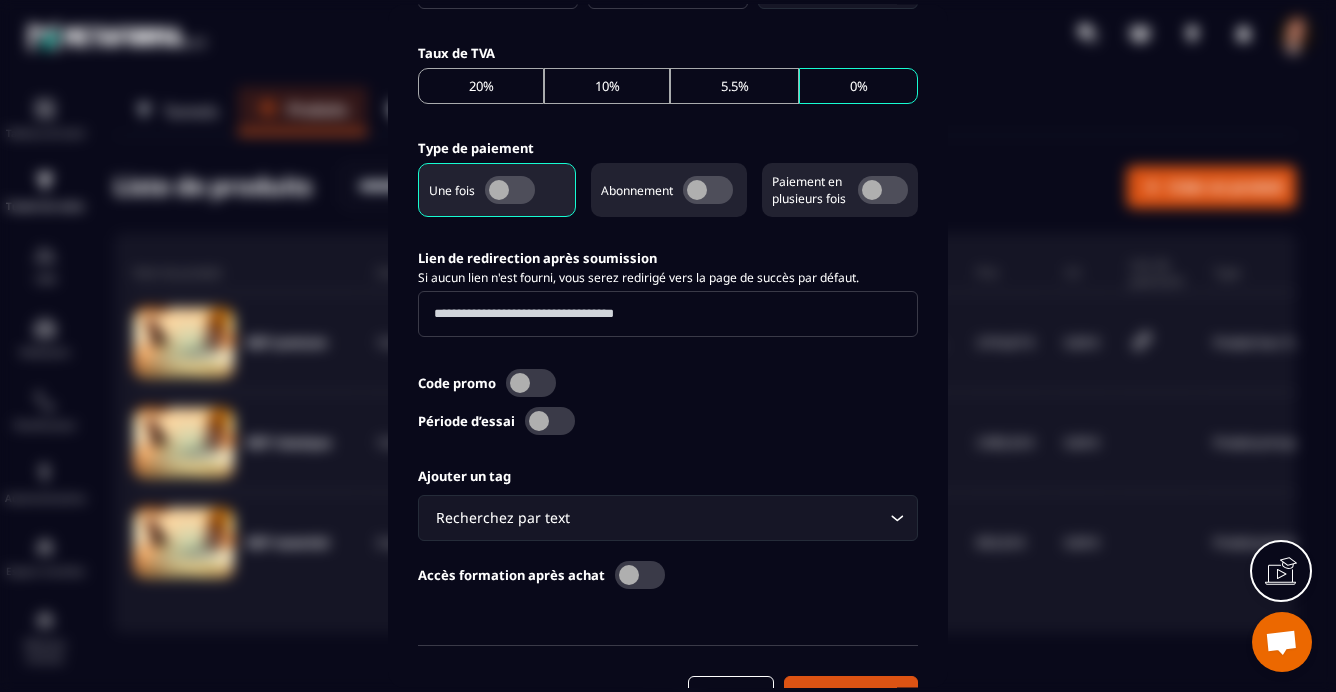 scroll, scrollTop: 789, scrollLeft: 0, axis: vertical 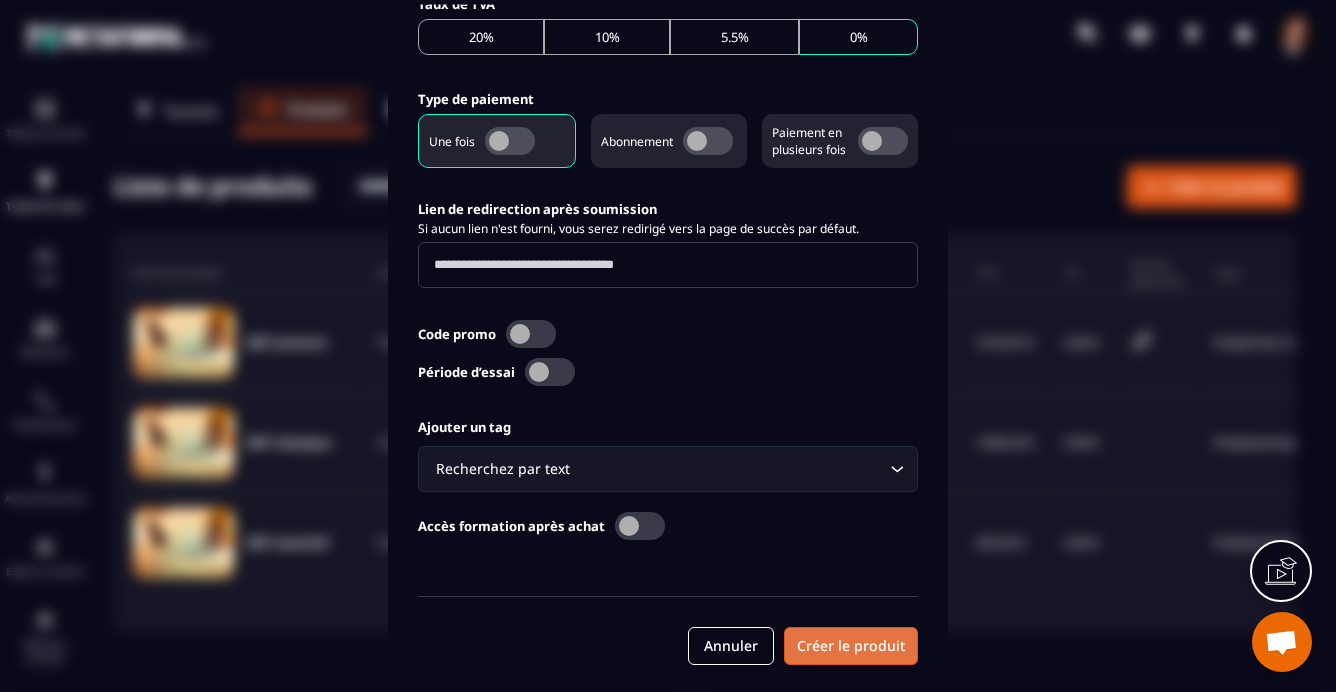 click on "Créer le produit" at bounding box center [851, 646] 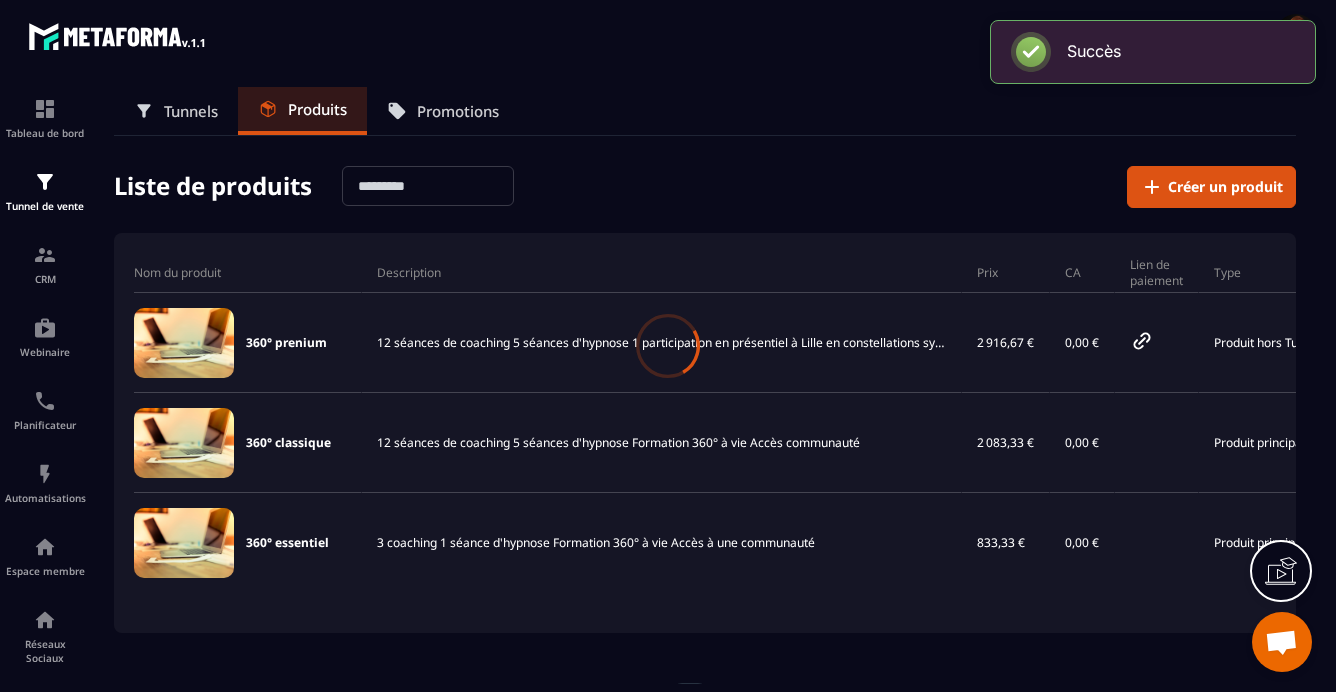 scroll, scrollTop: 789, scrollLeft: 0, axis: vertical 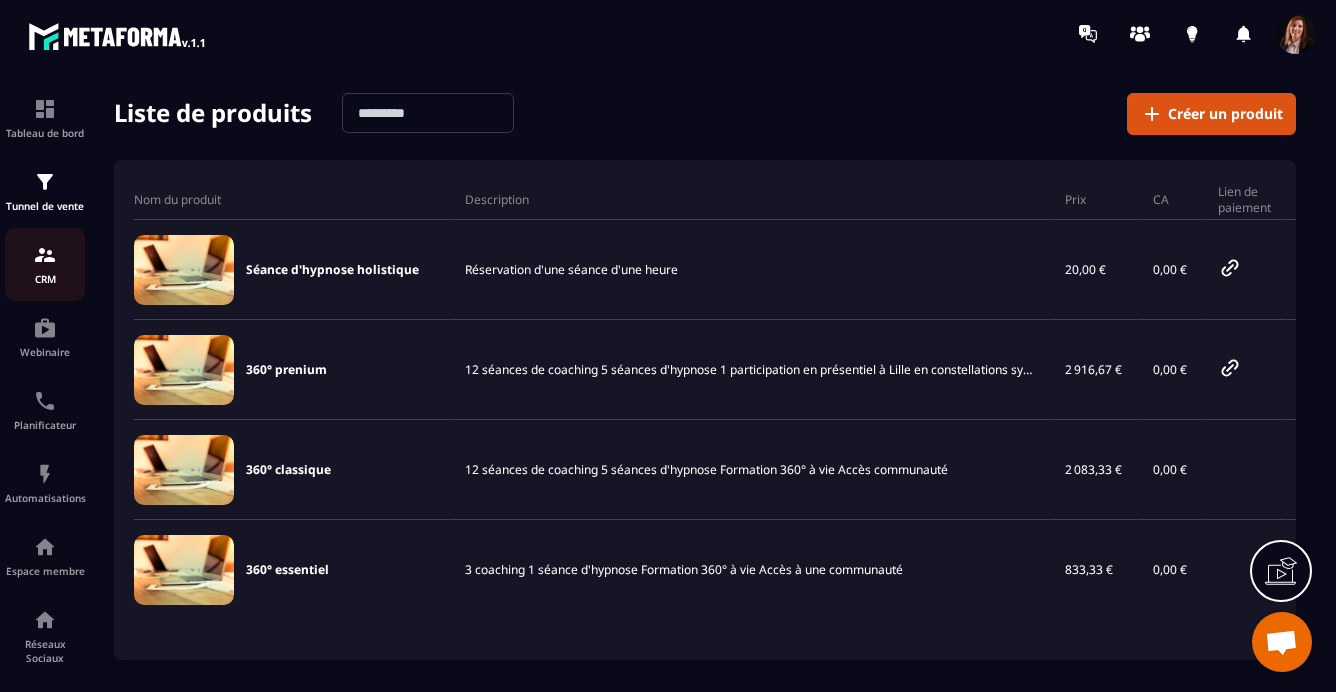 click at bounding box center (45, 255) 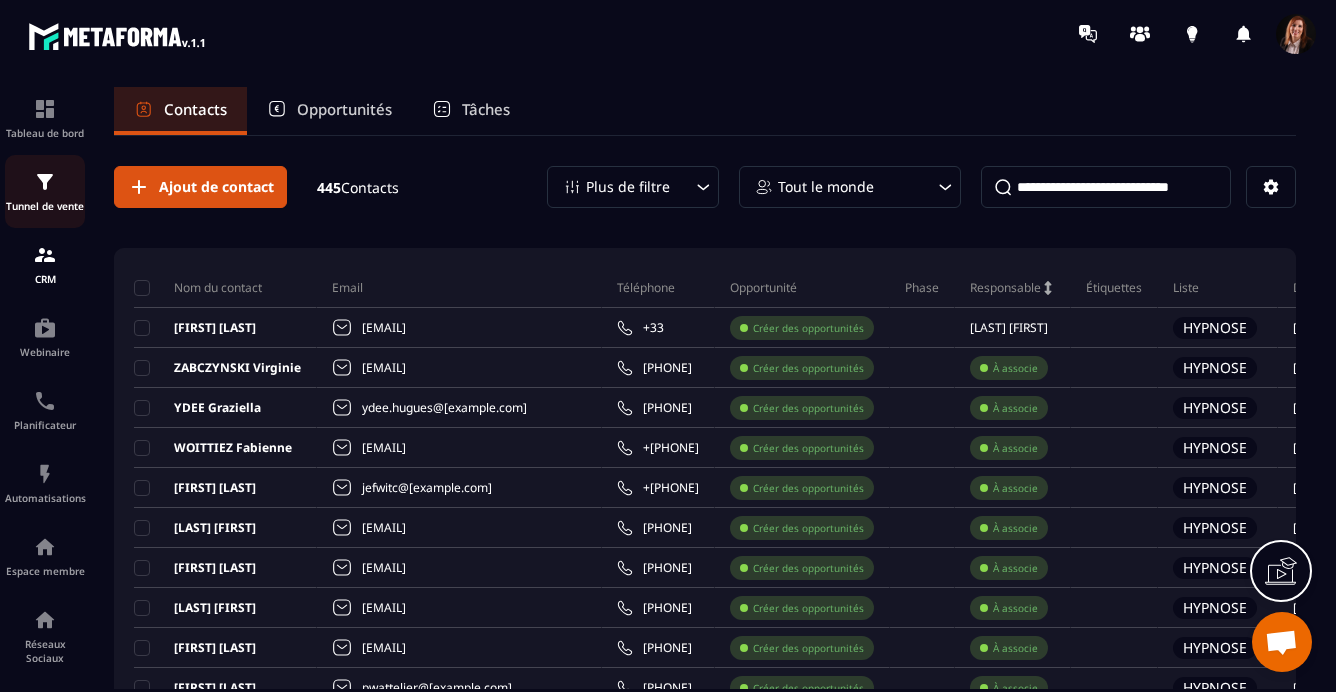 click at bounding box center (45, 182) 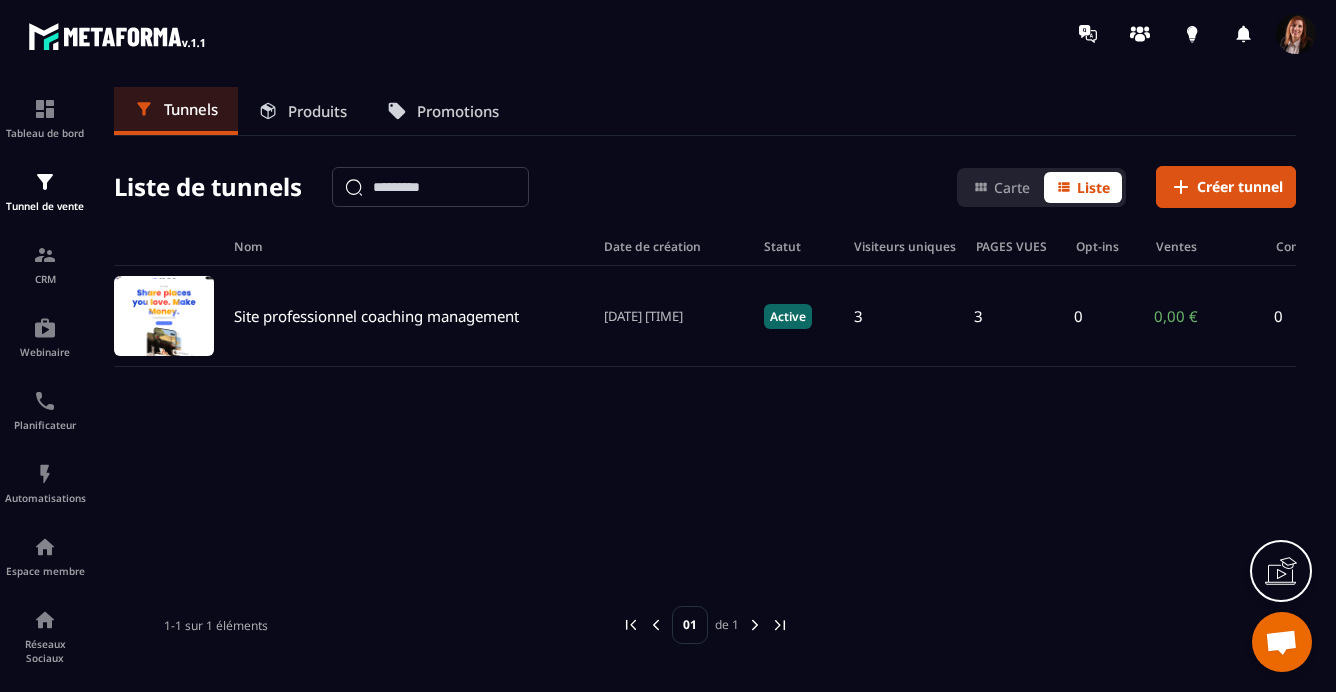 click on "Produits" at bounding box center (317, 111) 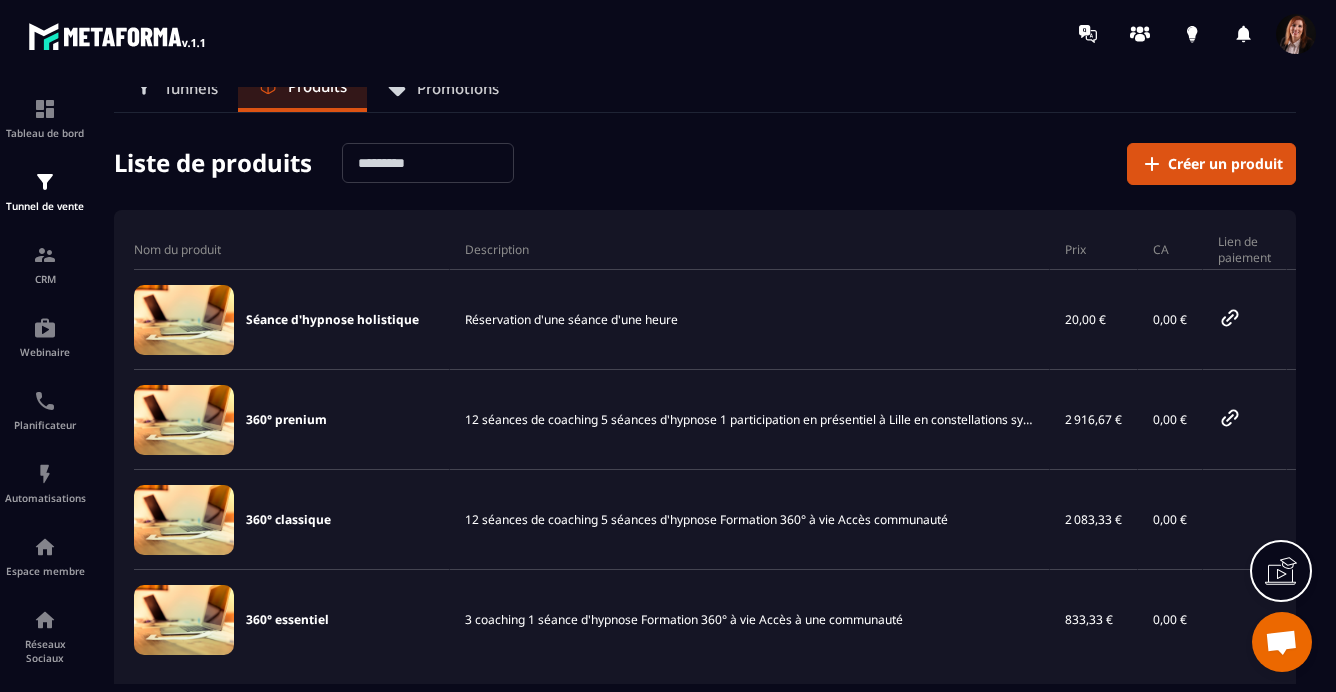 scroll, scrollTop: 0, scrollLeft: 0, axis: both 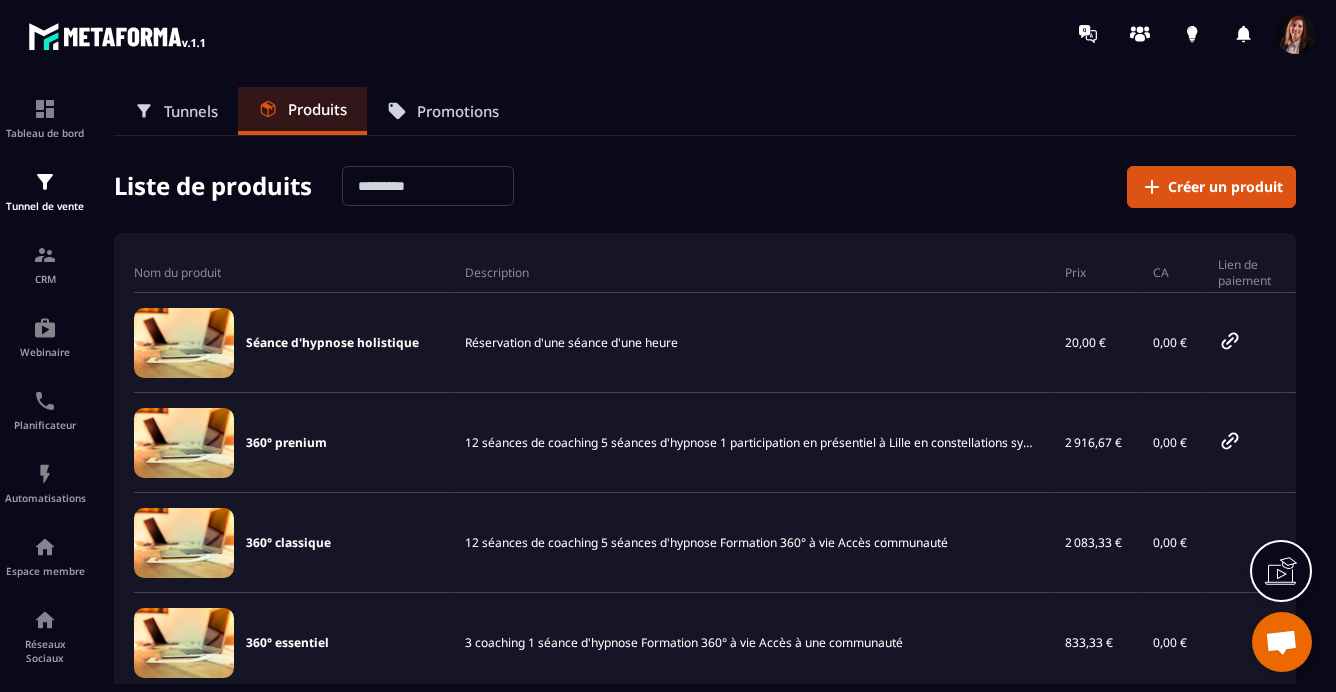 click on "Tunnels" at bounding box center (191, 111) 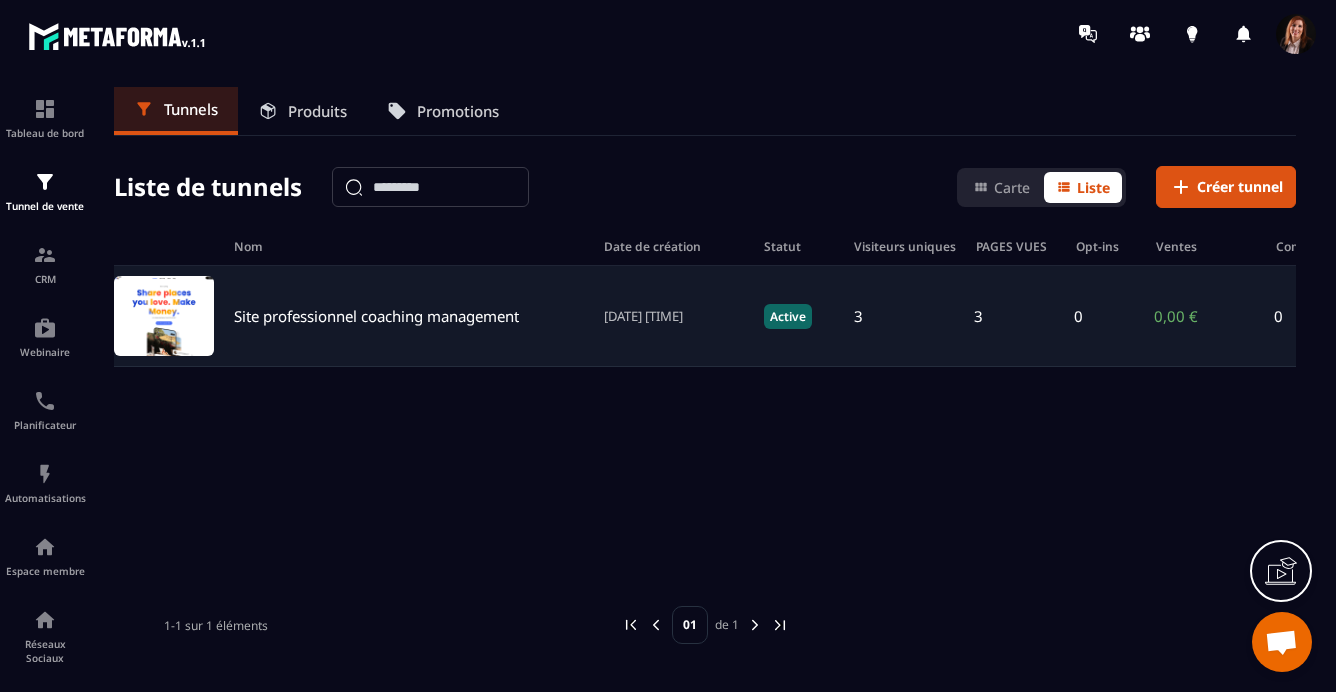 click on "Site professionnel coaching management" at bounding box center (376, 316) 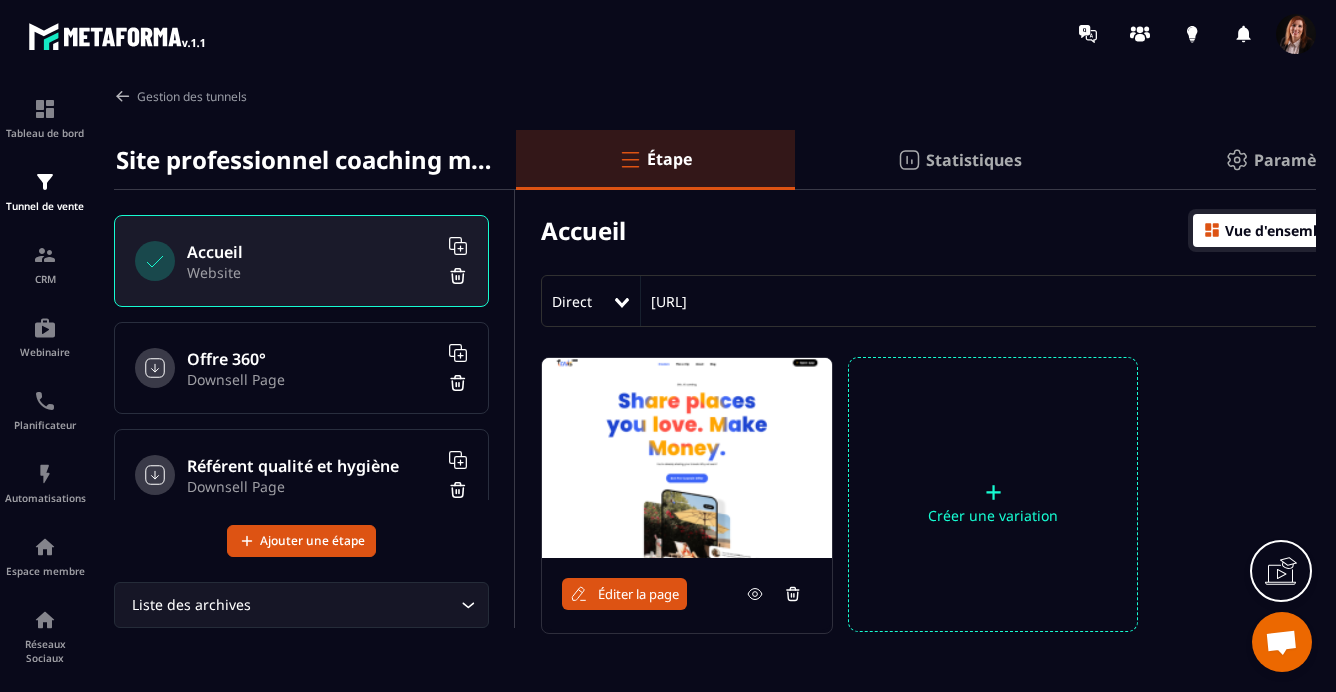 click on "Accueil Website" at bounding box center [301, 261] 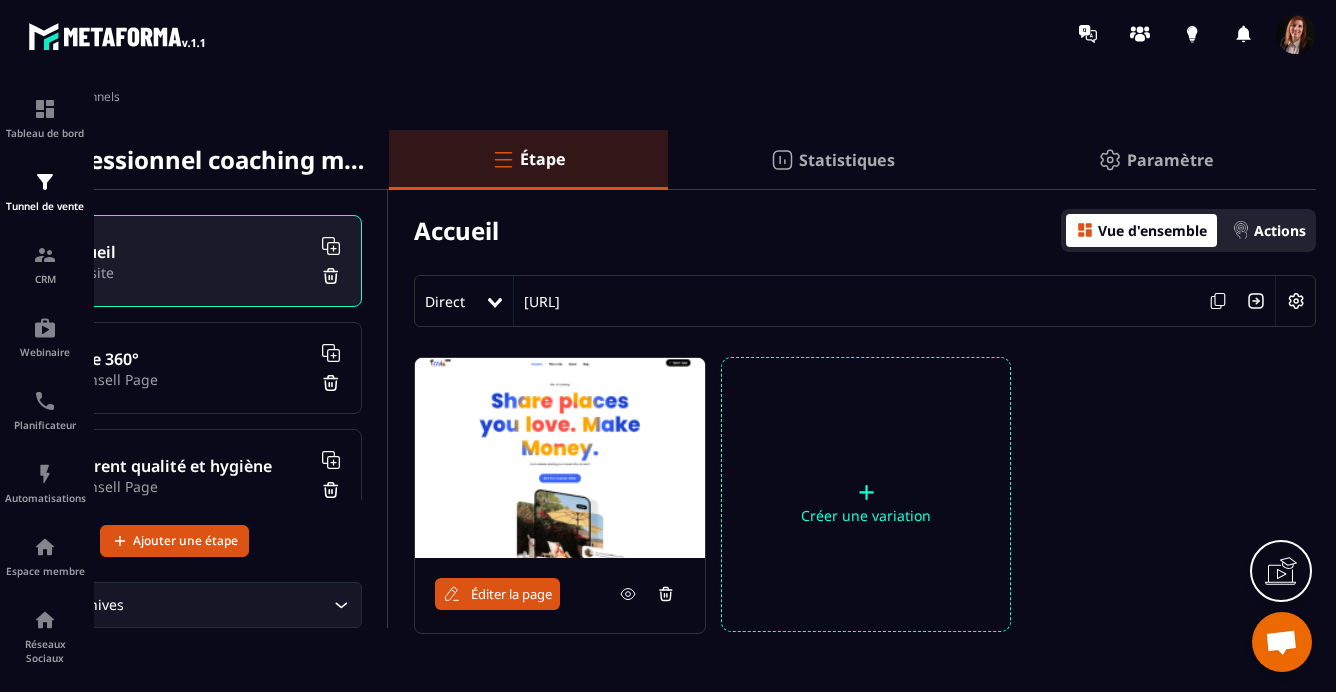click on "Actions" at bounding box center [1280, 230] 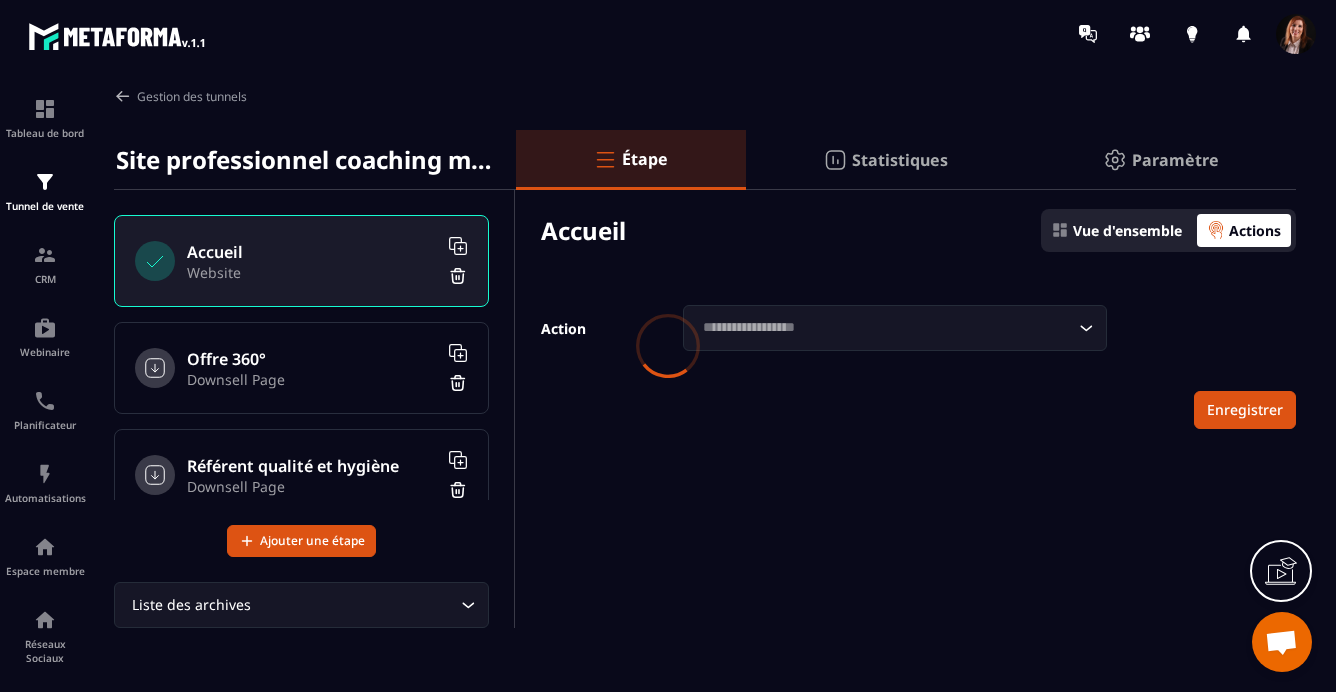 scroll, scrollTop: 0, scrollLeft: 0, axis: both 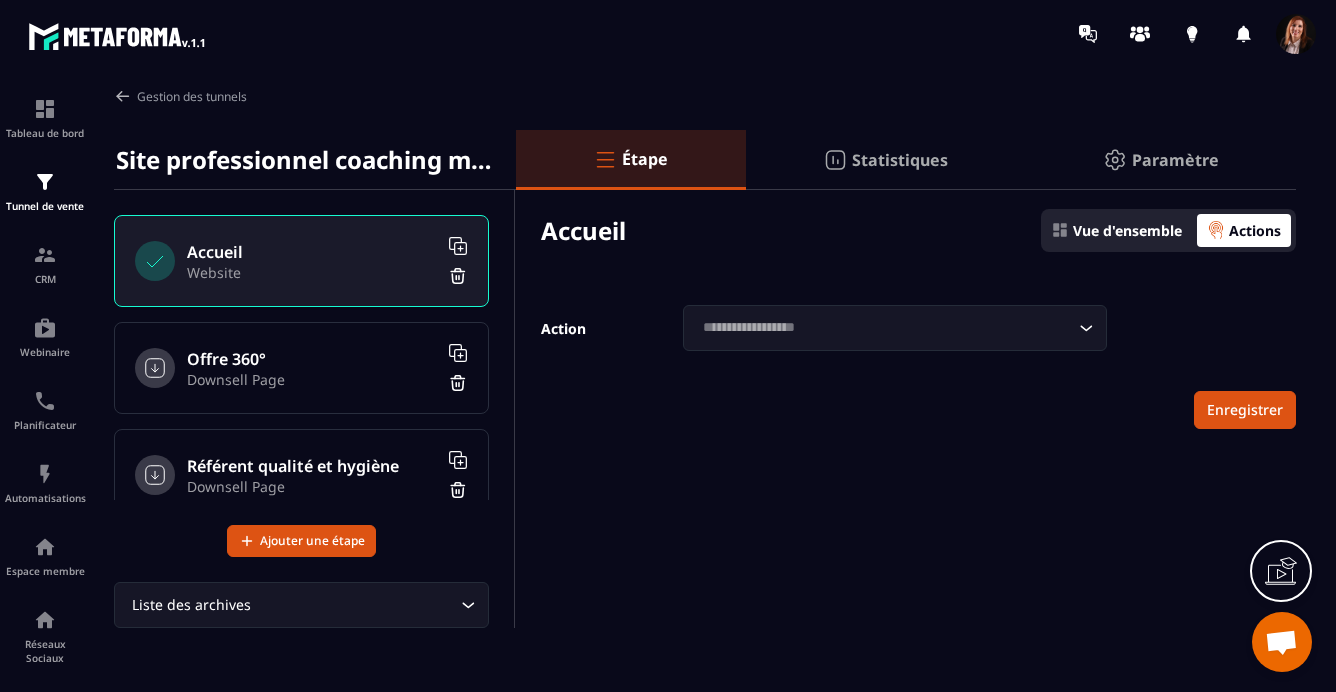 click 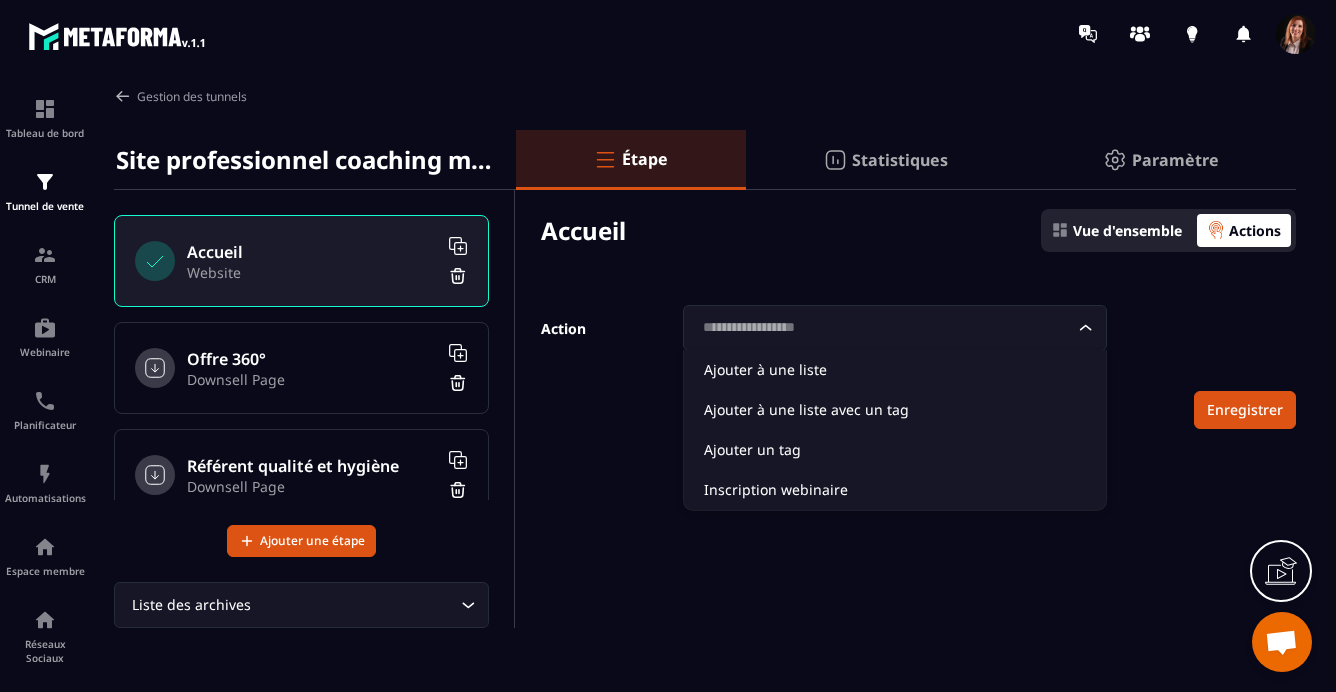 click on "Vue d'ensemble" at bounding box center [1127, 230] 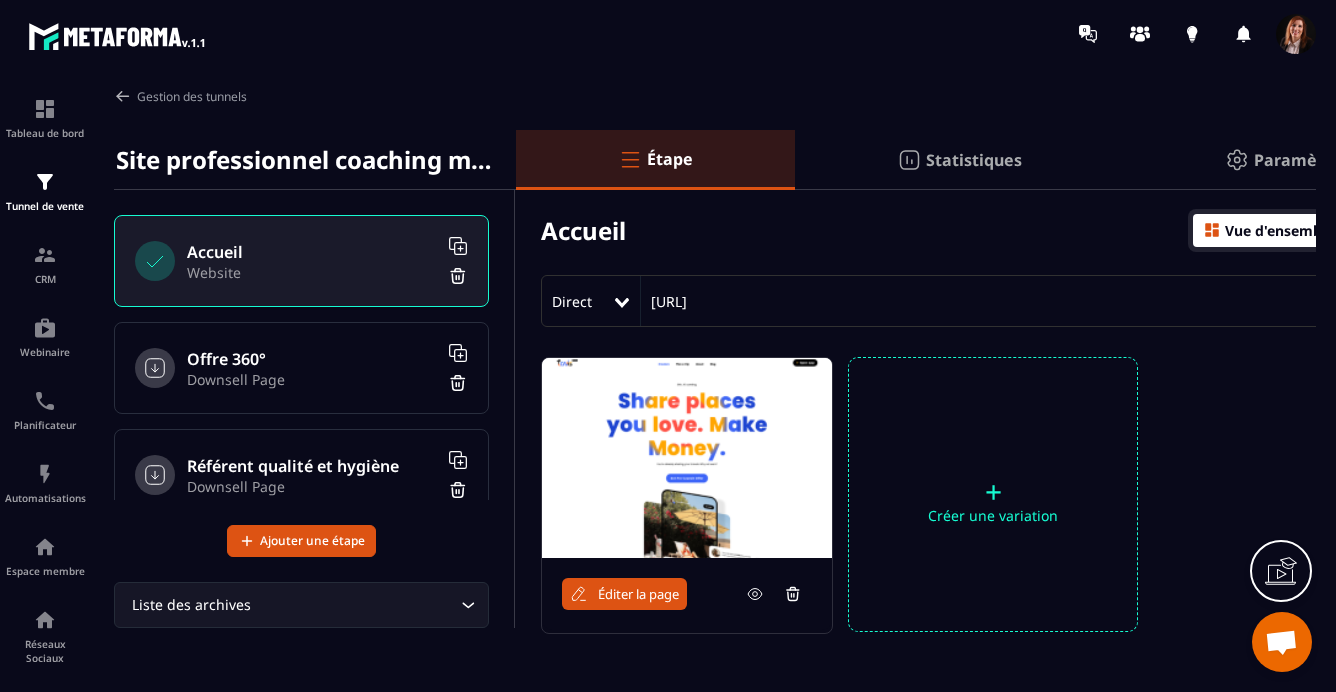 click on "Éditer la page" at bounding box center [638, 594] 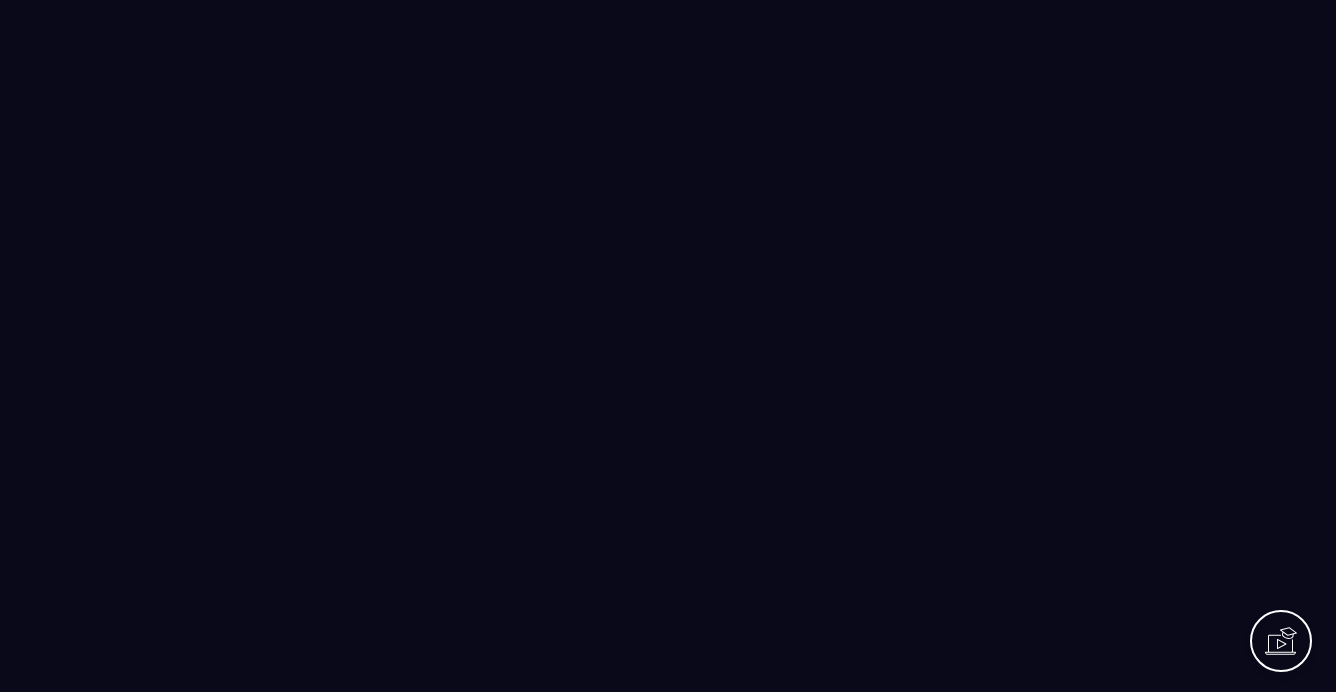 scroll, scrollTop: 0, scrollLeft: 0, axis: both 